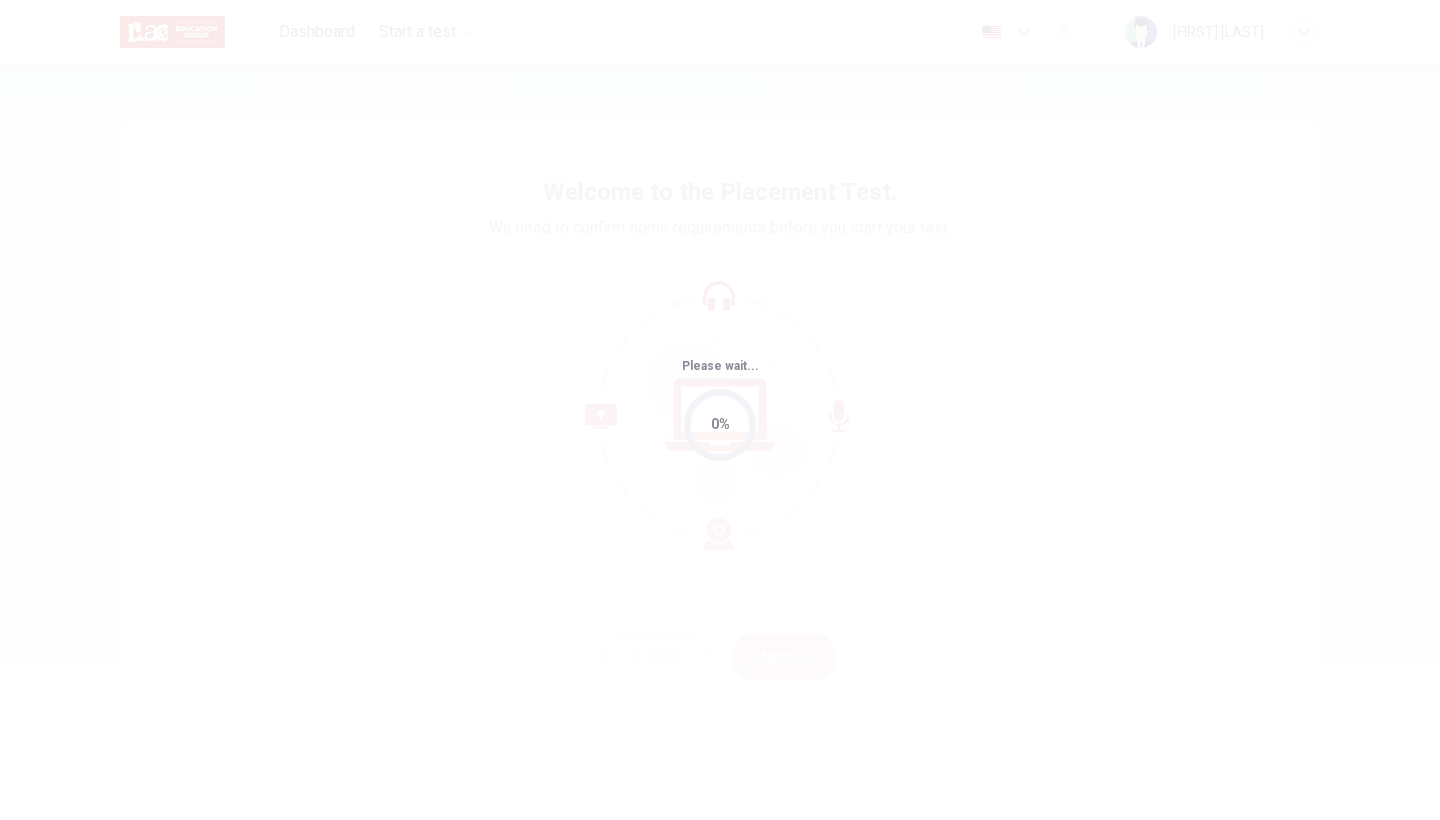 scroll, scrollTop: 0, scrollLeft: 0, axis: both 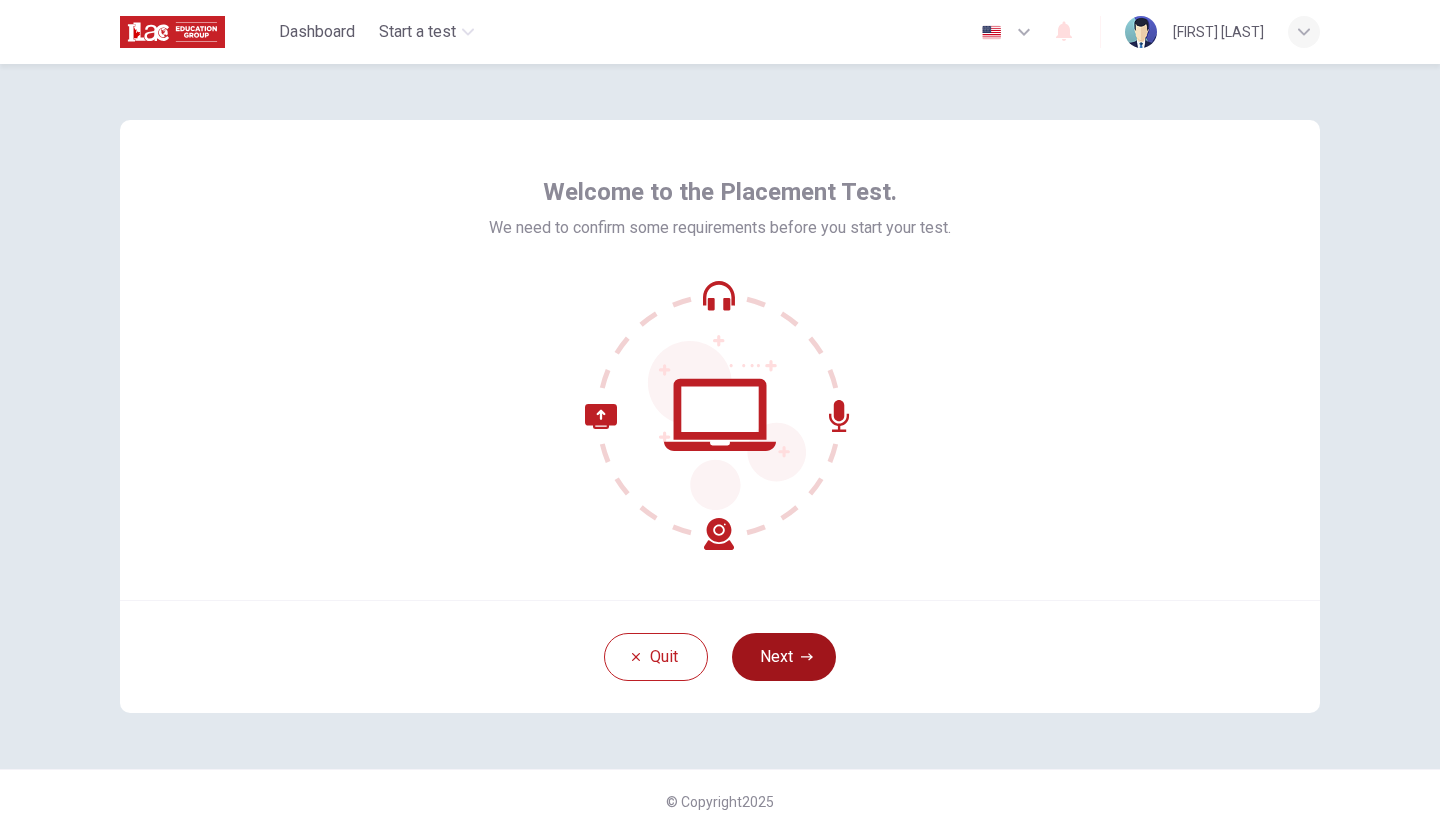 click on "Next" at bounding box center [784, 657] 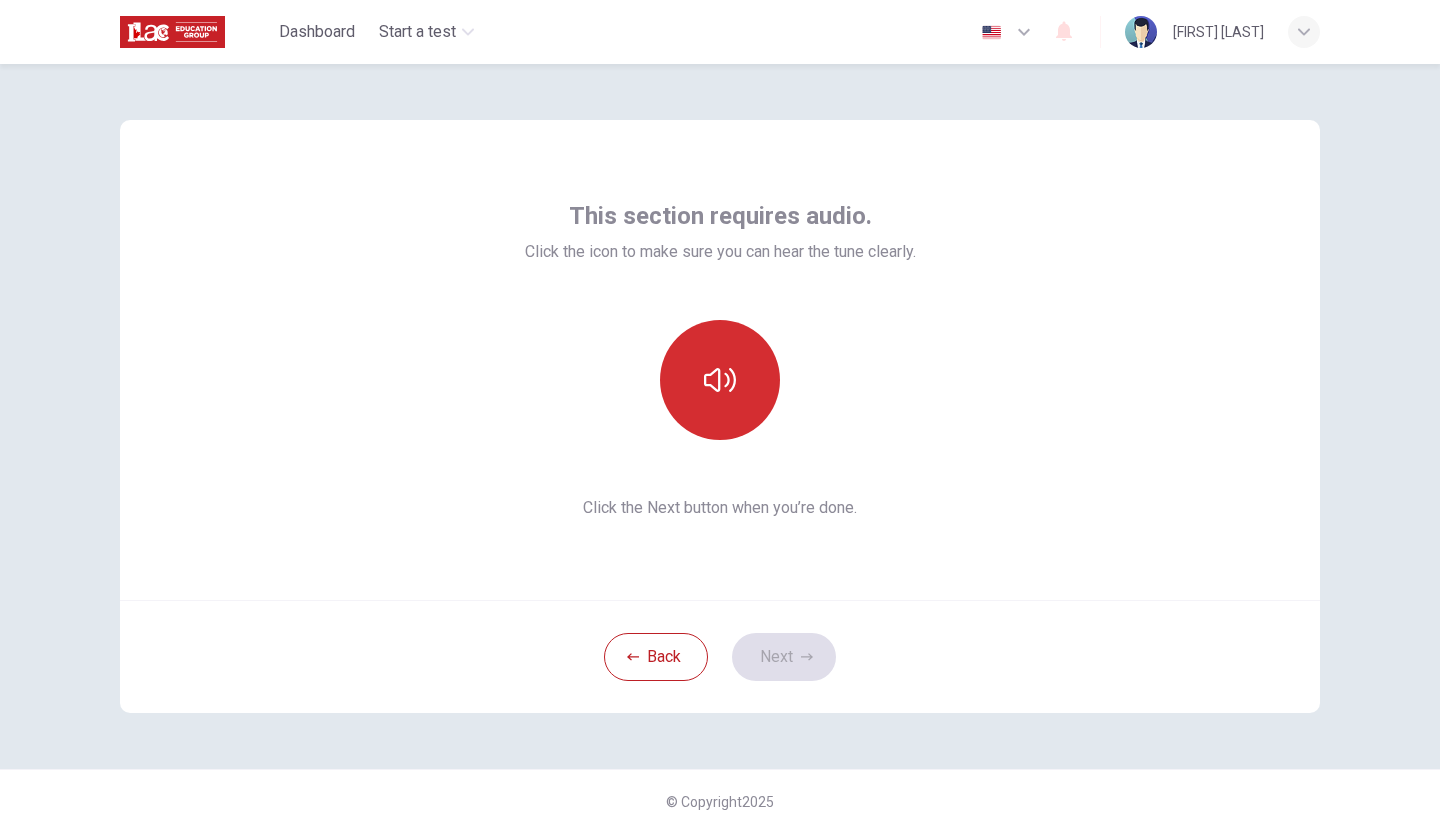 click 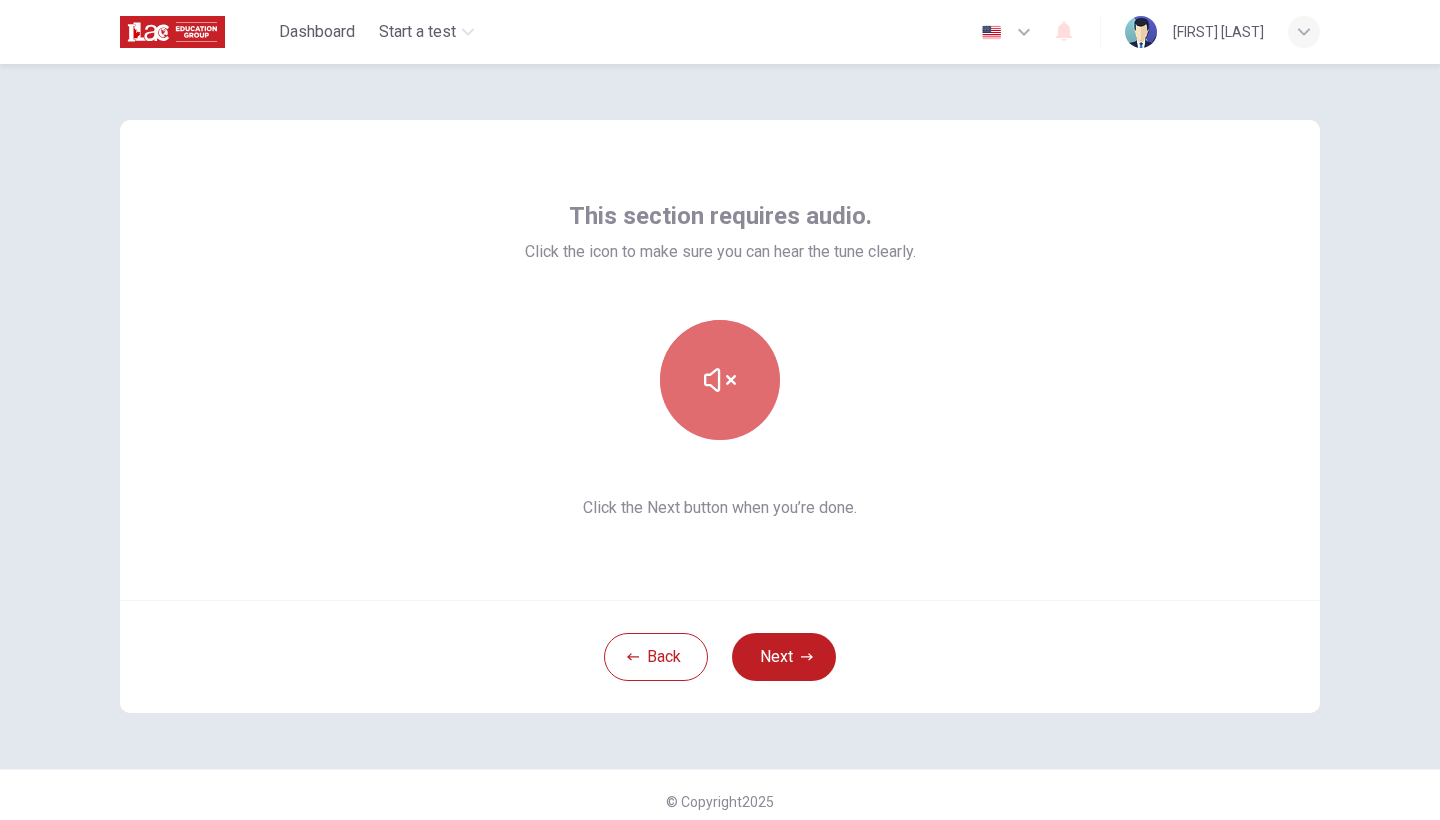 click 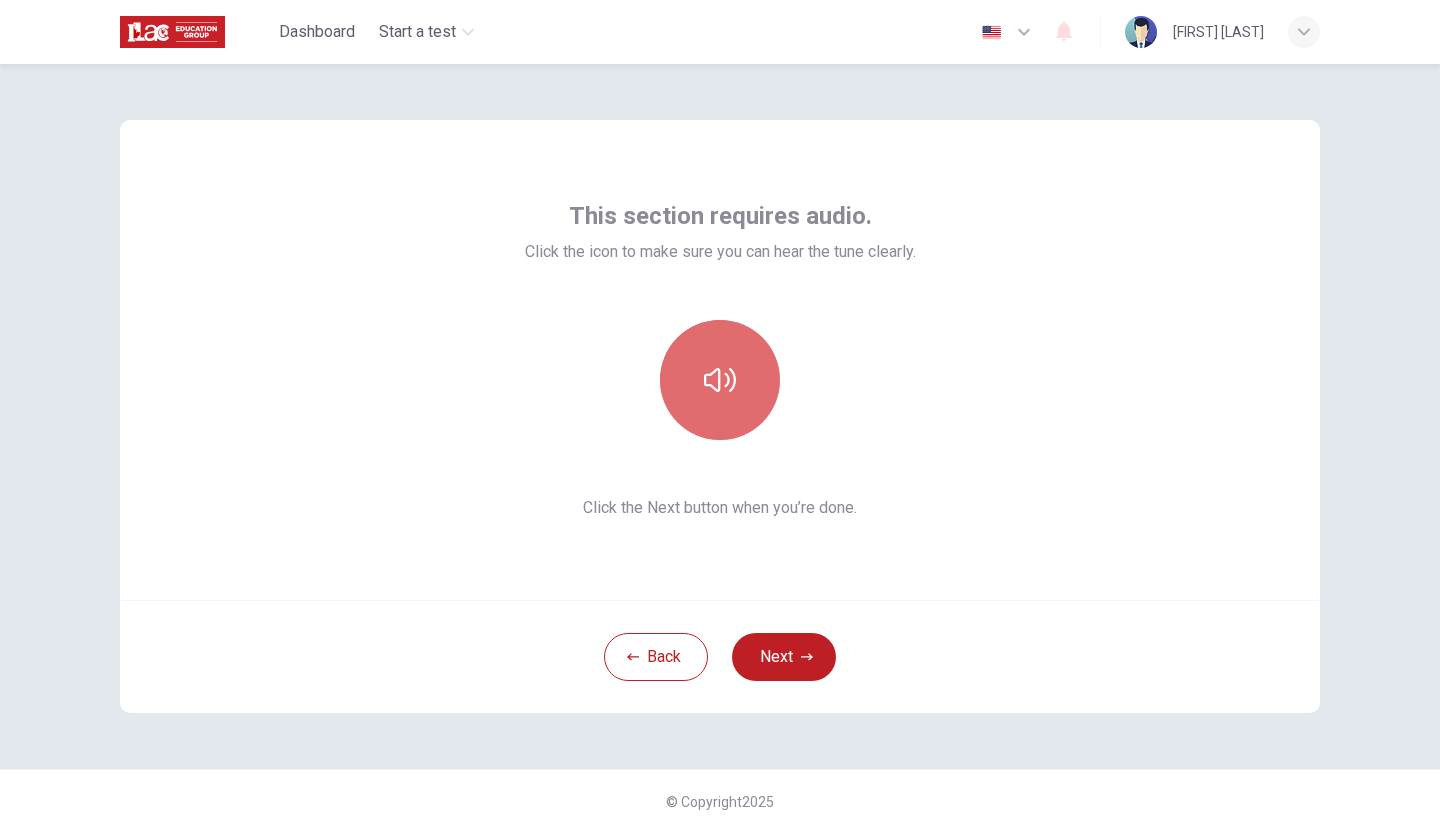 click 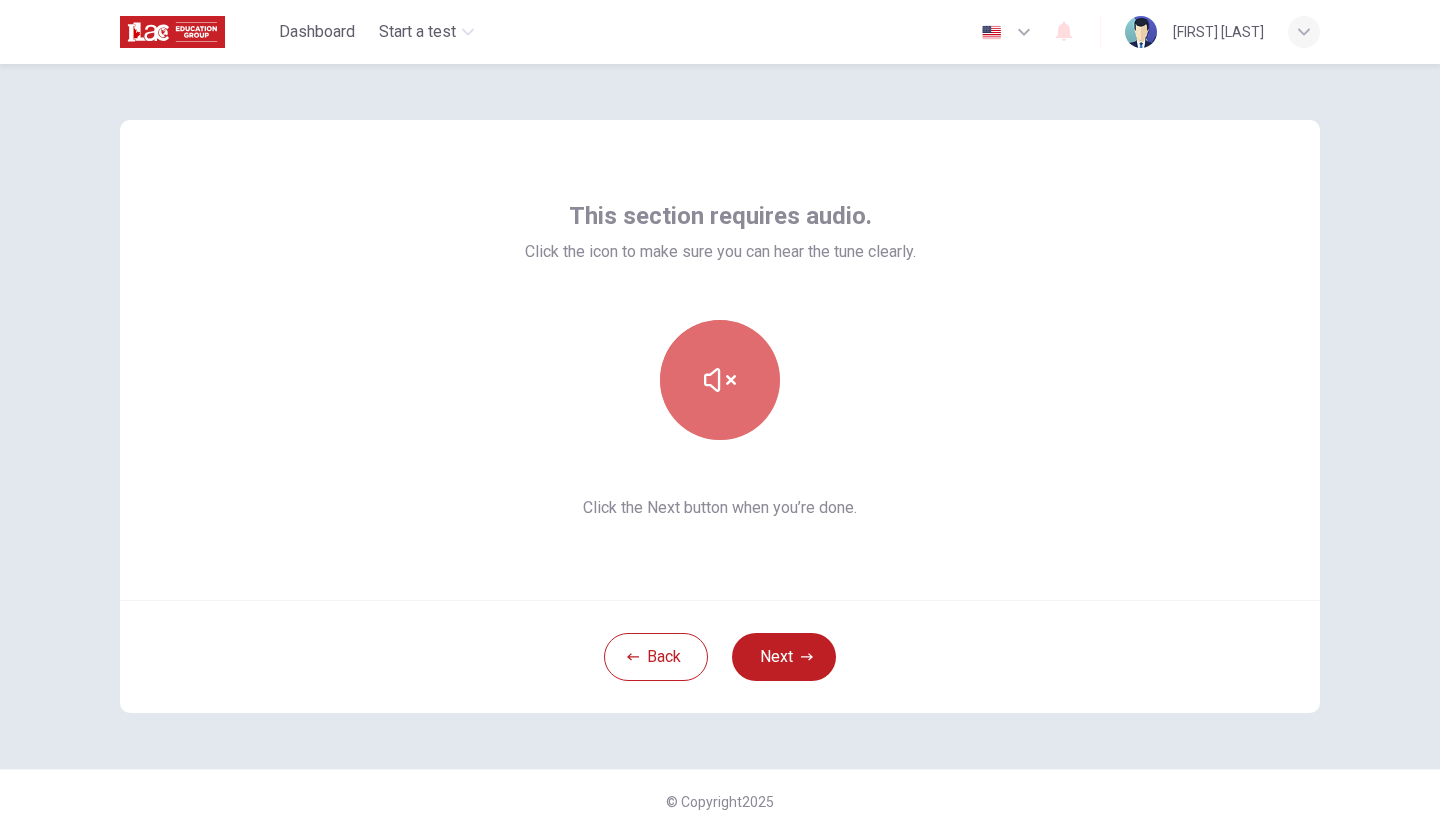 click 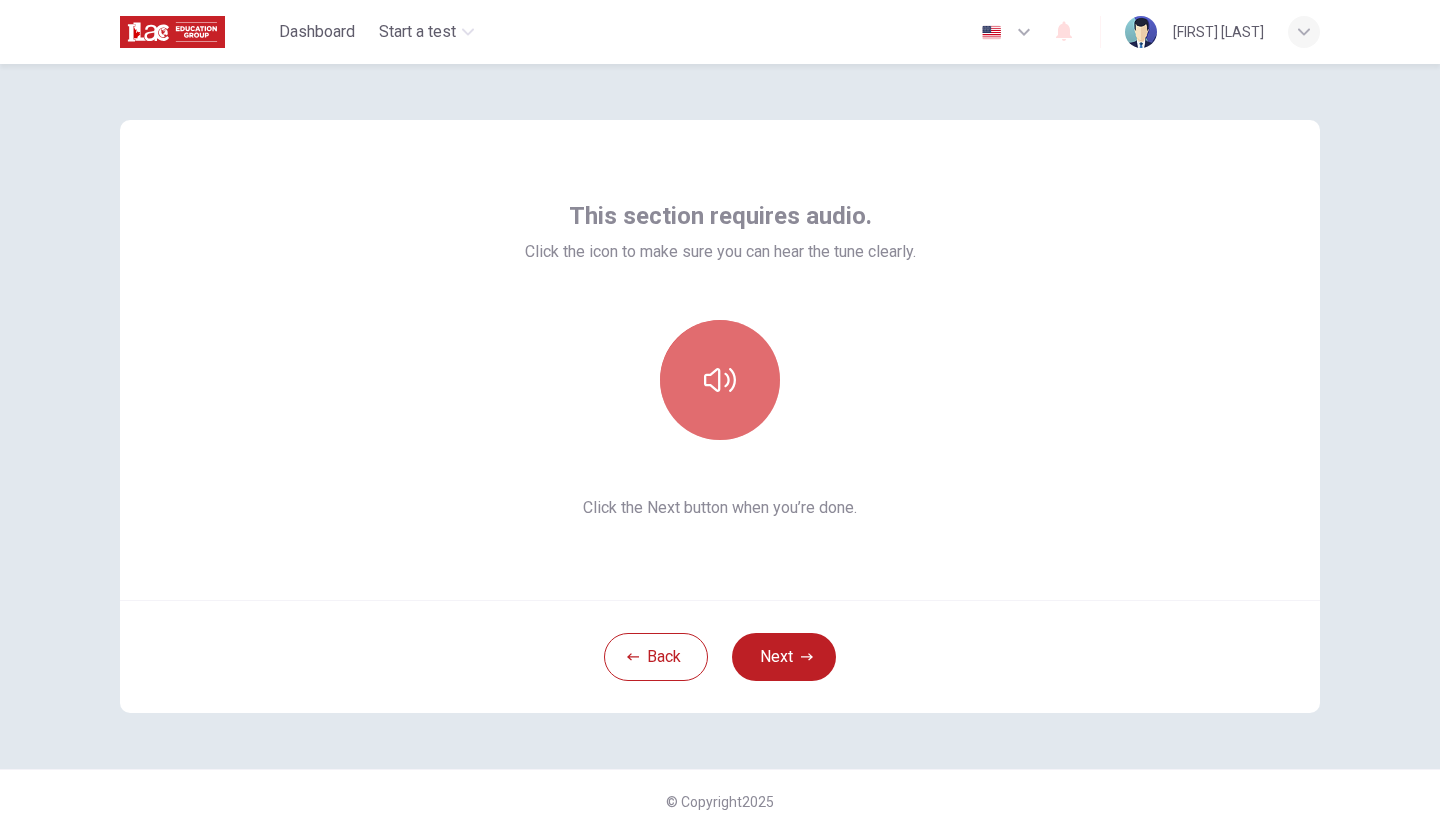 click at bounding box center (720, 380) 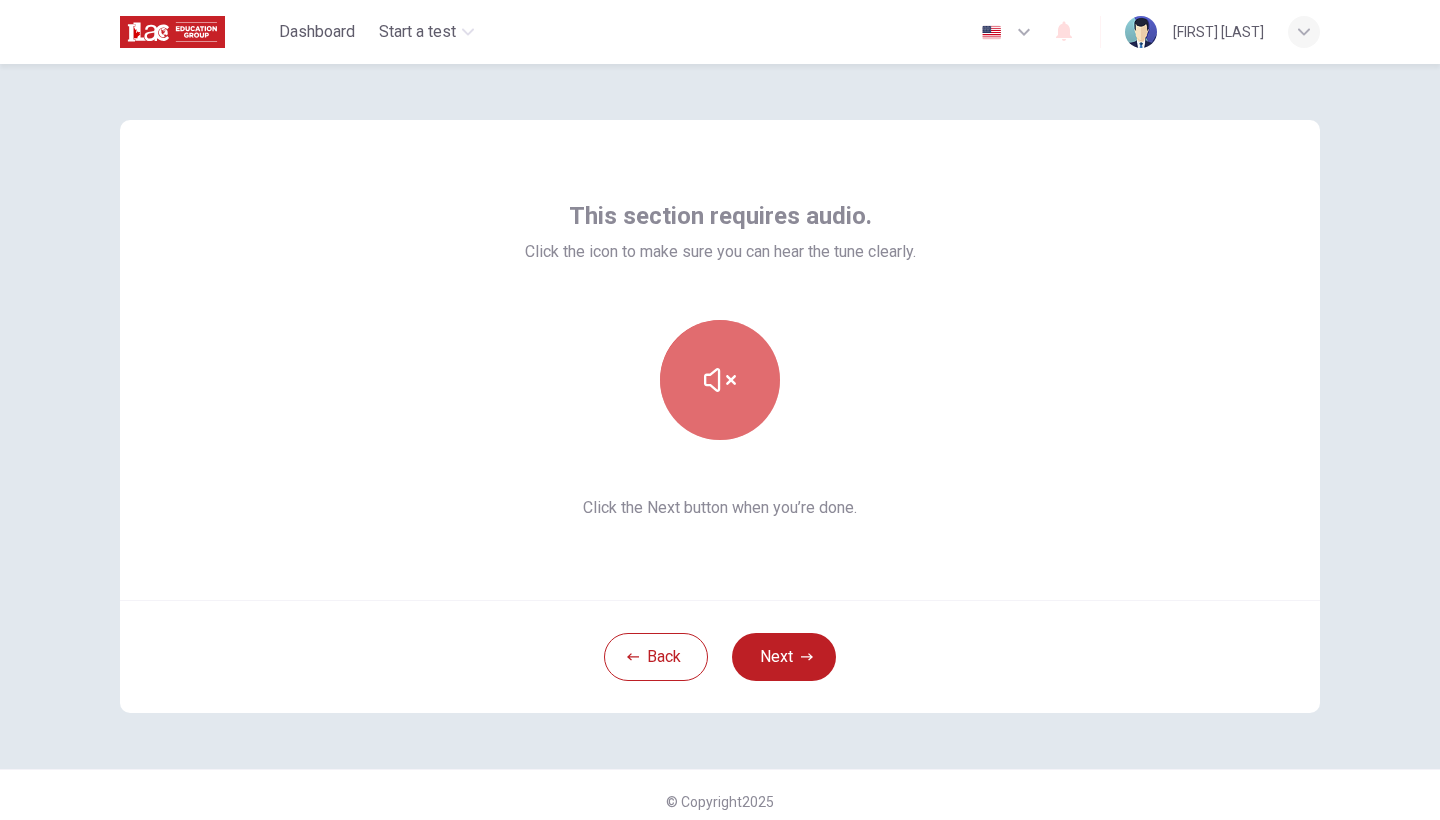 click at bounding box center [720, 380] 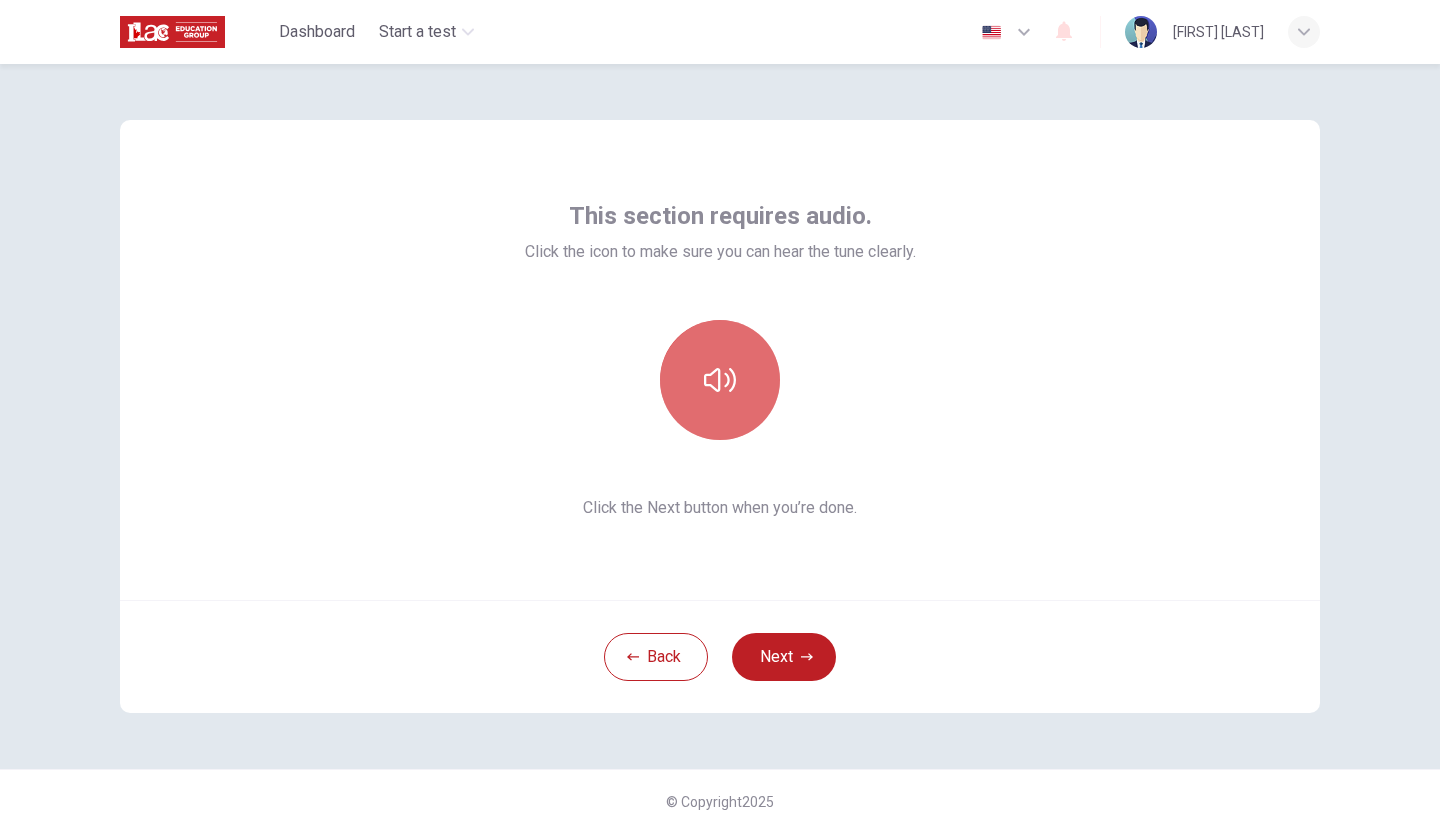 click 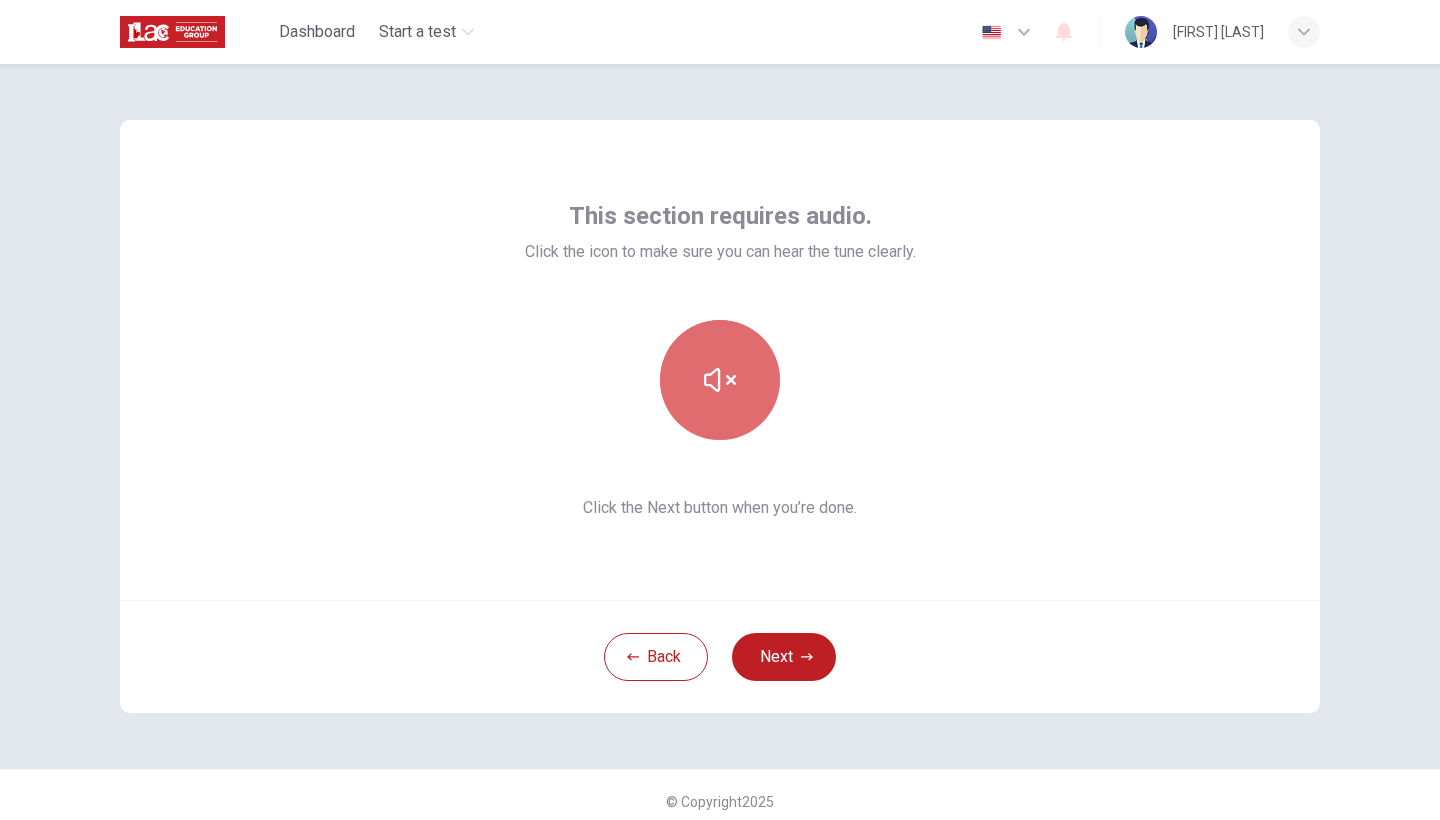 click 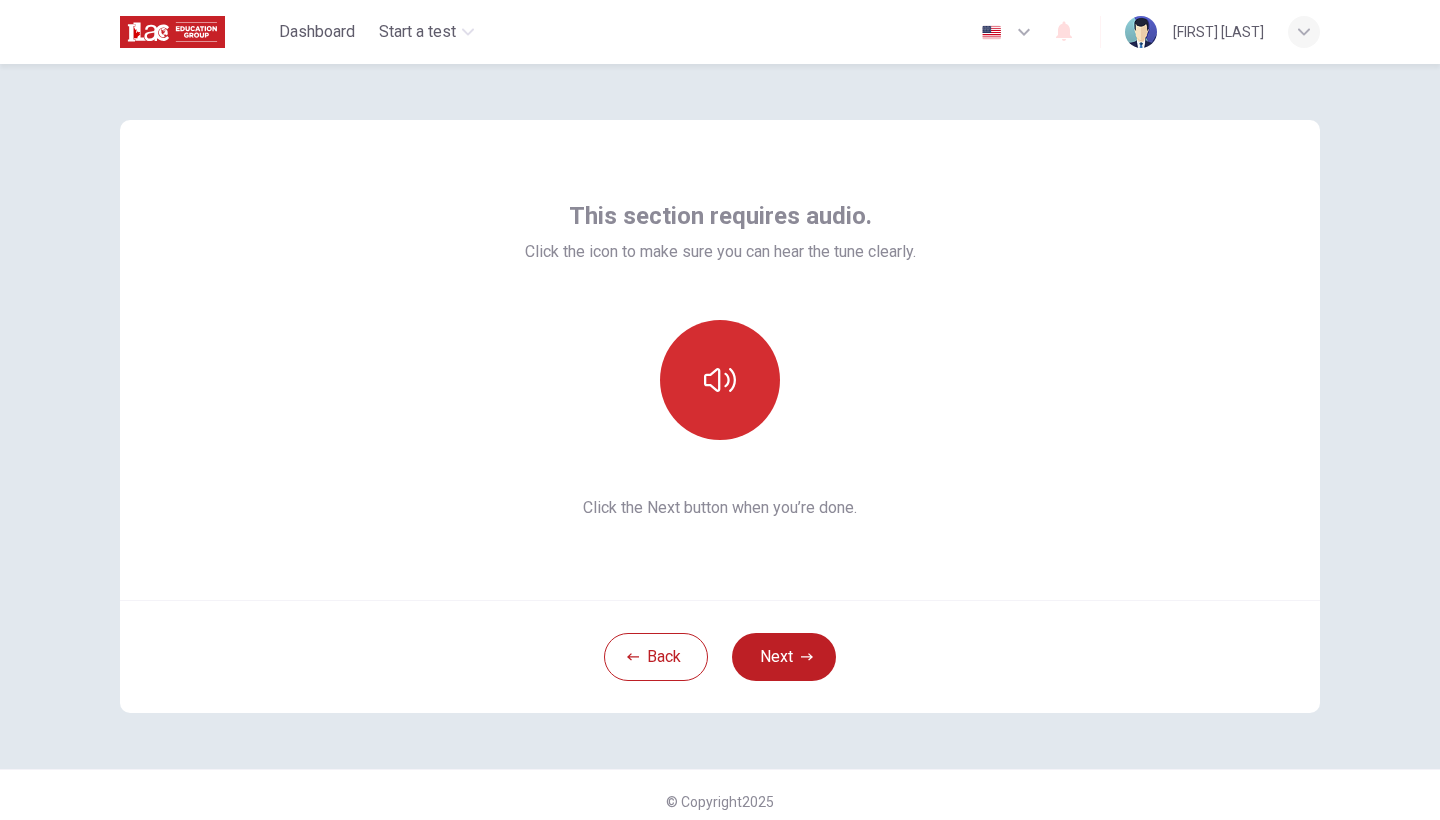 click at bounding box center [720, 380] 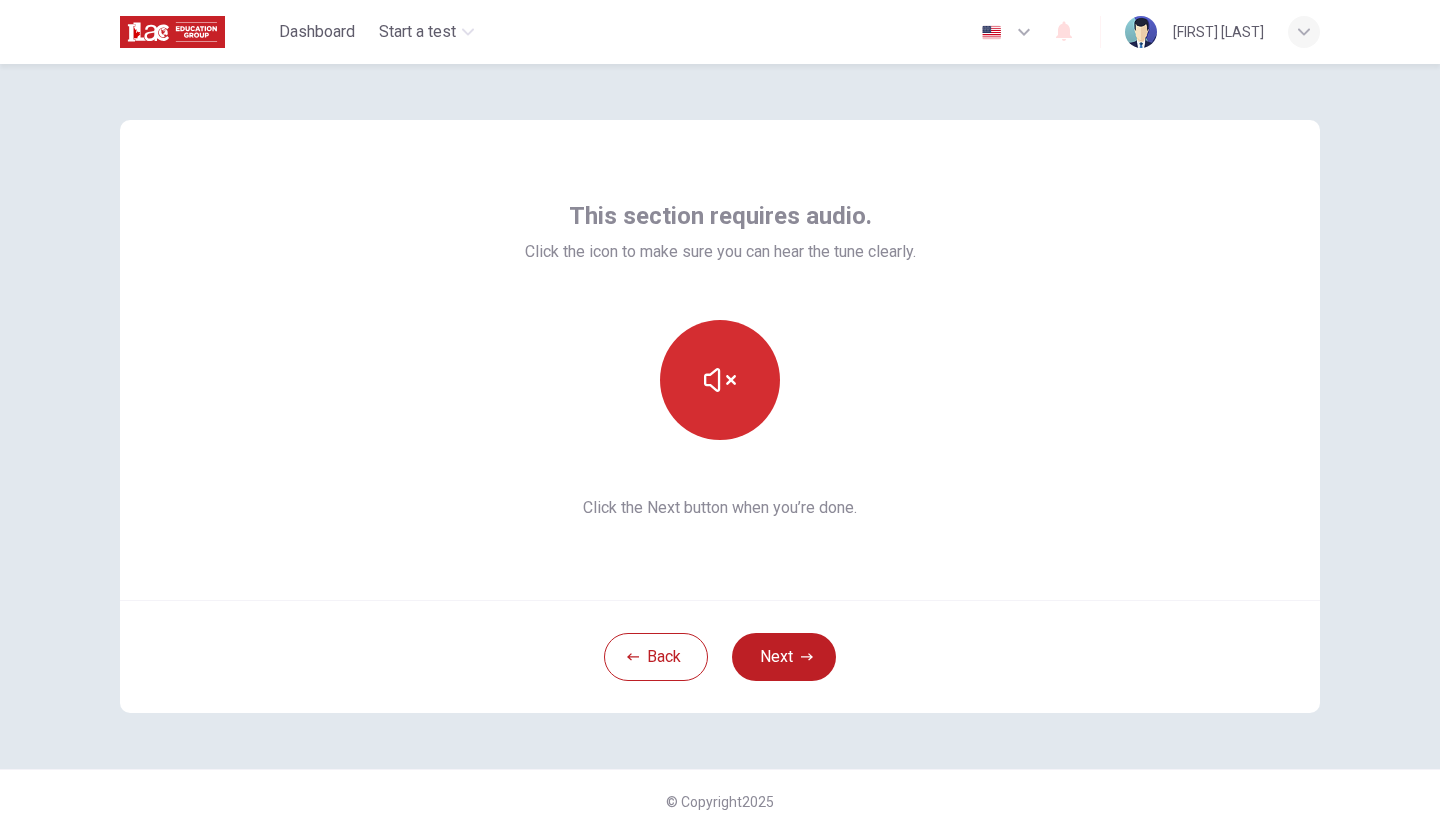 click at bounding box center (720, 380) 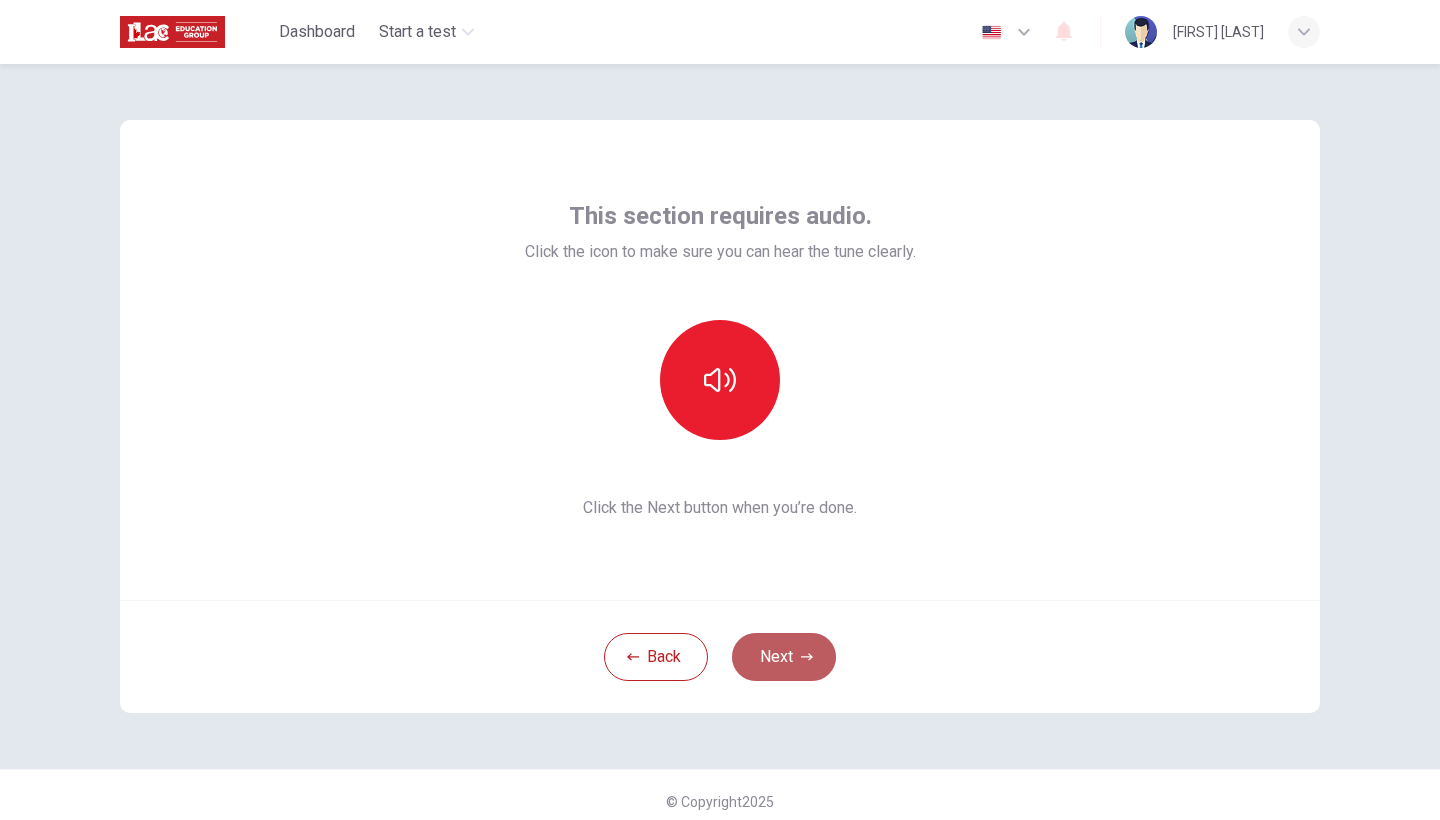 click 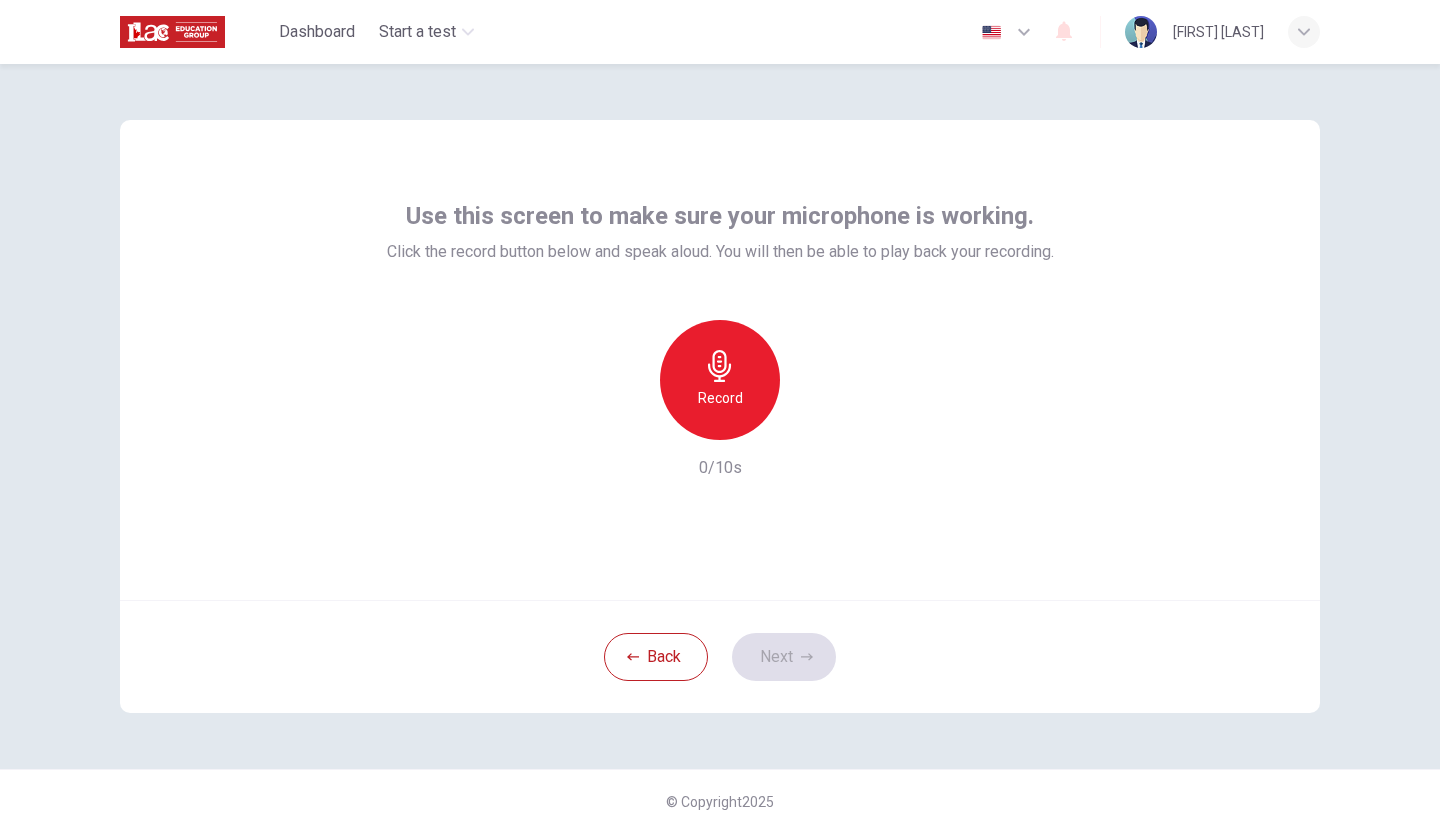 click 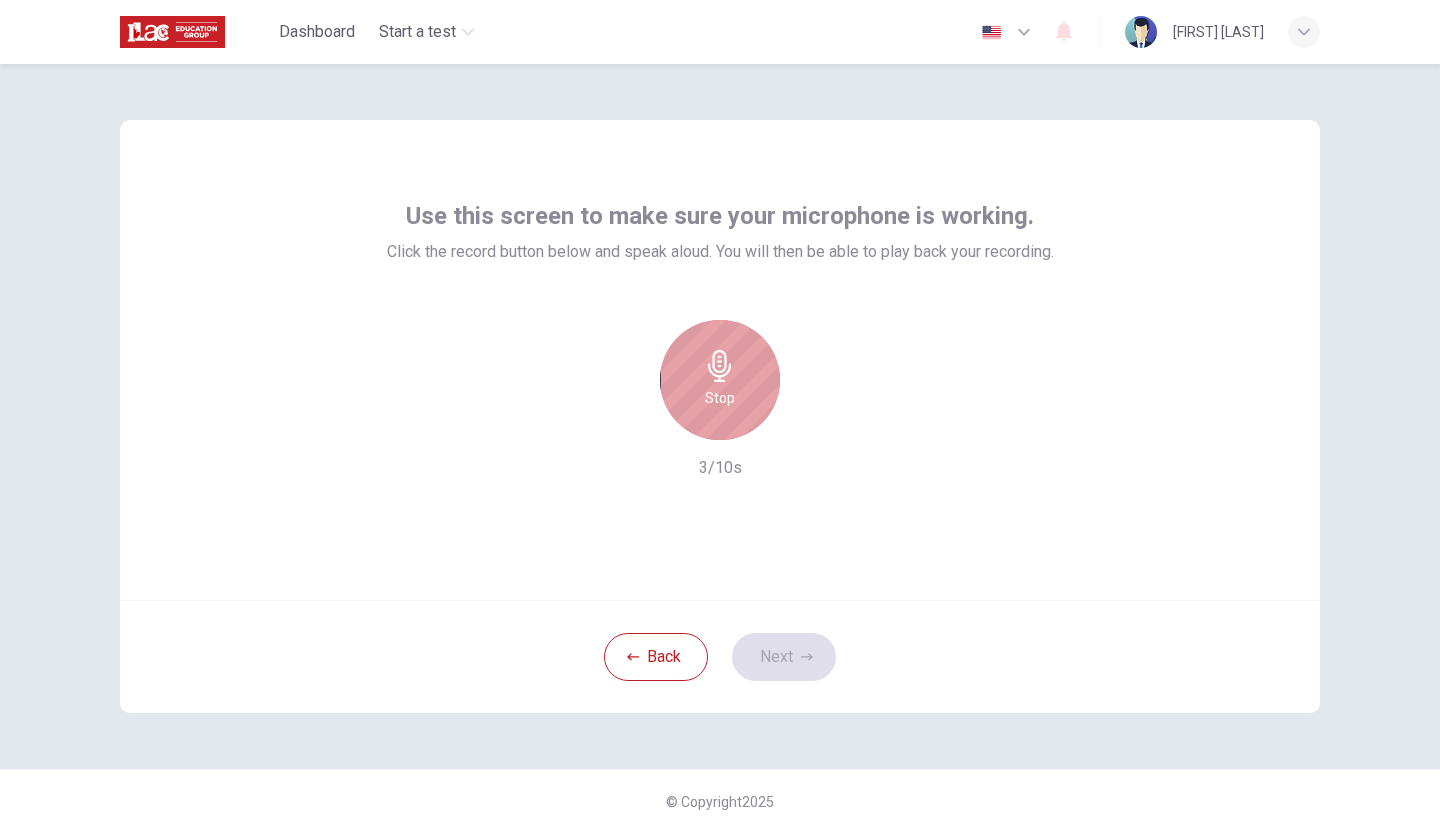 click on "Stop" at bounding box center (720, 380) 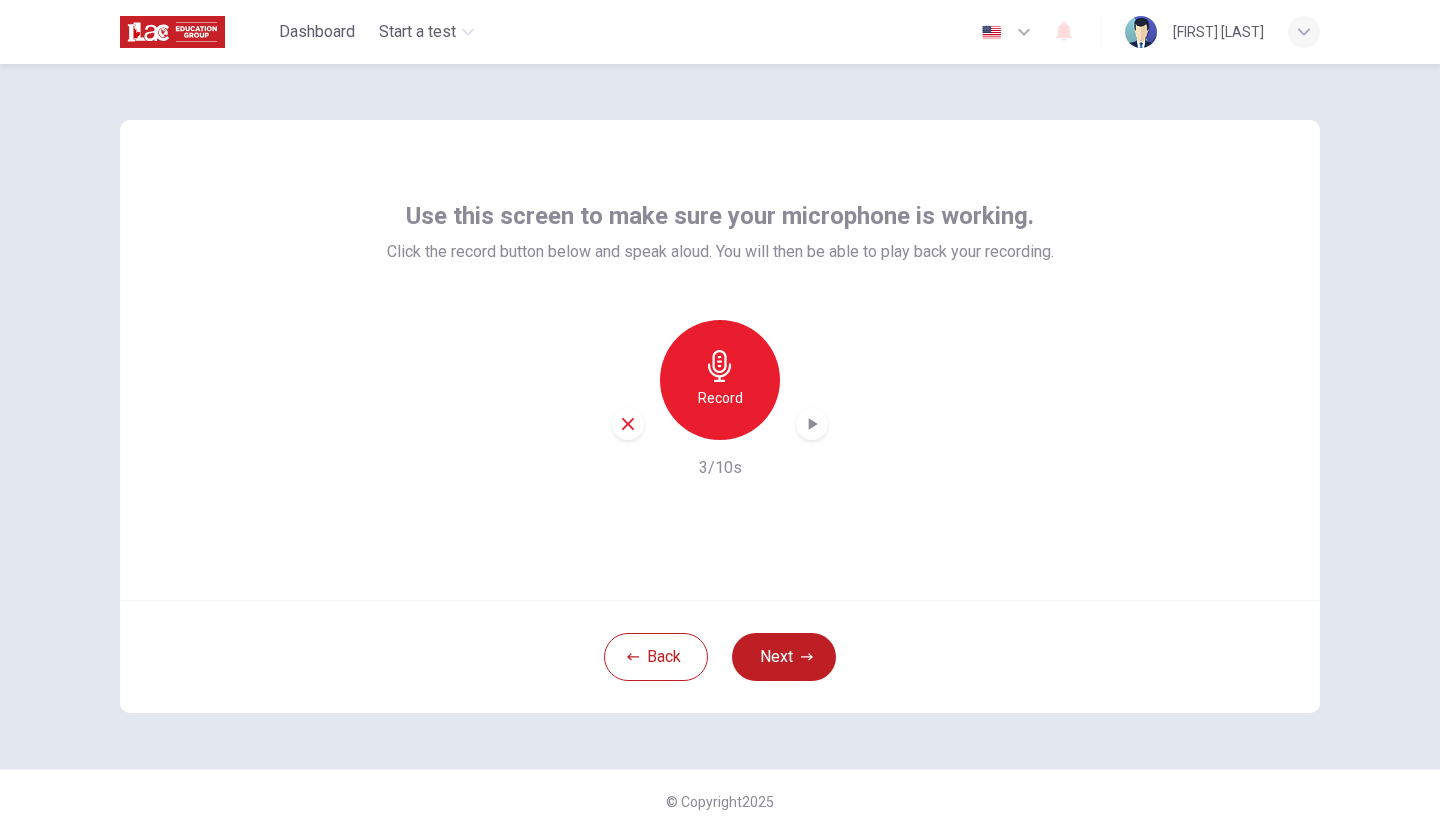 click 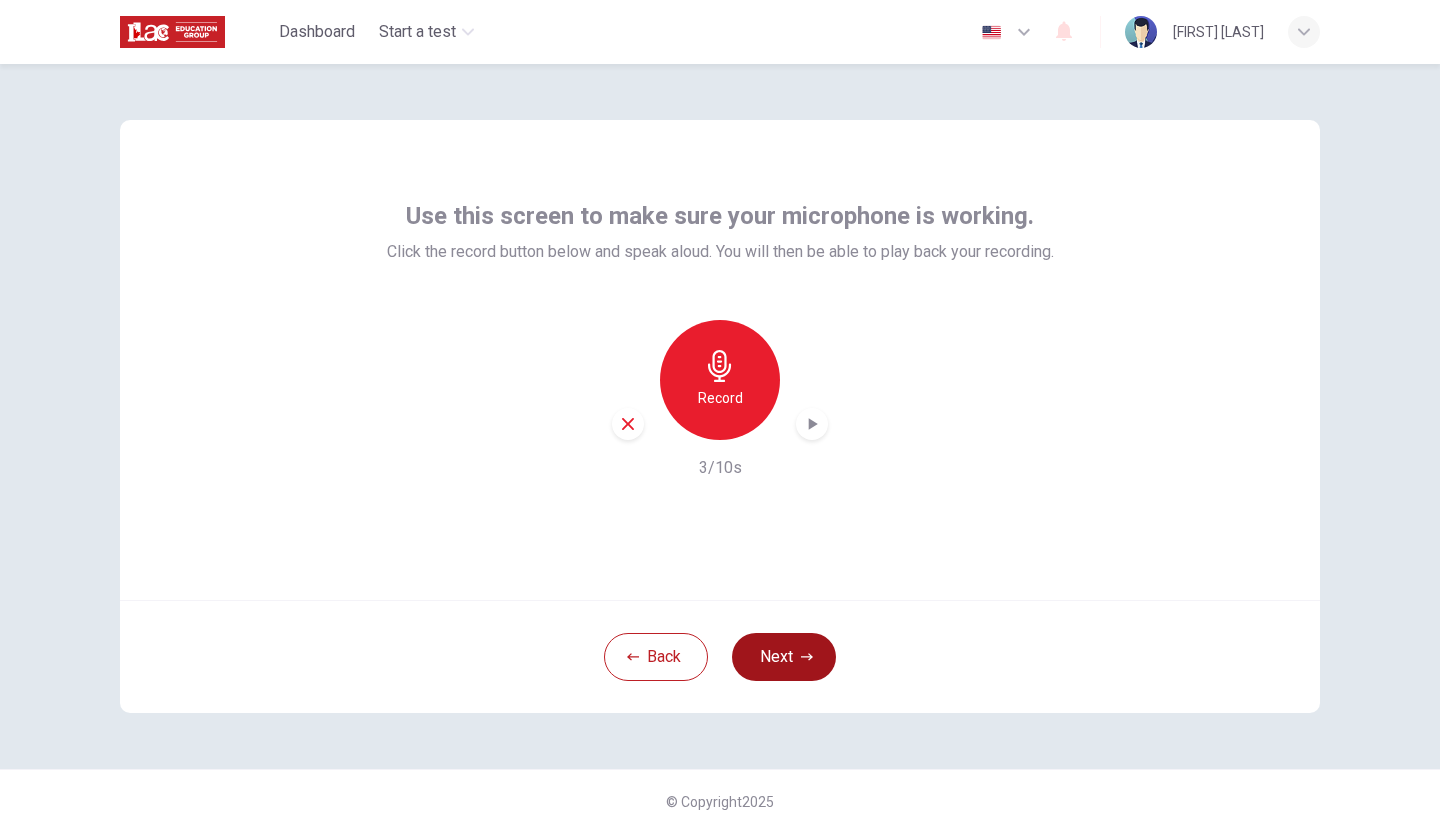 click on "Next" at bounding box center (784, 657) 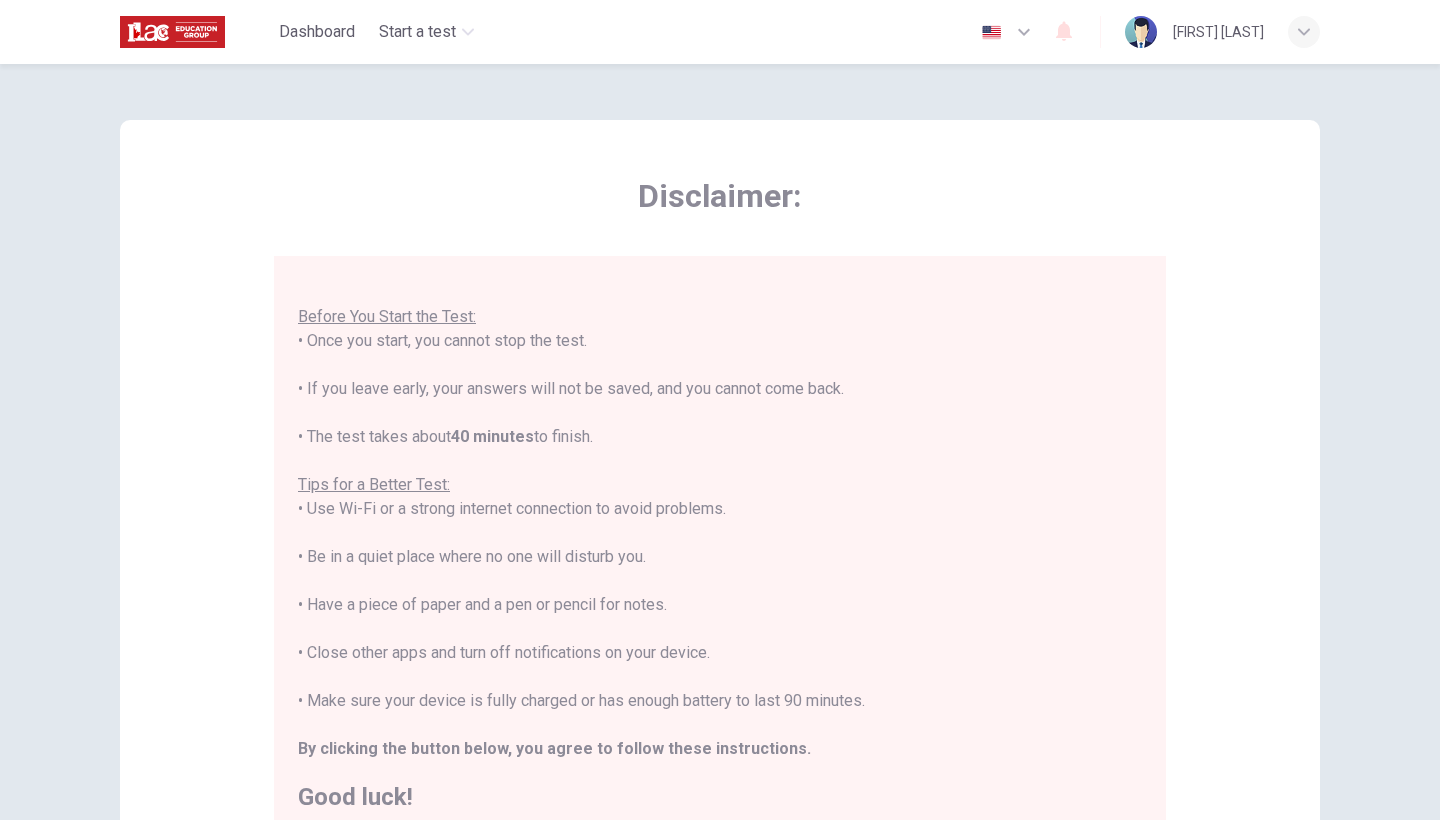 scroll, scrollTop: 21, scrollLeft: 0, axis: vertical 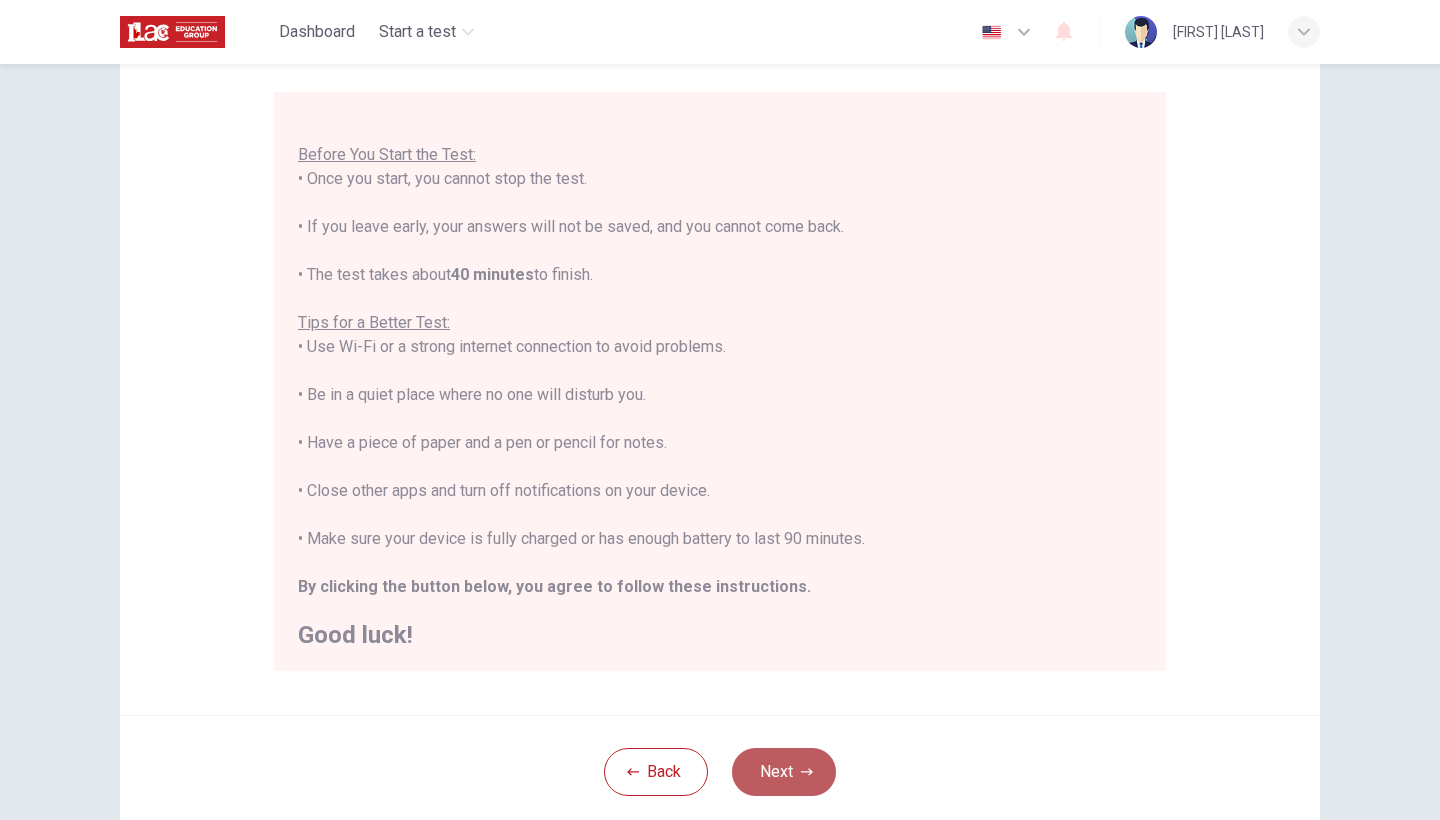click on "Next" at bounding box center [784, 772] 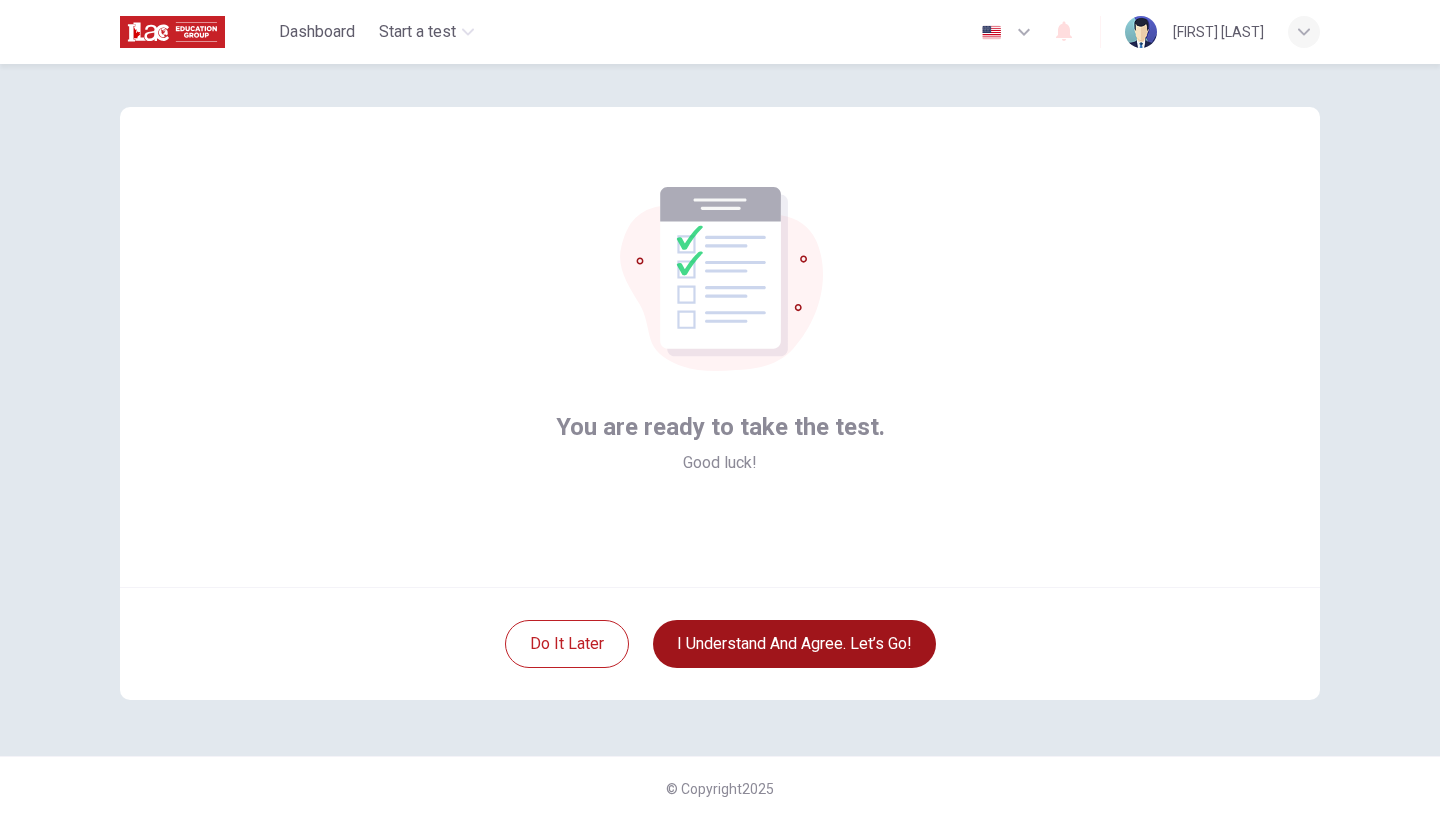 click on "I understand and agree. Let’s go!" at bounding box center [794, 644] 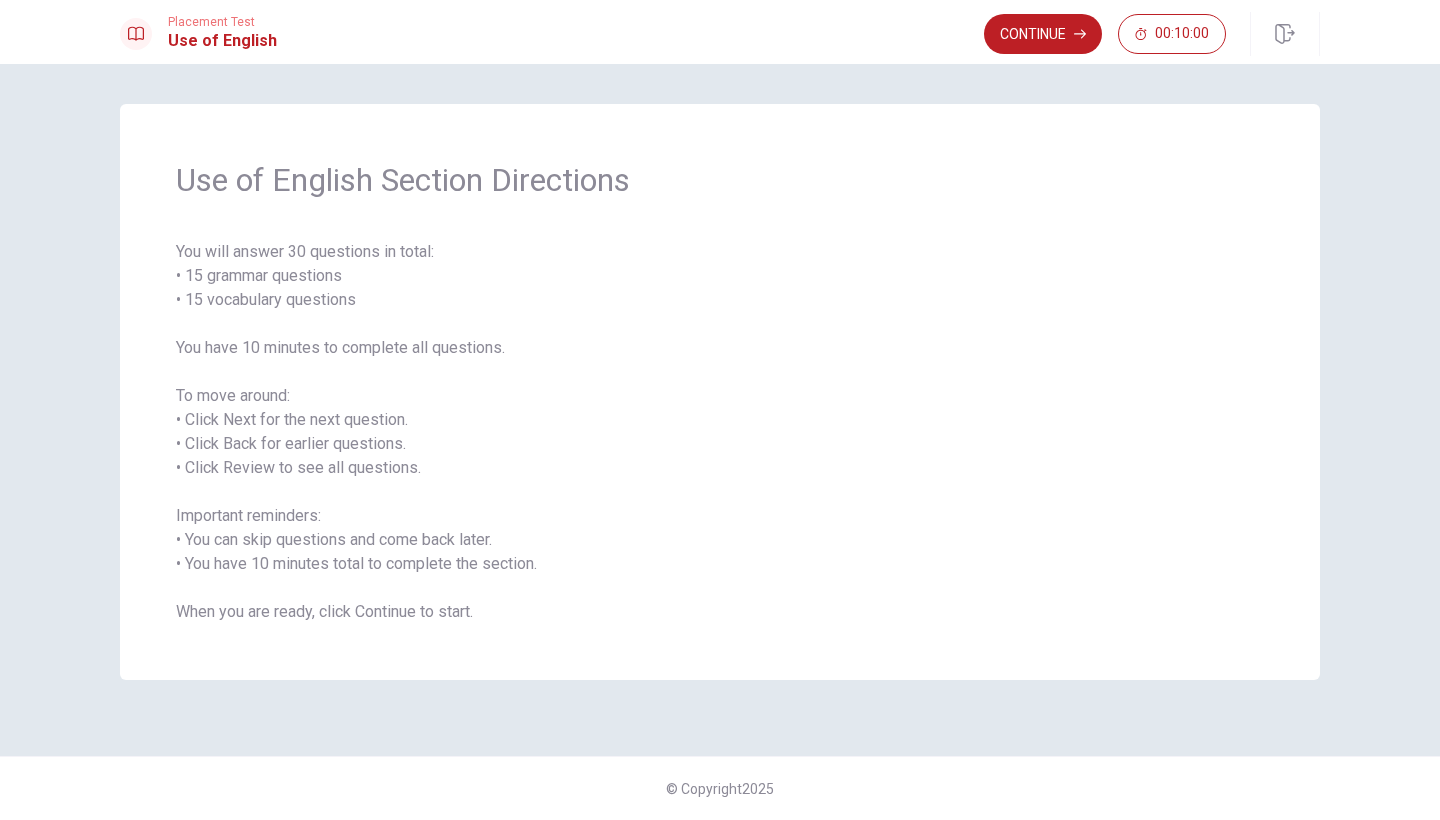 scroll, scrollTop: 0, scrollLeft: 0, axis: both 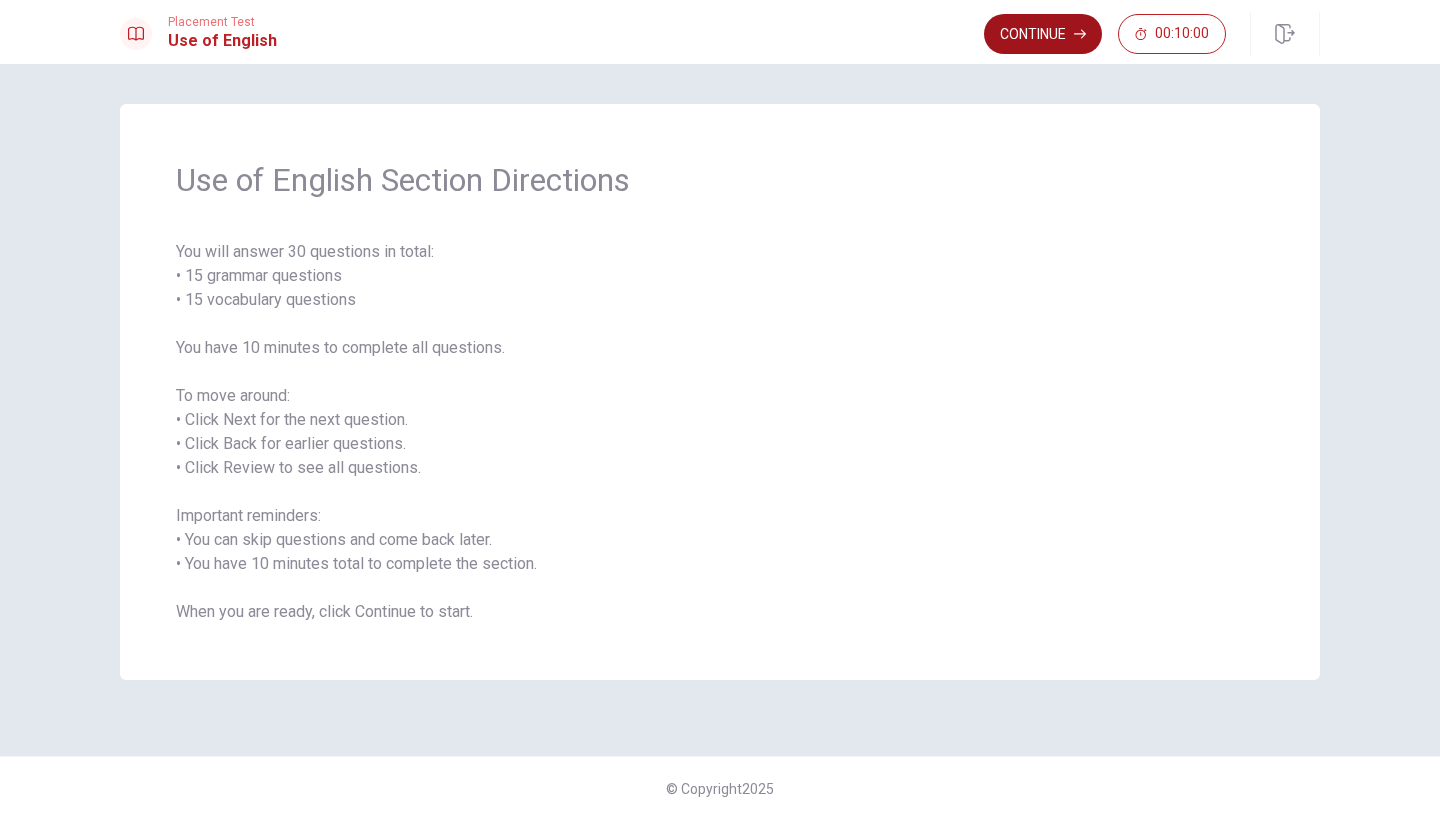 click on "Continue" at bounding box center [1043, 34] 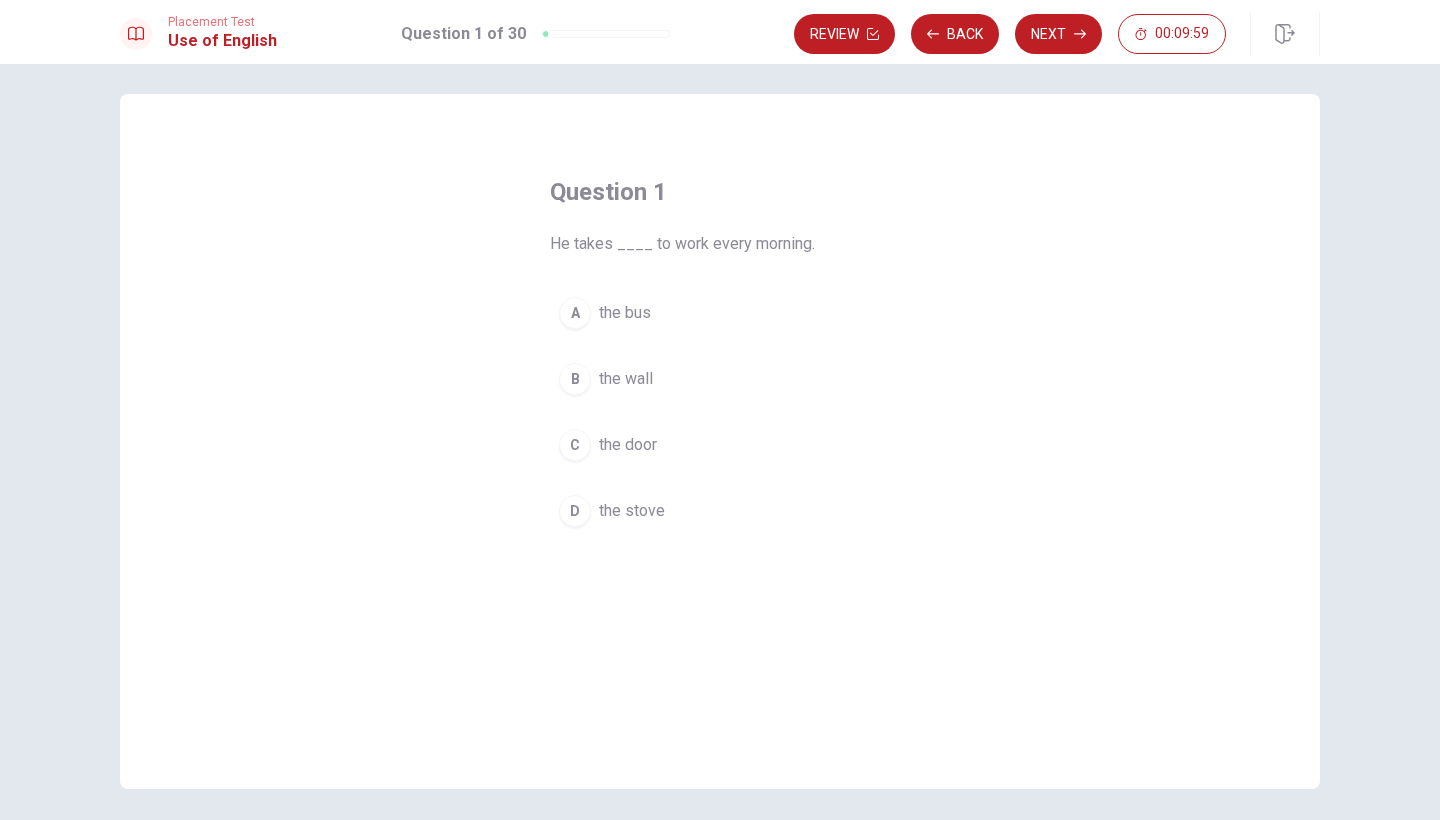 scroll, scrollTop: 8, scrollLeft: 0, axis: vertical 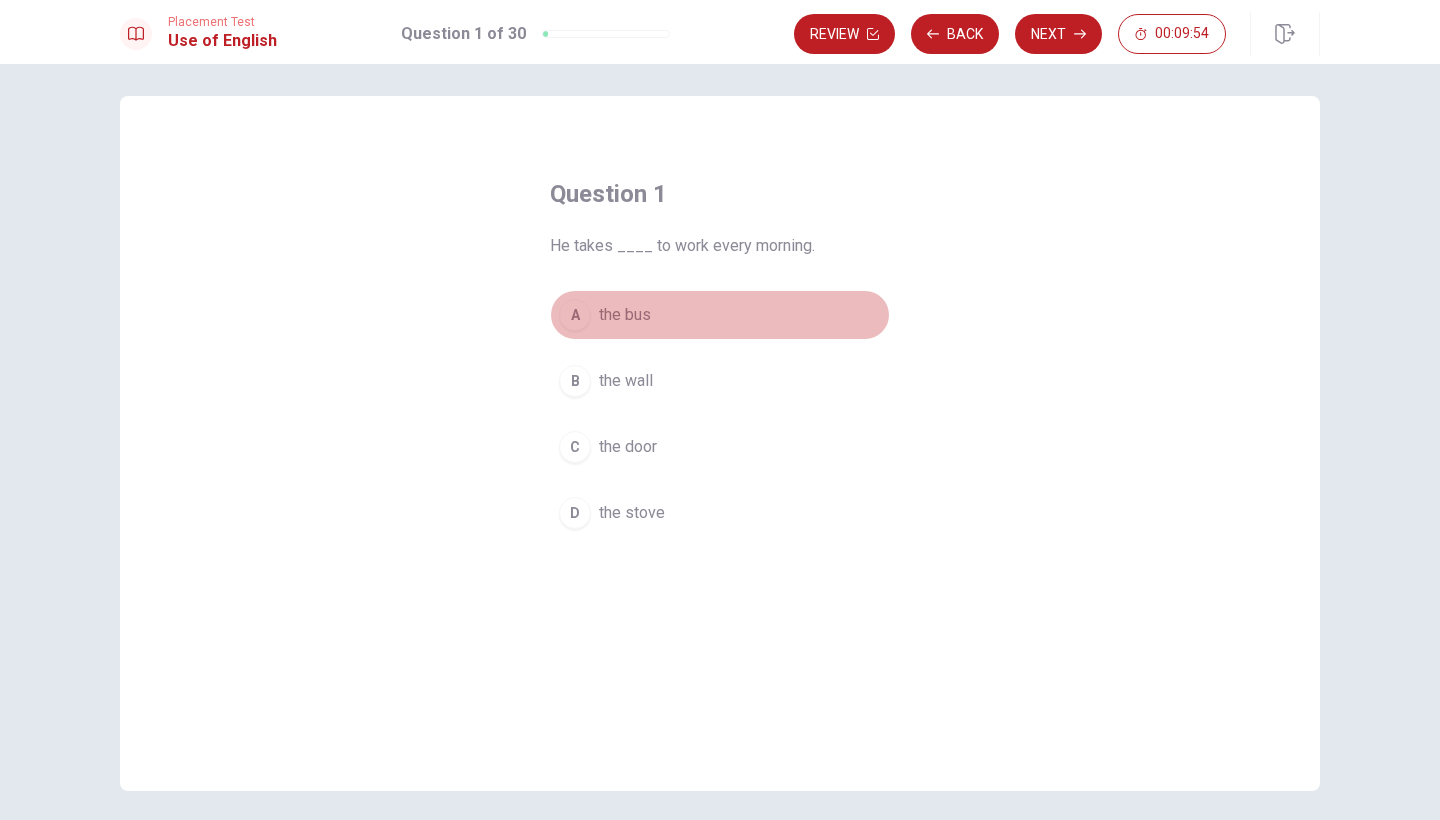 click on "A" at bounding box center (575, 315) 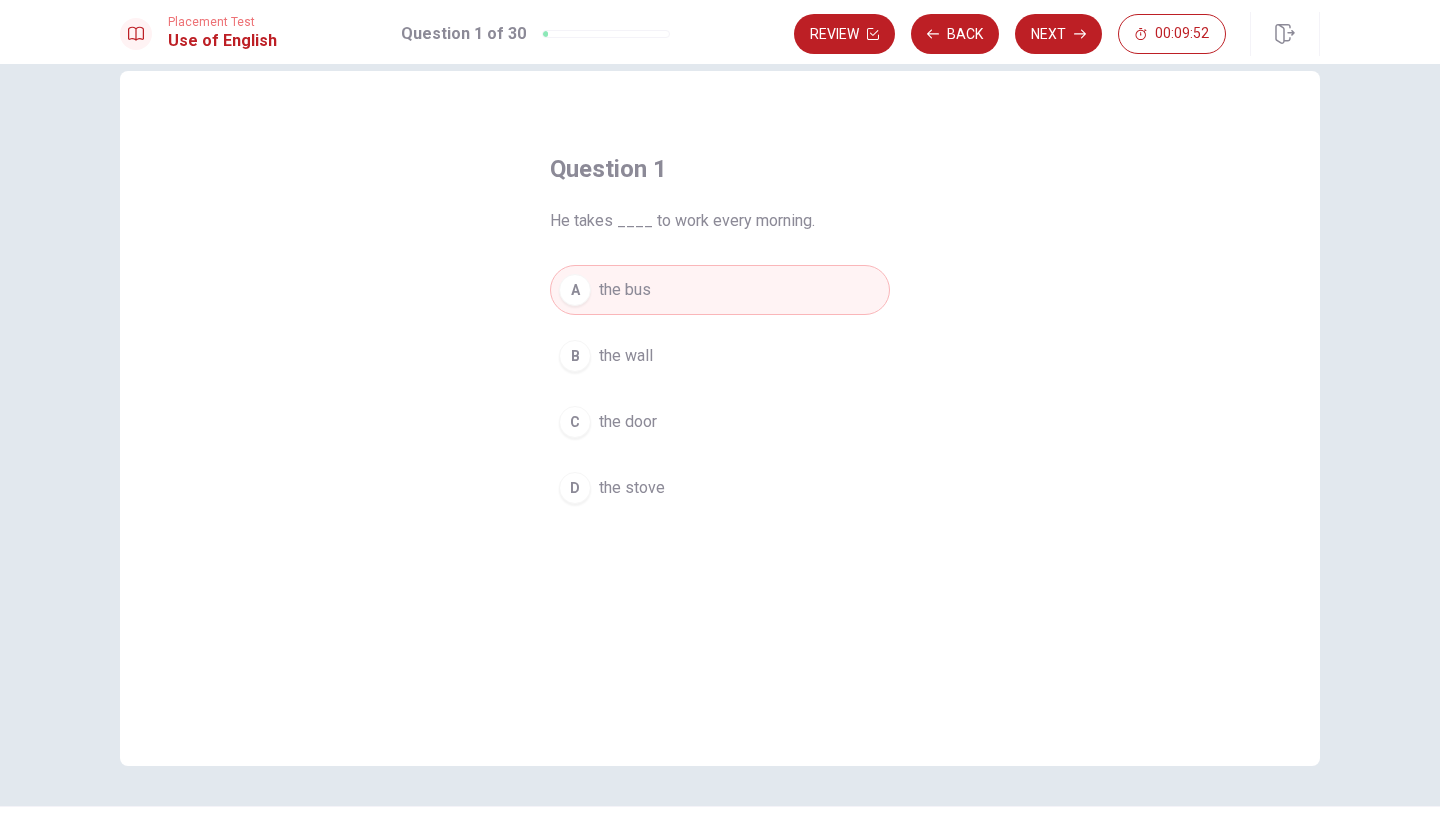 scroll, scrollTop: 21, scrollLeft: 0, axis: vertical 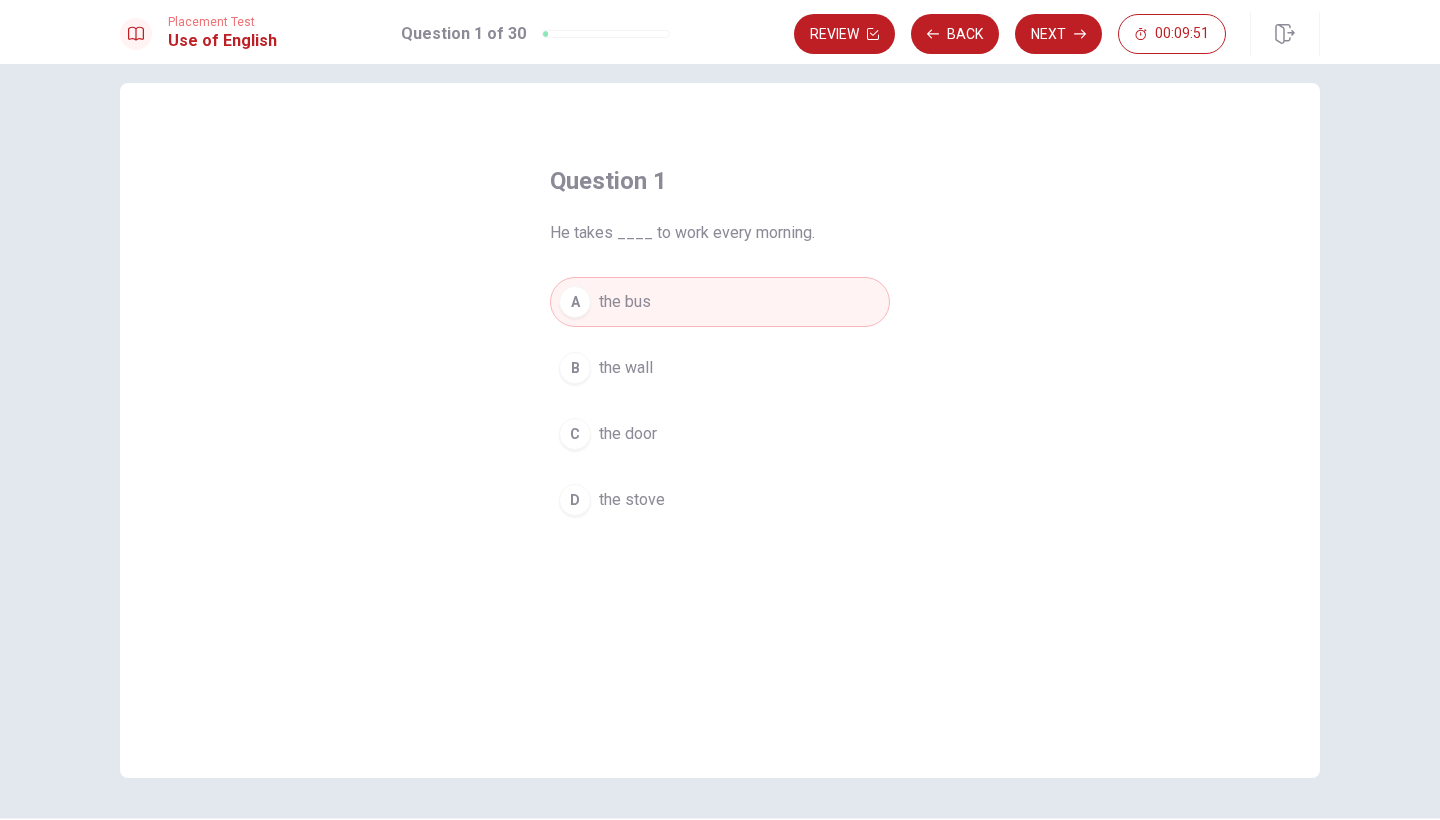 click on "the bus" at bounding box center (625, 302) 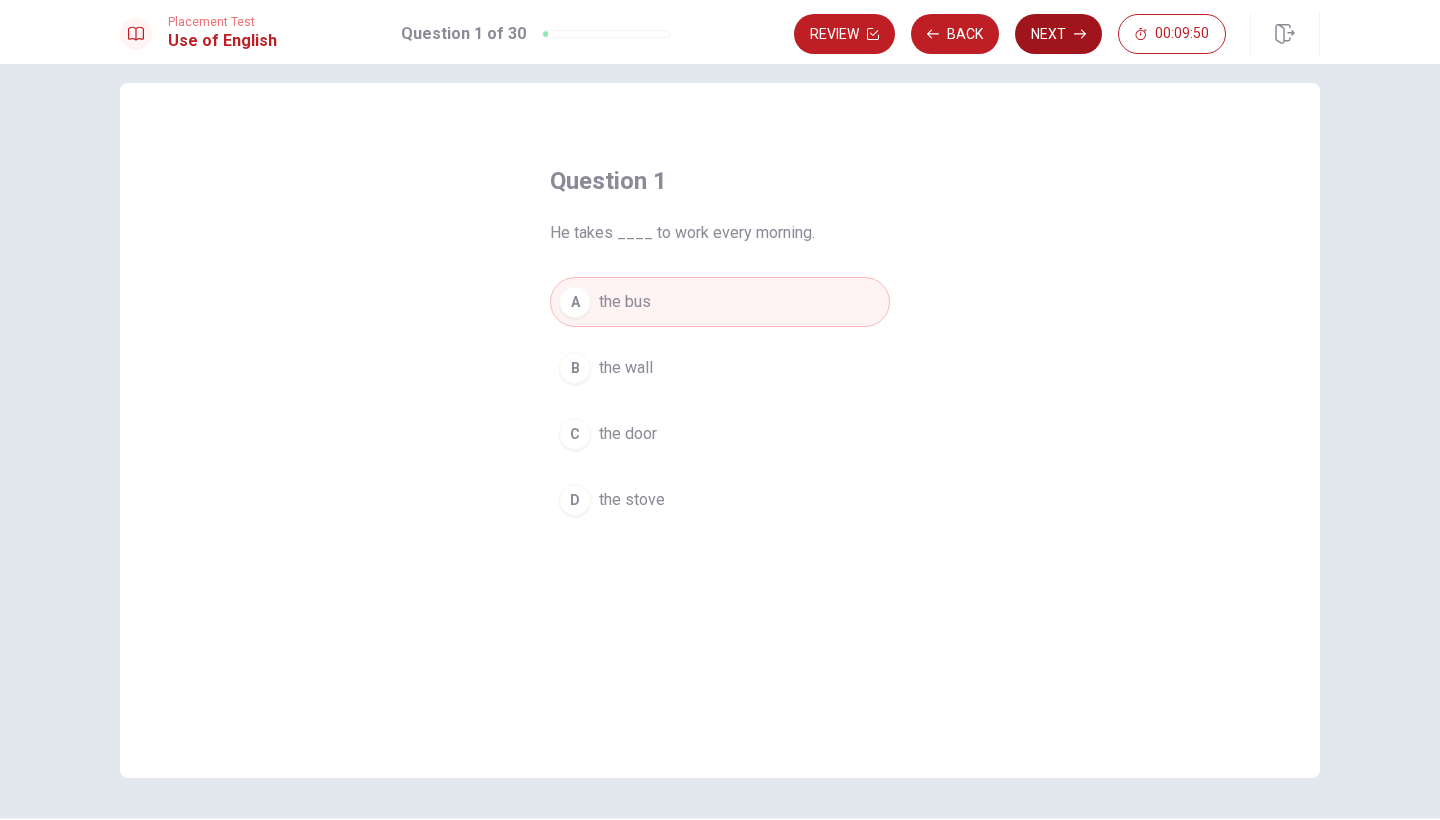click on "Next" at bounding box center [1058, 34] 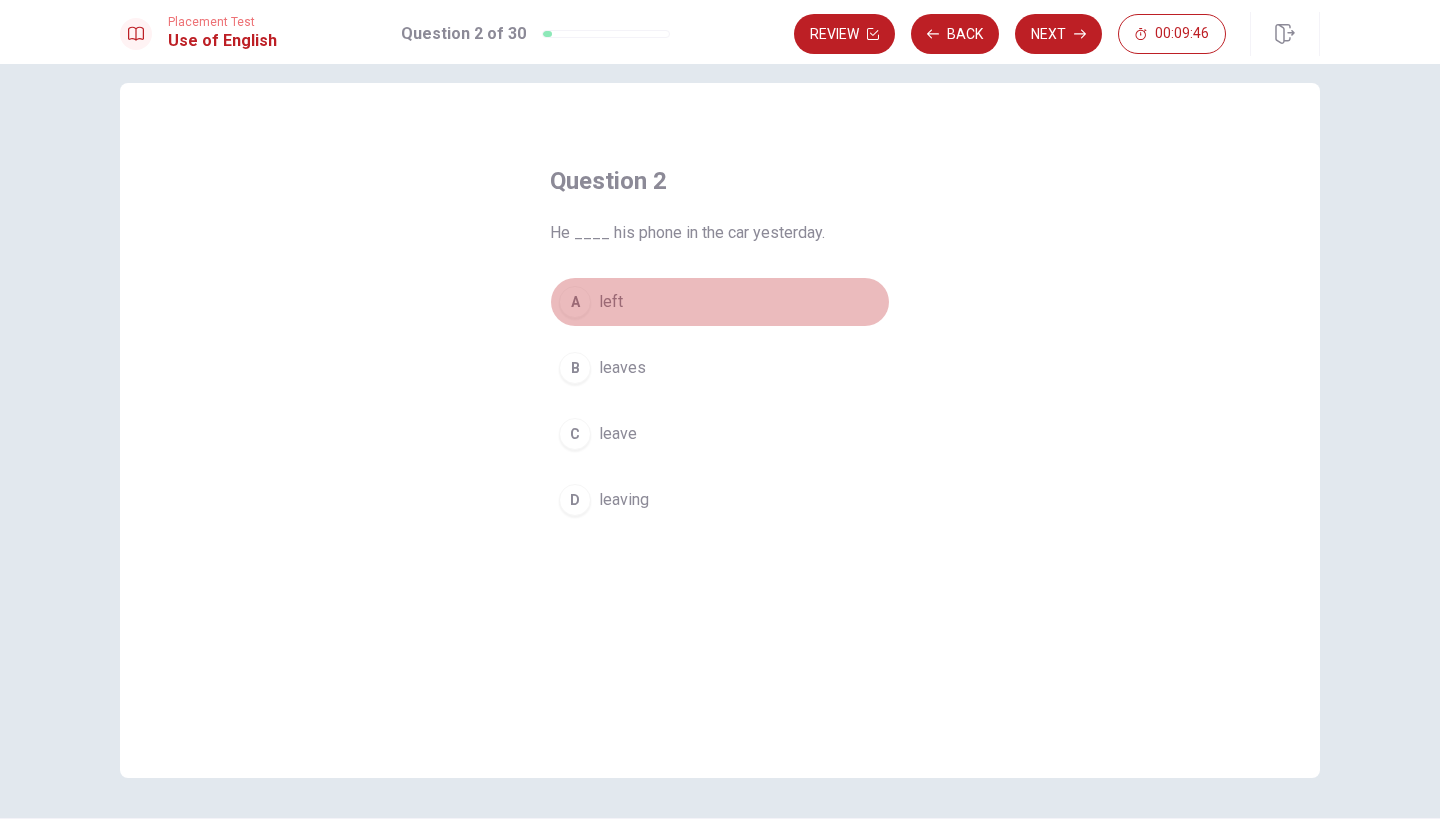 click on "A" at bounding box center (575, 302) 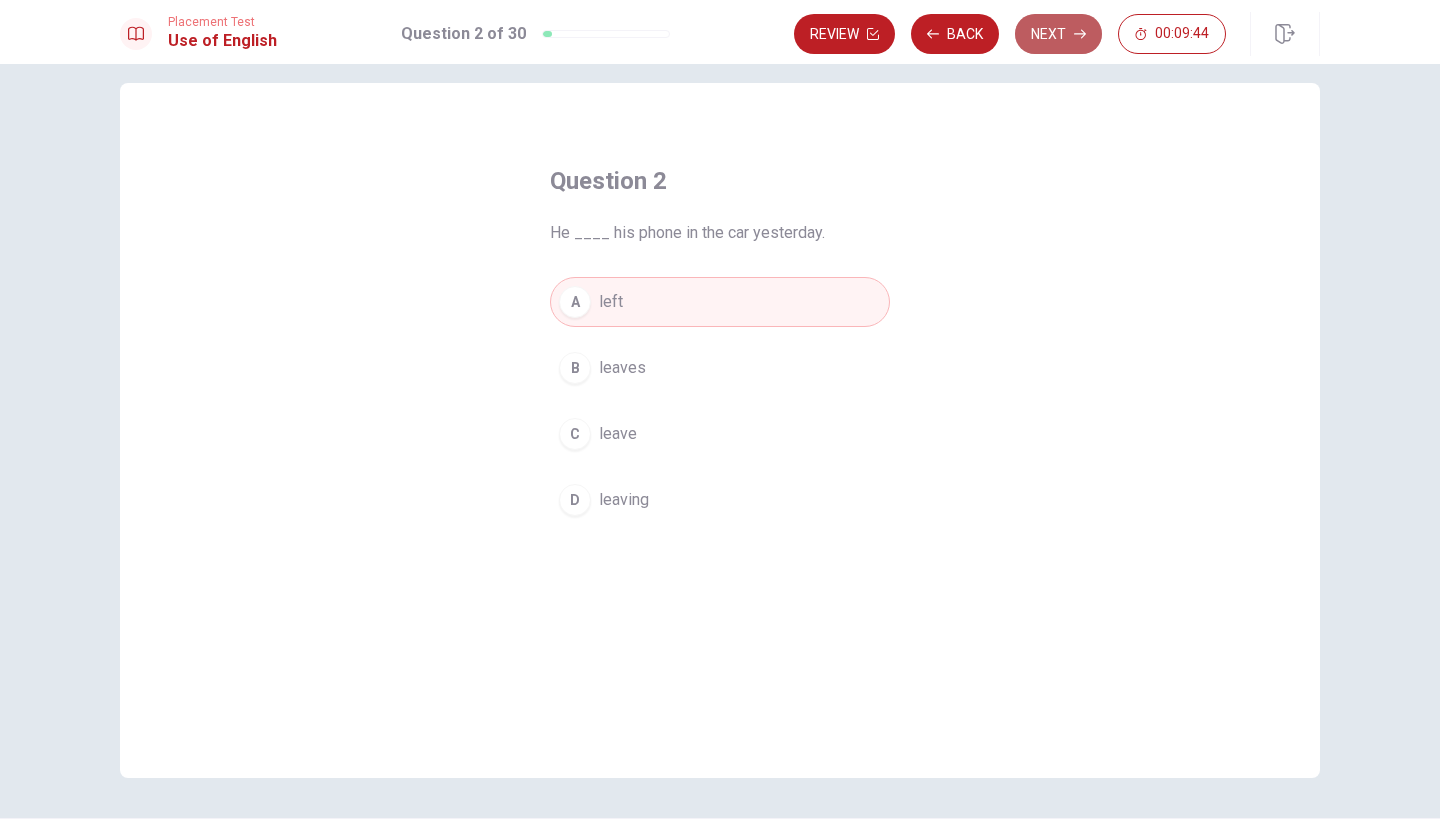 click on "Next" at bounding box center [1058, 34] 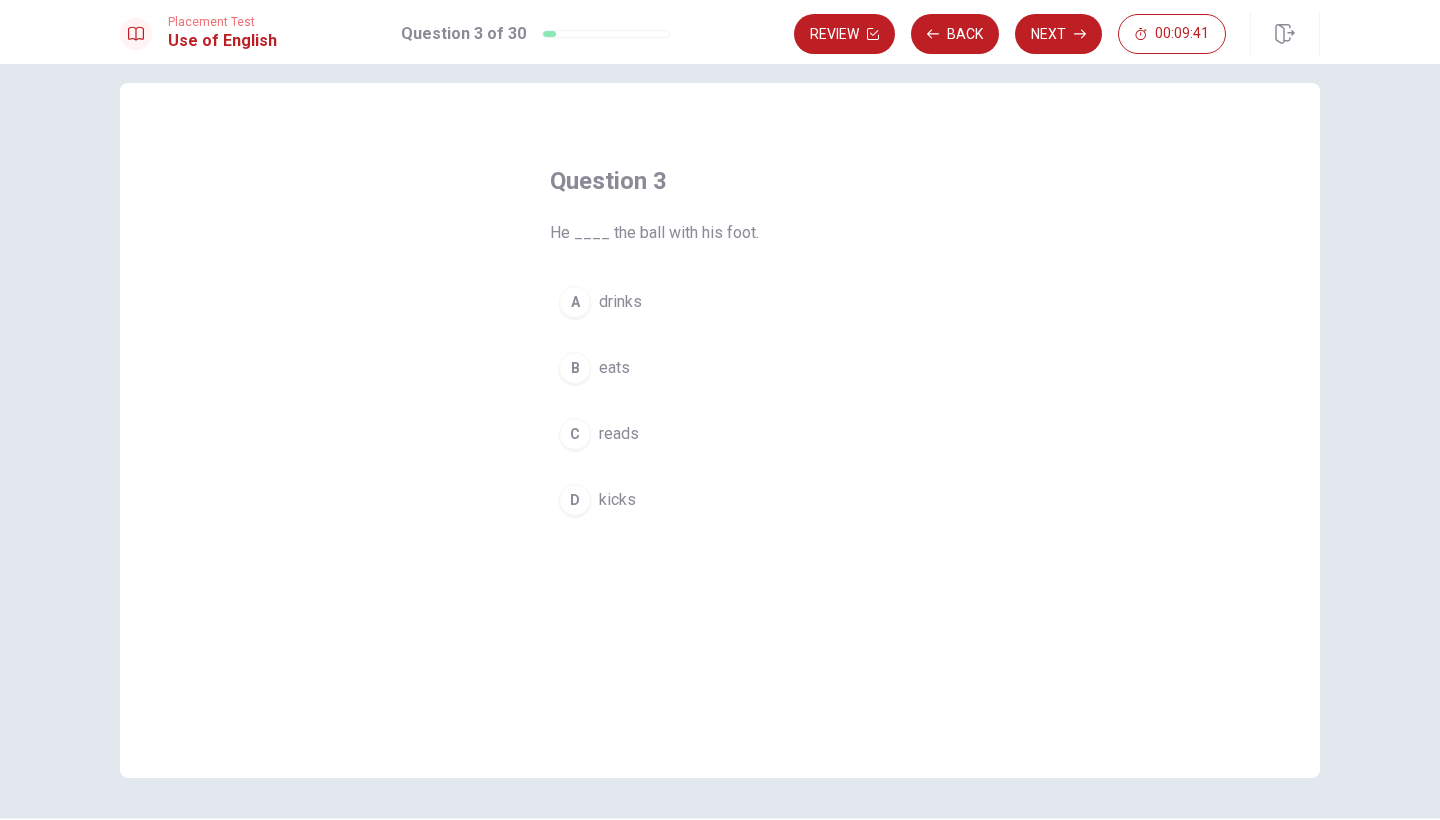 click on "kicks" at bounding box center [617, 500] 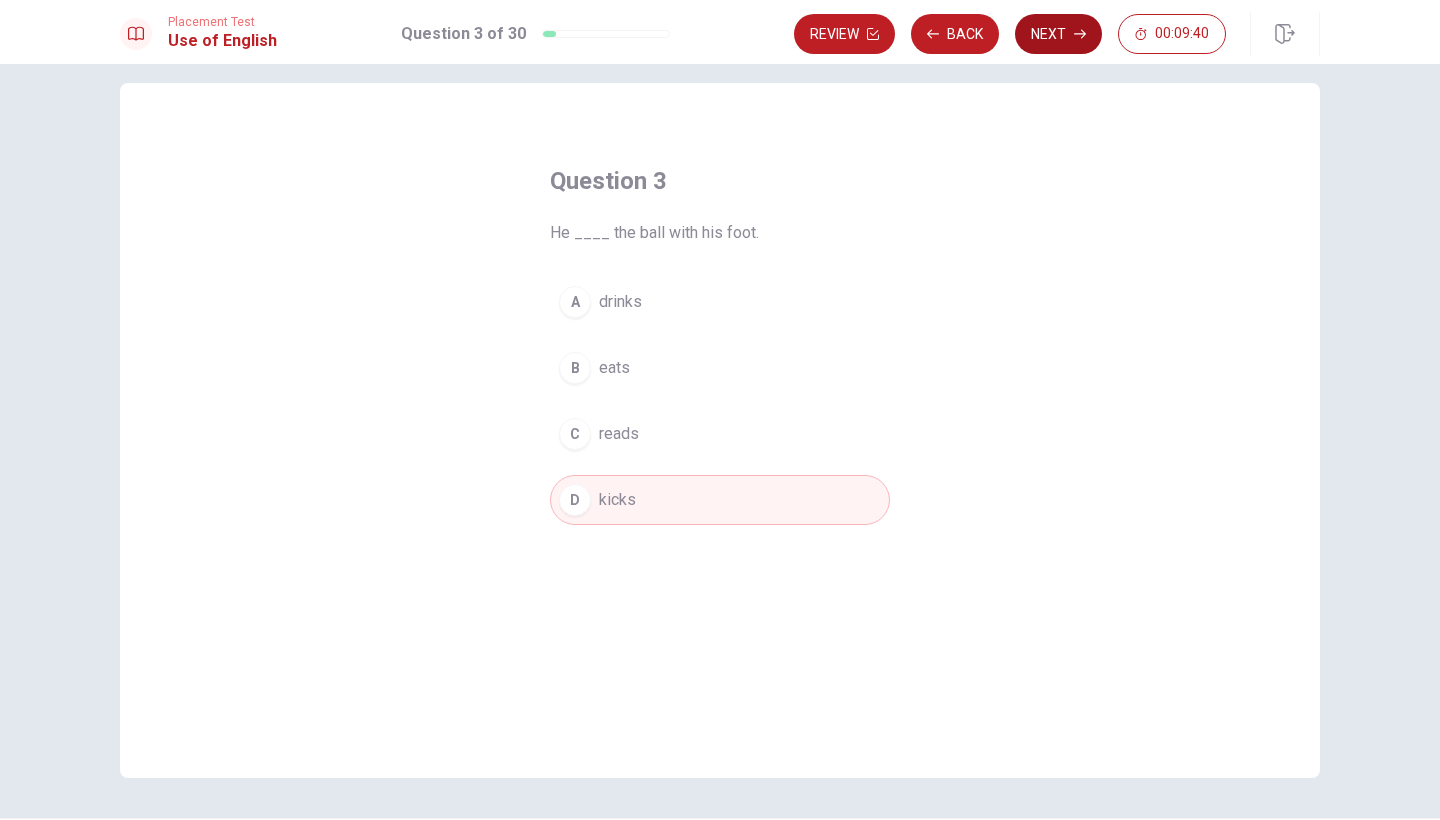 click on "Next" at bounding box center [1058, 34] 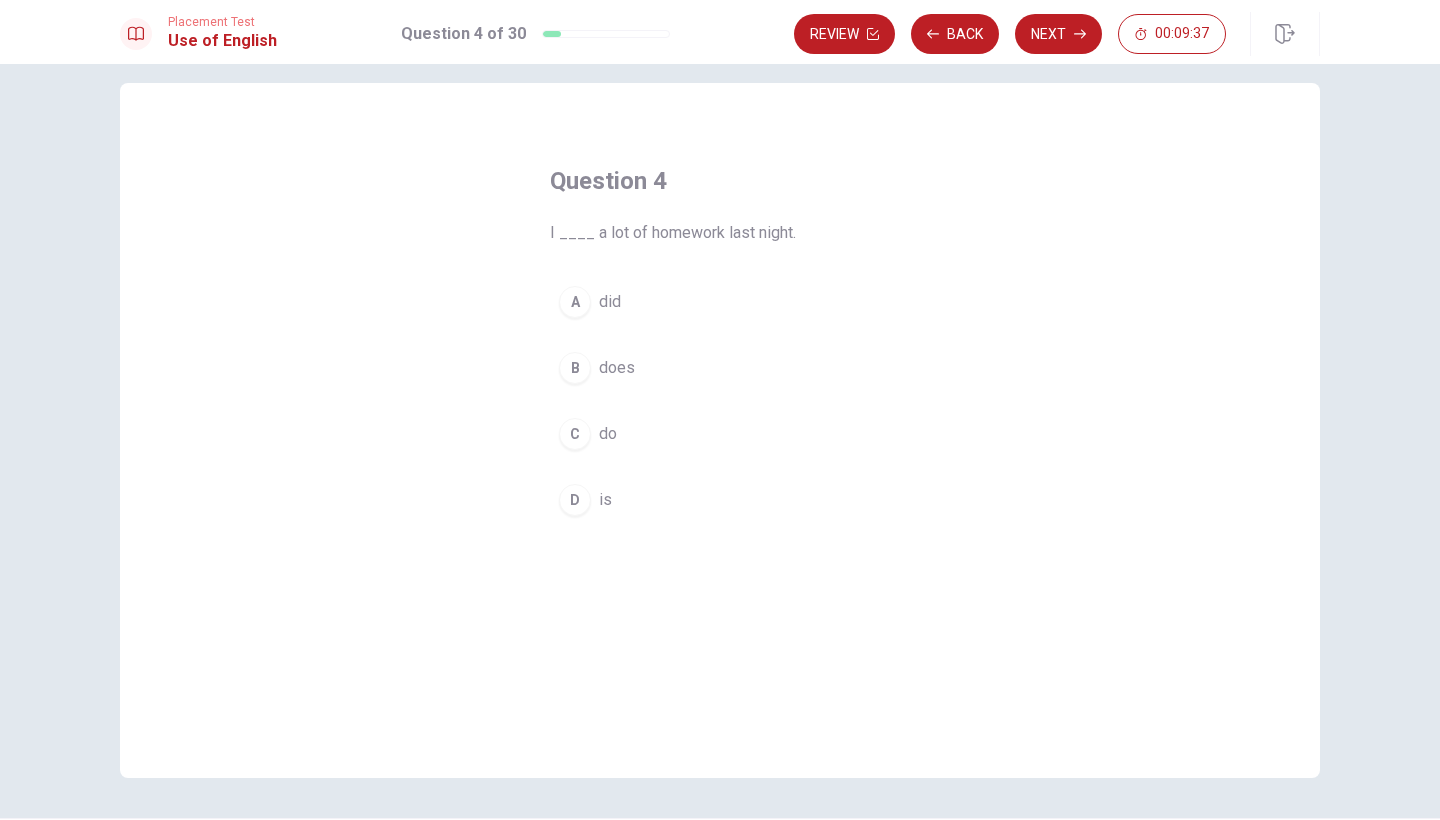 click on "A" at bounding box center (575, 302) 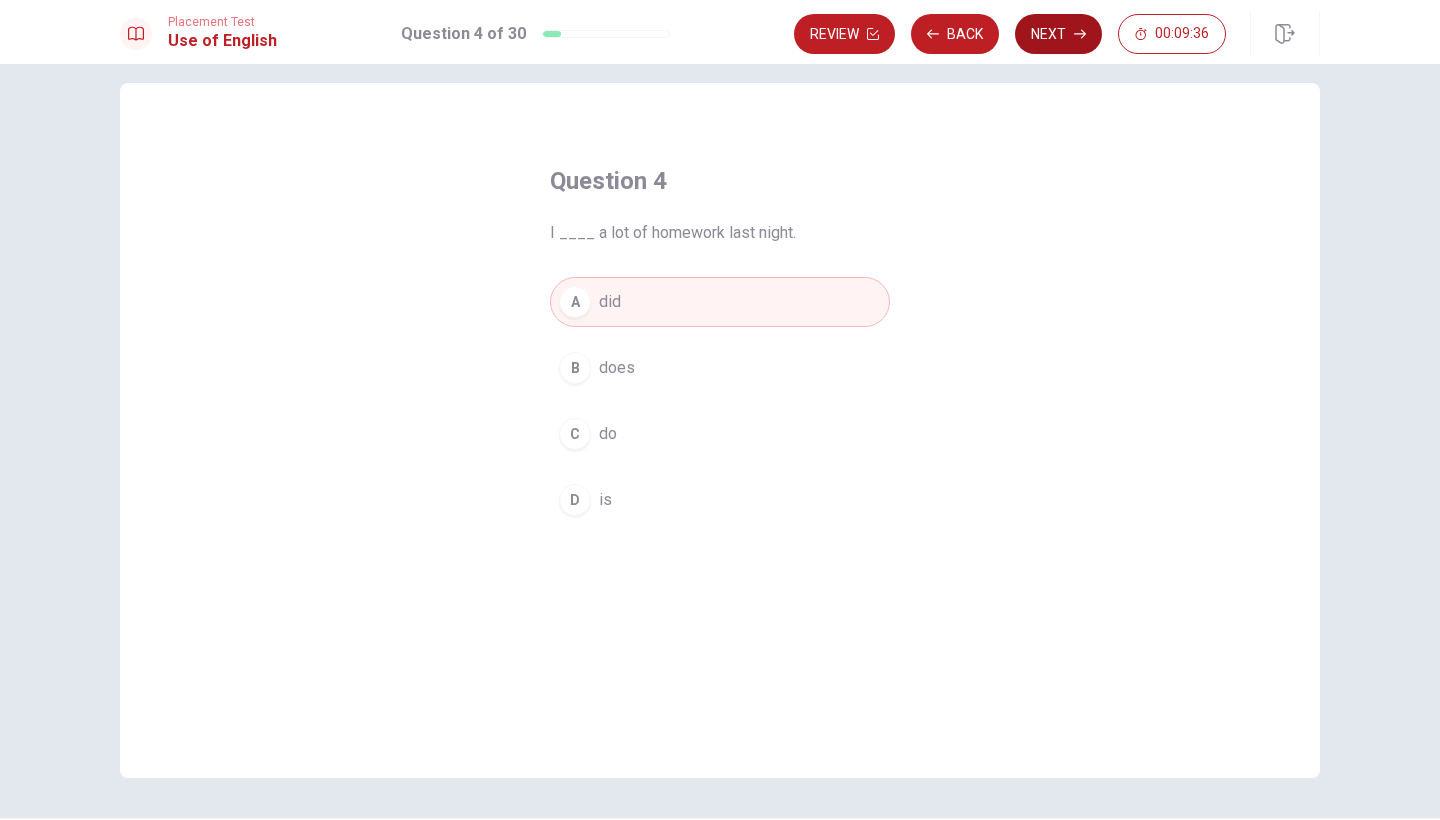 click on "Next" at bounding box center [1058, 34] 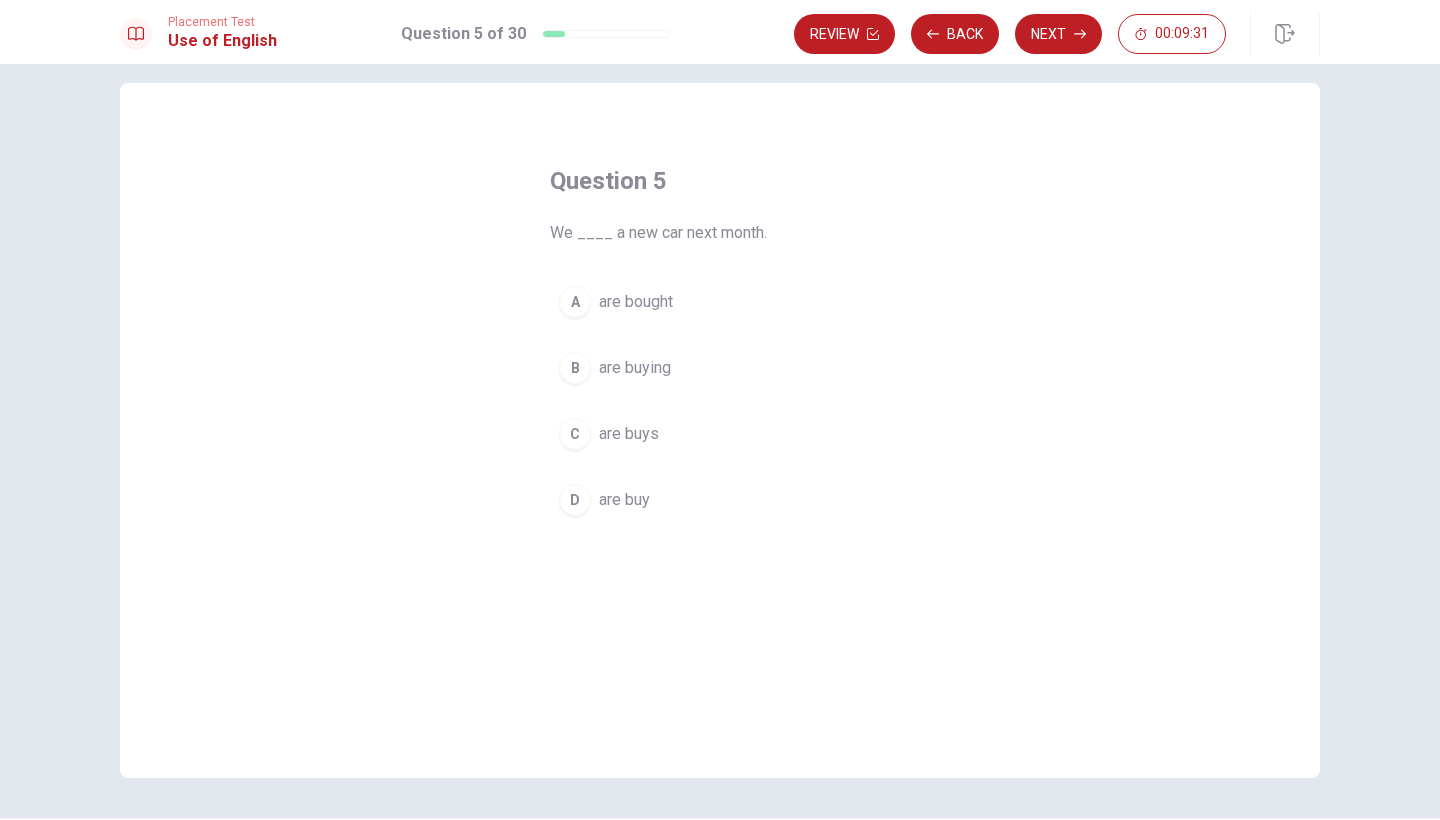 click on "are buying" at bounding box center [635, 368] 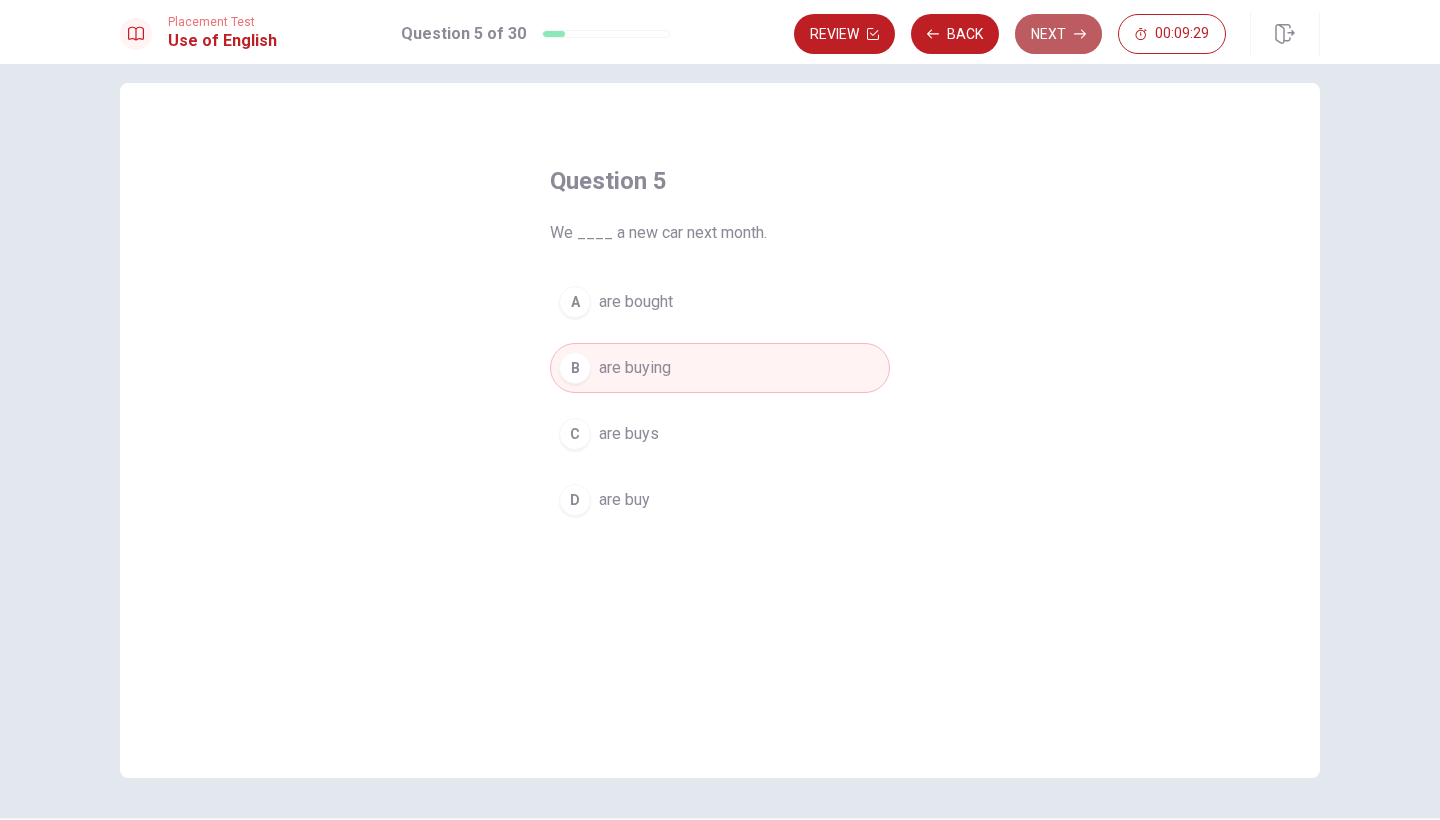 click on "Next" at bounding box center [1058, 34] 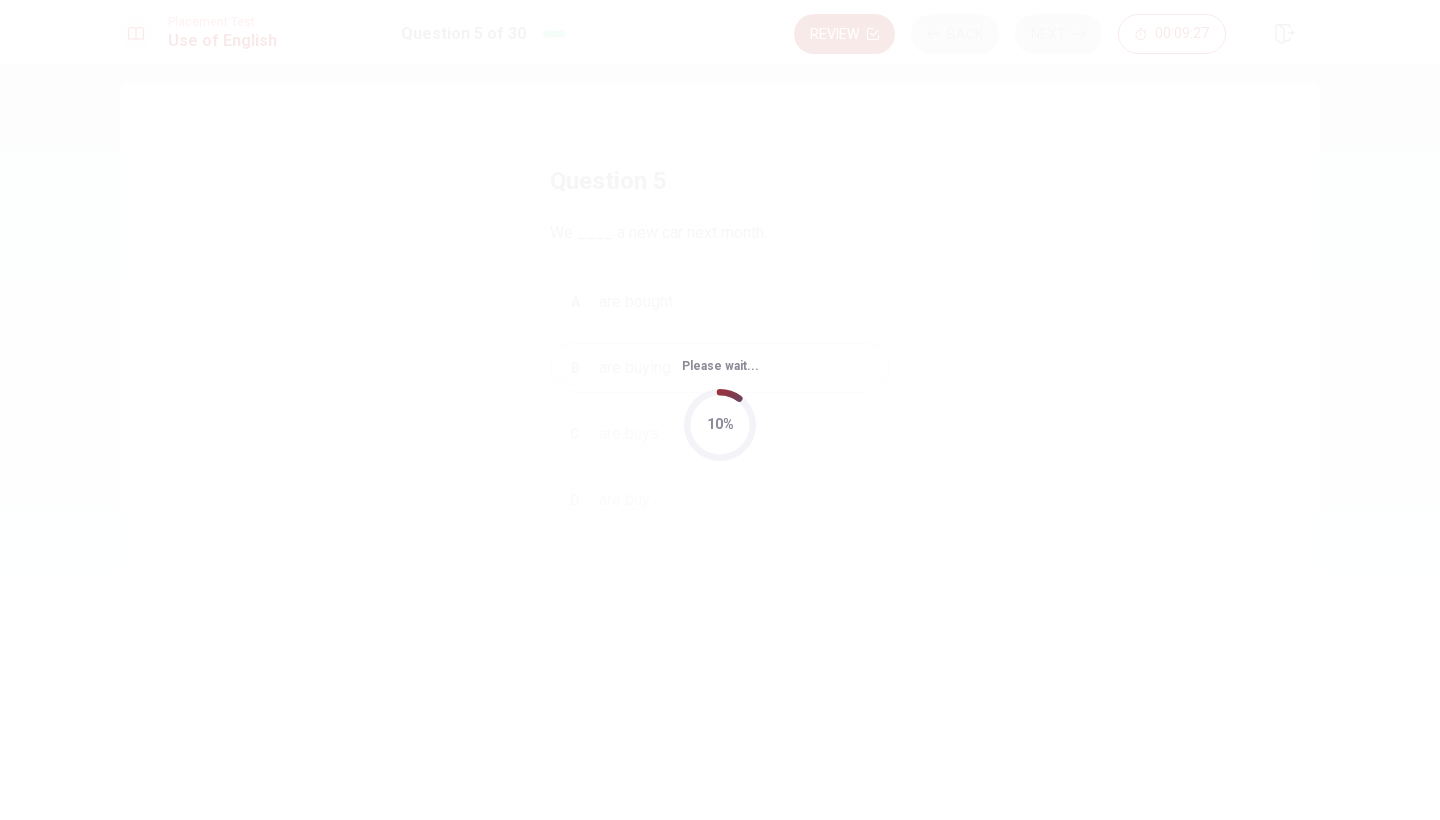 scroll, scrollTop: 0, scrollLeft: 0, axis: both 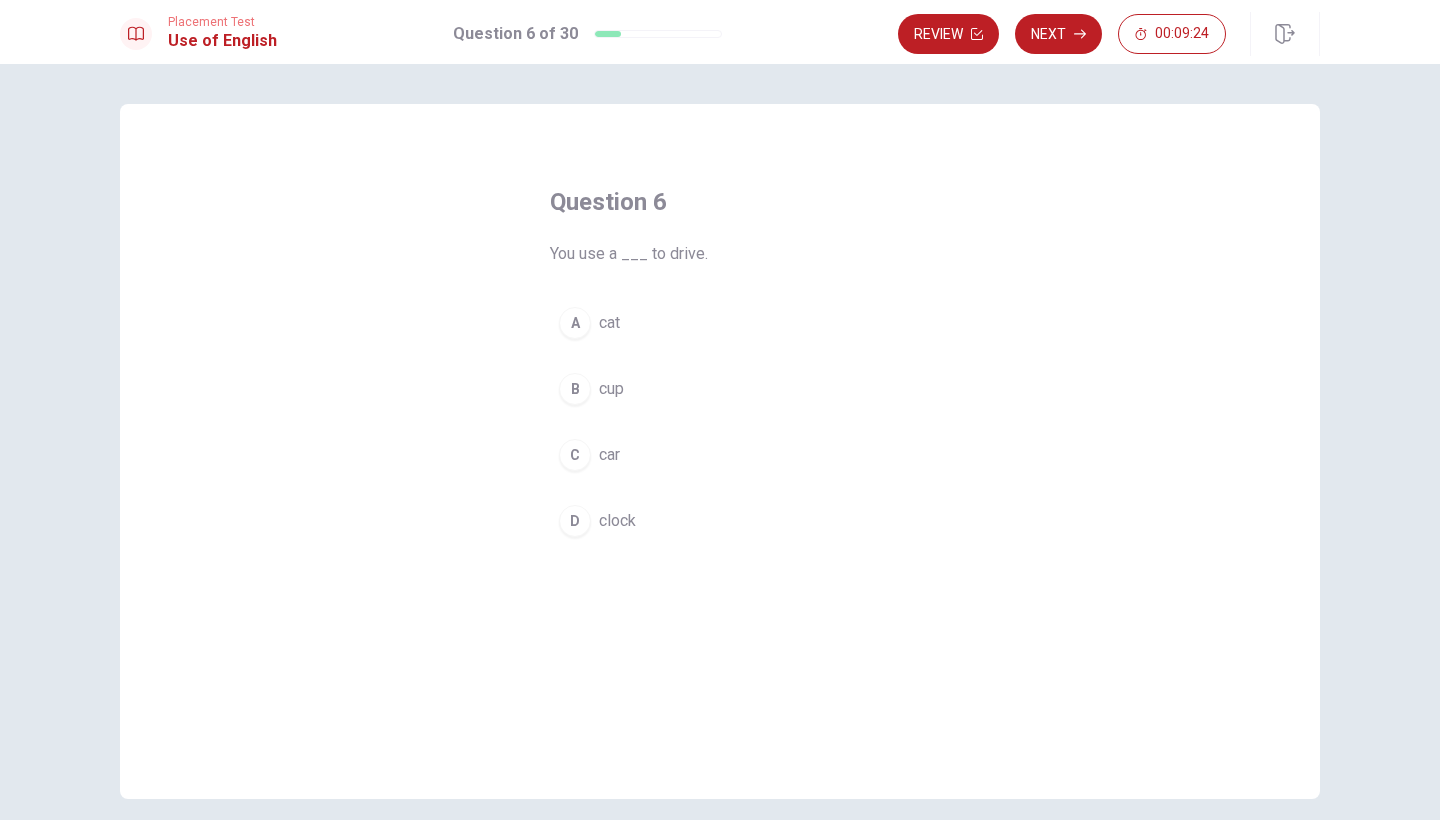 click on "C" at bounding box center (575, 455) 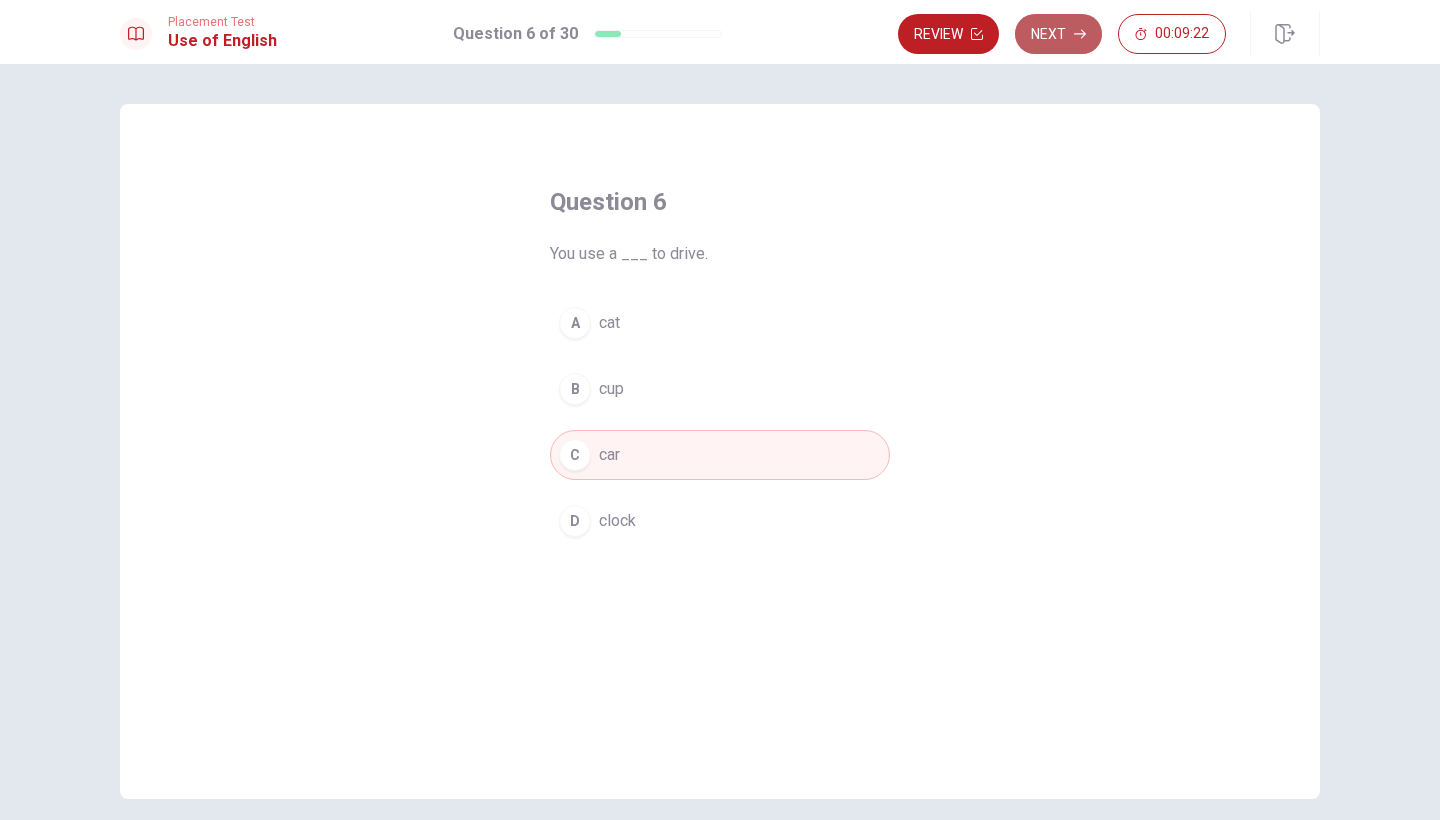 click on "Next" at bounding box center [1058, 34] 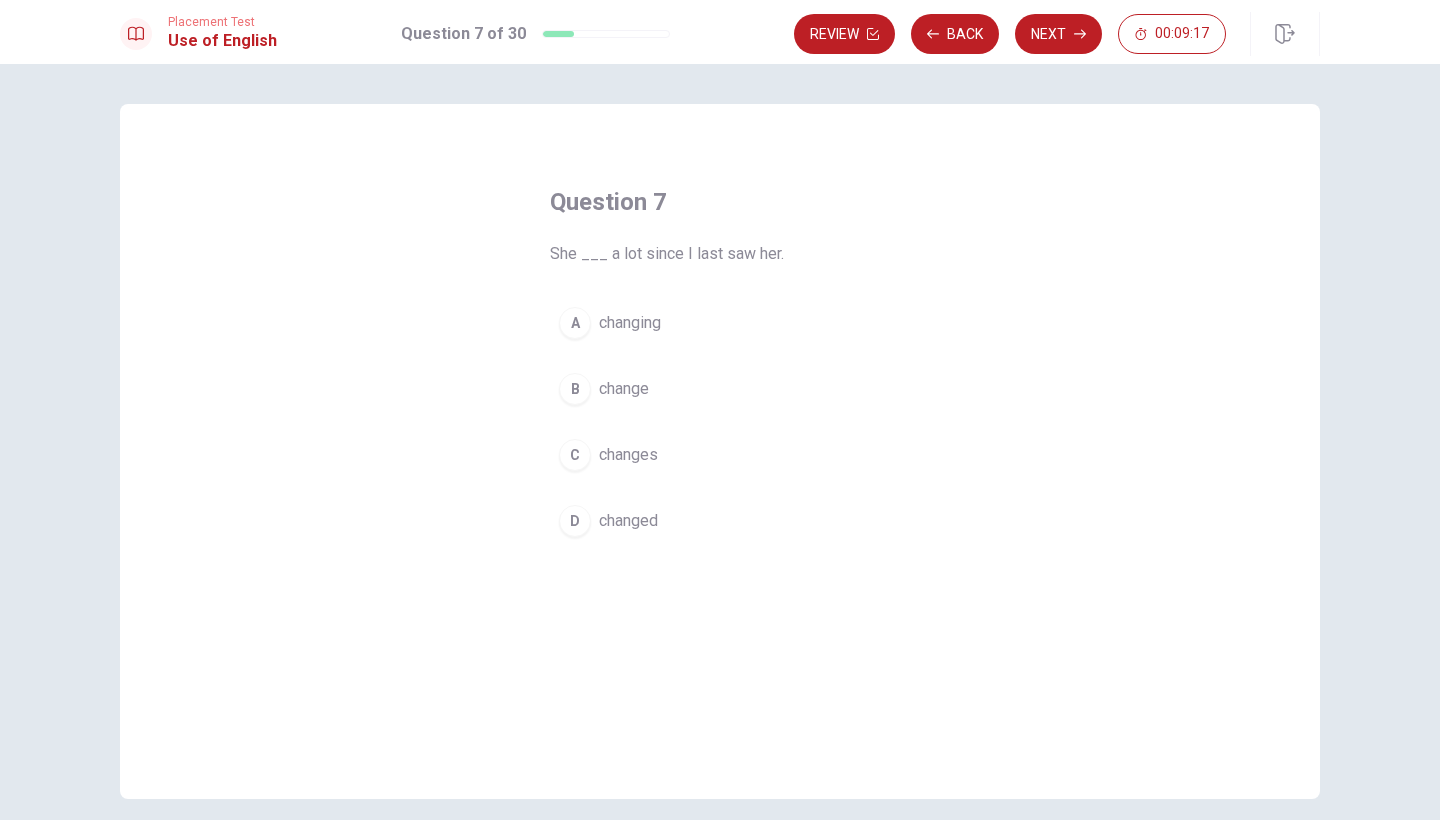 click on "changed" at bounding box center [628, 521] 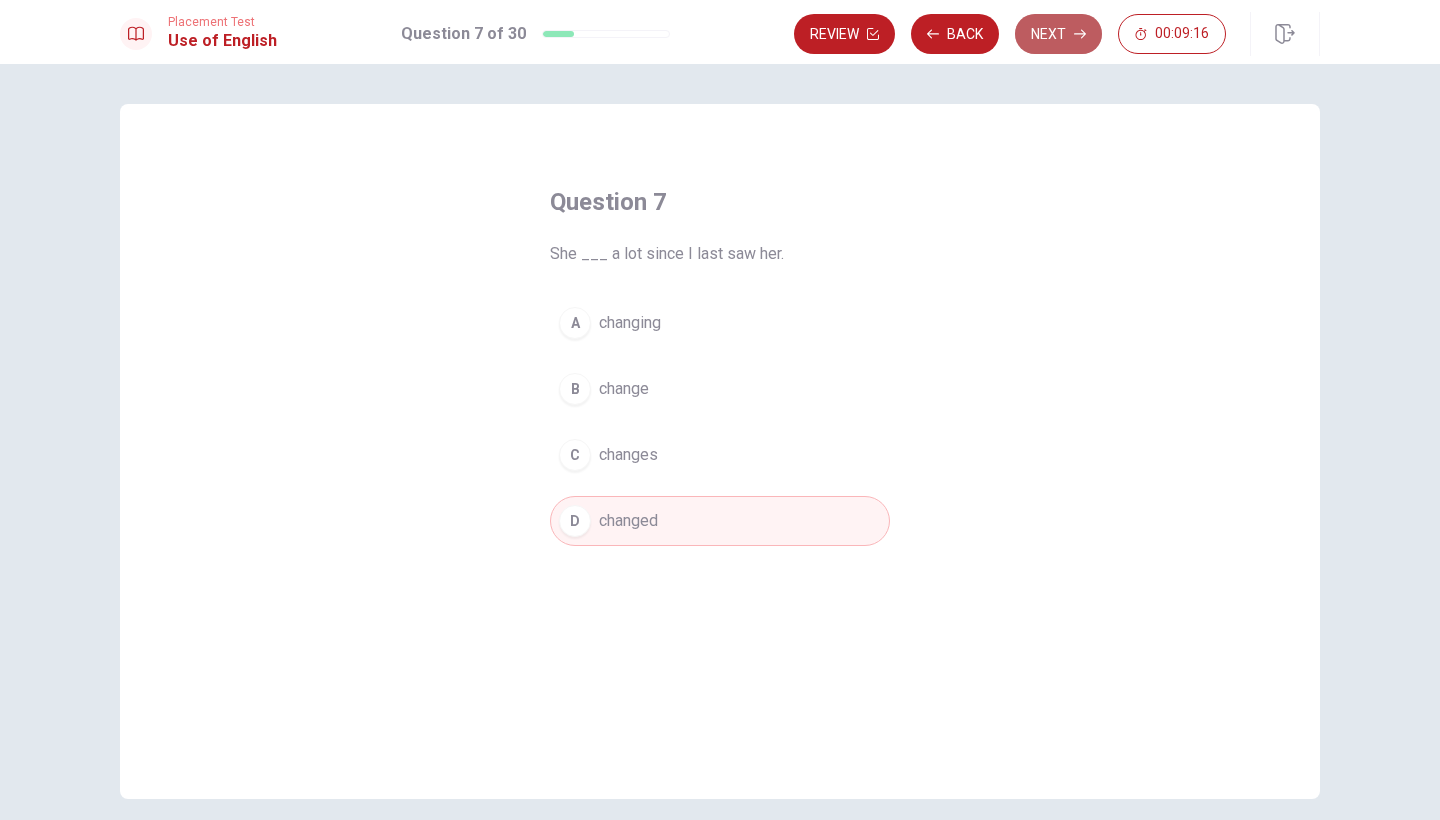 click on "Next" at bounding box center [1058, 34] 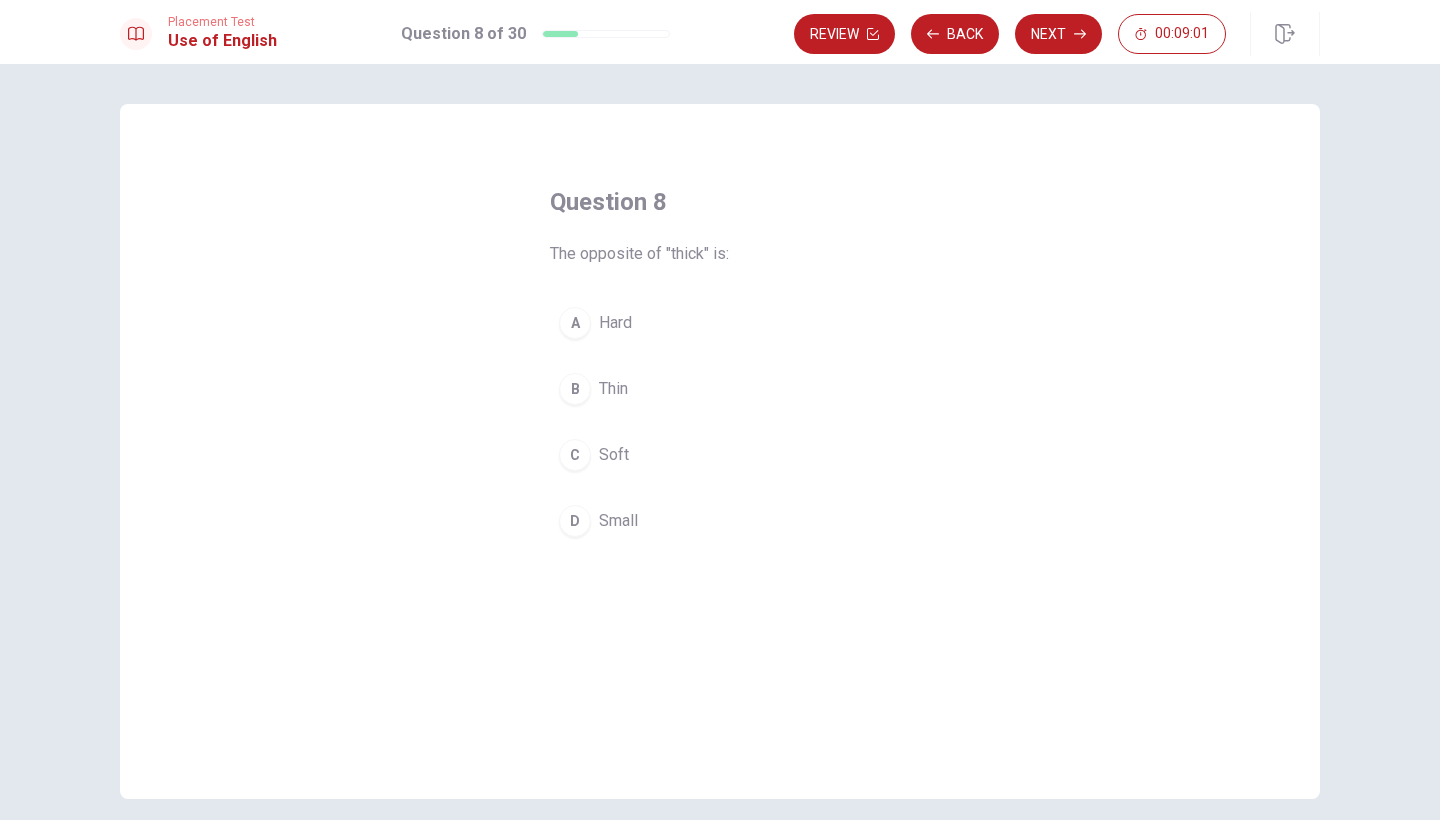 click on "Thin" at bounding box center (613, 389) 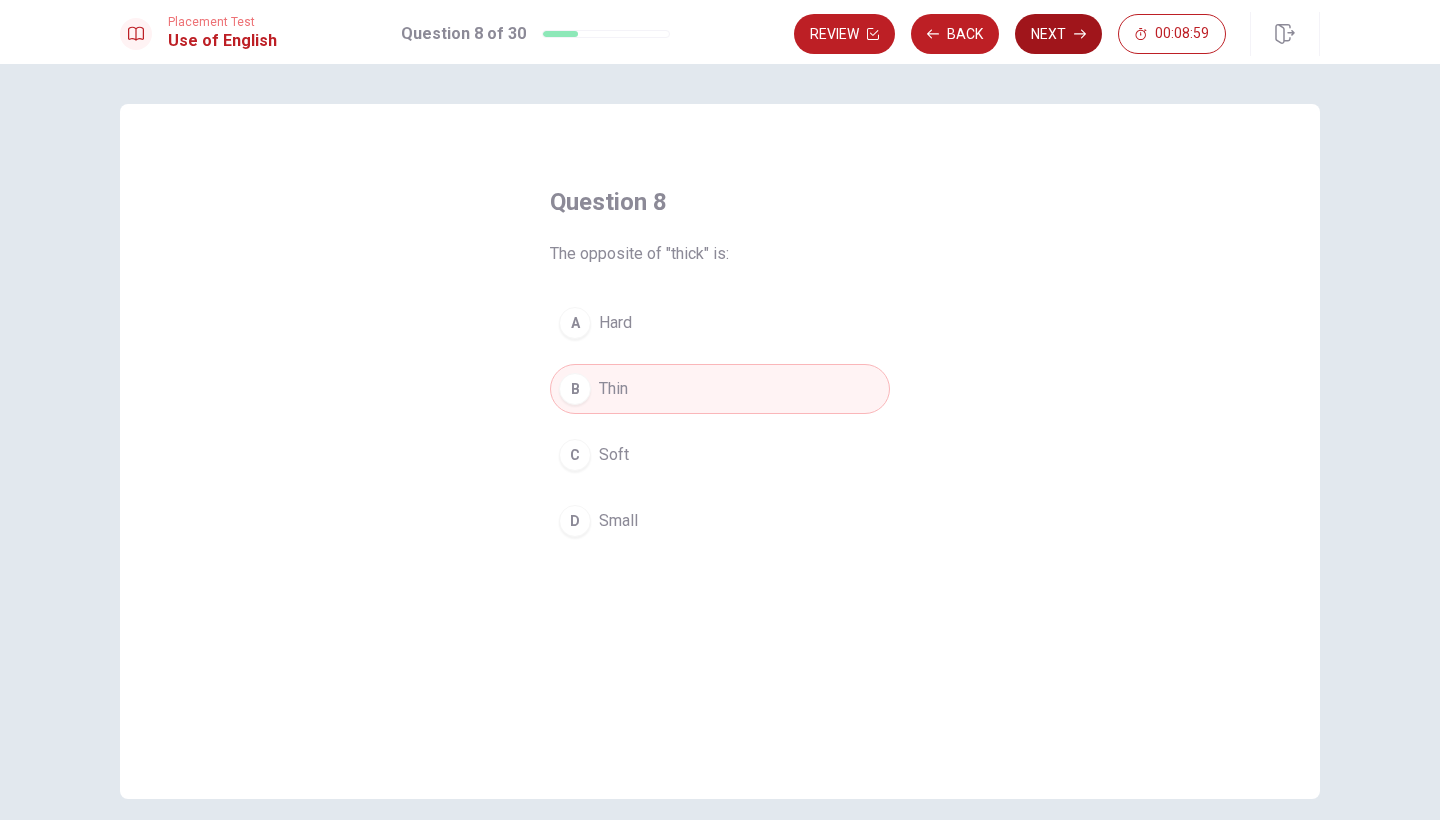 click on "Next" at bounding box center (1058, 34) 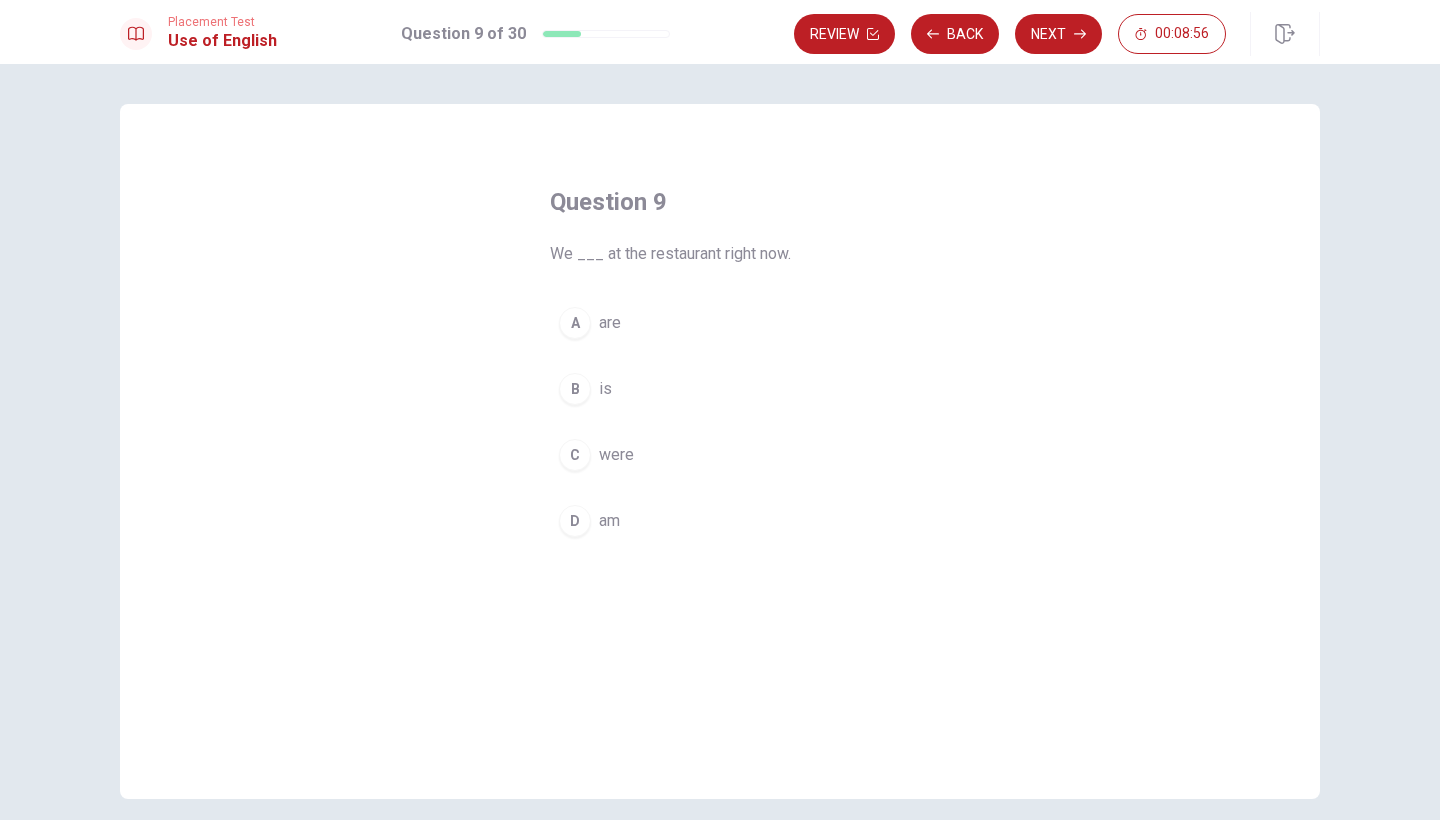 click on "A are" at bounding box center [720, 323] 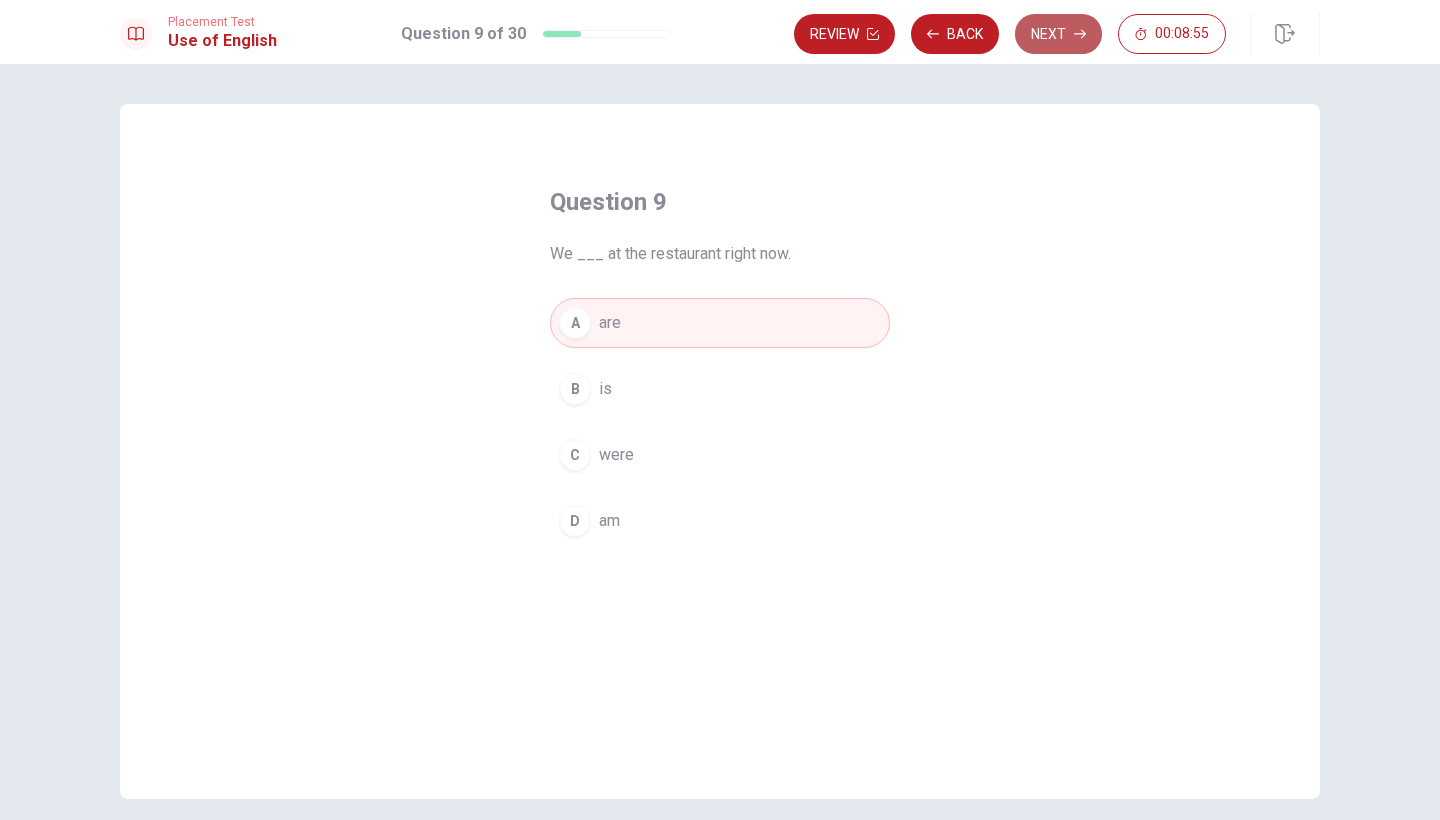 click on "Next" at bounding box center (1058, 34) 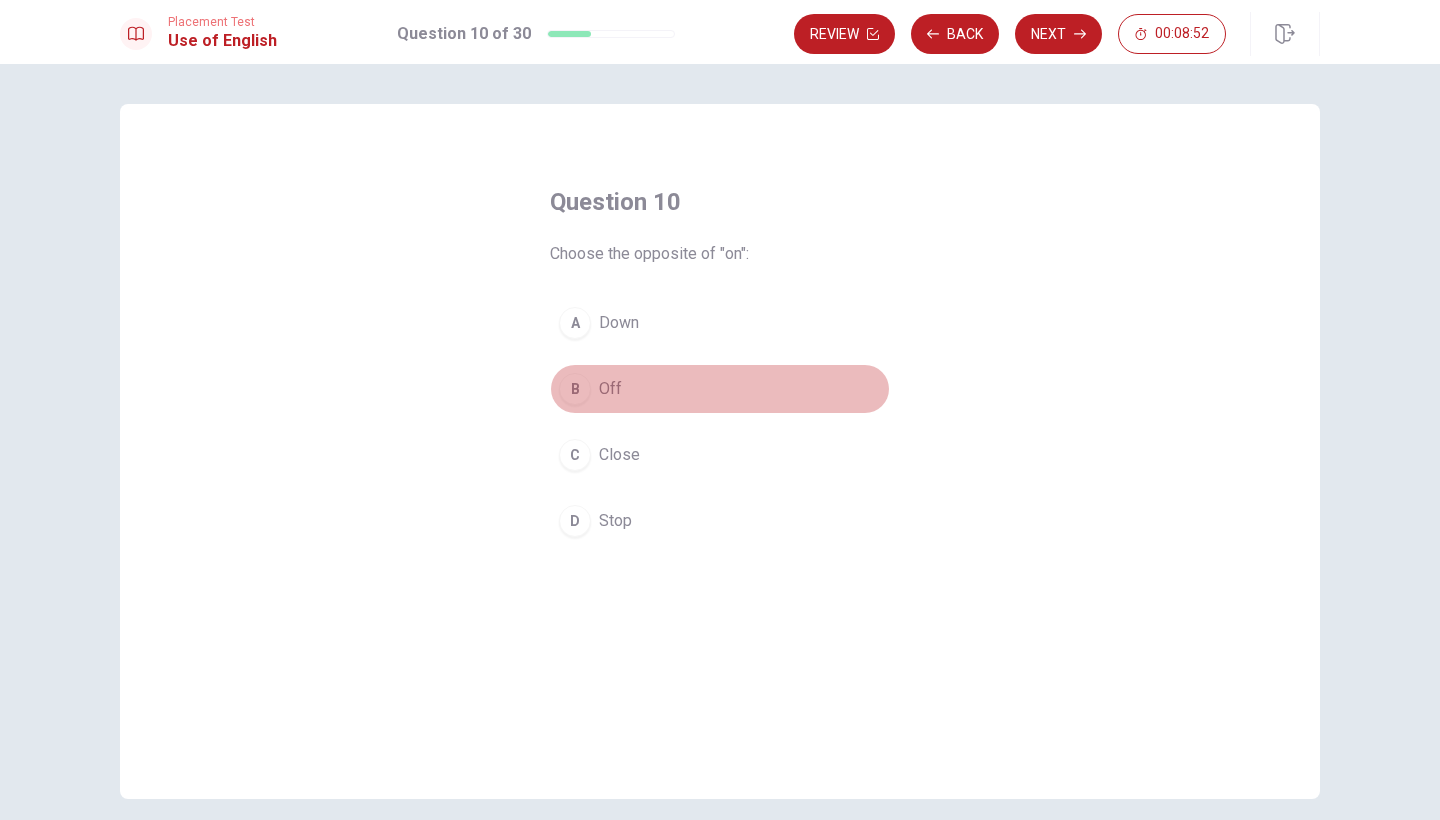 click on "B Off" at bounding box center [720, 389] 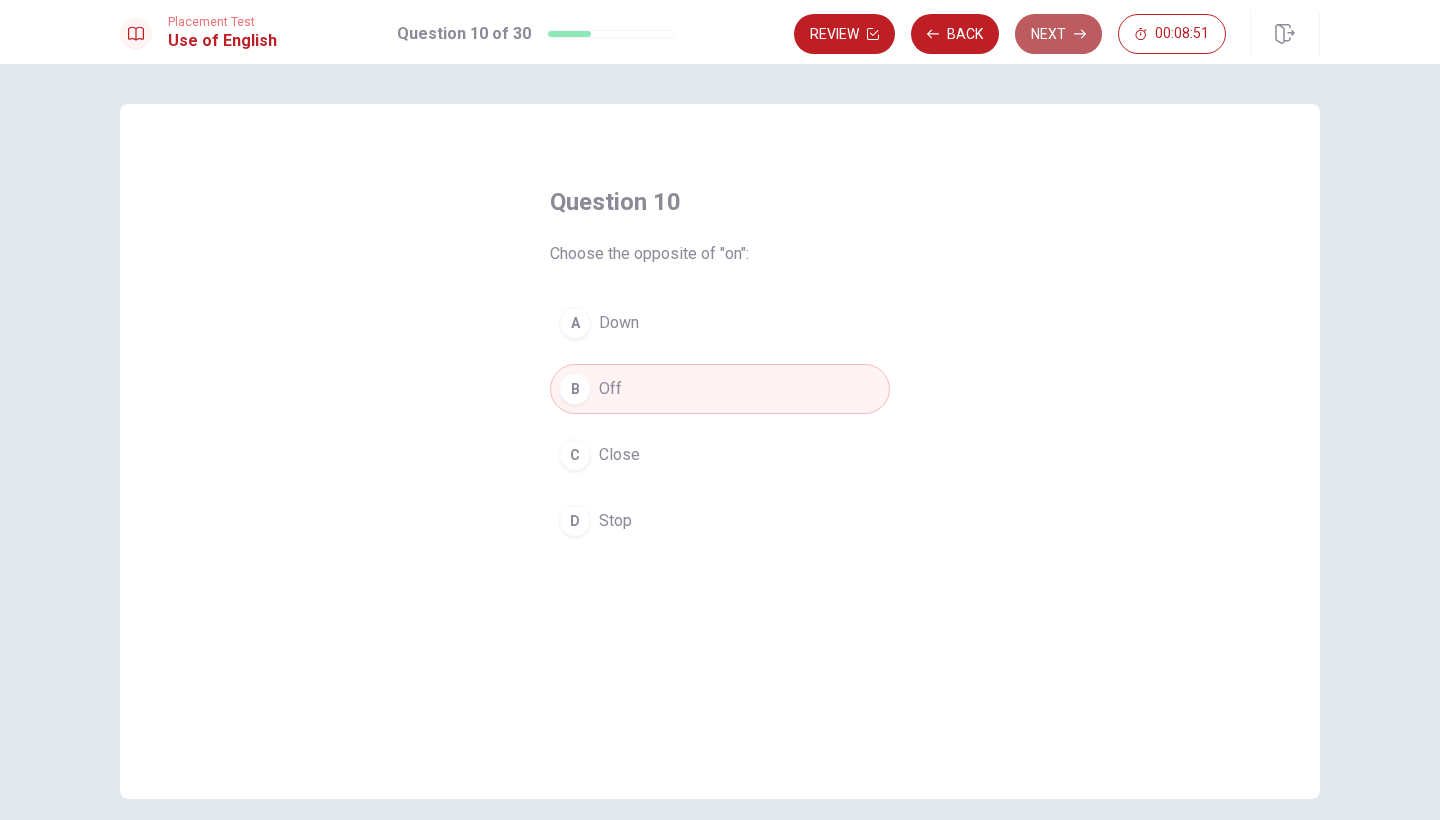click on "Next" at bounding box center (1058, 34) 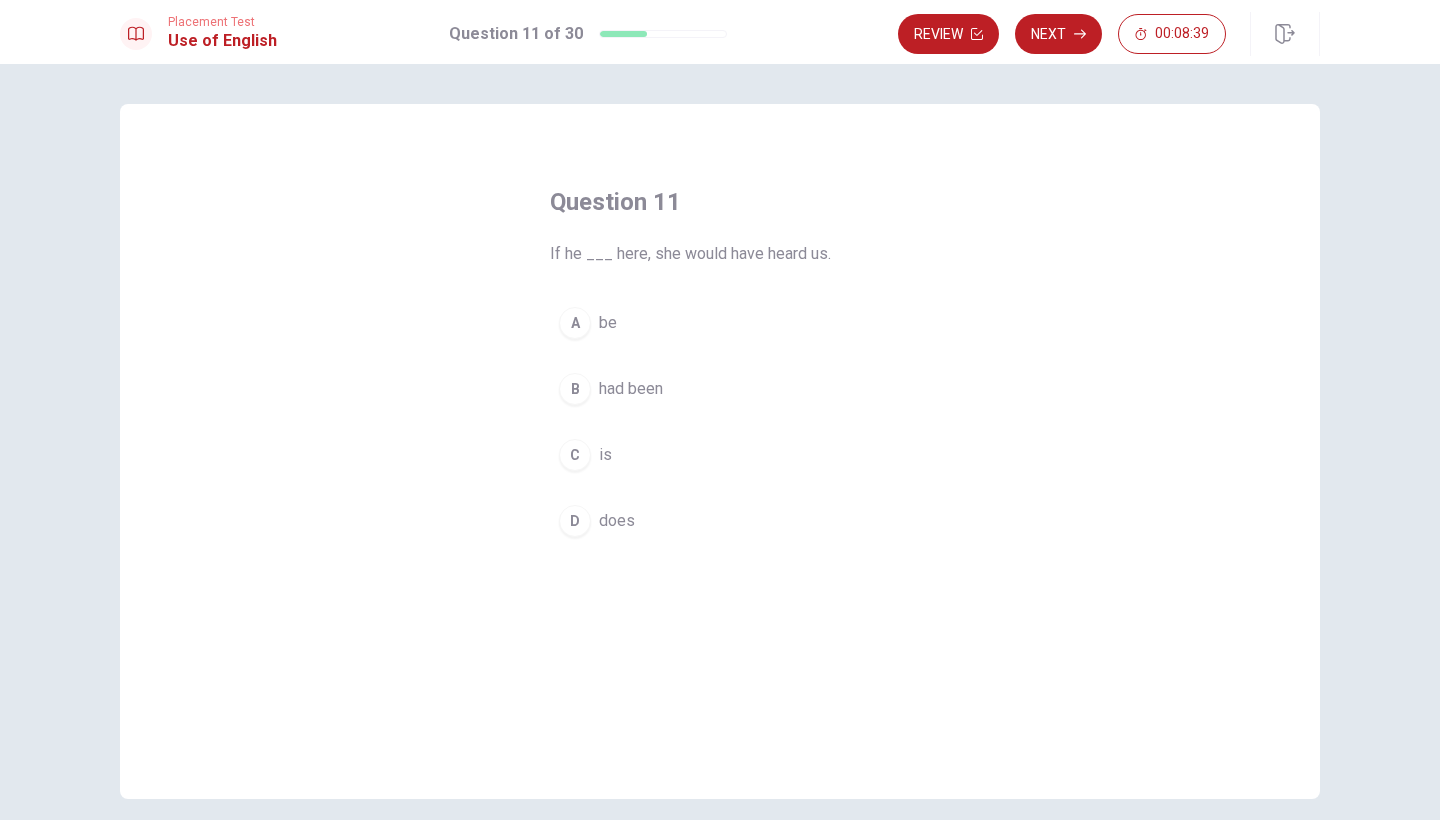 drag, startPoint x: 584, startPoint y: 466, endPoint x: 677, endPoint y: 395, distance: 117.00427 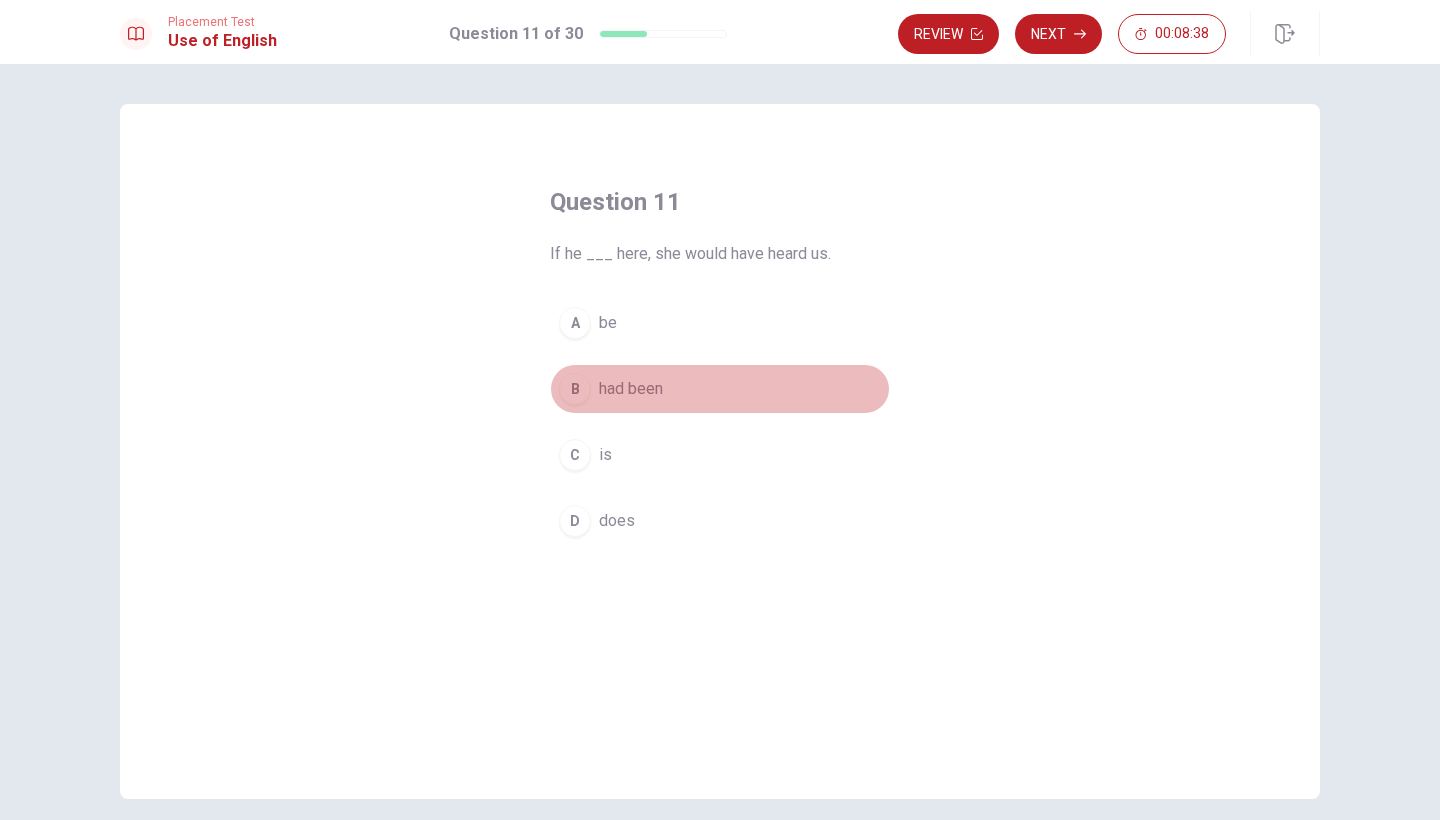 click on "B had been" at bounding box center (720, 389) 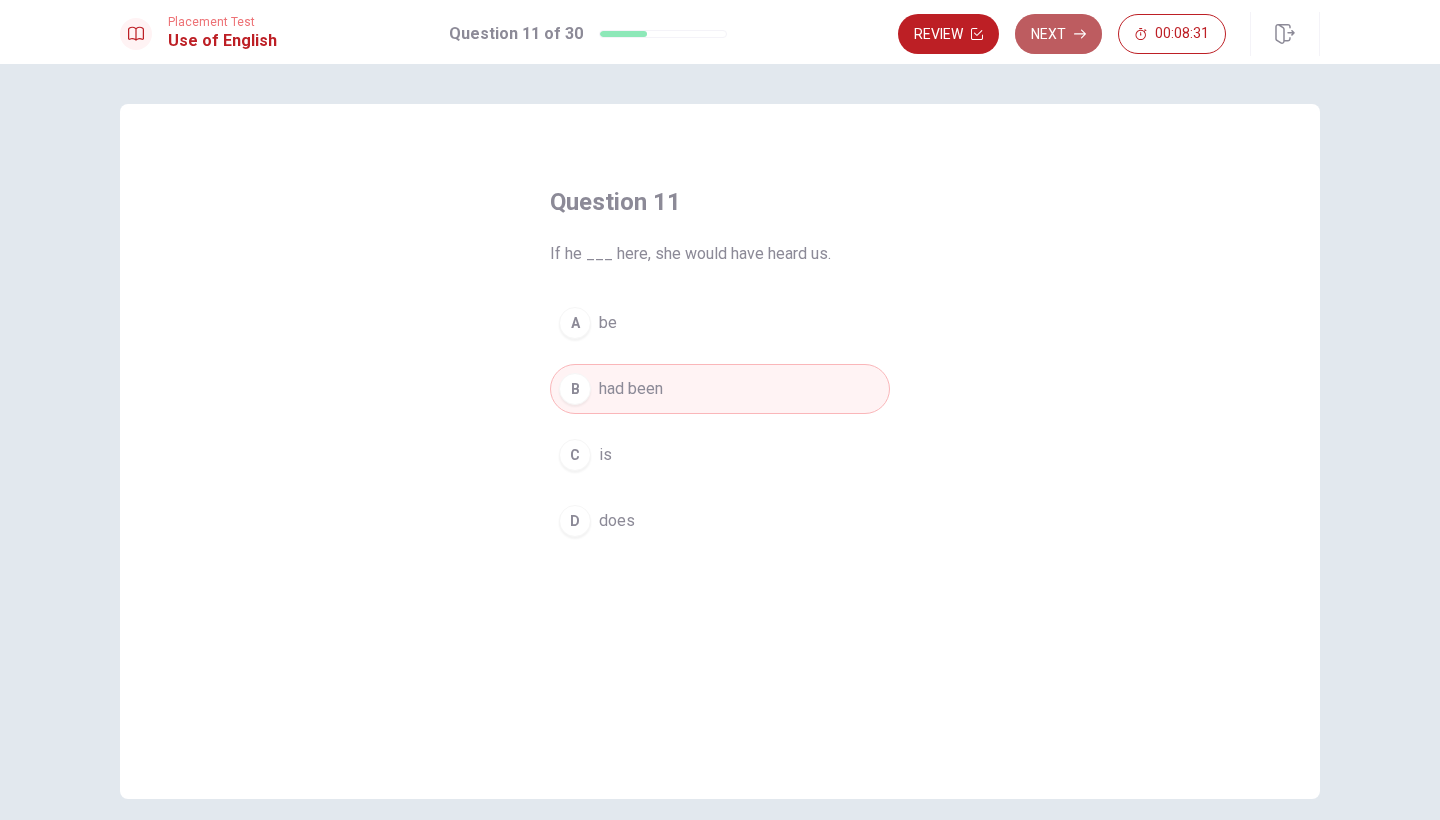 click on "Next" at bounding box center (1058, 34) 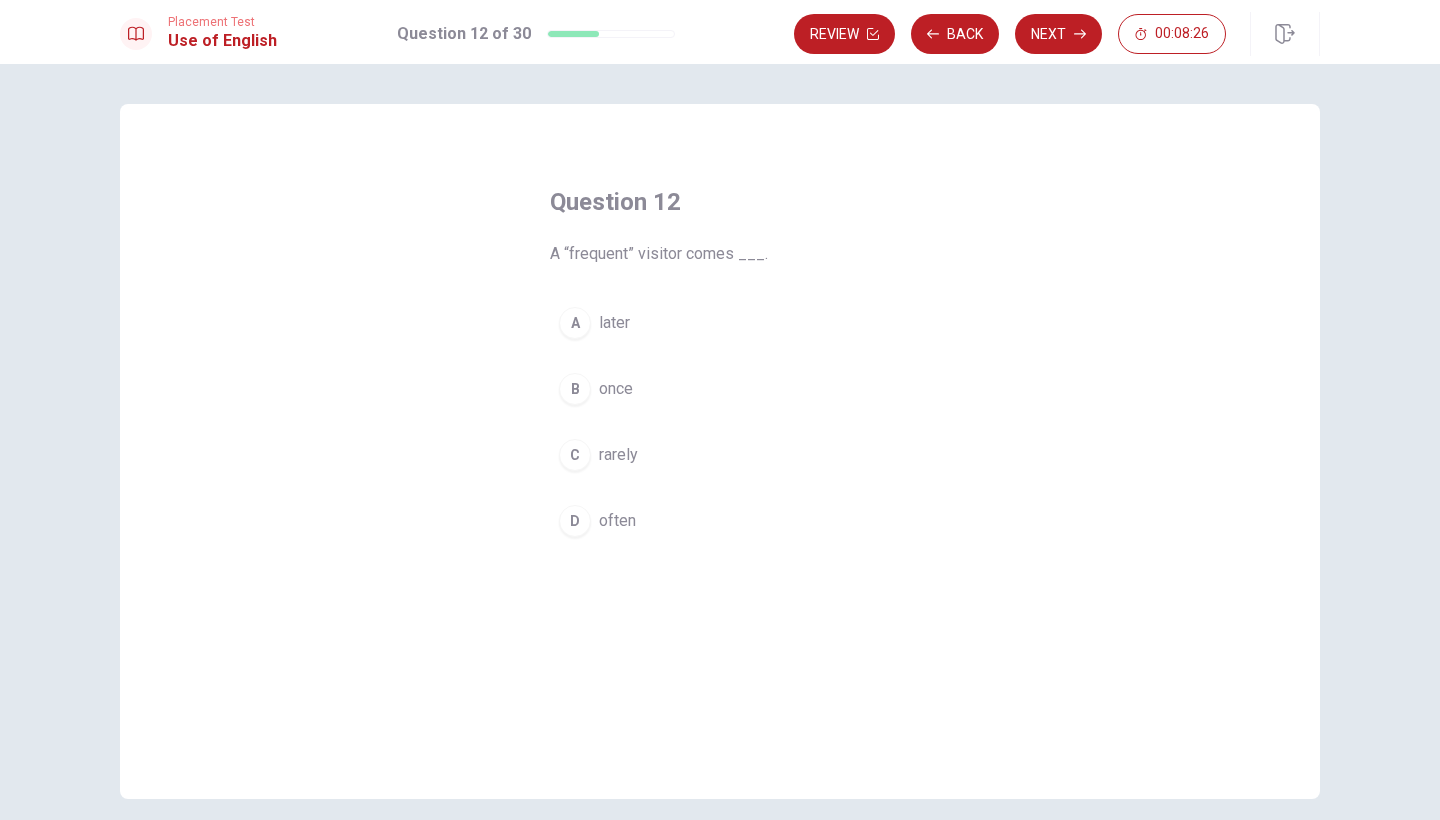 click on "often" at bounding box center [617, 521] 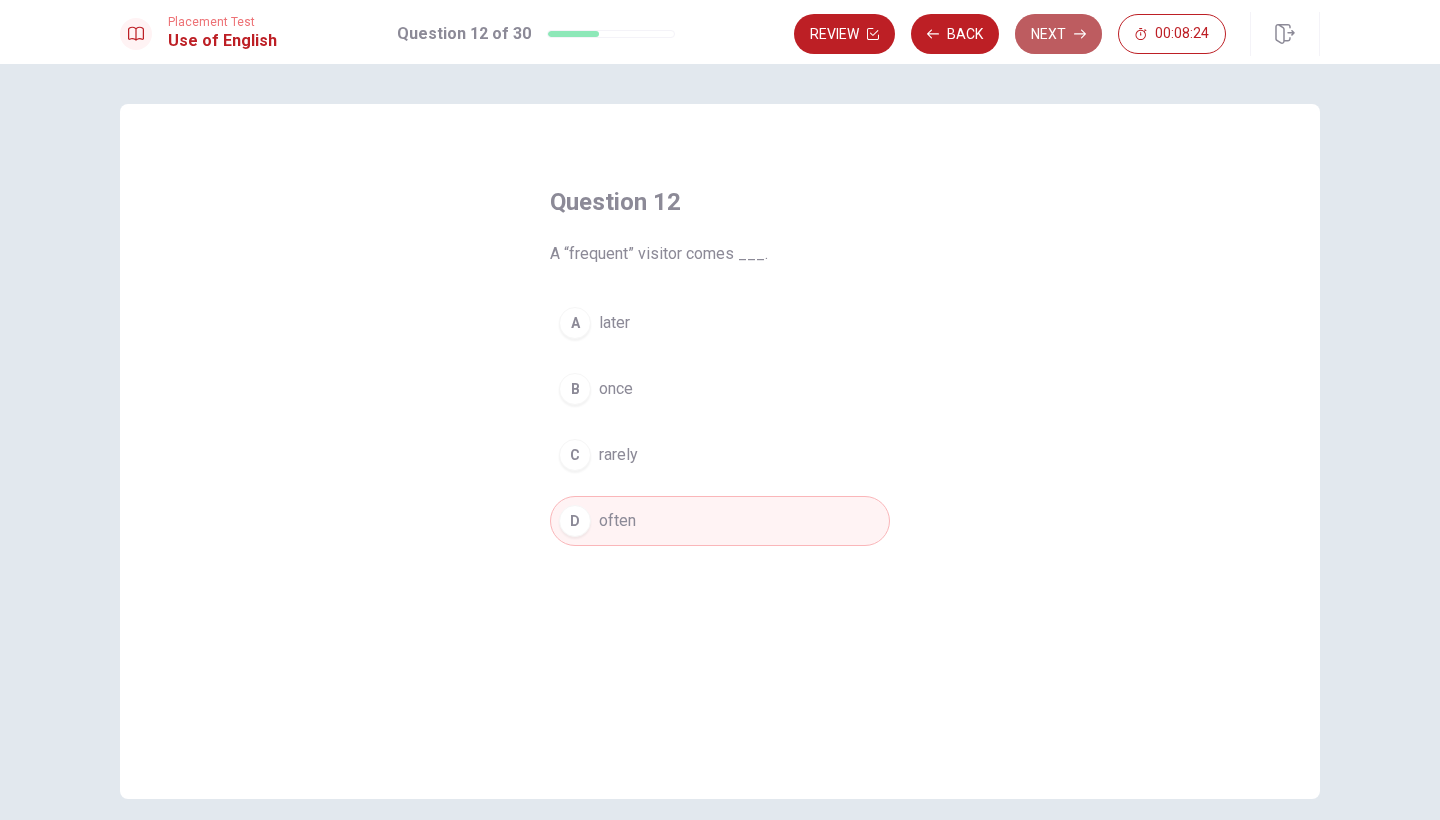 click on "Next" at bounding box center [1058, 34] 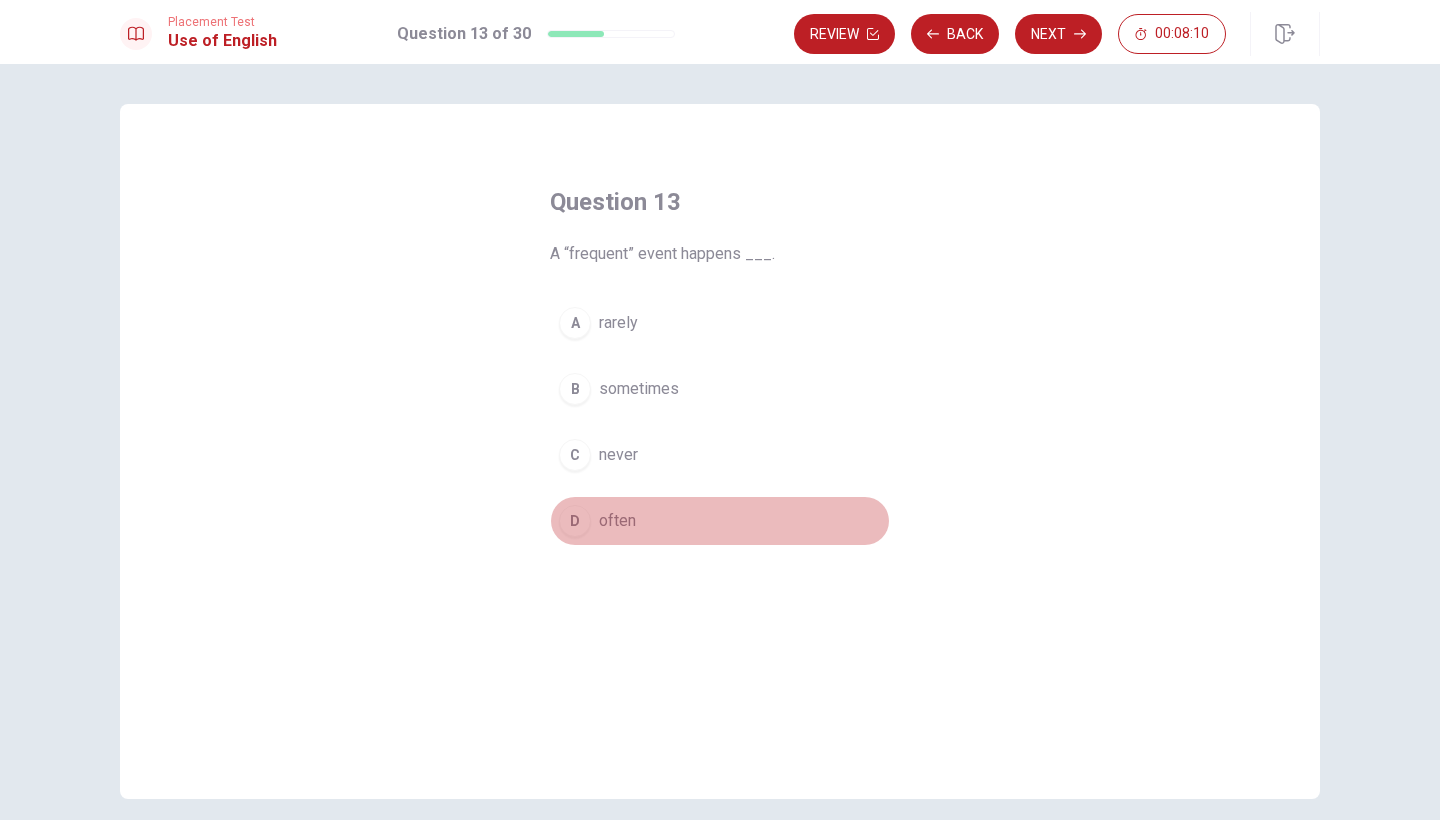 click on "D often" at bounding box center (720, 521) 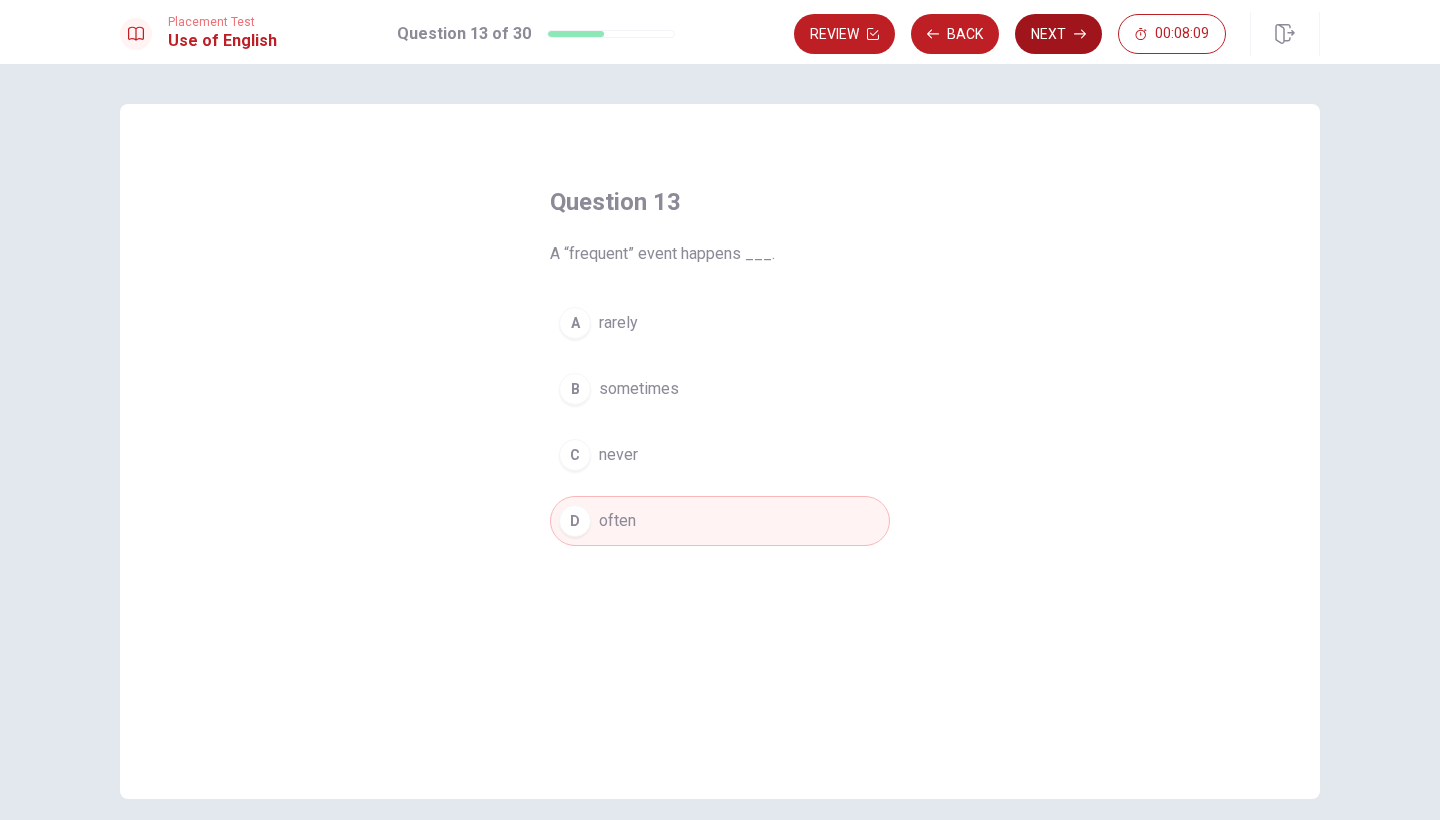 click on "Next" at bounding box center (1058, 34) 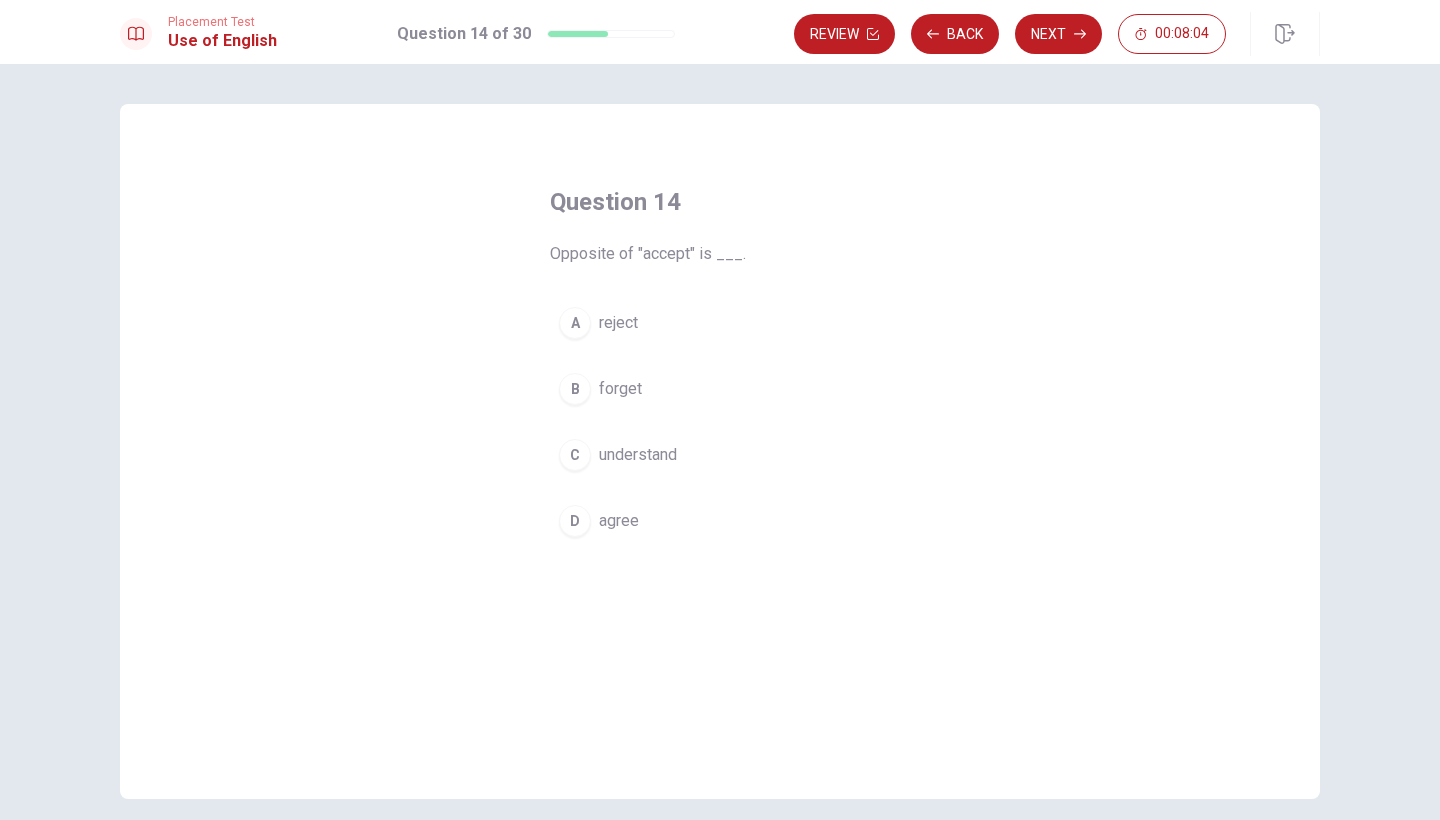 click on "reject" at bounding box center (618, 323) 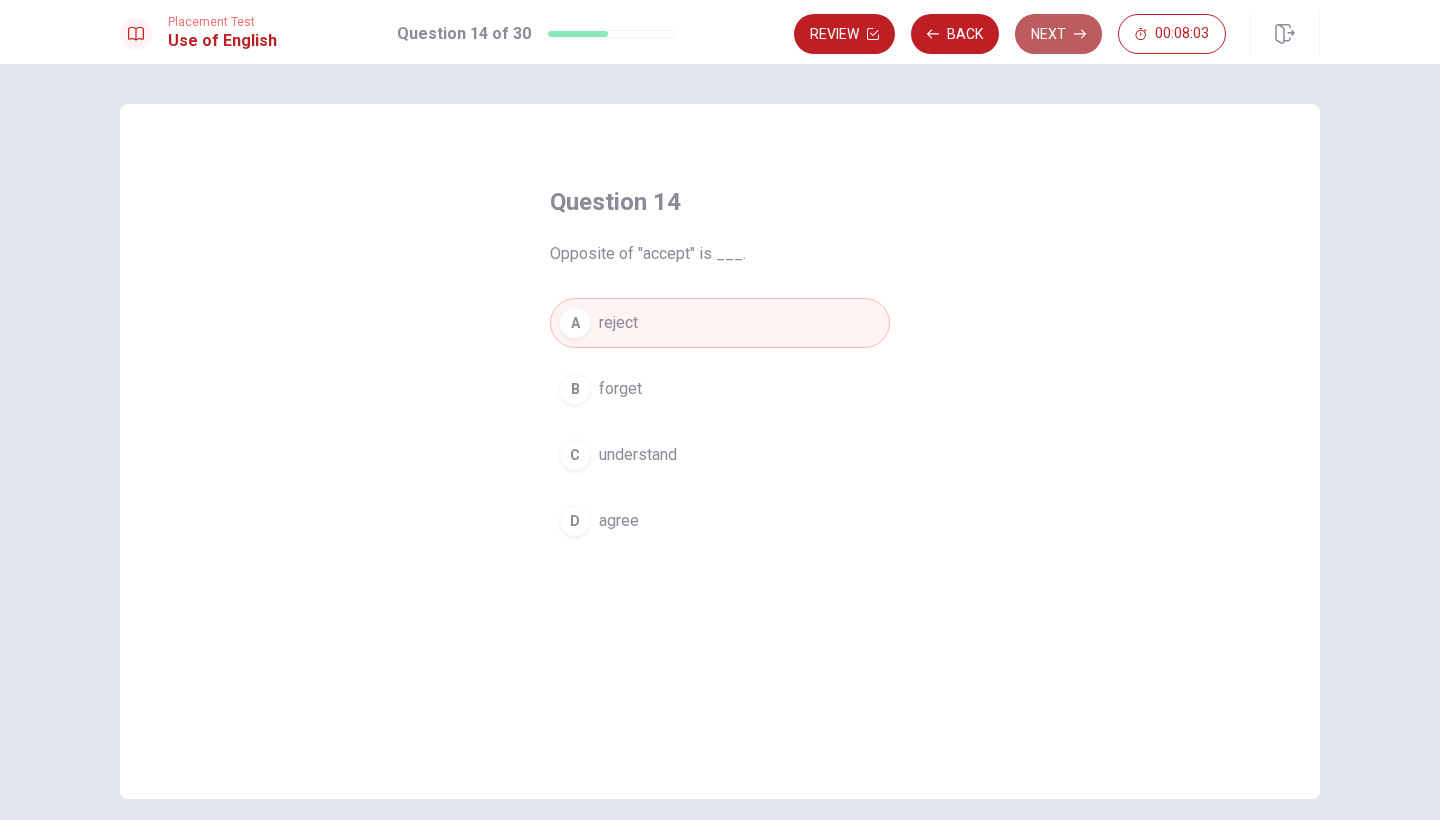 click on "Next" at bounding box center (1058, 34) 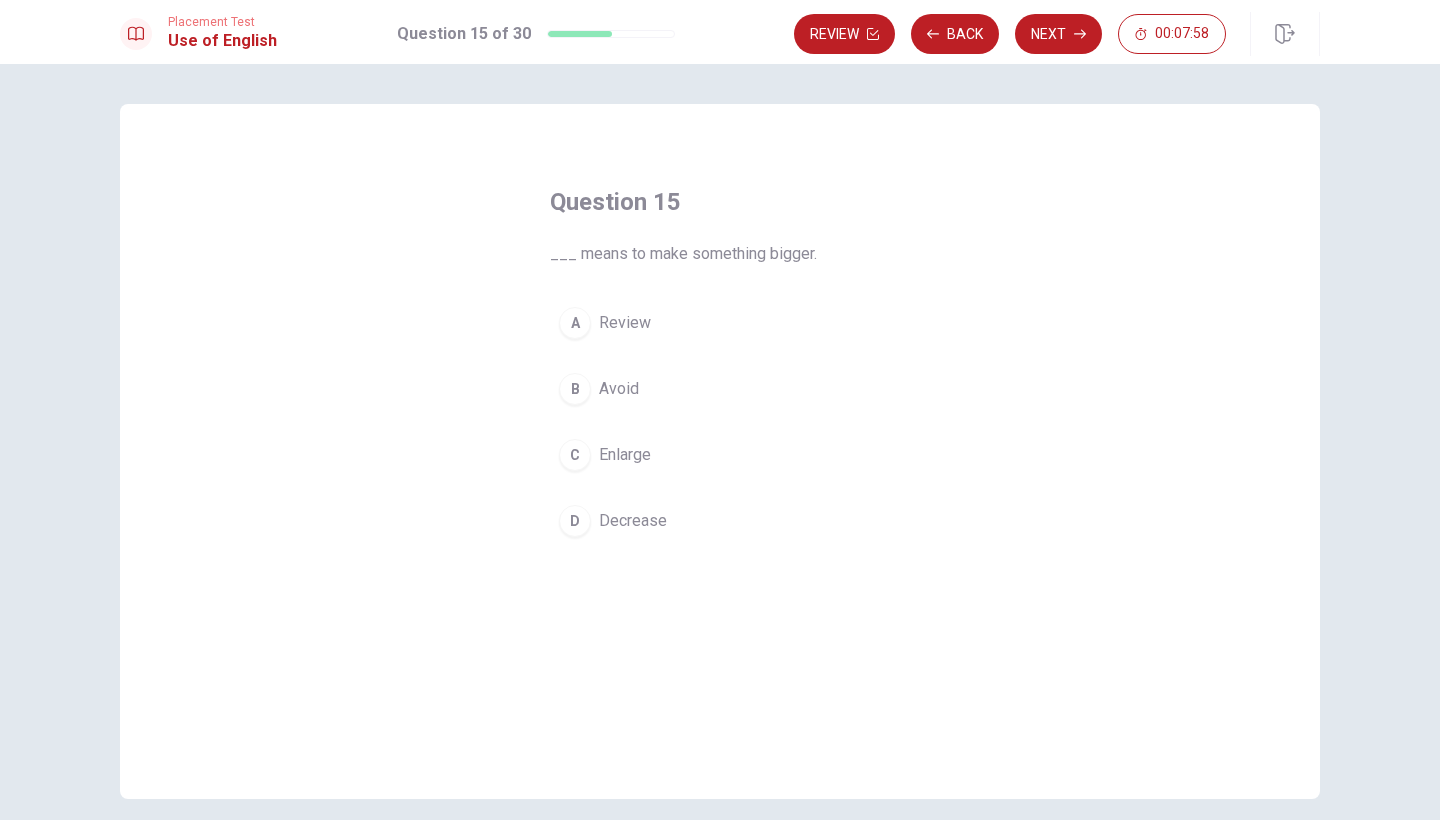 click on "Enlarge" at bounding box center [625, 455] 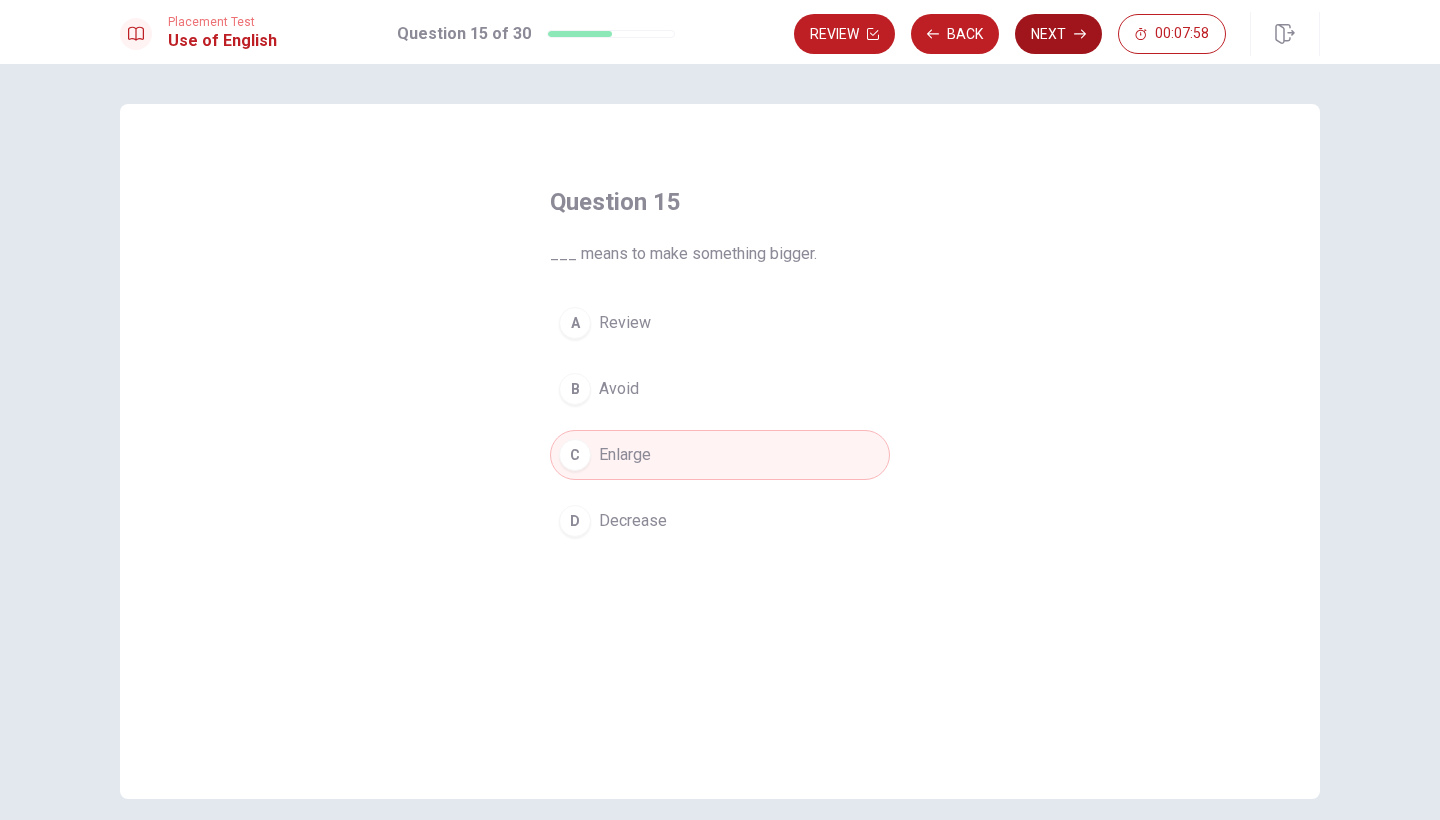 click on "Next" at bounding box center [1058, 34] 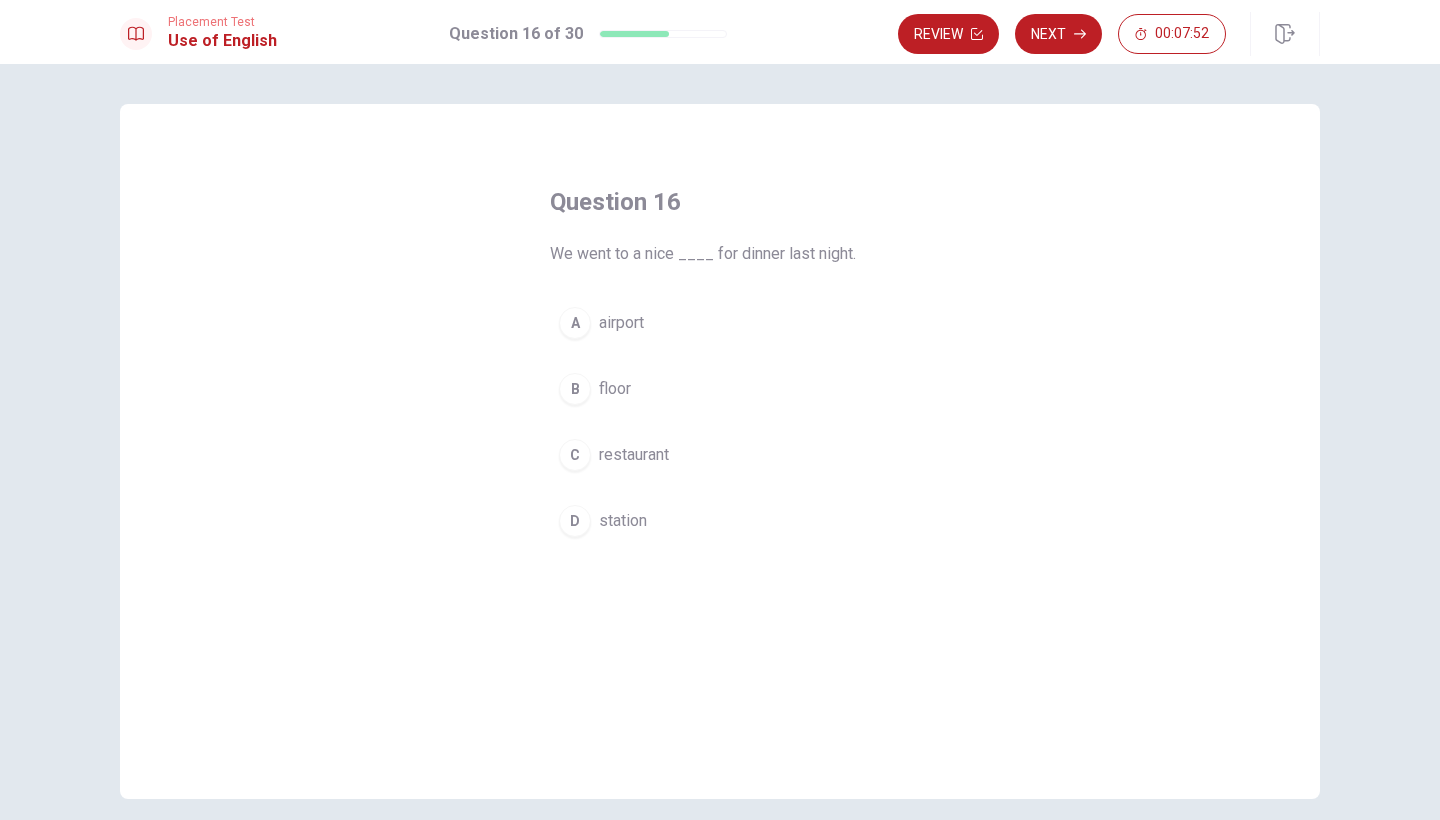 click on "C restaurant" at bounding box center (720, 455) 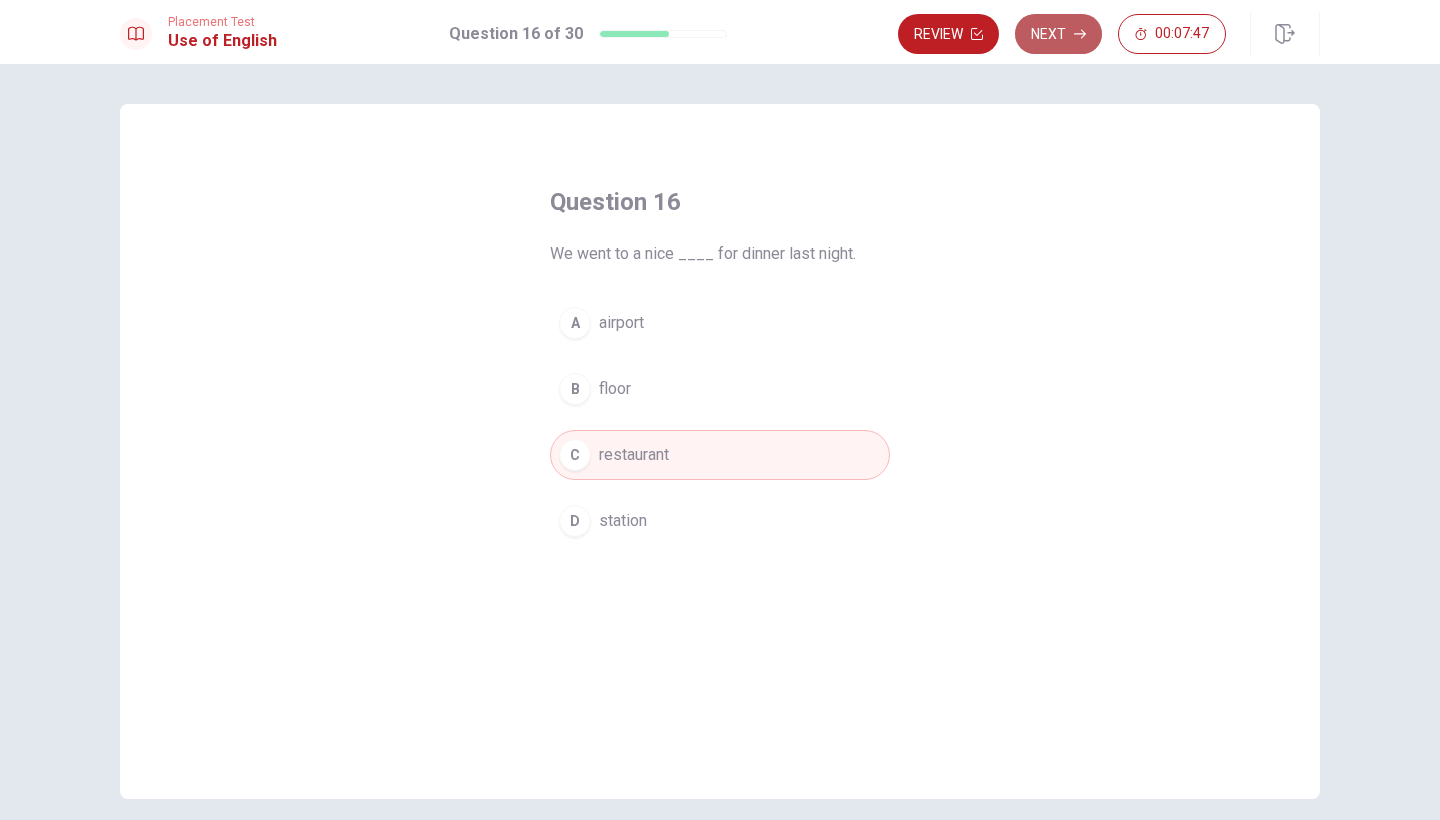 click on "Next" at bounding box center (1058, 34) 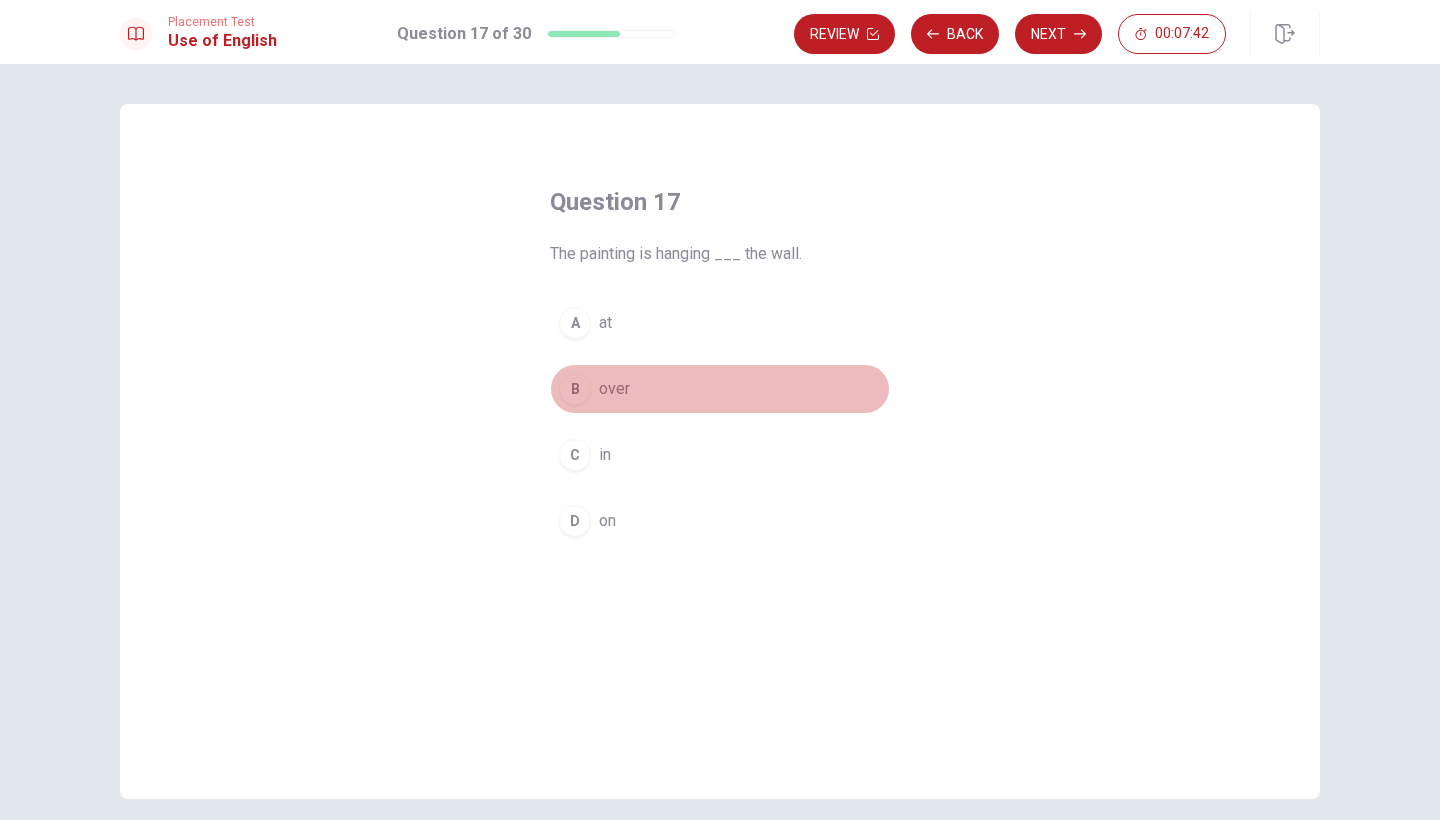 click on "B over" at bounding box center (720, 389) 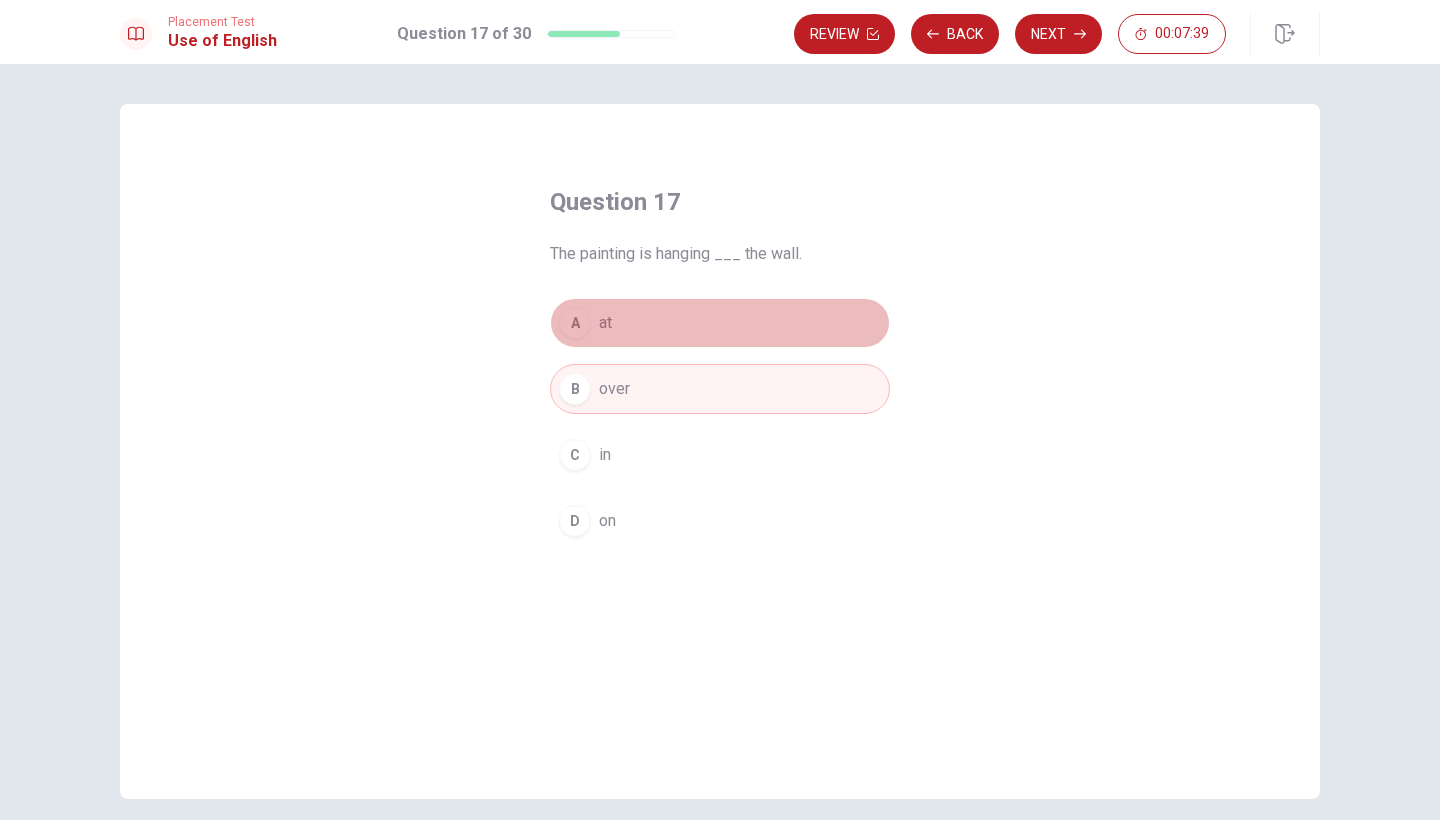 click on "A at" at bounding box center (720, 323) 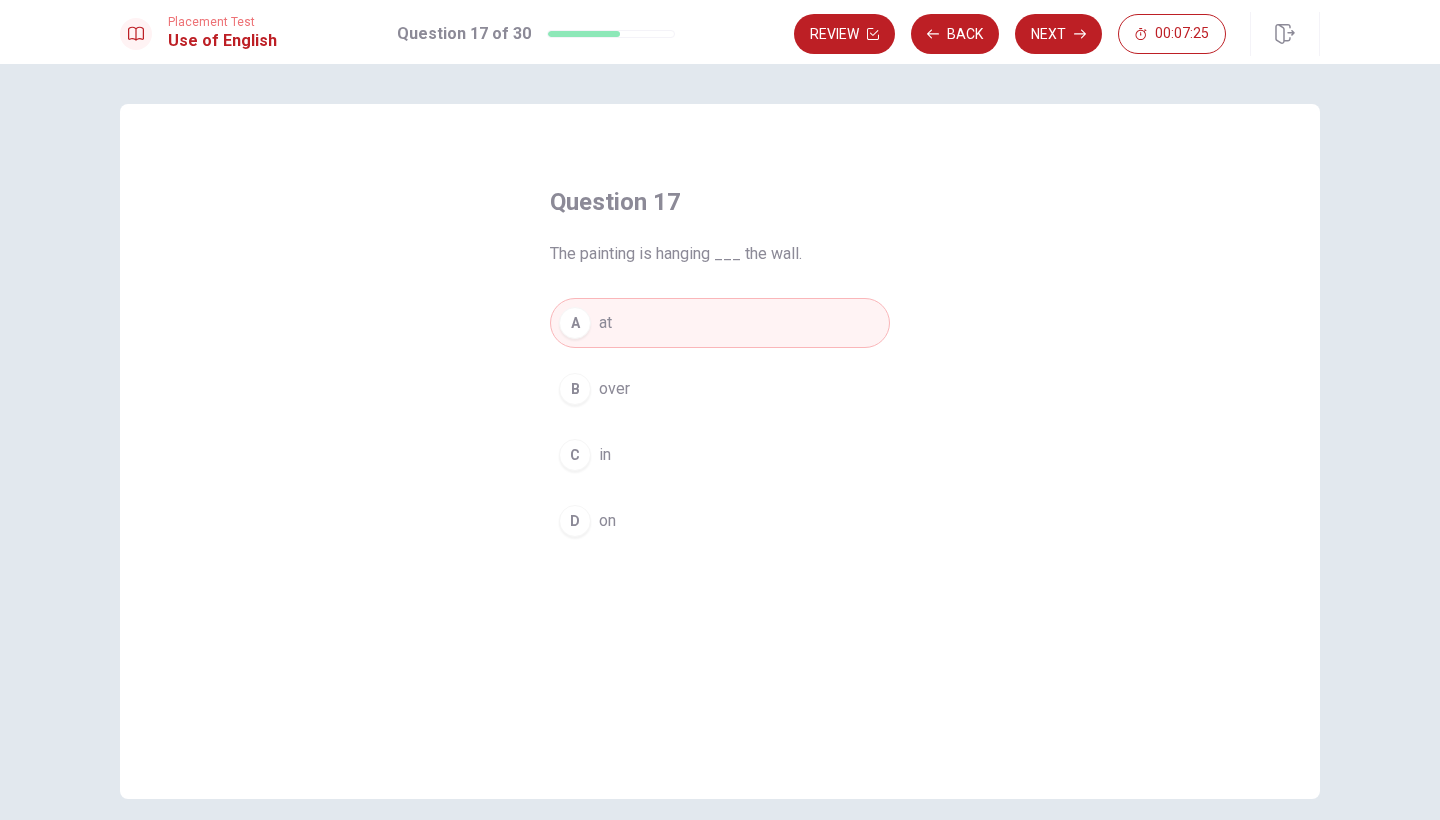 click on "D on" at bounding box center [720, 521] 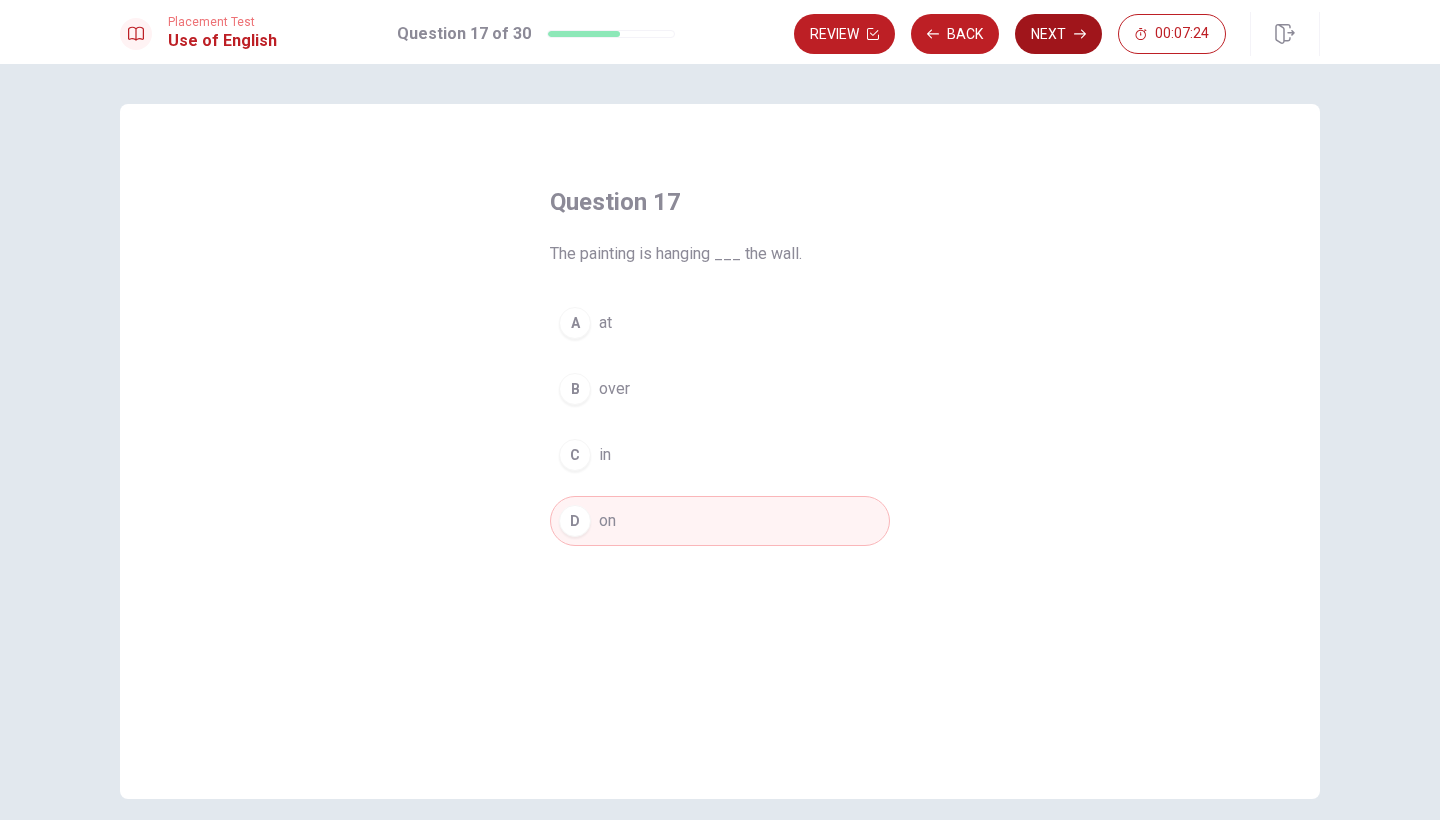 click on "Next" at bounding box center [1058, 34] 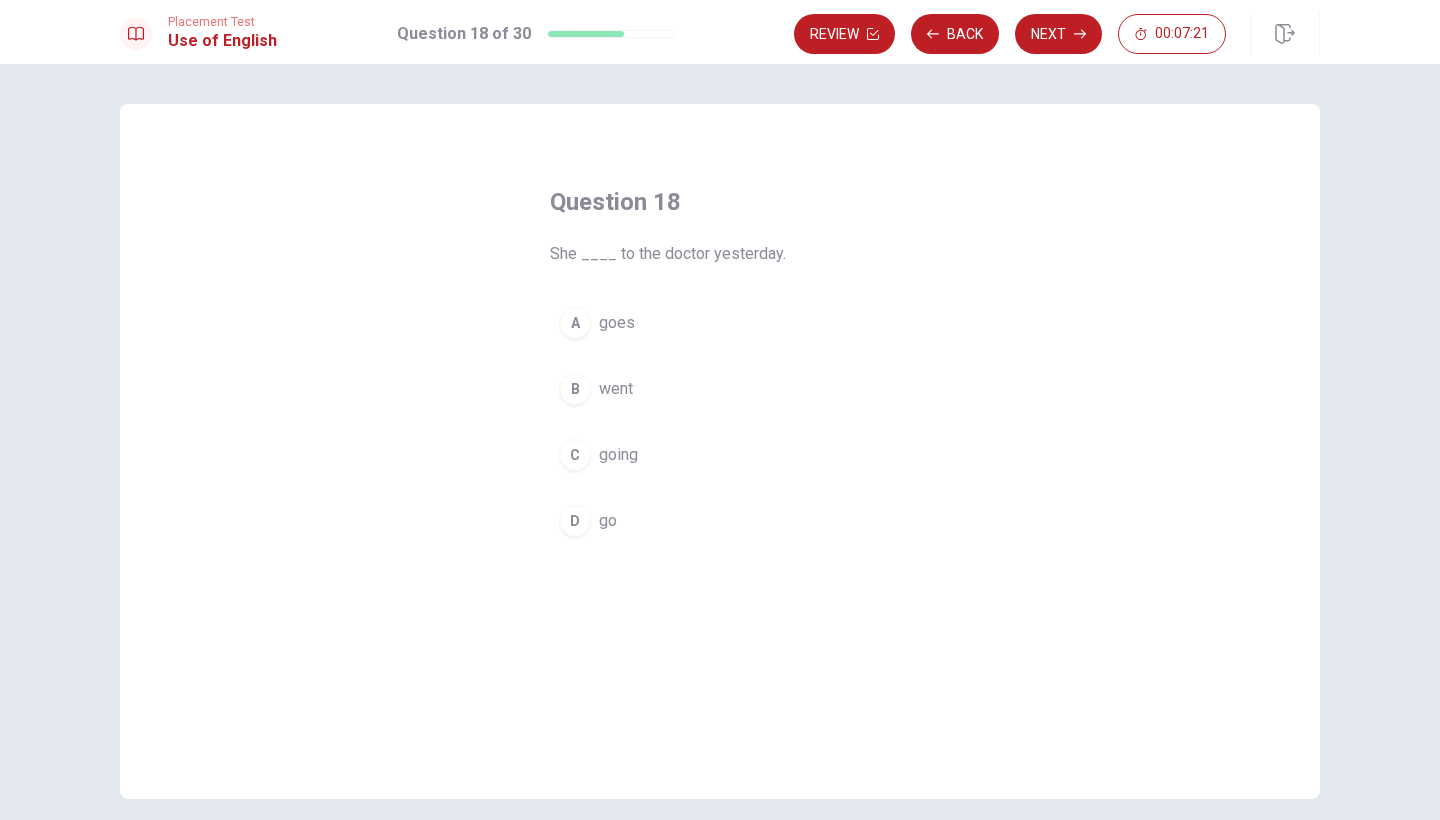 click on "went" at bounding box center [616, 389] 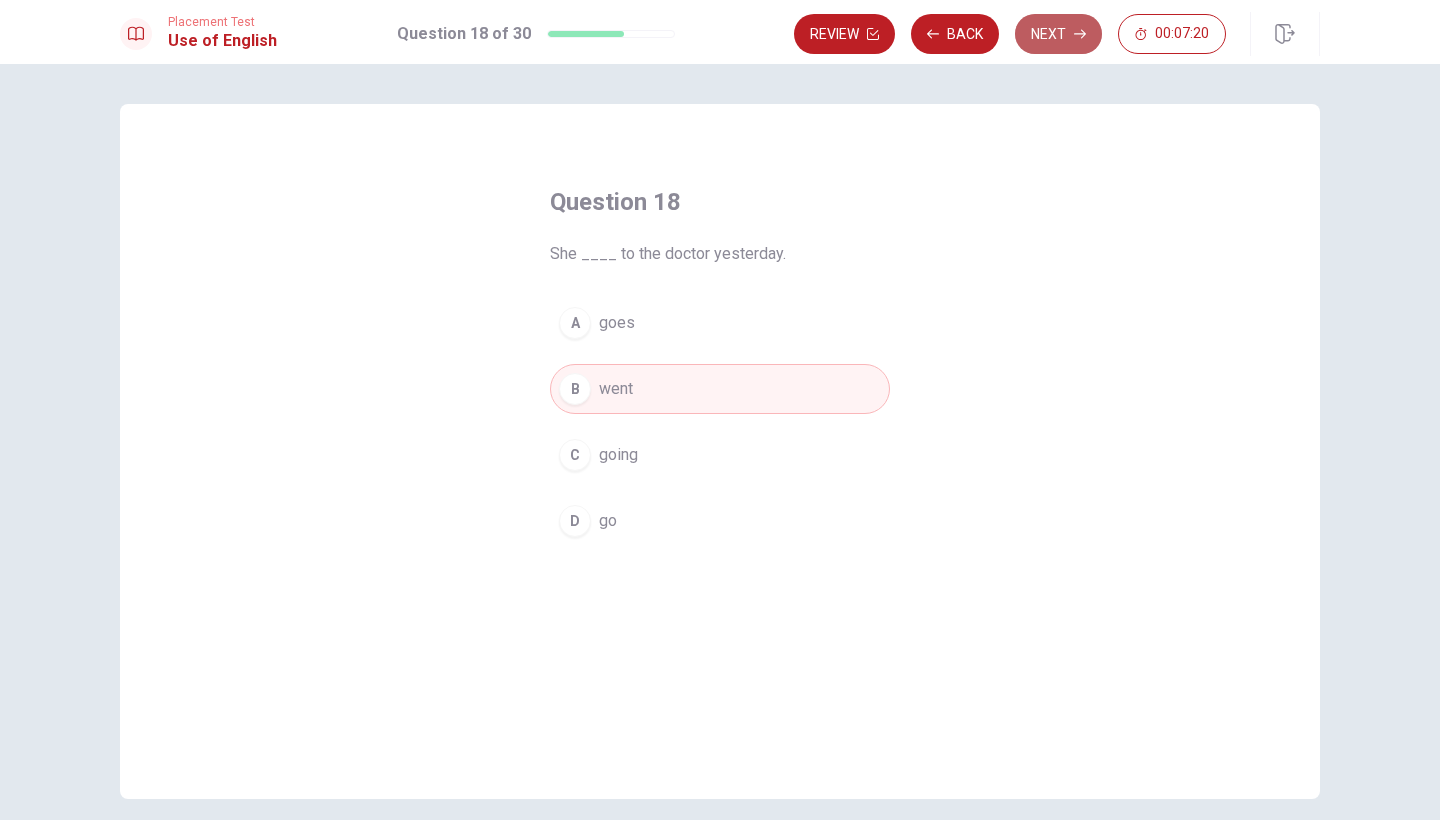 click on "Next" at bounding box center [1058, 34] 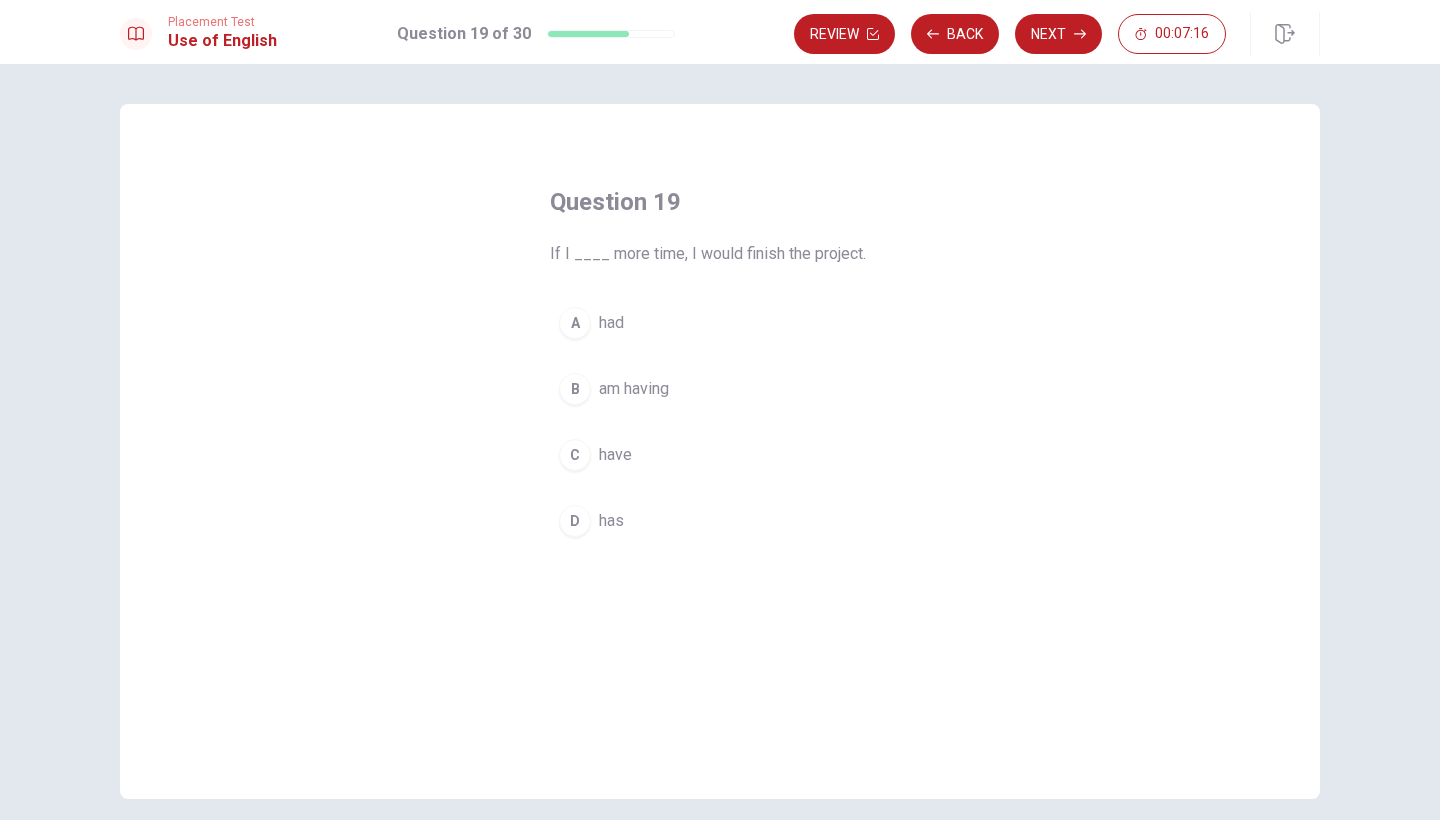 click on "A had" at bounding box center (720, 323) 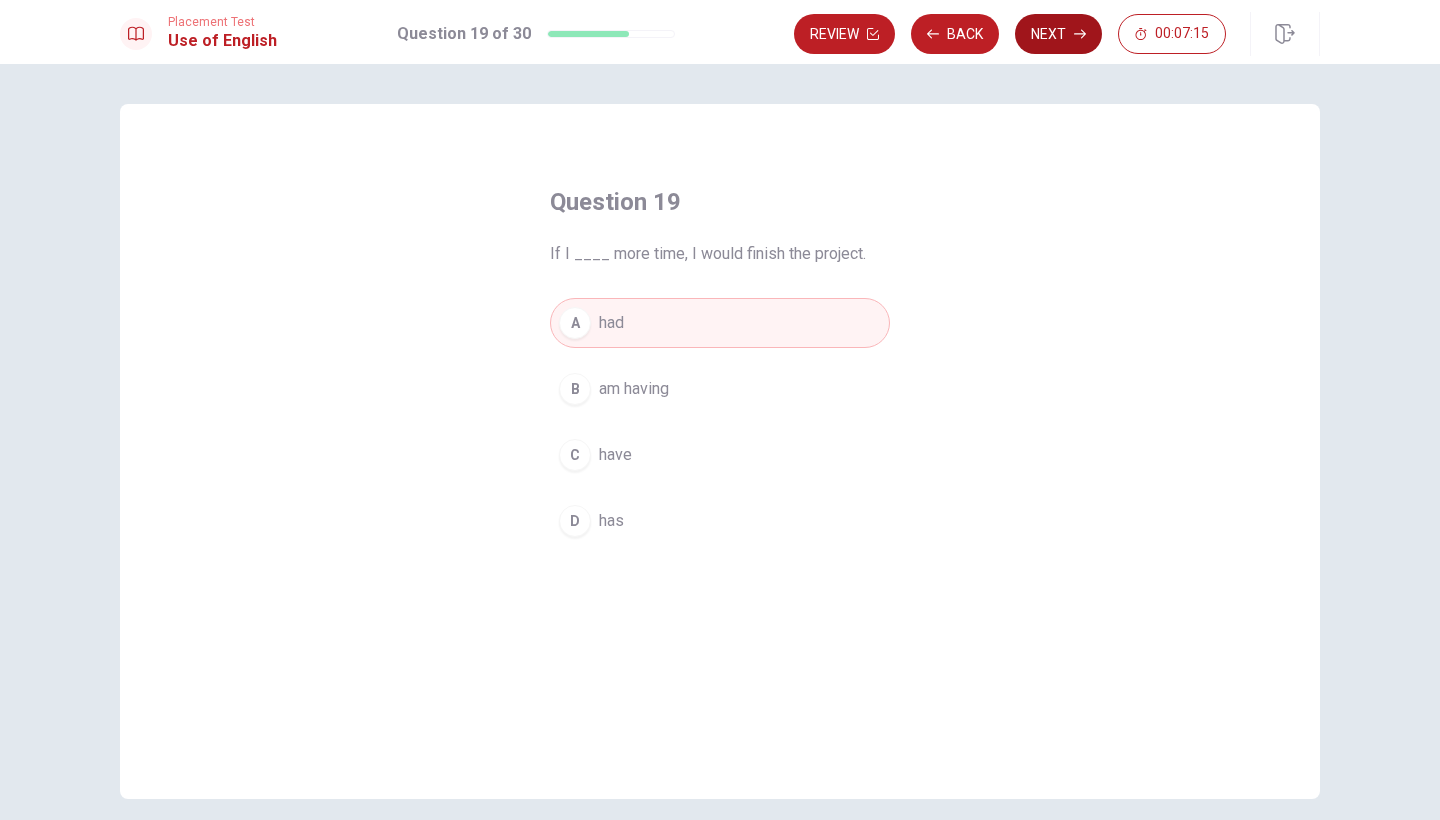 click on "Next" at bounding box center (1058, 34) 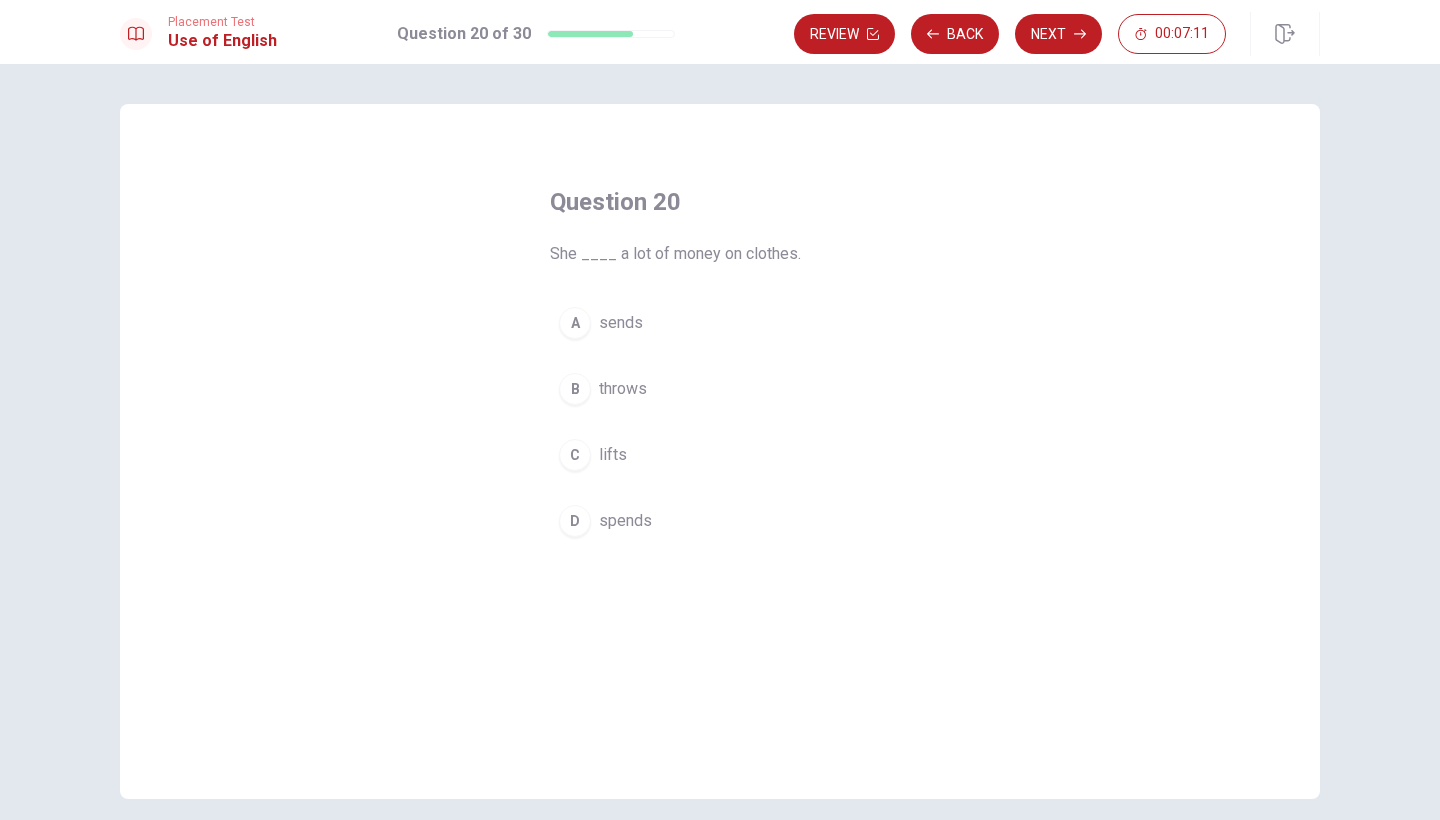 click on "spends" at bounding box center [625, 521] 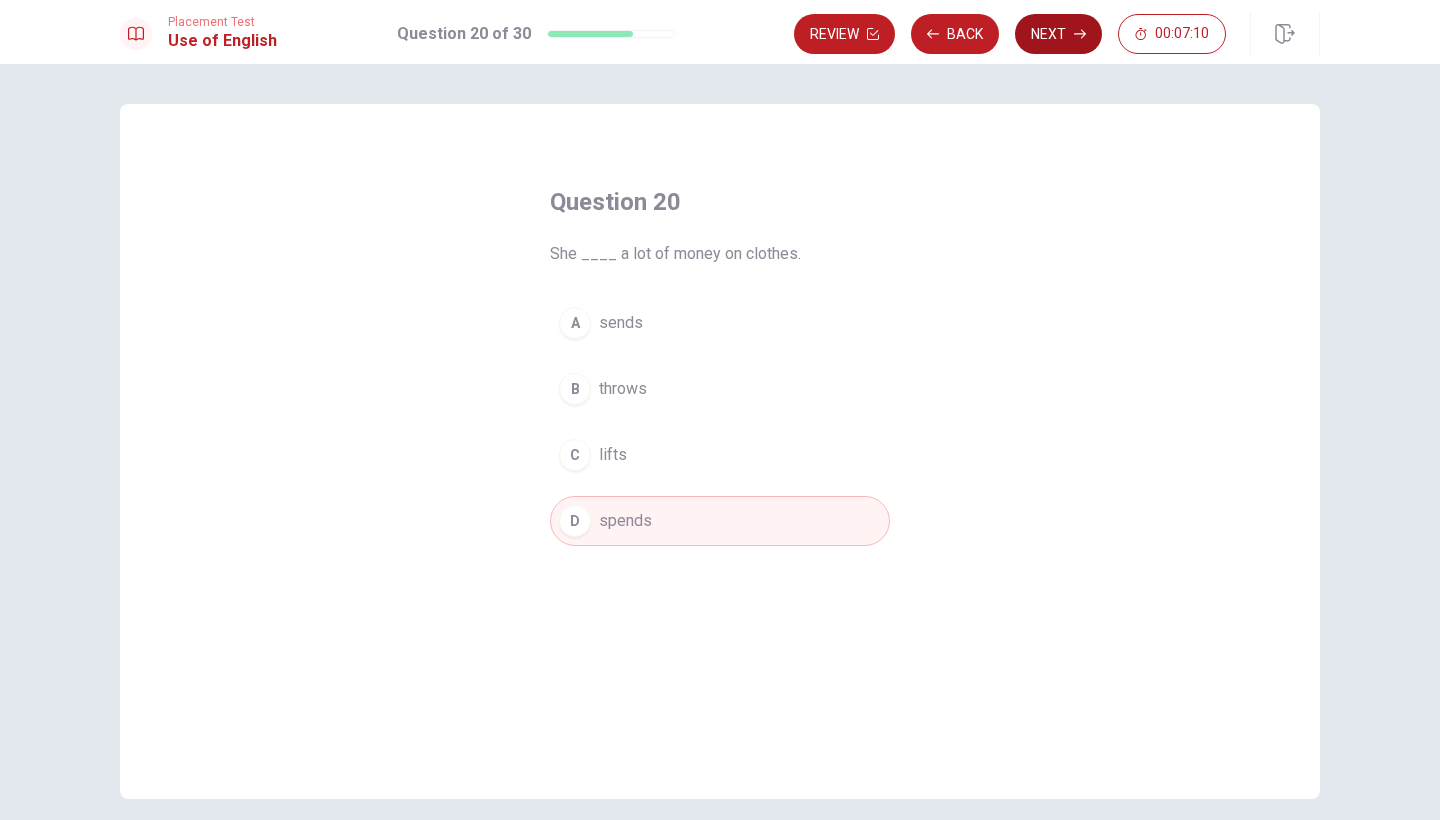 click on "Next" at bounding box center (1058, 34) 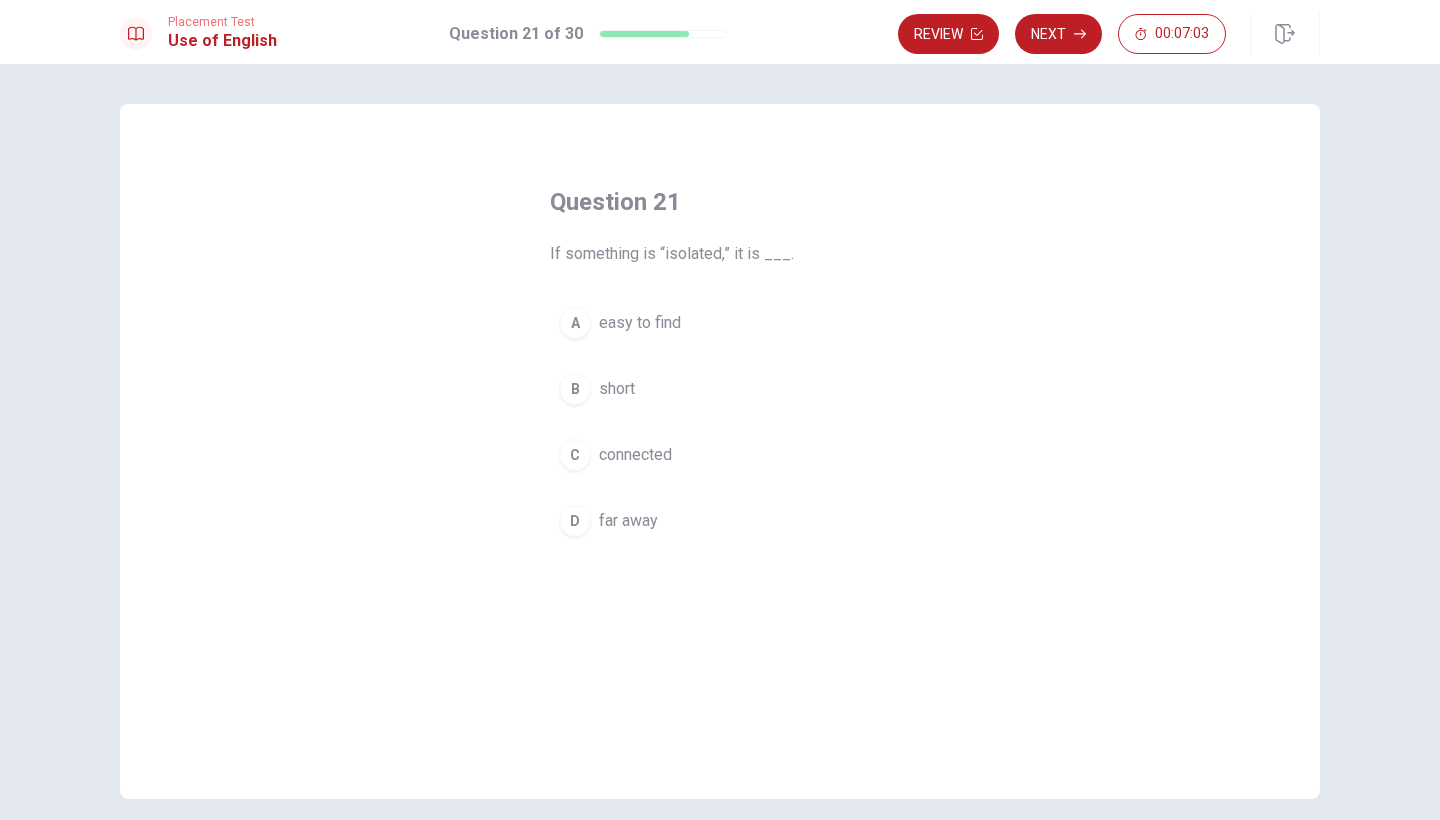 click on "far away" at bounding box center [628, 521] 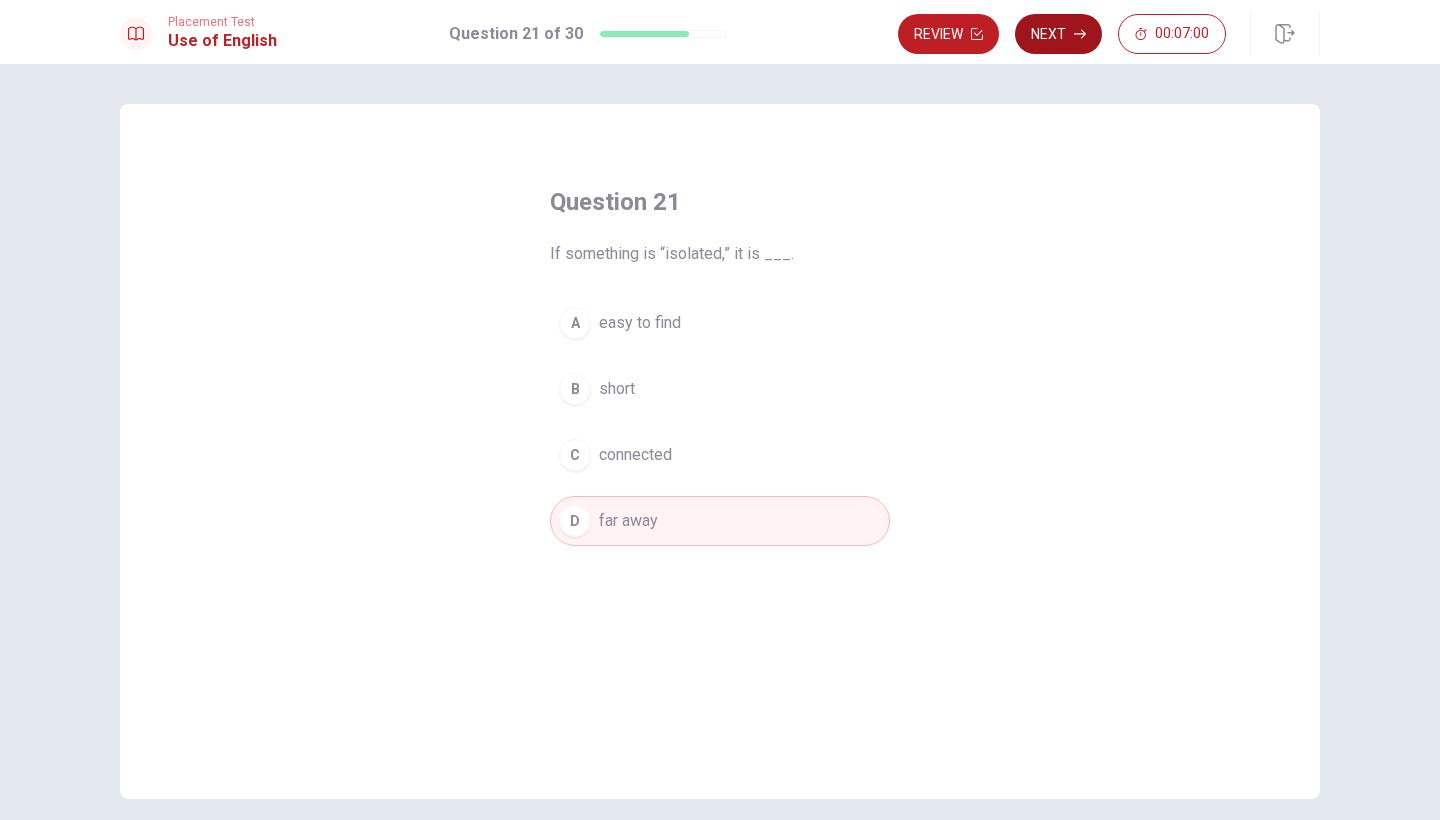 click on "Next" at bounding box center (1058, 34) 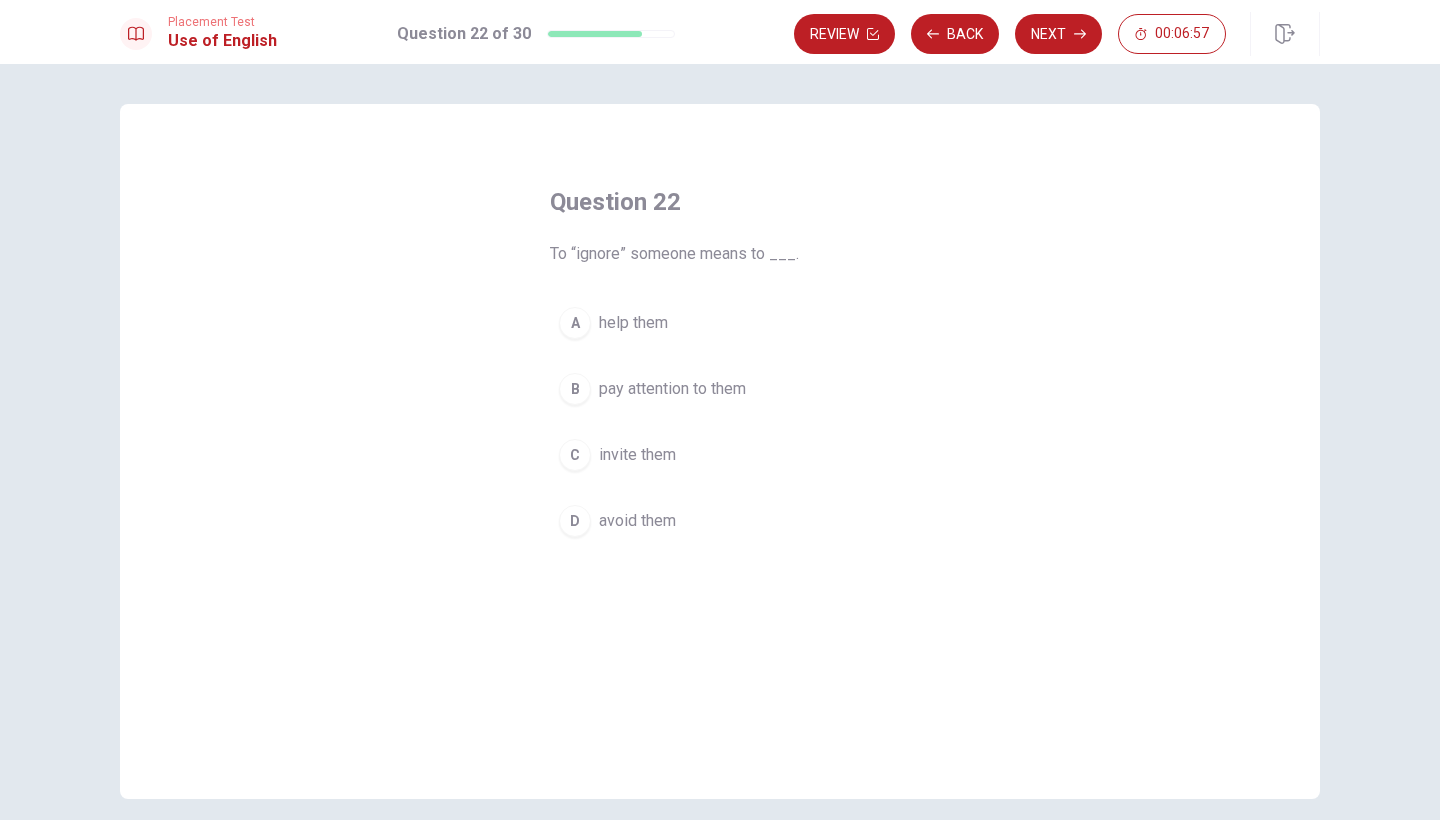 click on "D avoid them" at bounding box center [720, 521] 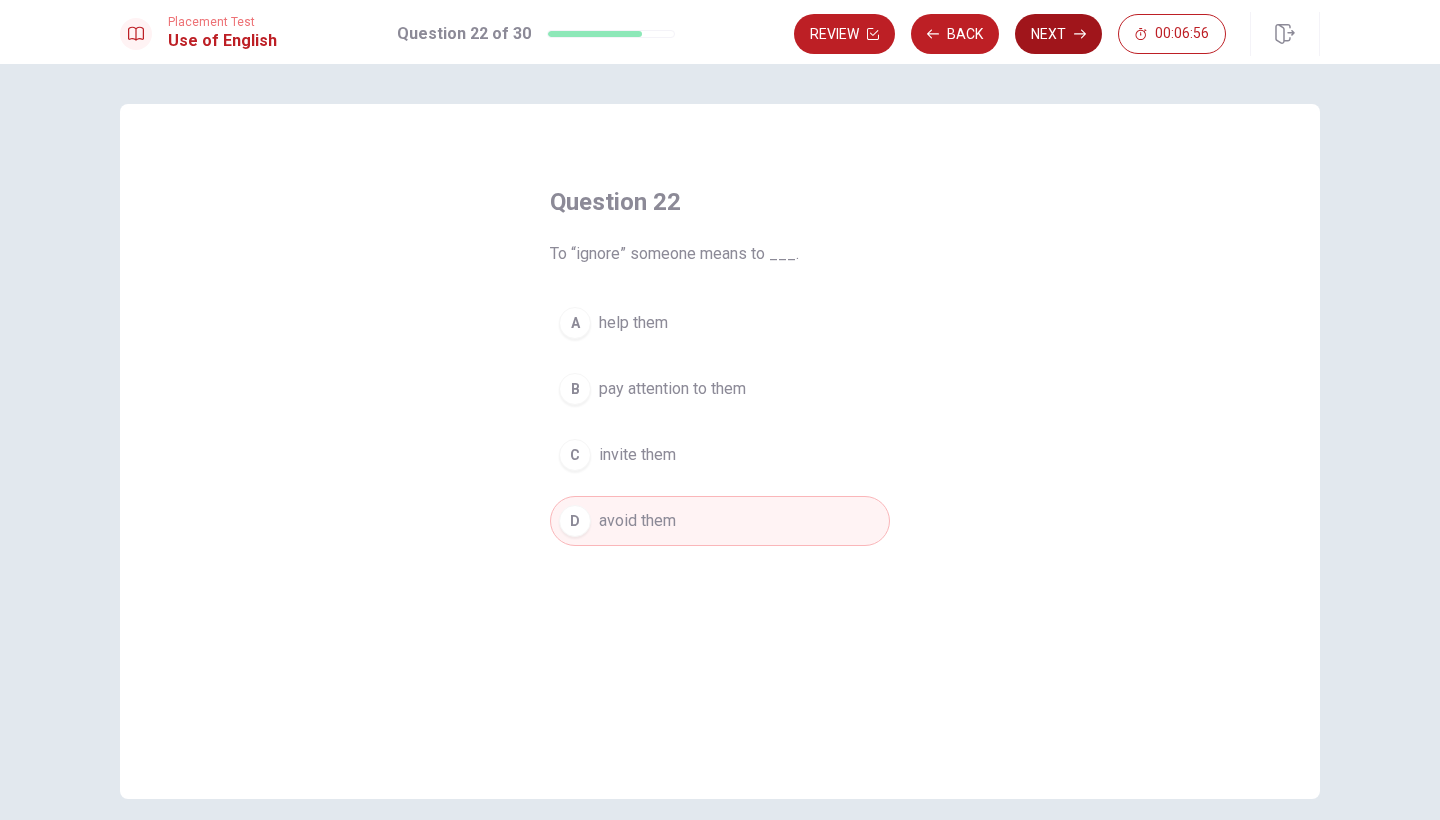 click on "Next" at bounding box center [1058, 34] 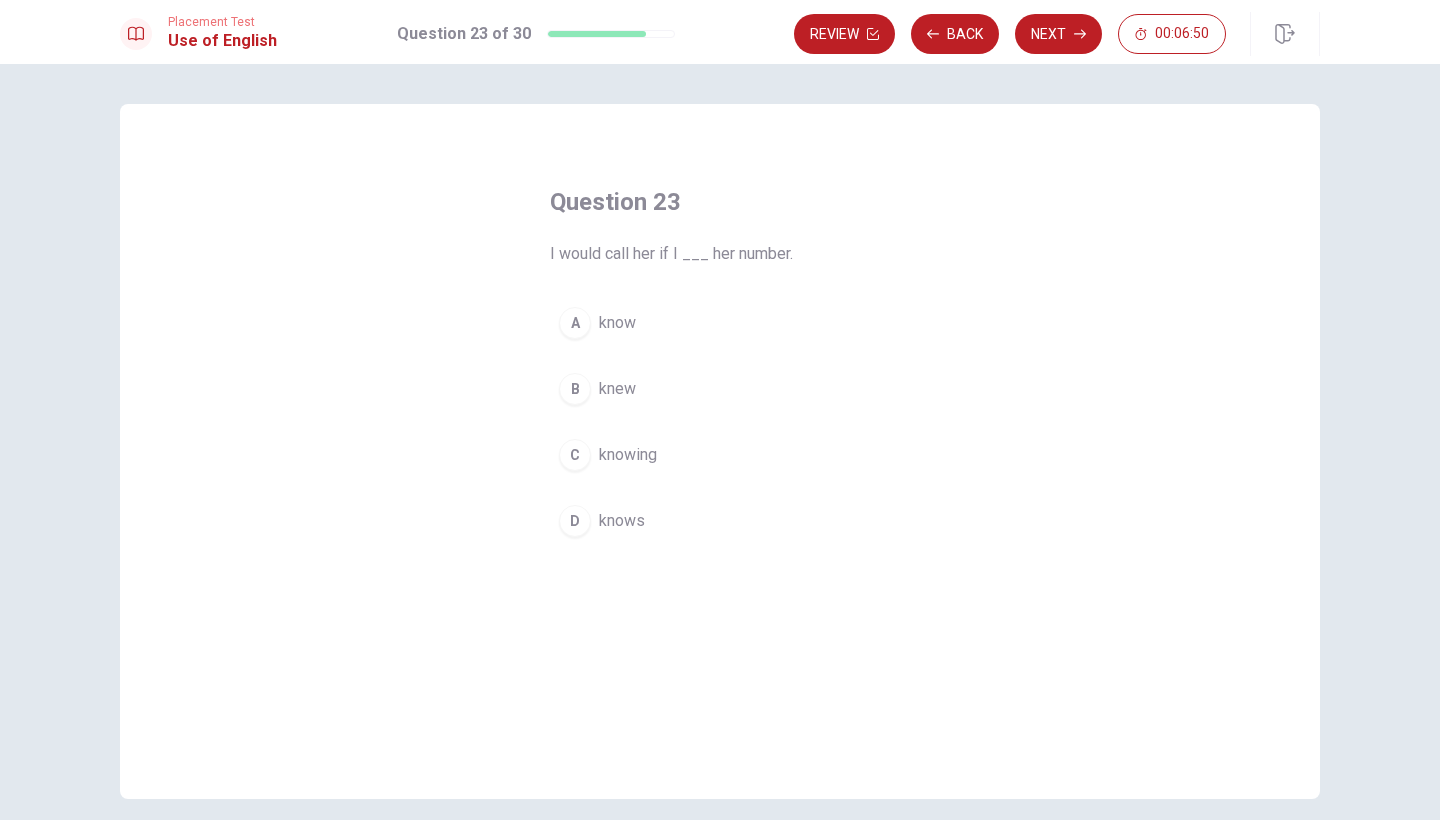 click on "knew" at bounding box center (617, 389) 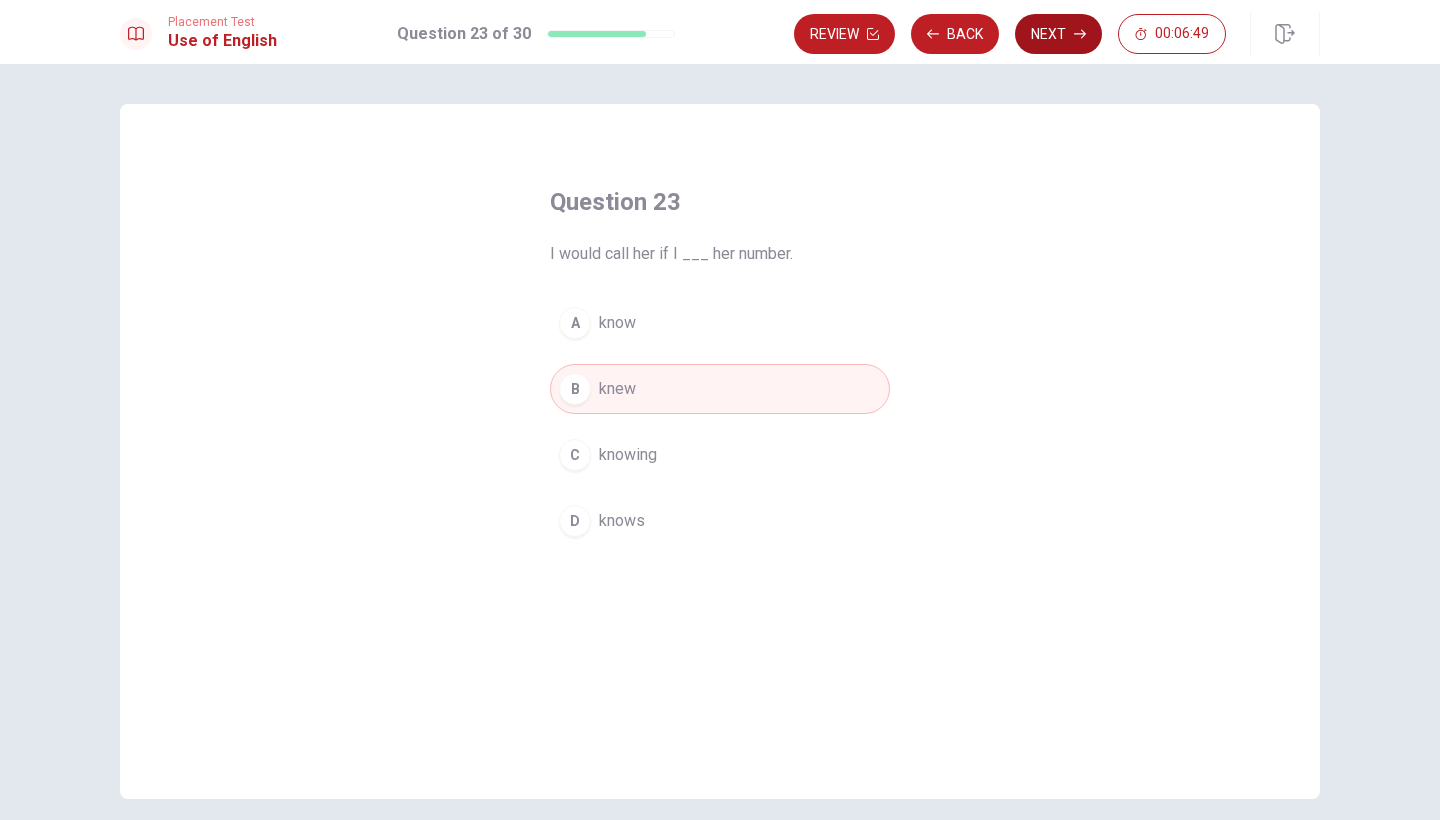 click on "Next" at bounding box center (1058, 34) 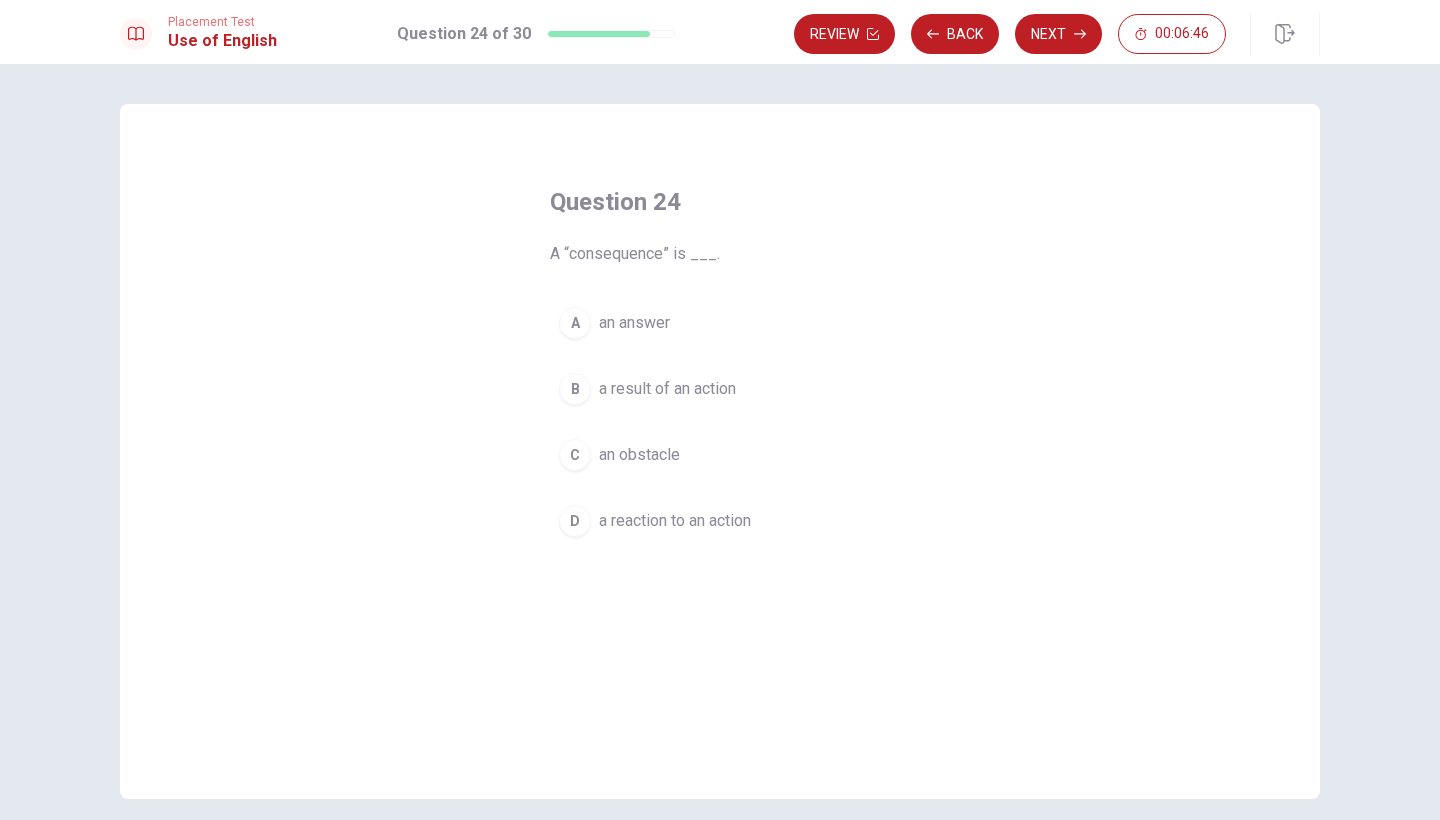 click on "B a result of an action" at bounding box center [720, 389] 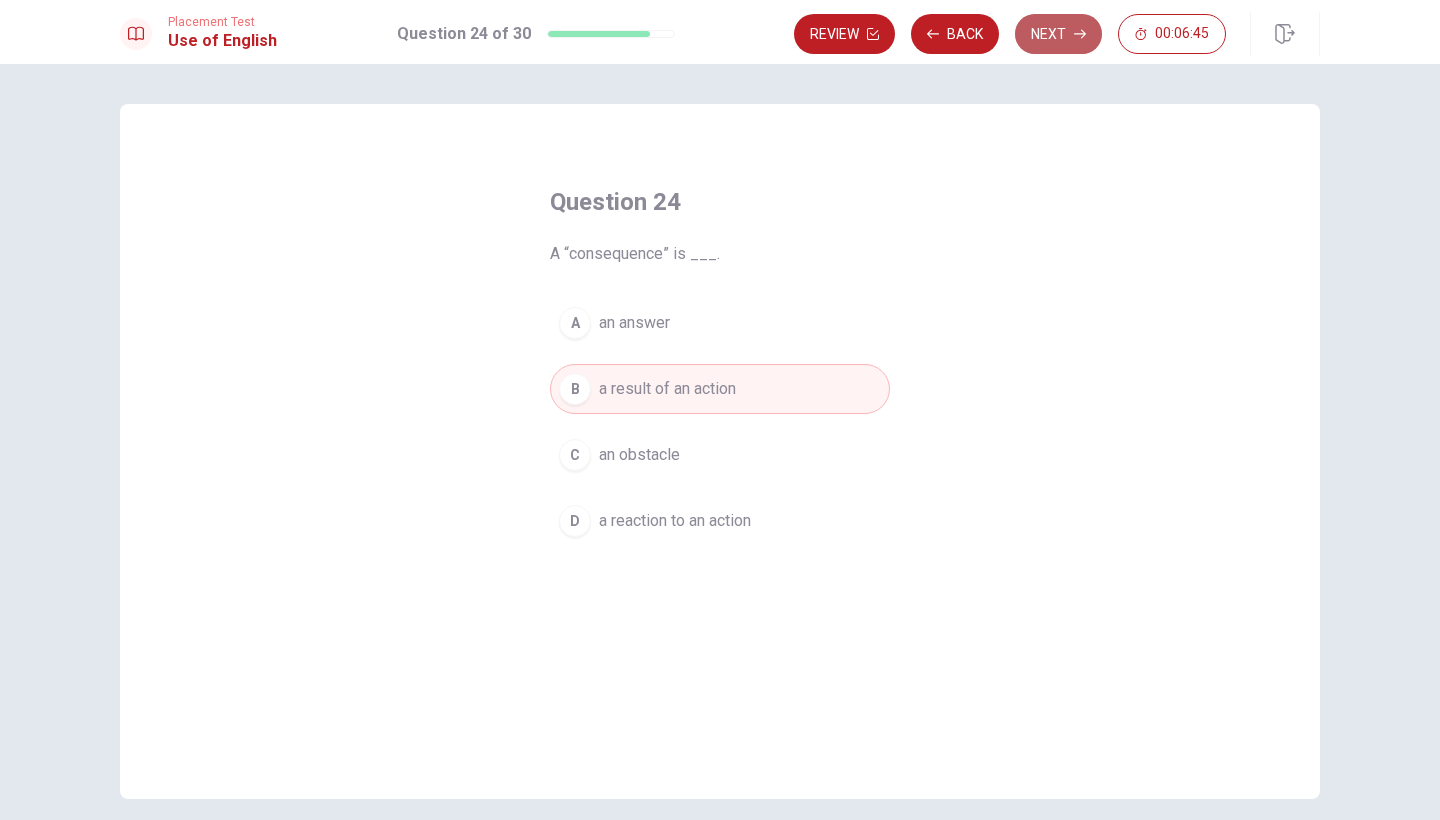 click on "Next" at bounding box center [1058, 34] 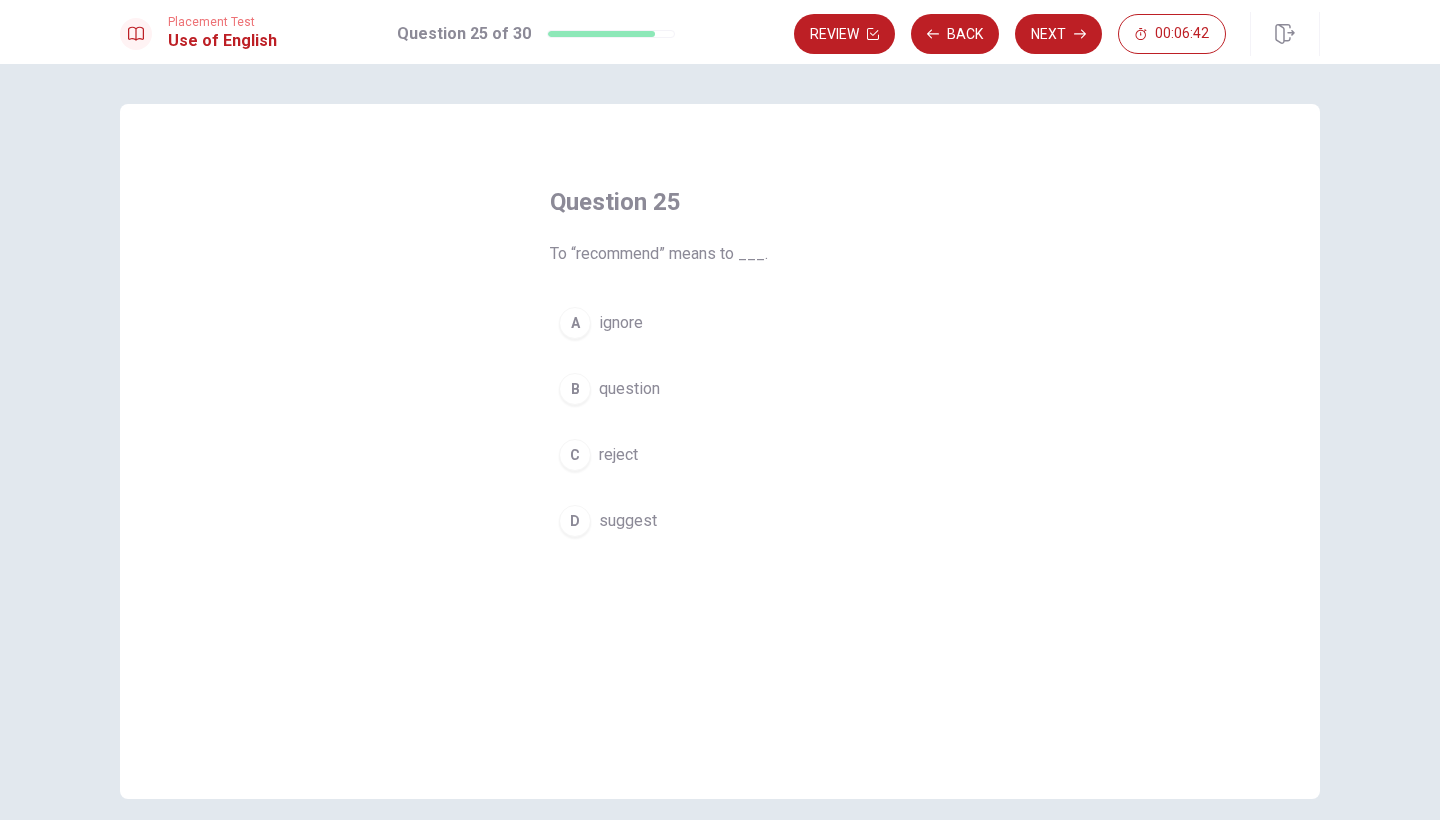 click on "suggest" at bounding box center (628, 521) 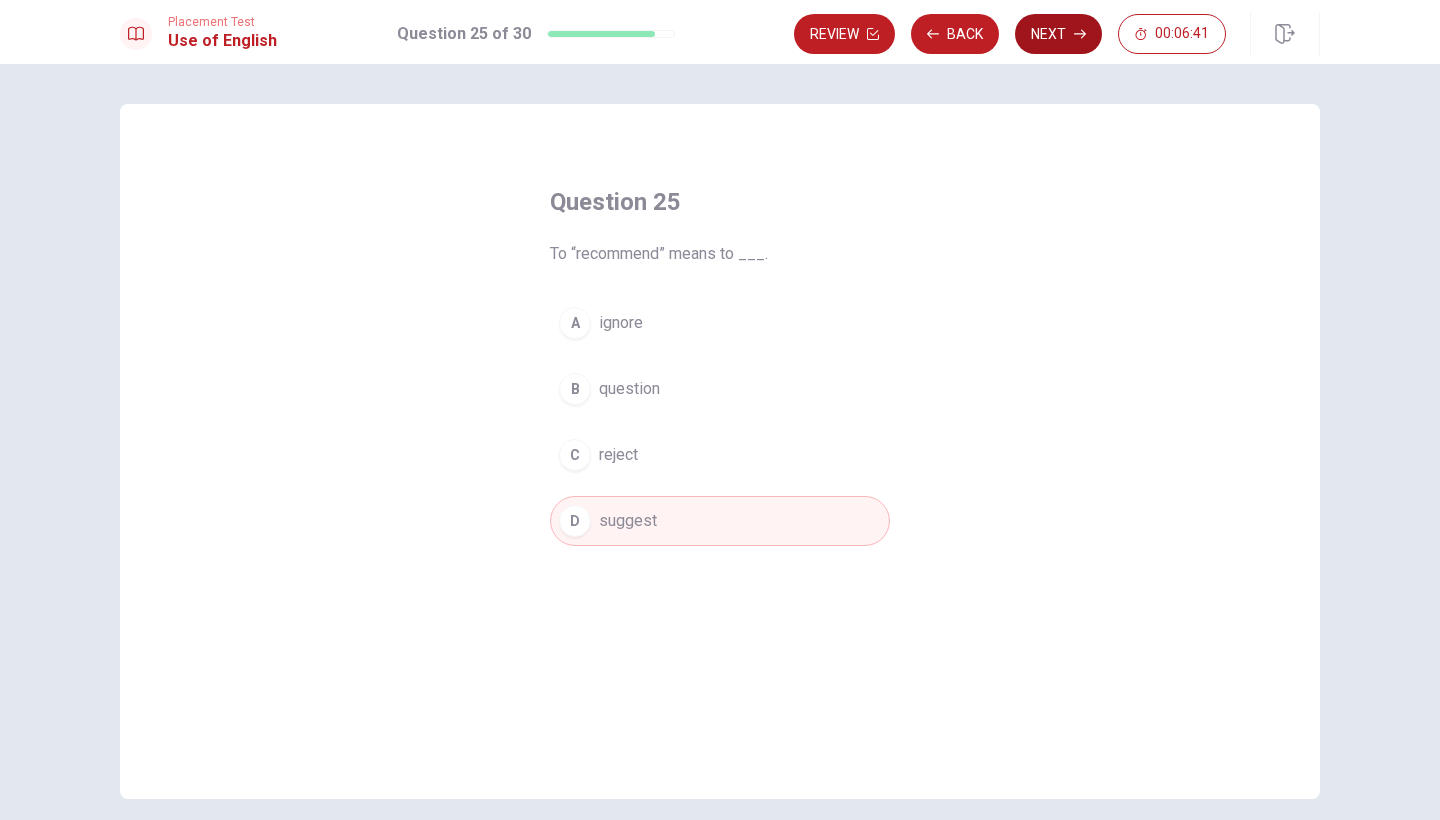 click on "Next" at bounding box center [1058, 34] 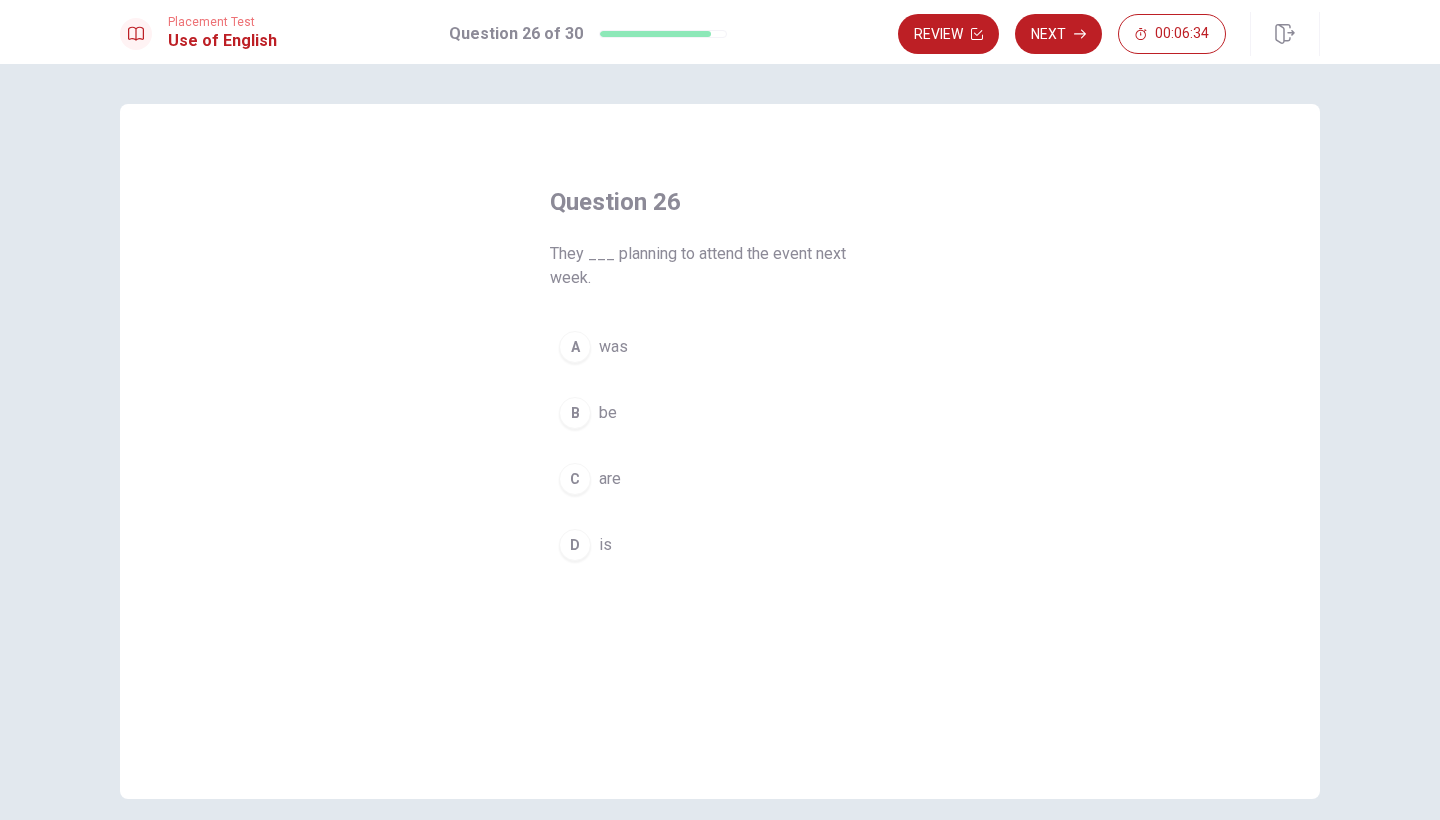 click on "are" at bounding box center [610, 479] 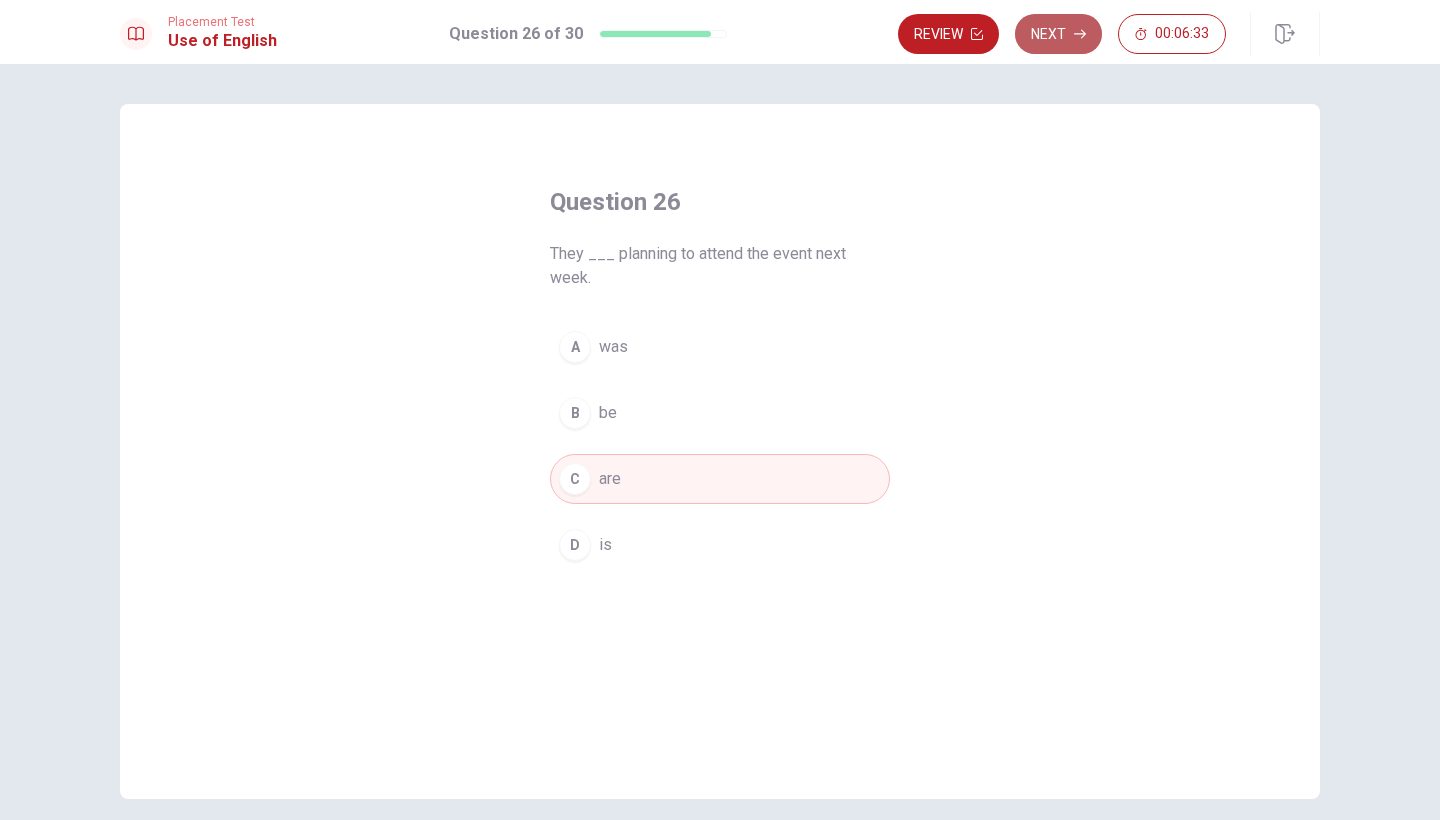 click on "Next" at bounding box center (1058, 34) 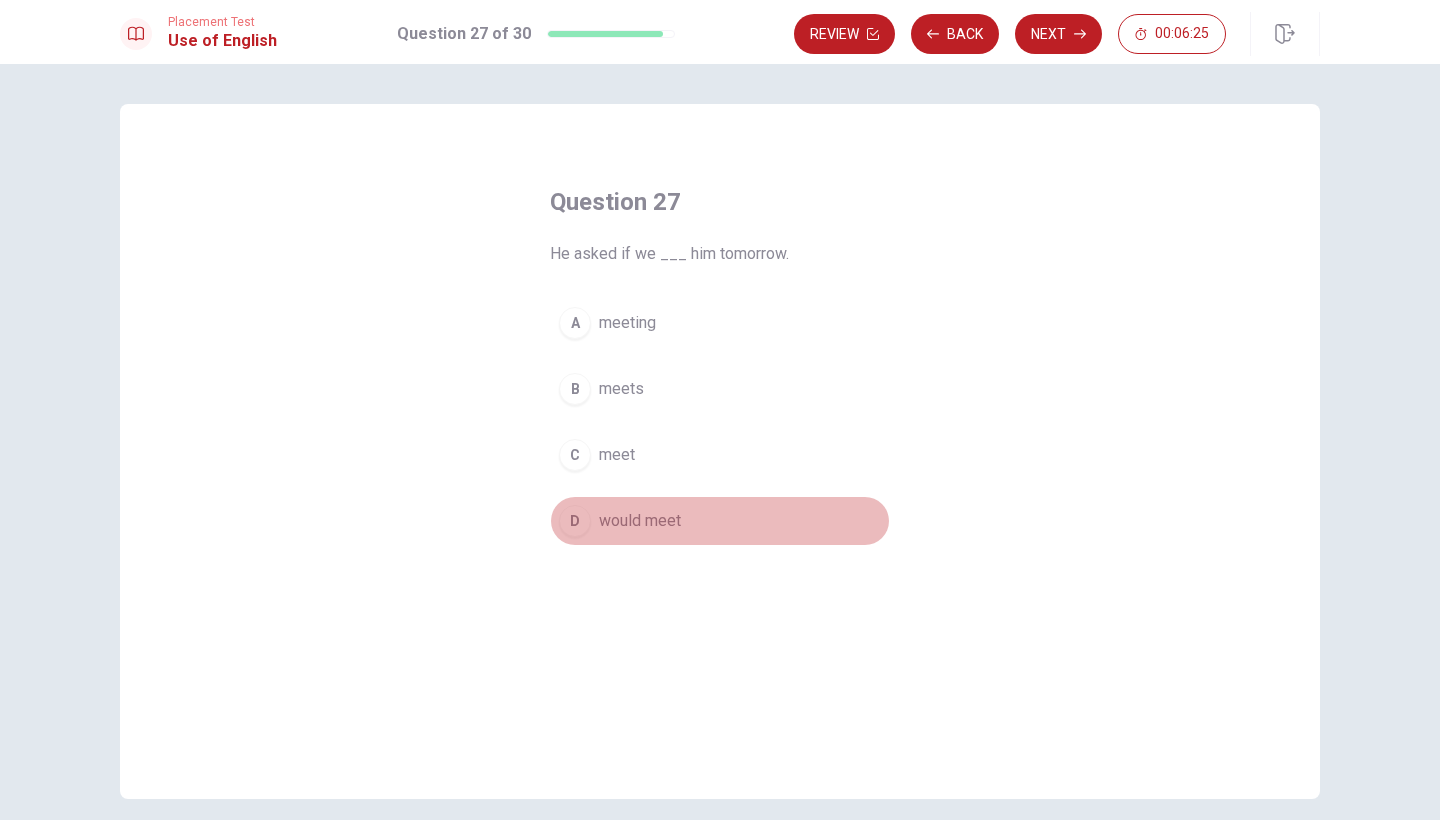 click on "D would meet" at bounding box center [720, 521] 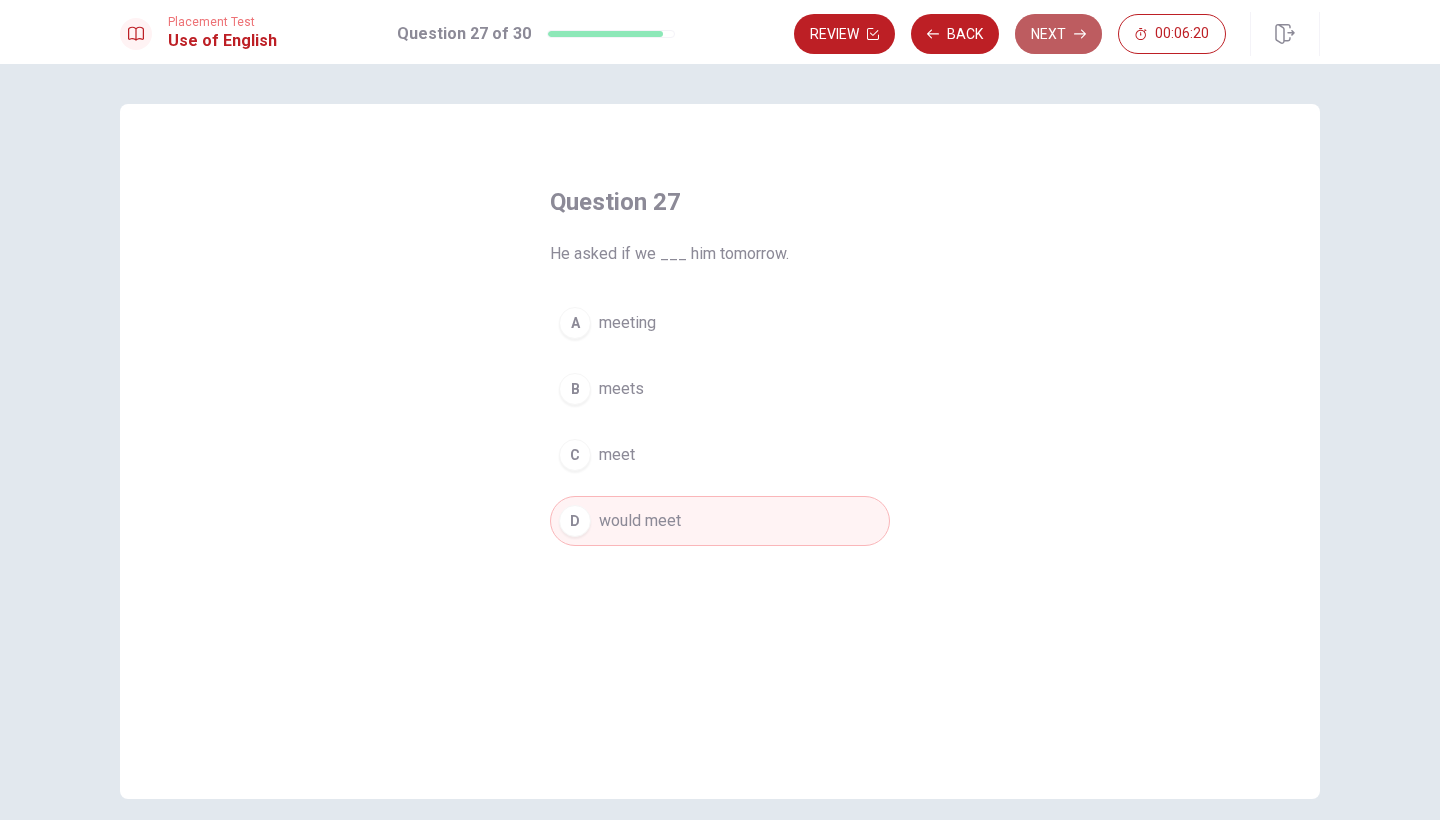 click on "Next" at bounding box center [1058, 34] 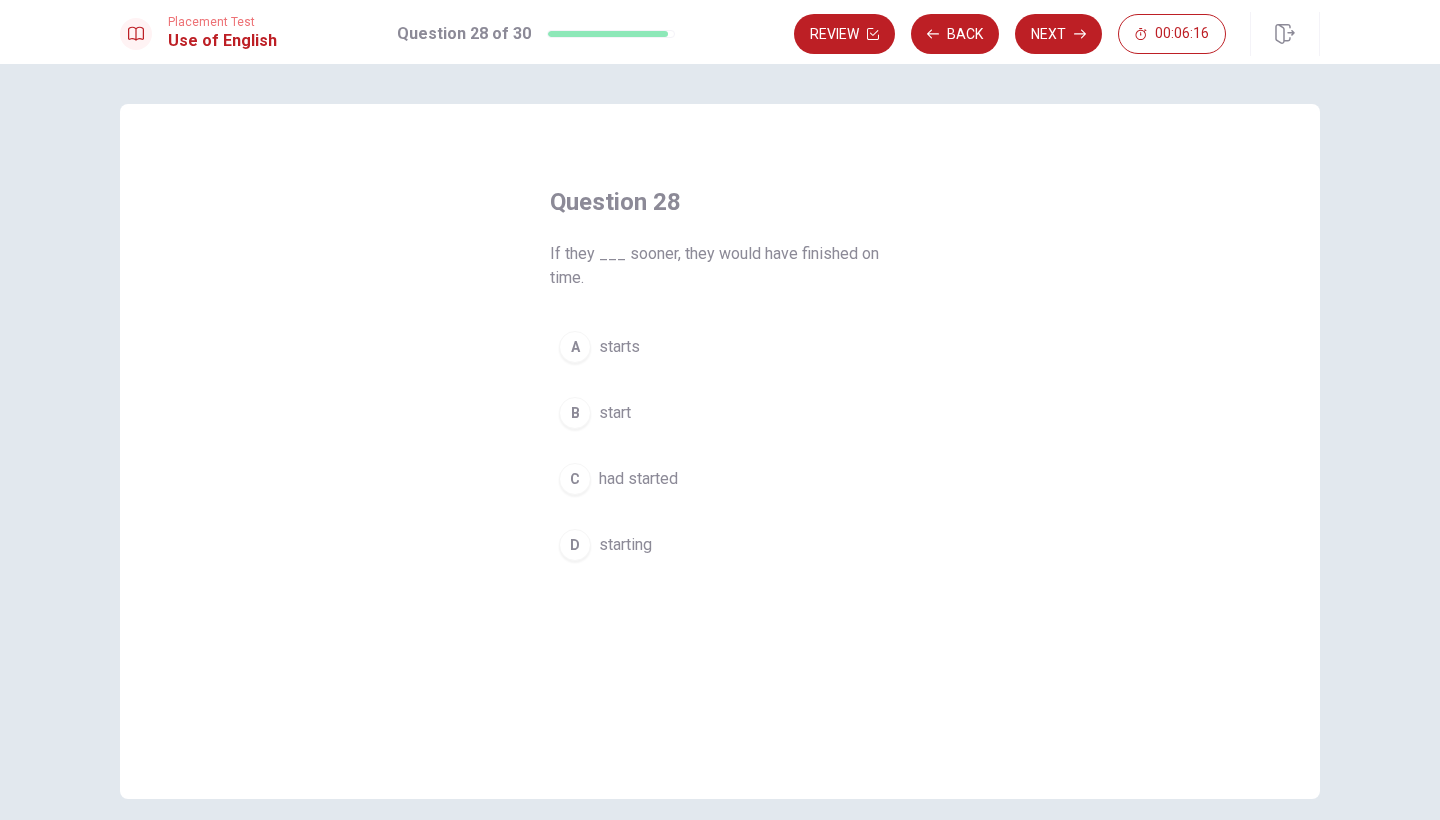 click on "C had started" at bounding box center [720, 479] 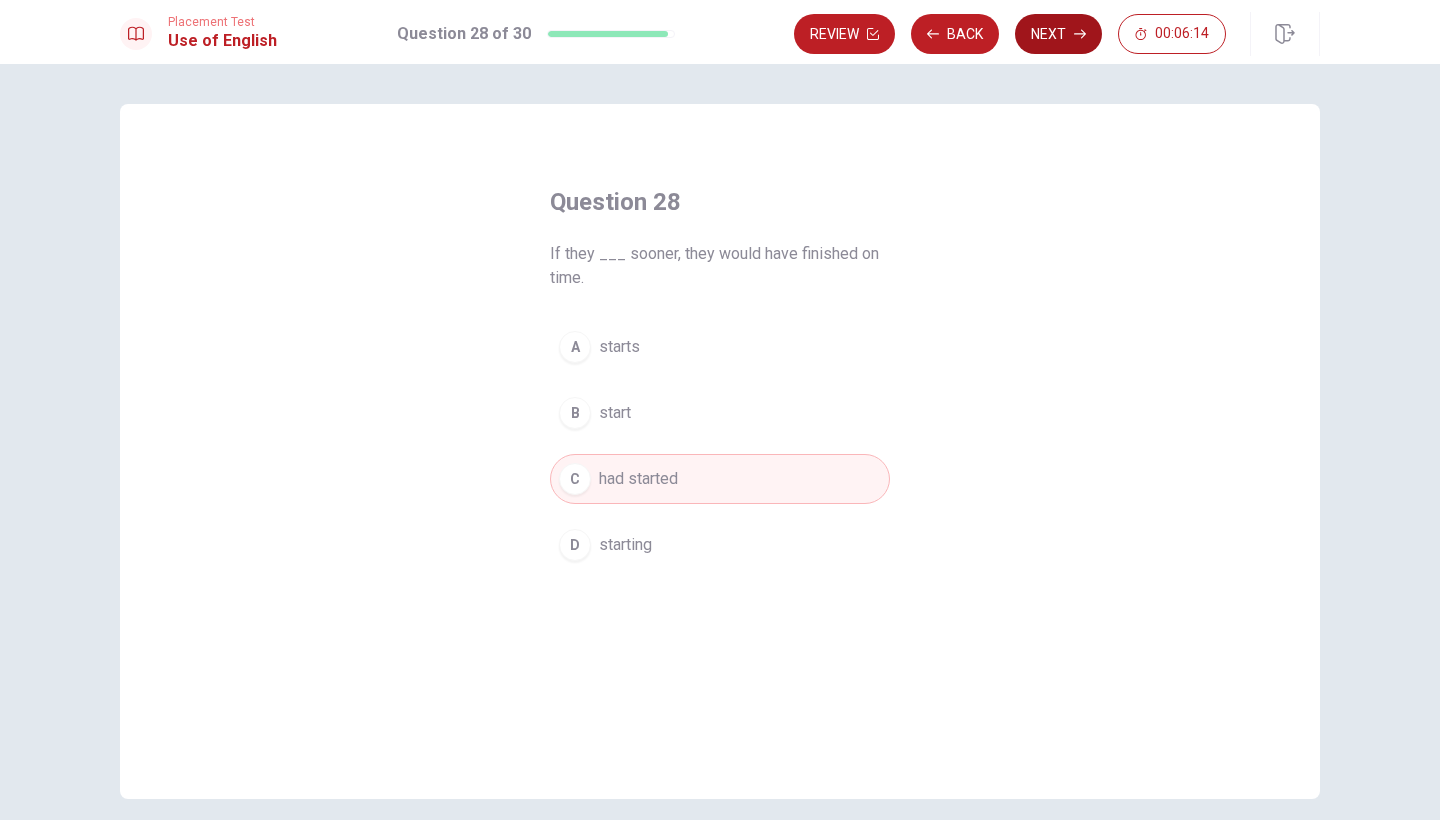 click on "Next" at bounding box center [1058, 34] 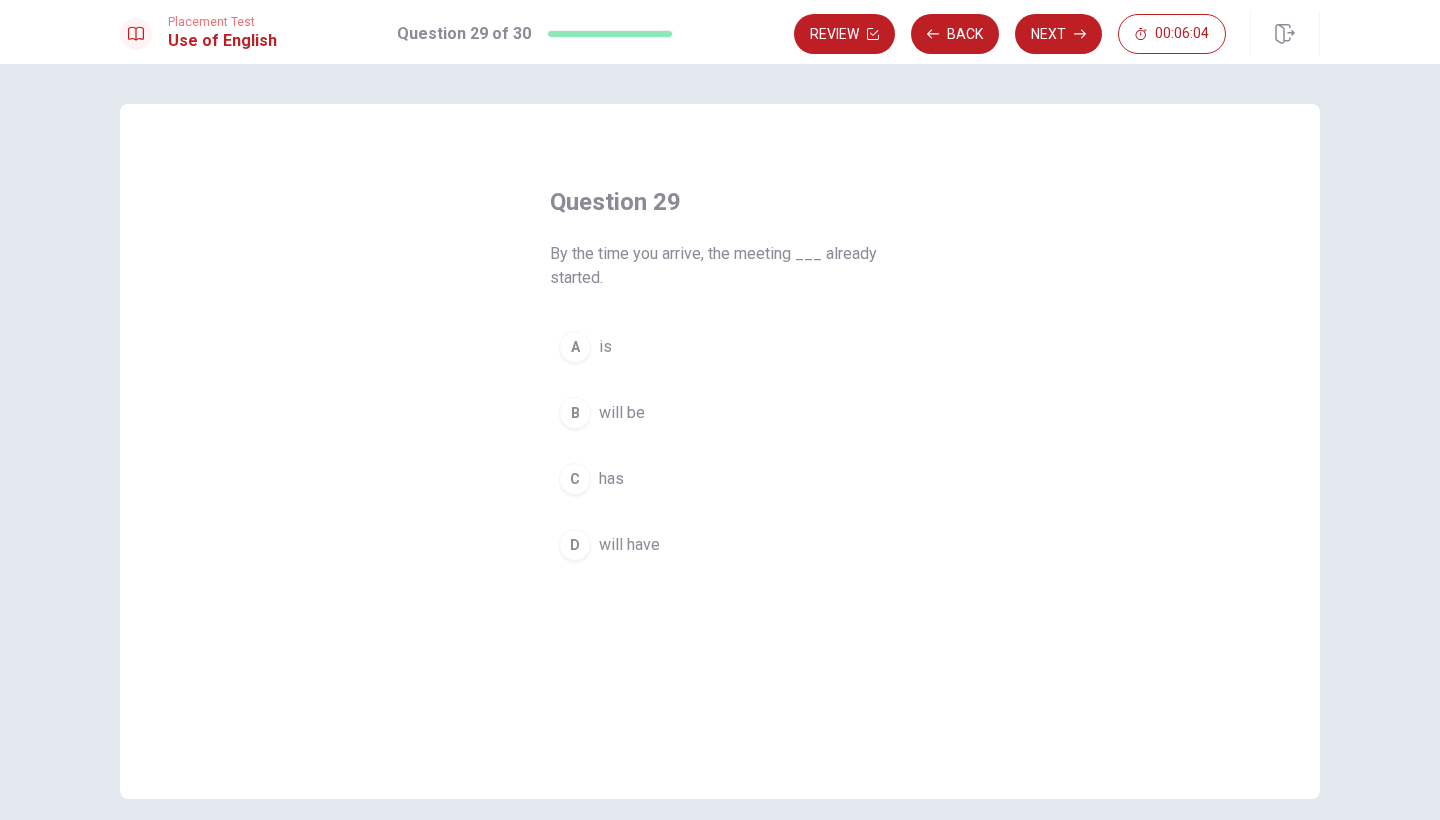 click on "will have" at bounding box center [629, 545] 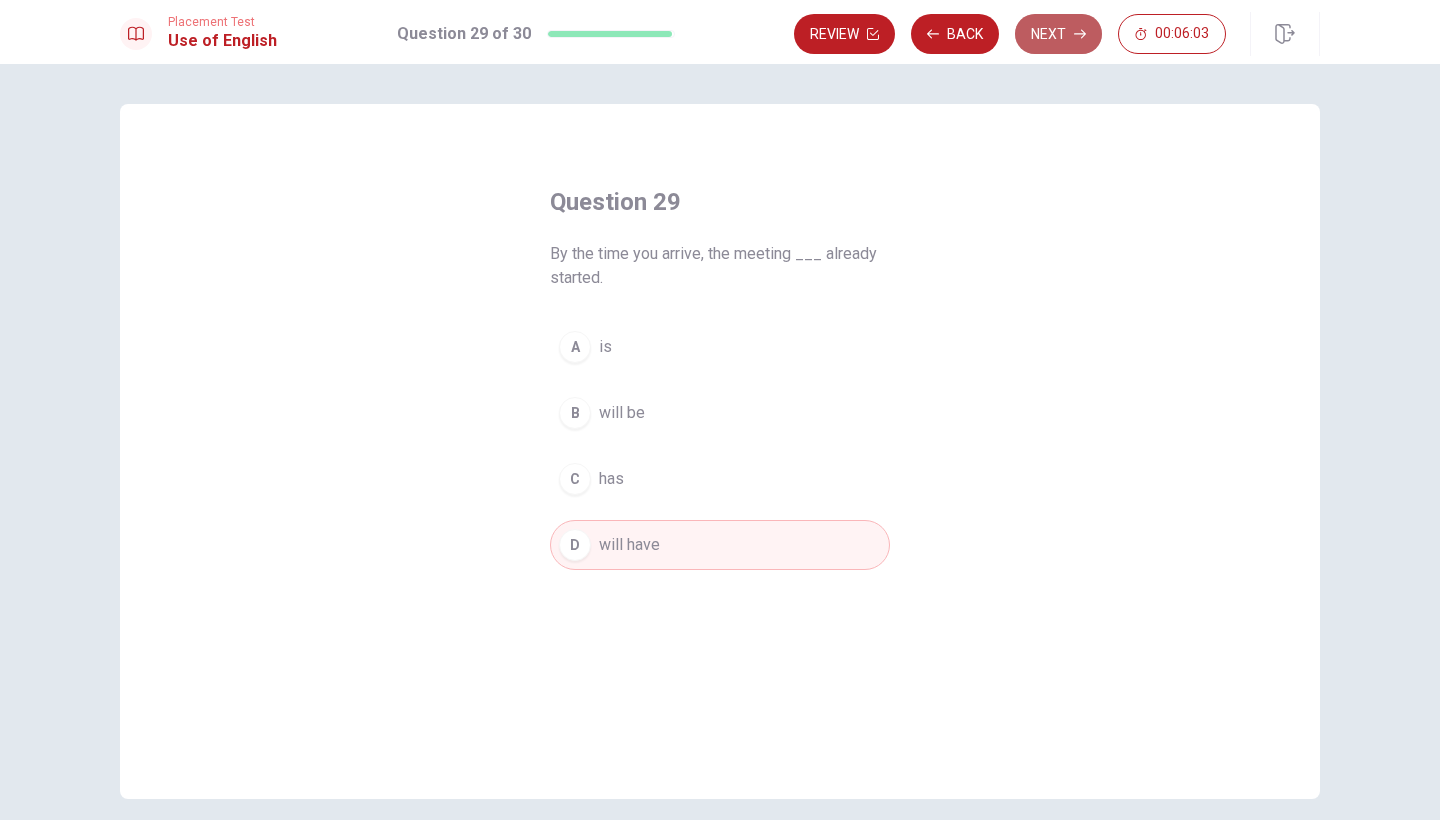 click on "Next" at bounding box center [1058, 34] 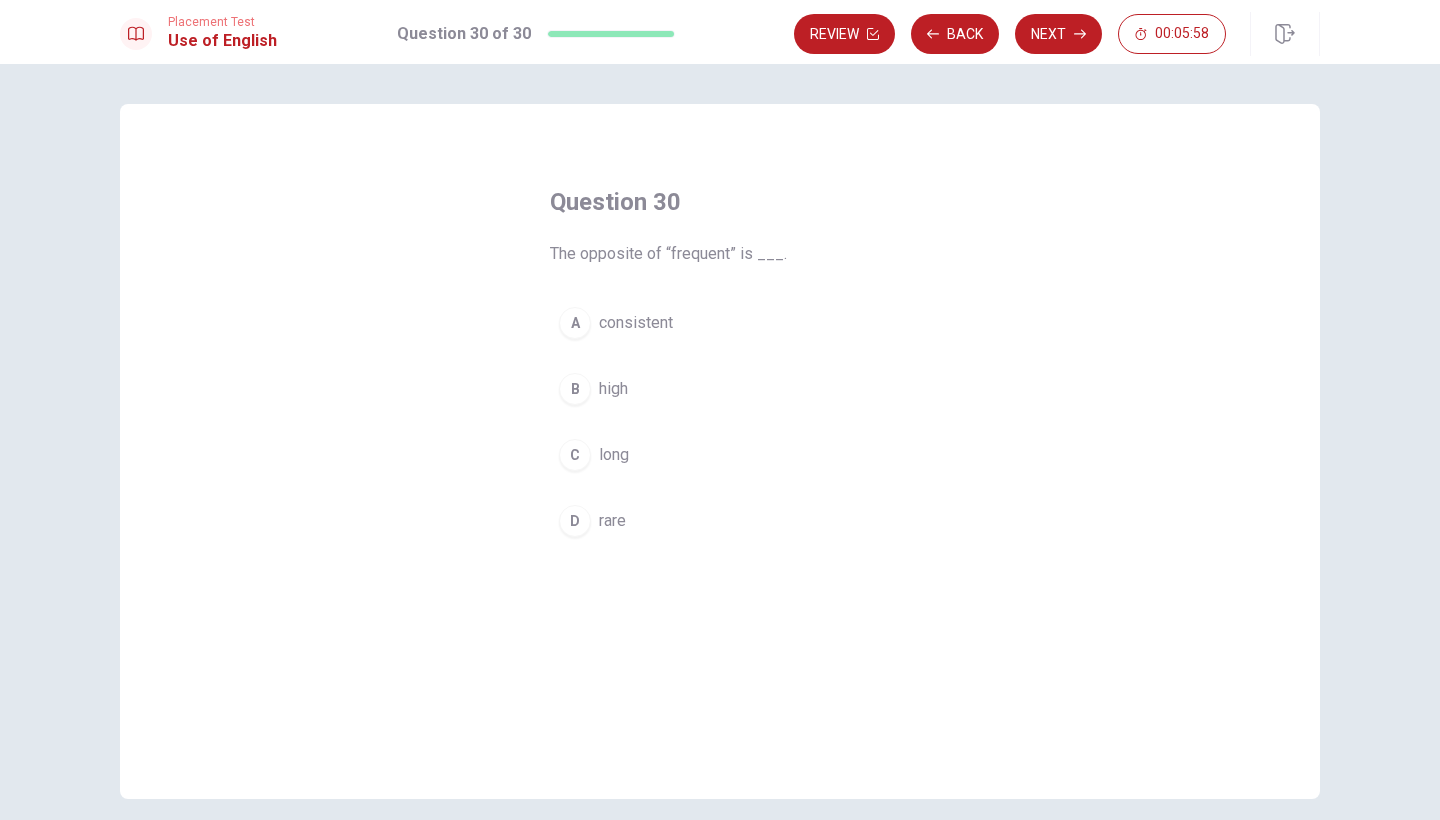 click on "consistent" at bounding box center (636, 323) 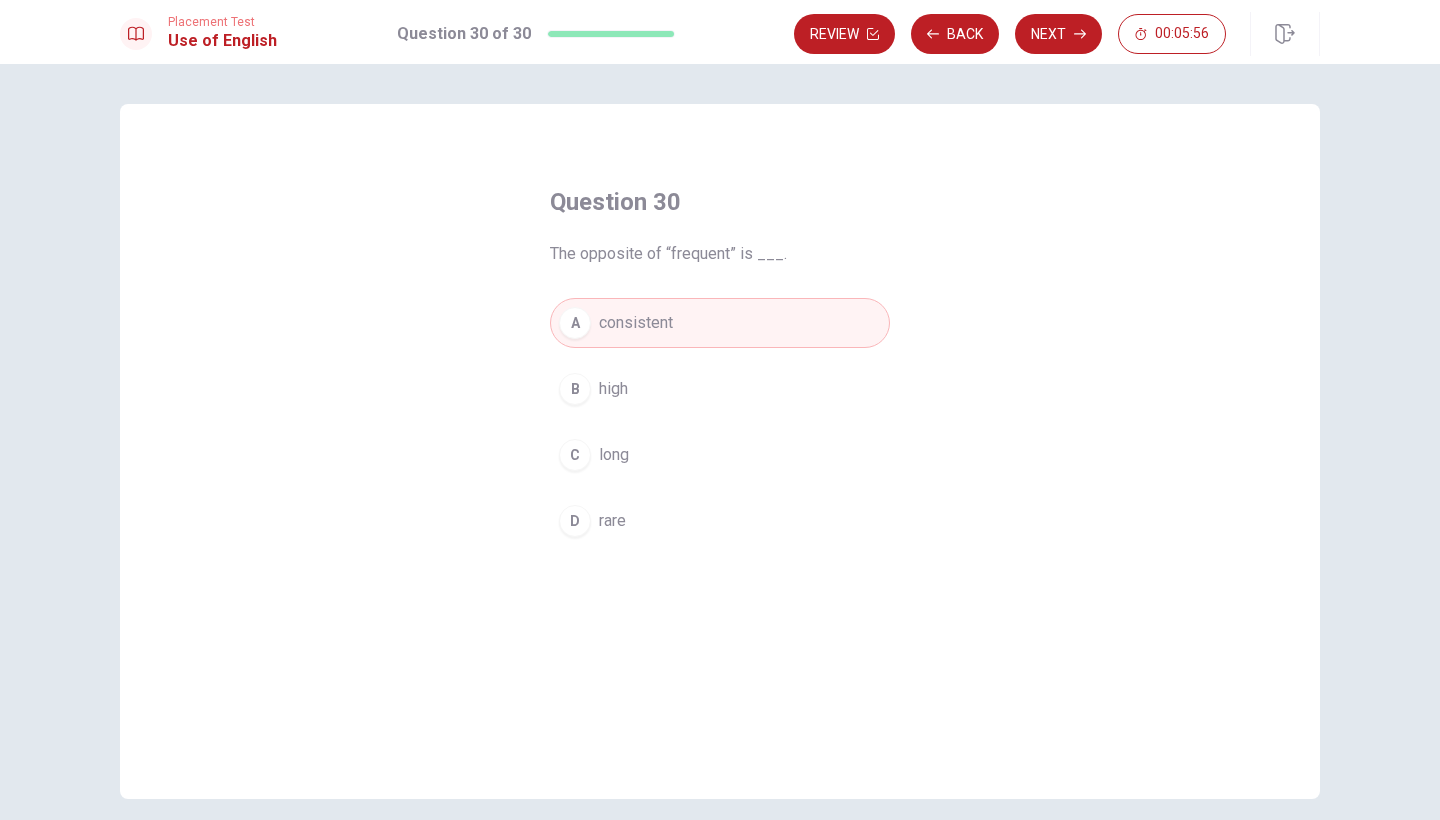click on "B high" at bounding box center (720, 389) 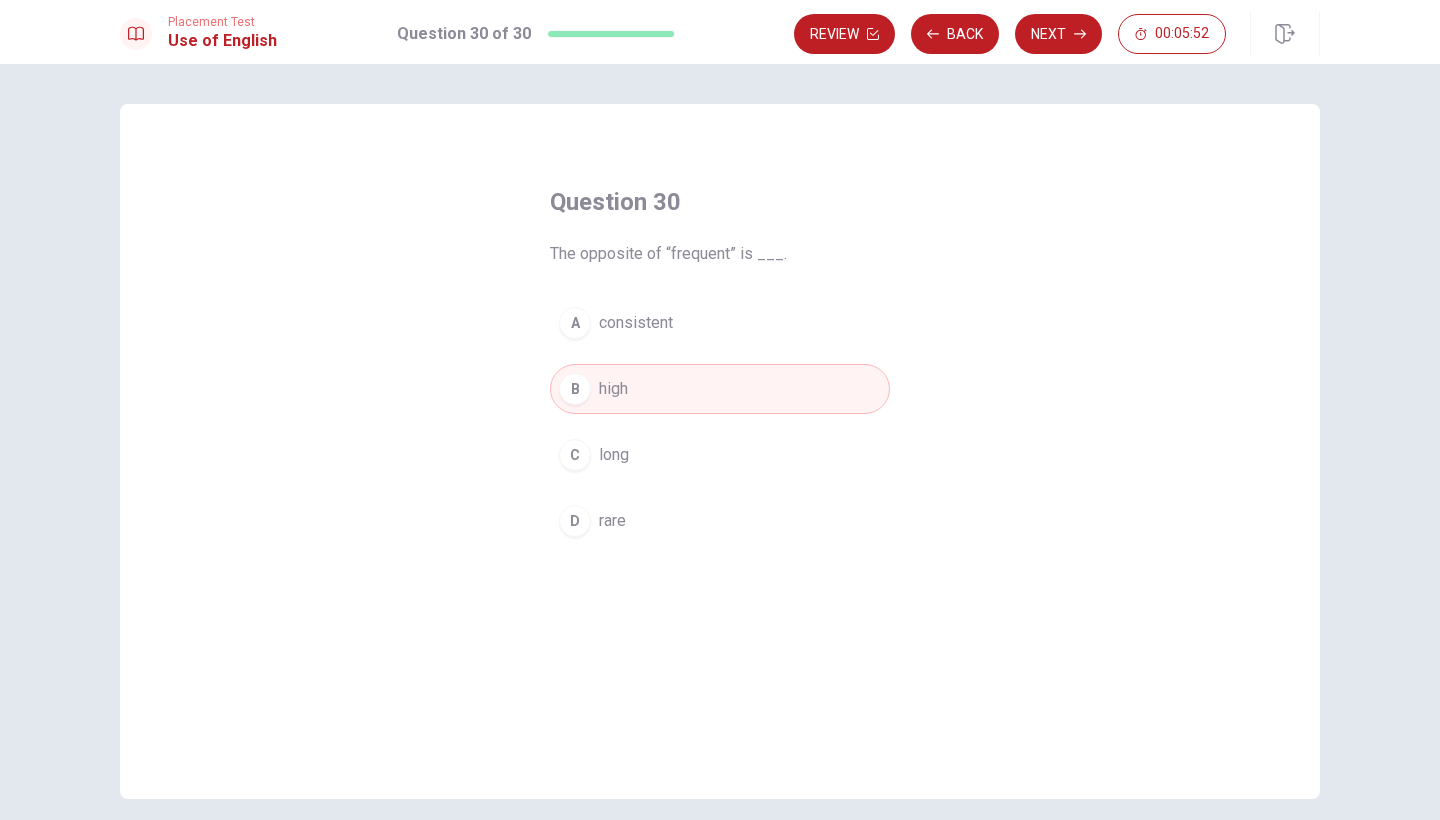click on "rare" at bounding box center [612, 521] 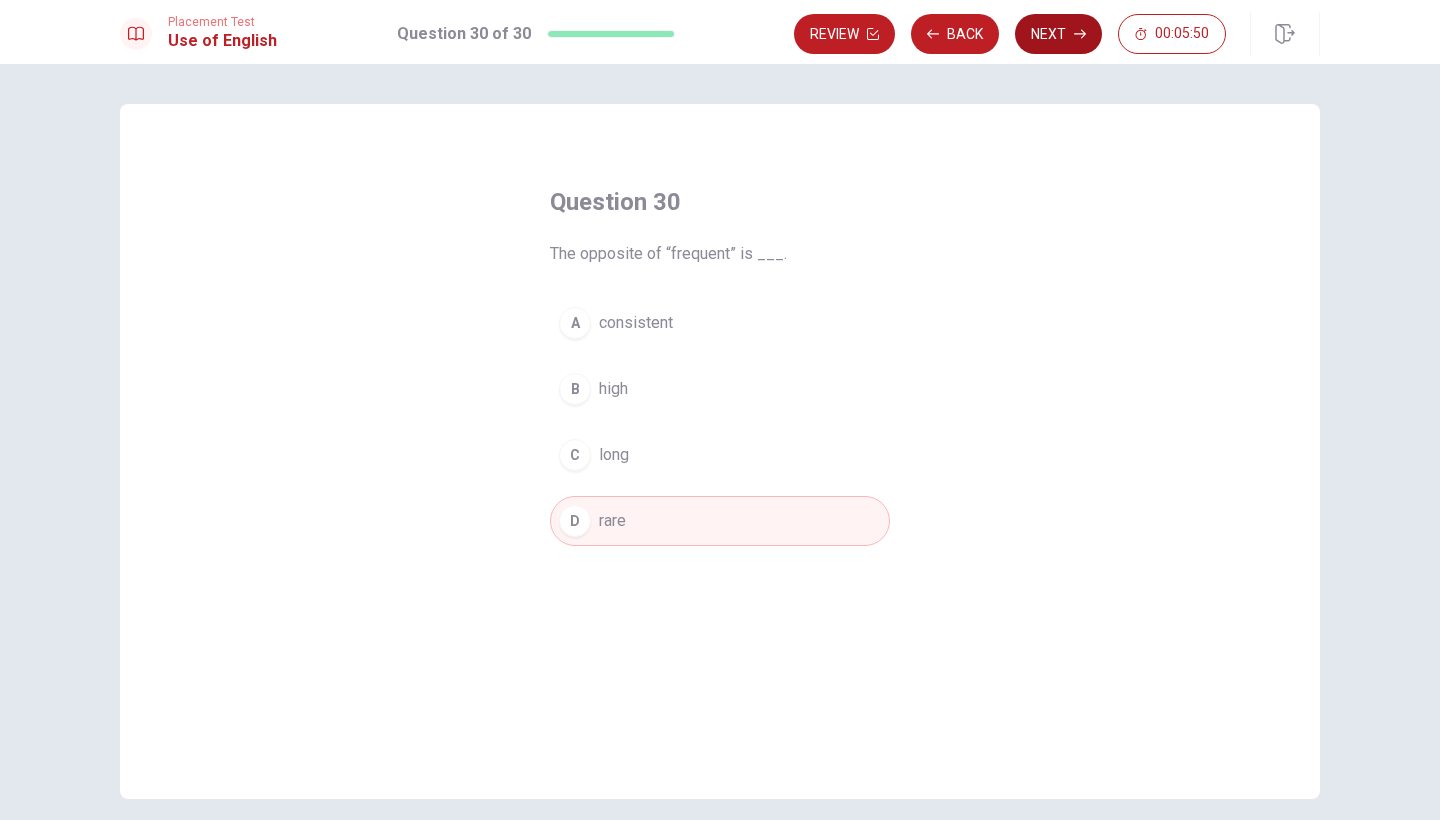 click on "Next" at bounding box center (1058, 34) 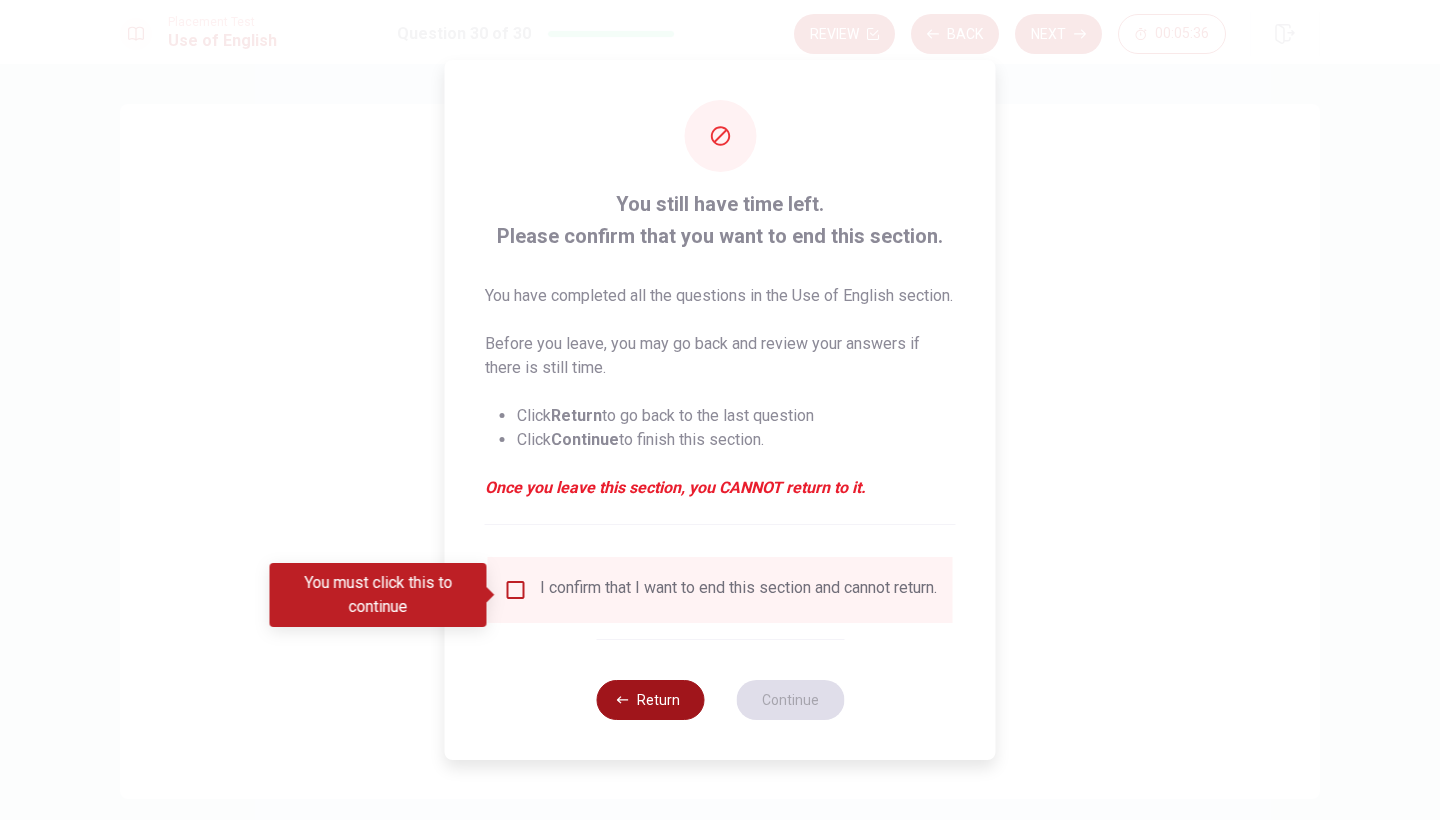 click on "Return" at bounding box center (650, 700) 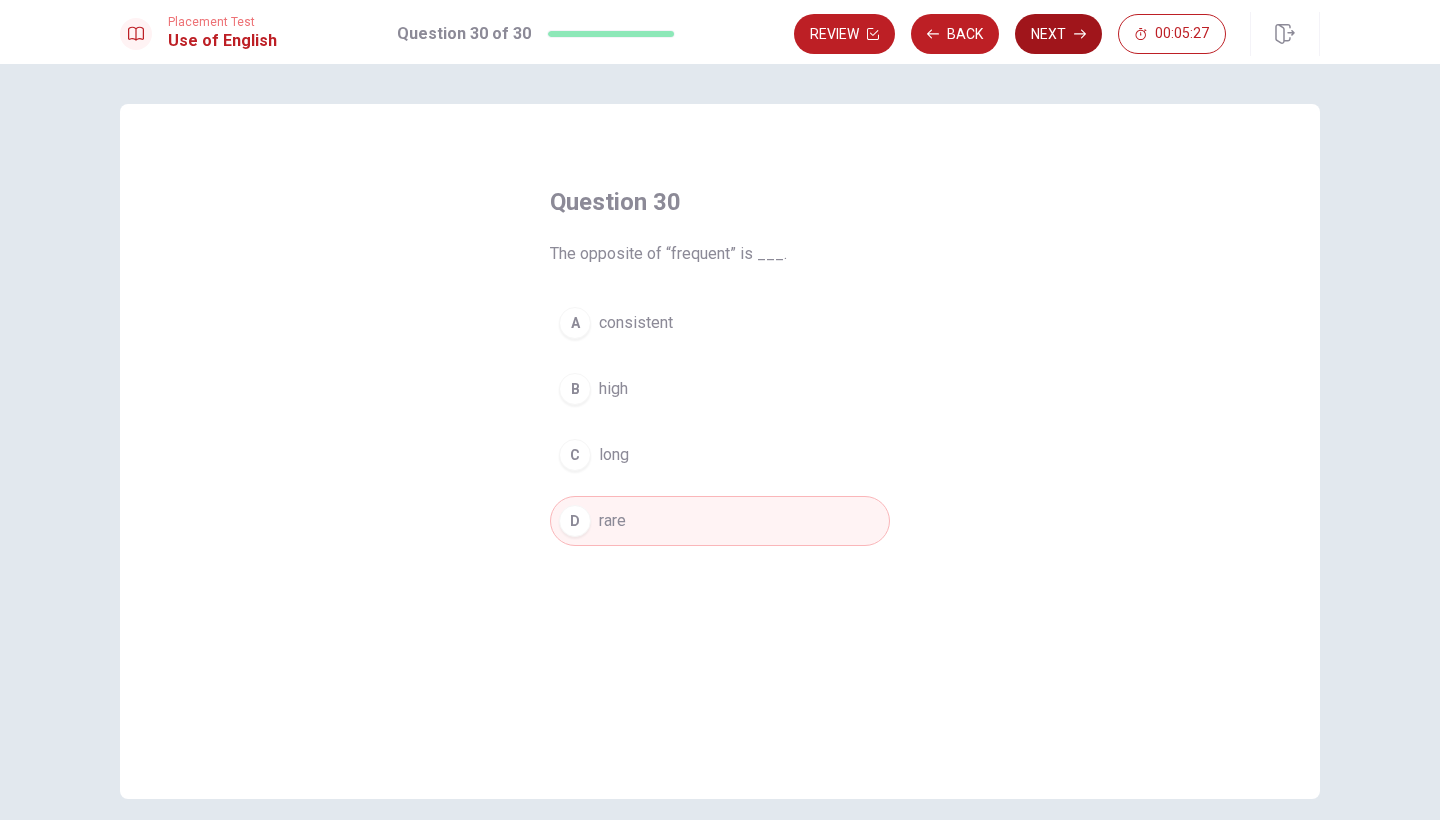 click on "Next" at bounding box center (1058, 34) 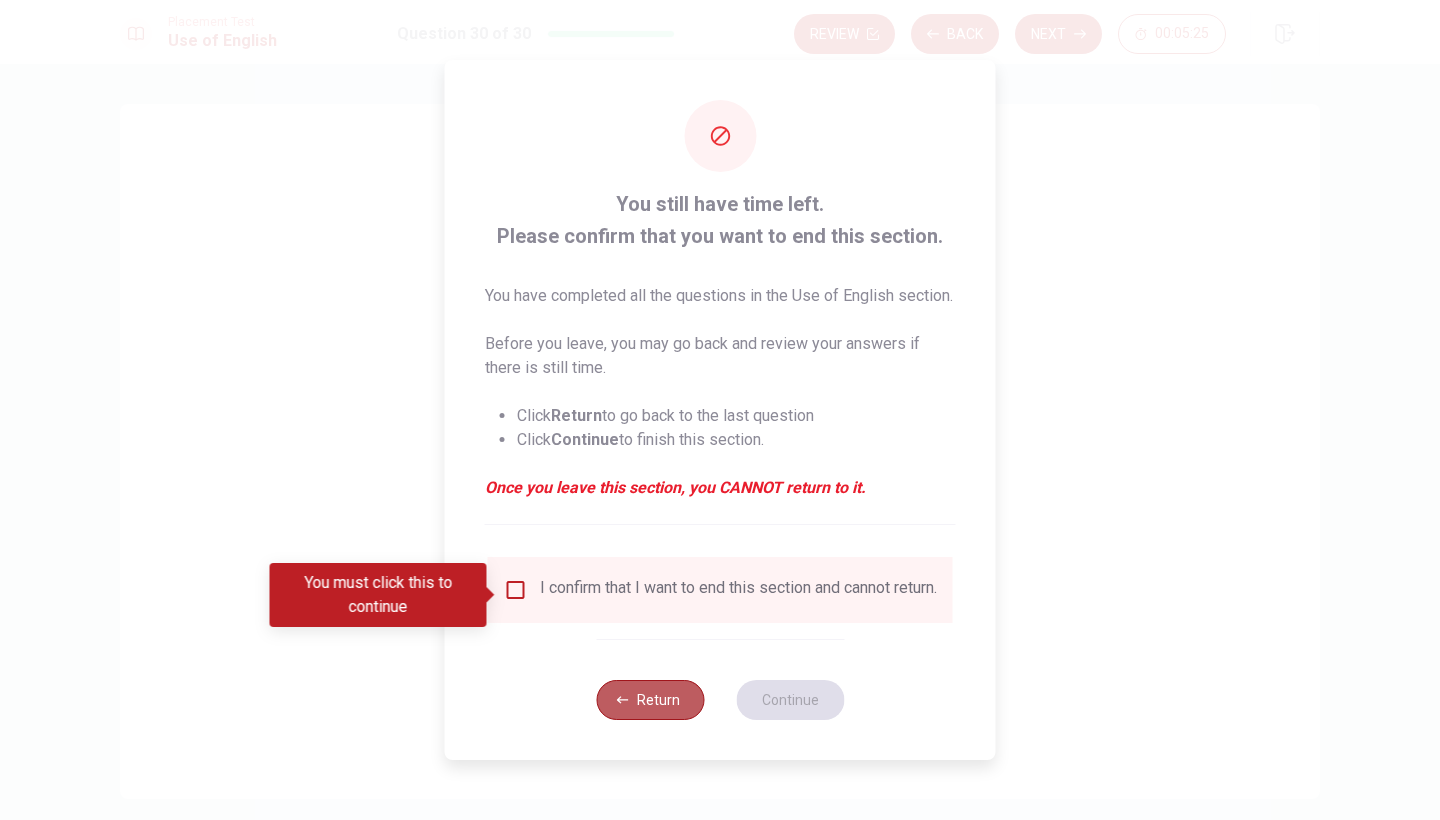 click on "Return" at bounding box center [650, 700] 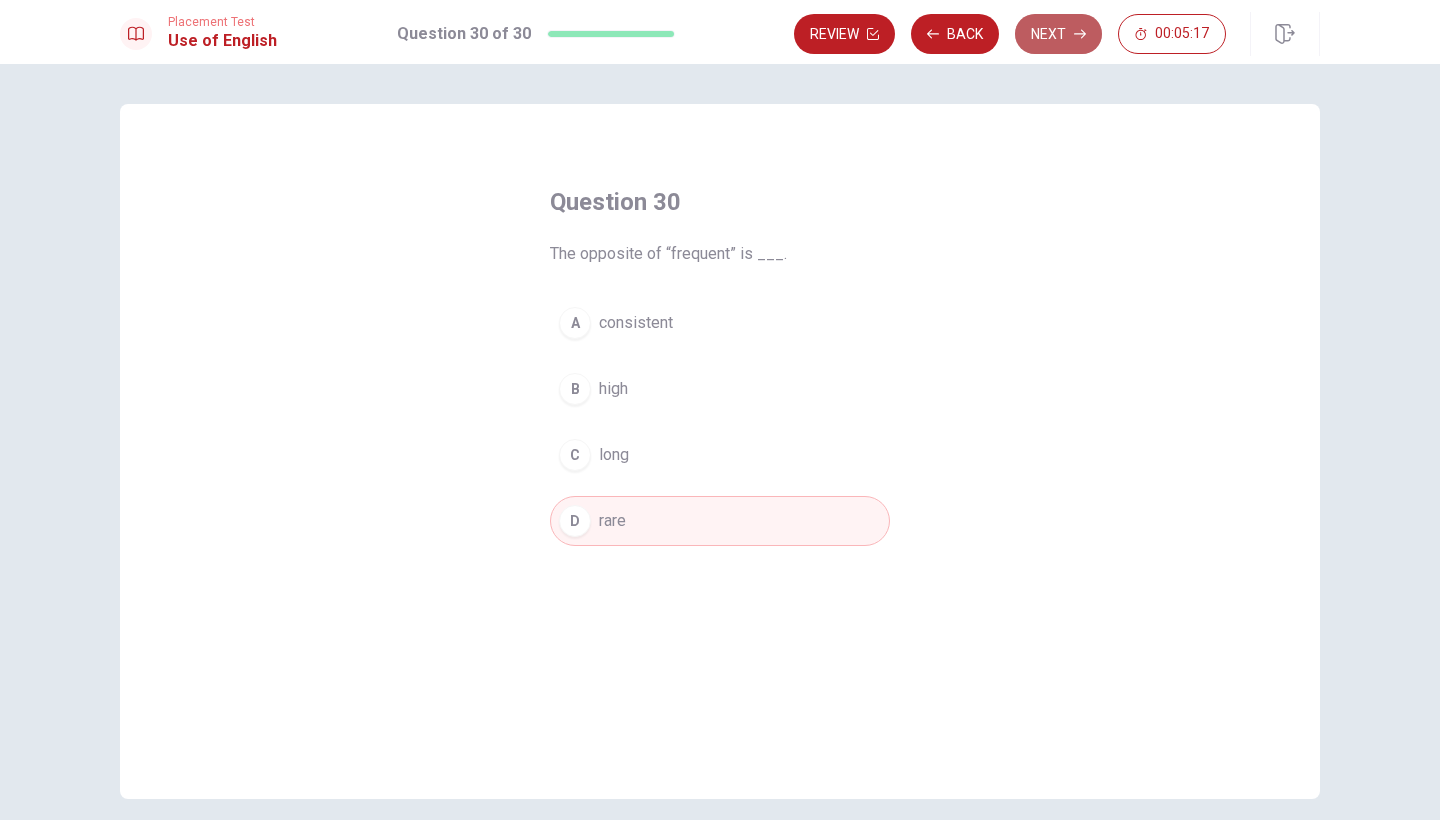 click on "Next" at bounding box center (1058, 34) 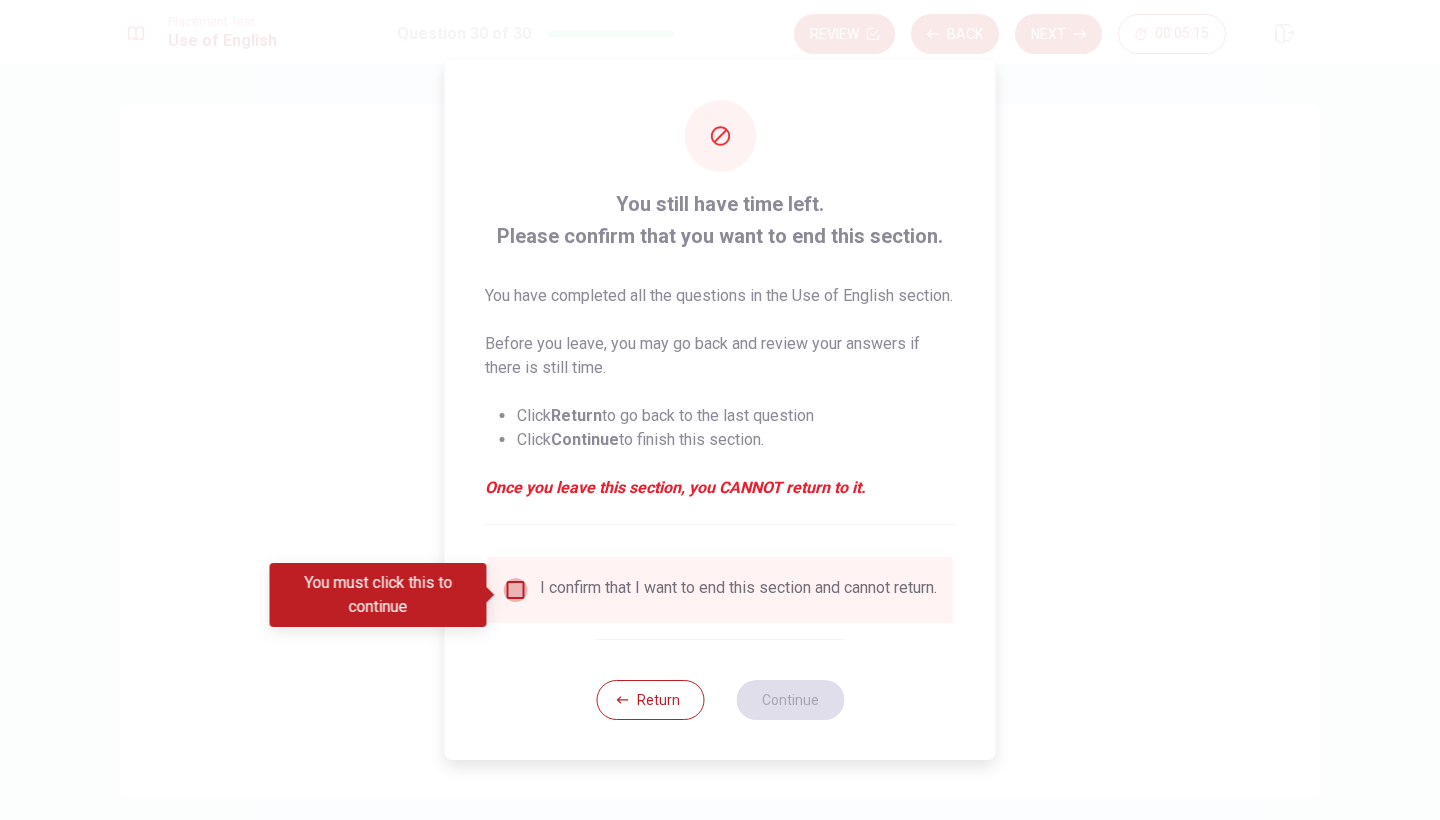 click at bounding box center (516, 590) 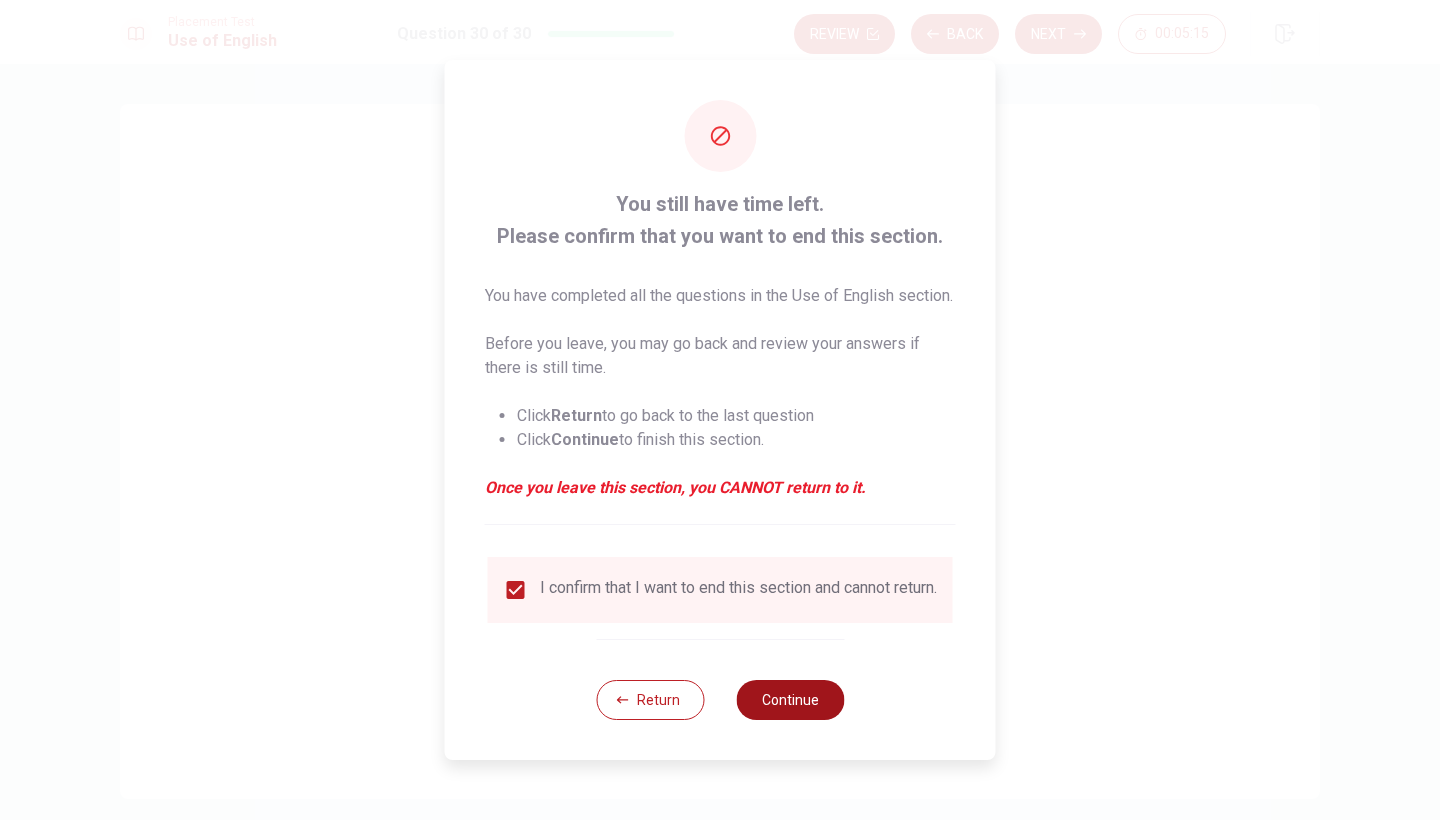 click on "Continue" at bounding box center [790, 700] 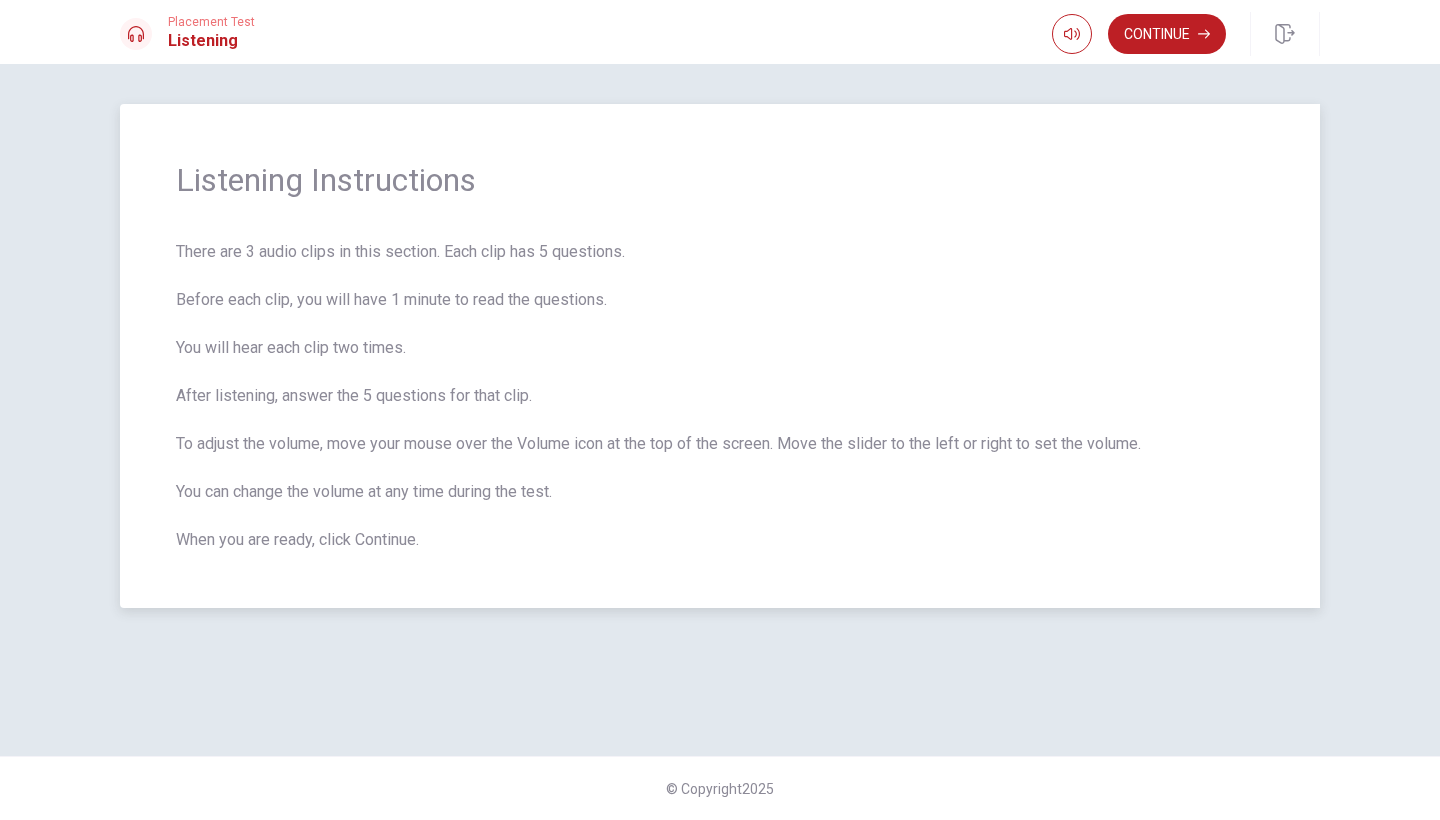 scroll, scrollTop: 0, scrollLeft: 0, axis: both 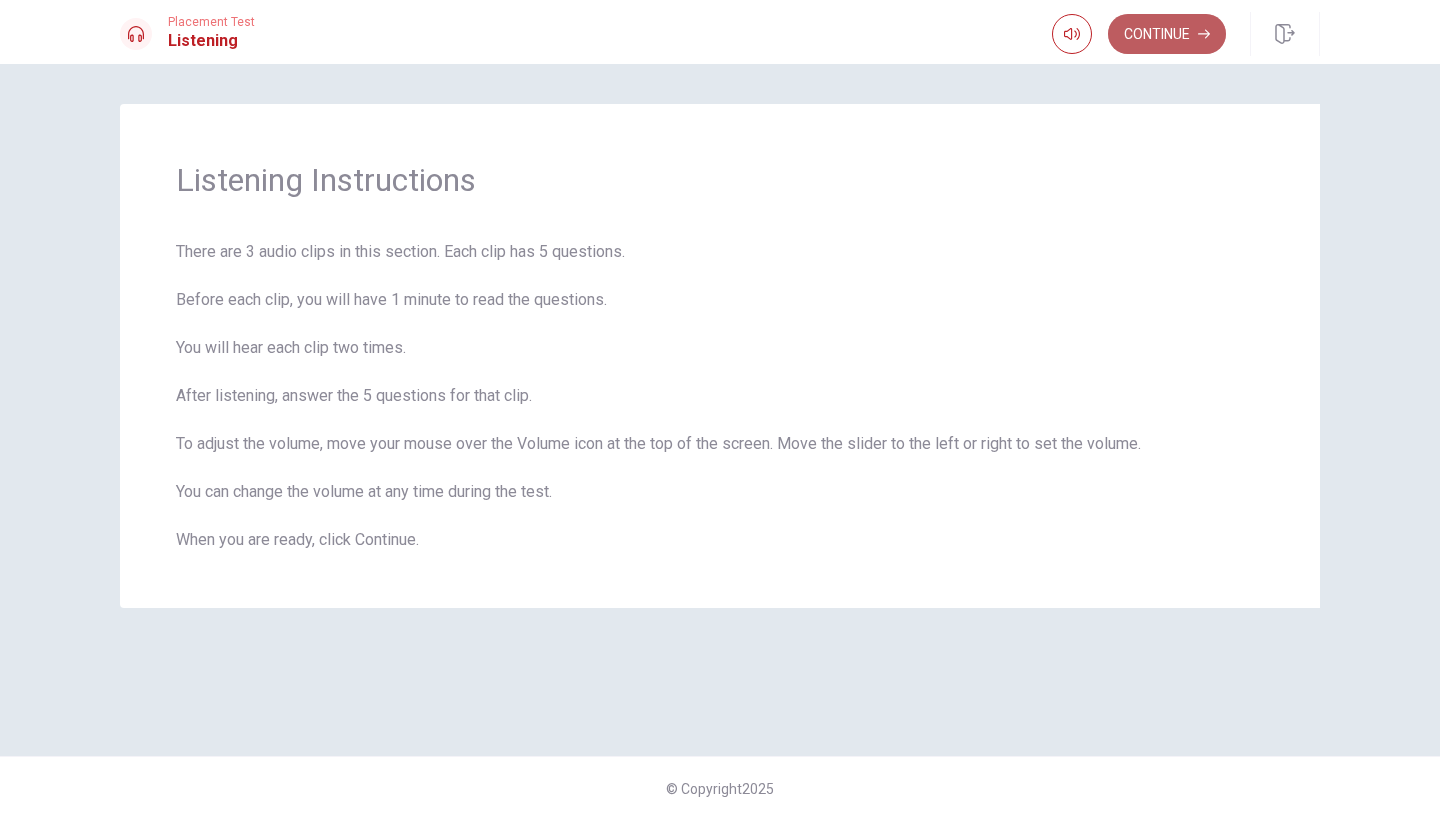 click on "Continue" at bounding box center (1167, 34) 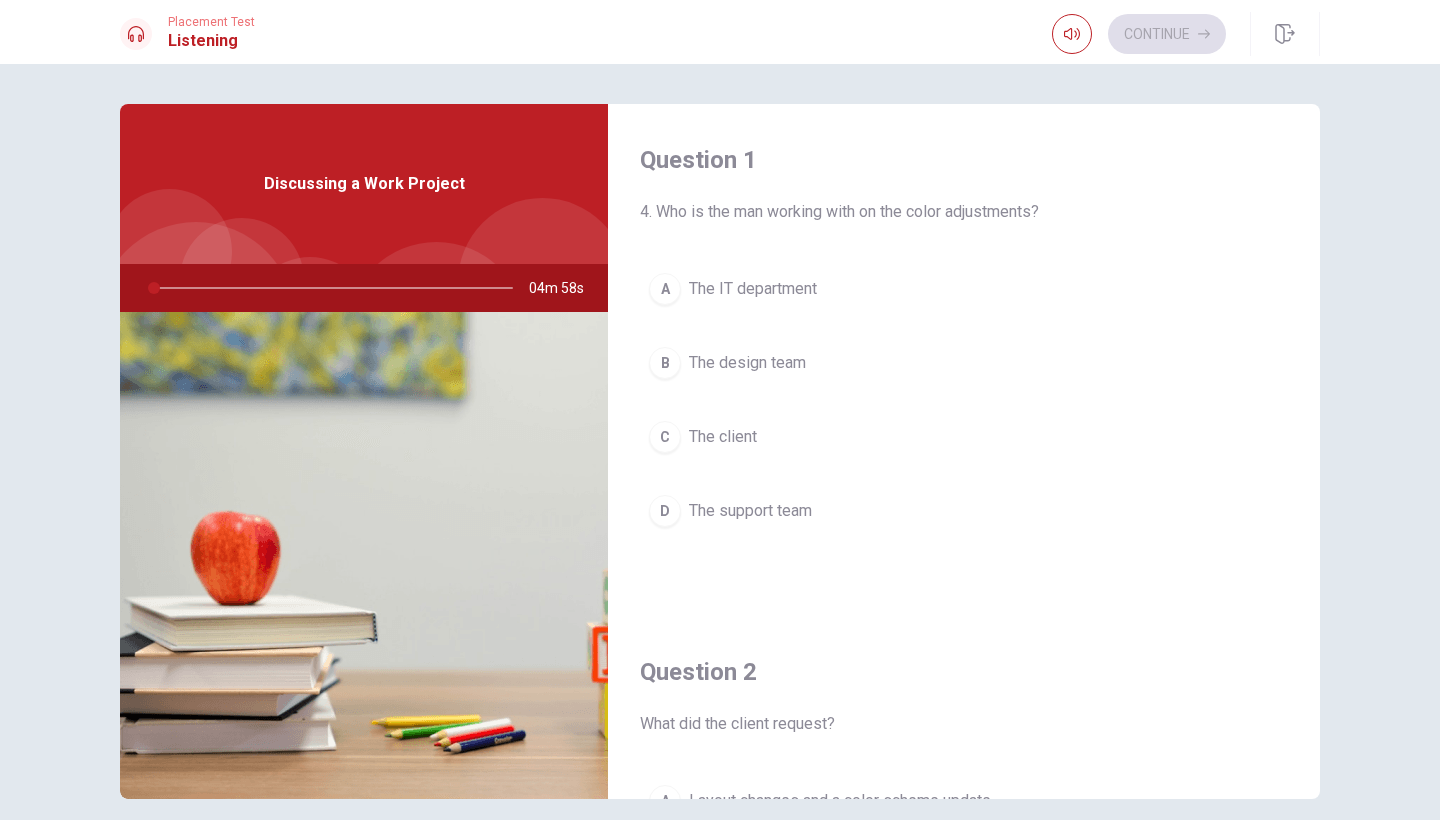 scroll, scrollTop: 0, scrollLeft: 0, axis: both 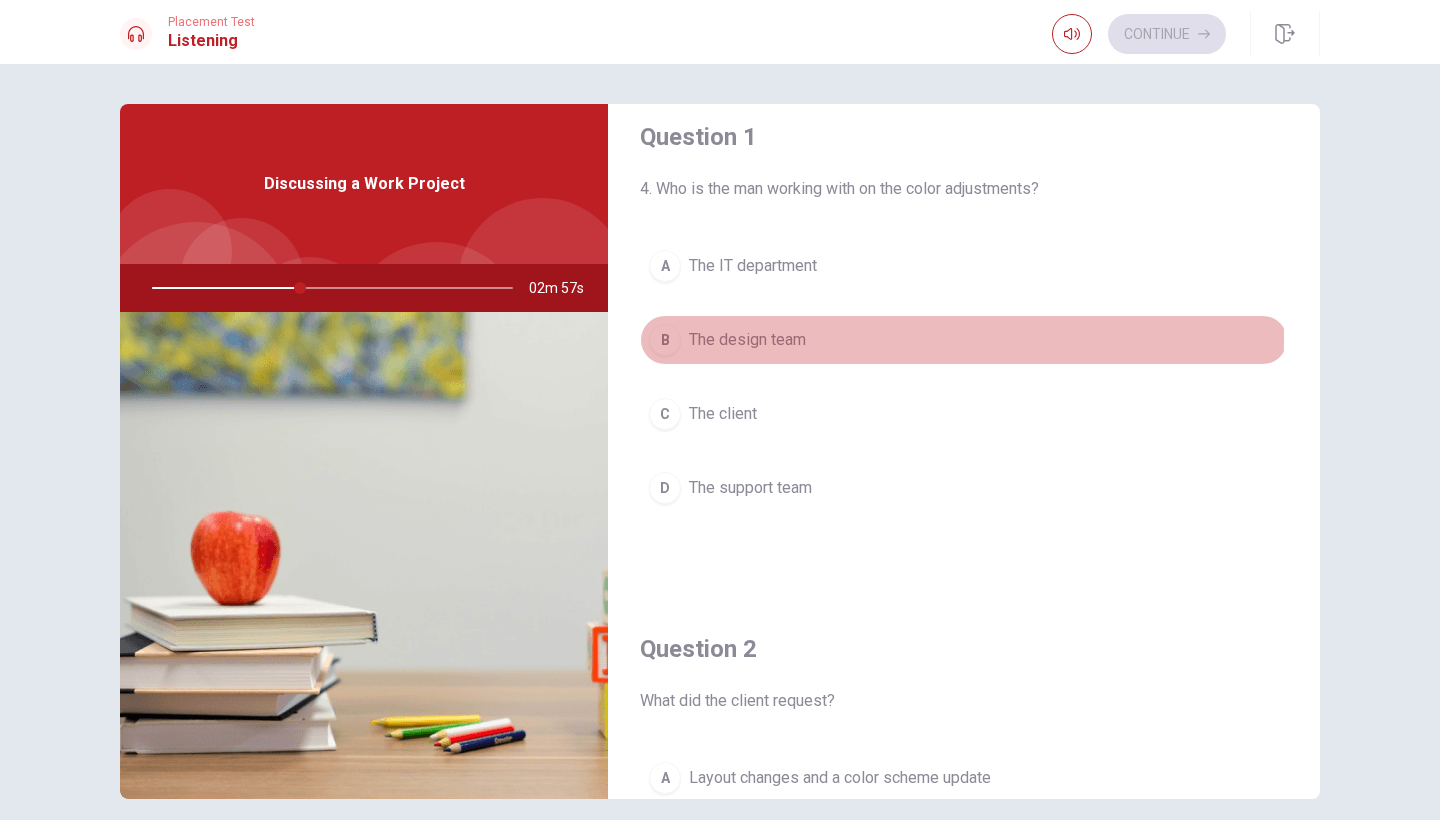click on "The design team" at bounding box center (747, 340) 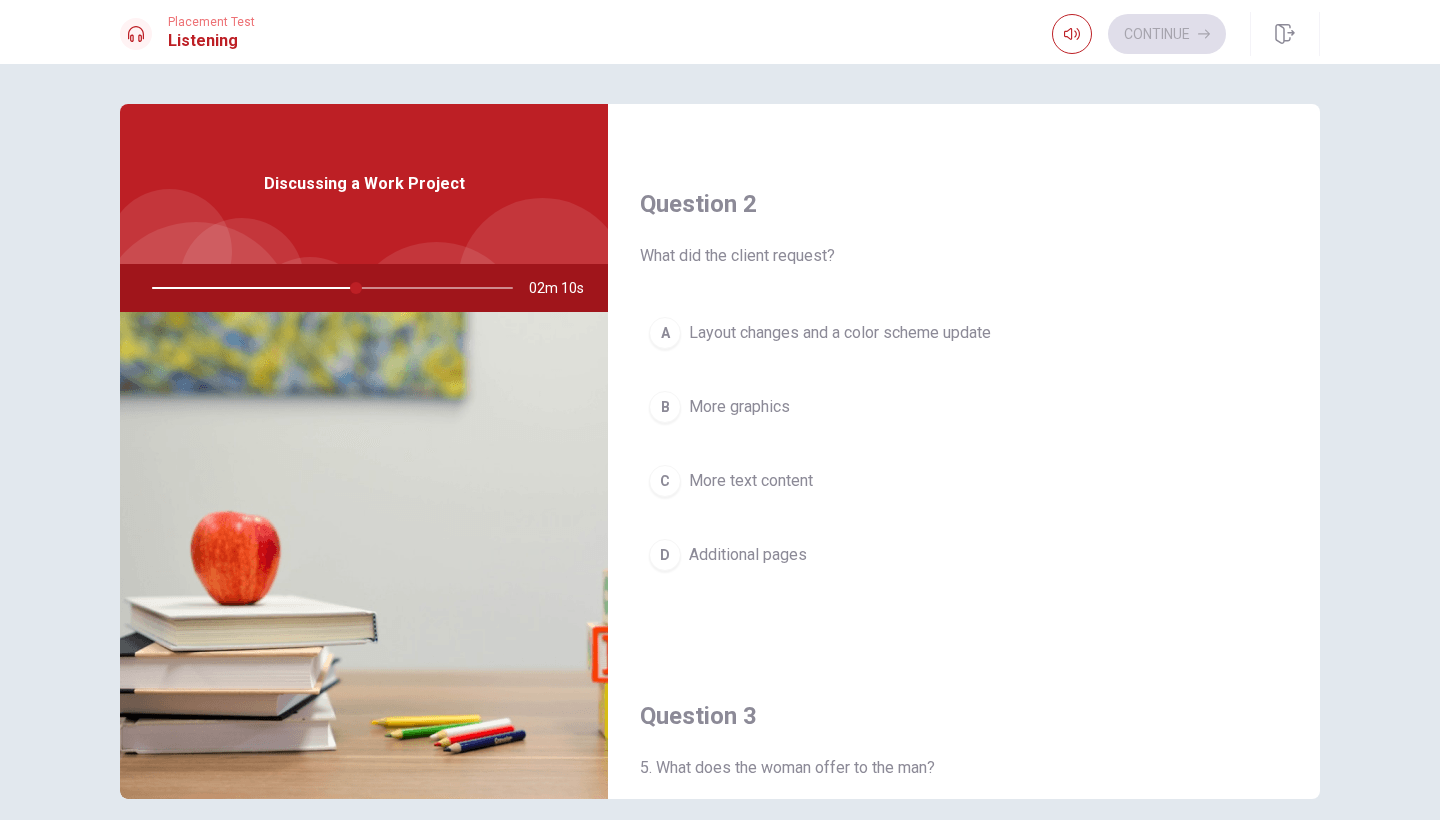 scroll, scrollTop: 465, scrollLeft: 0, axis: vertical 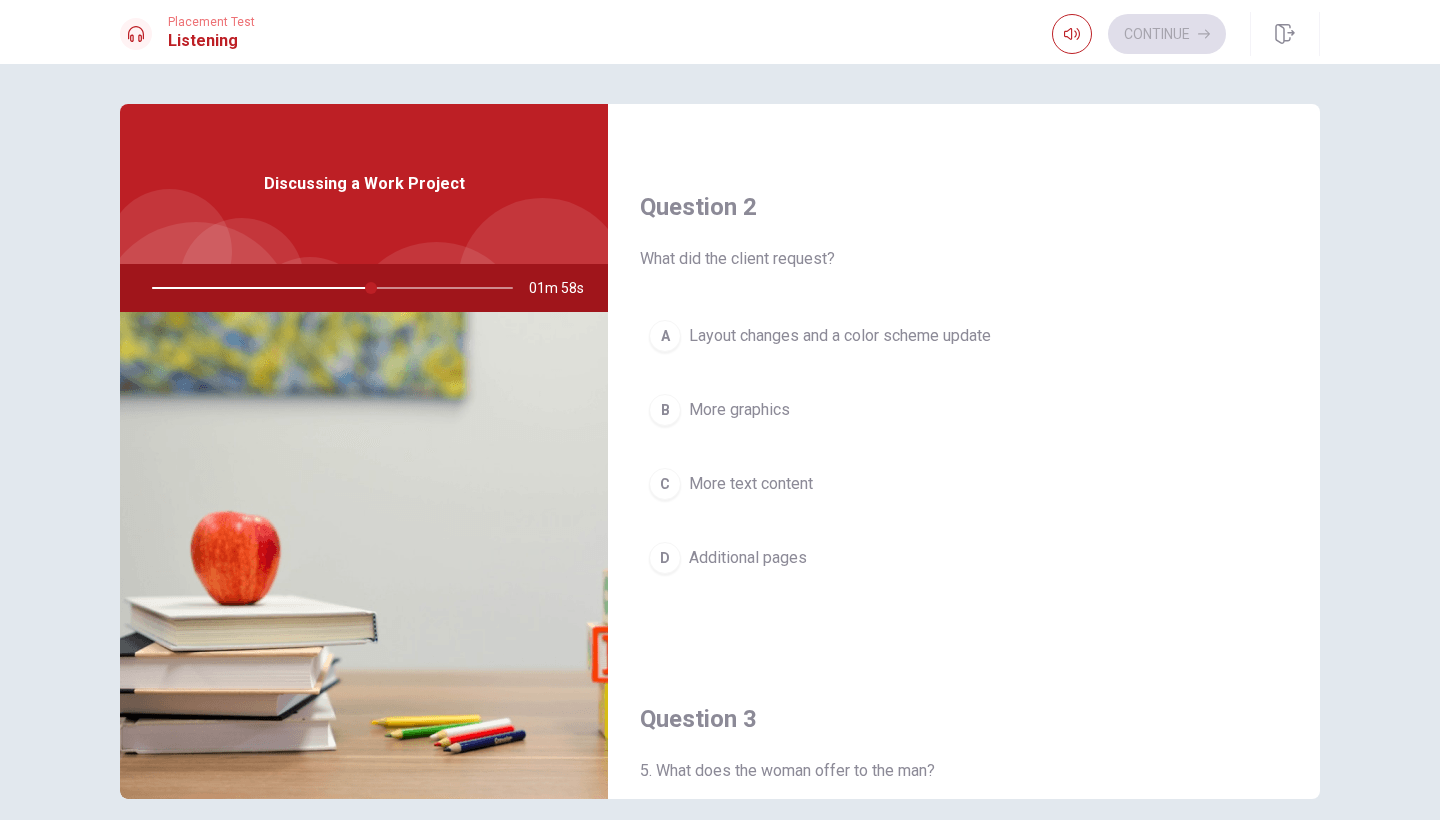 click on "Layout changes and a color scheme update" at bounding box center [840, 336] 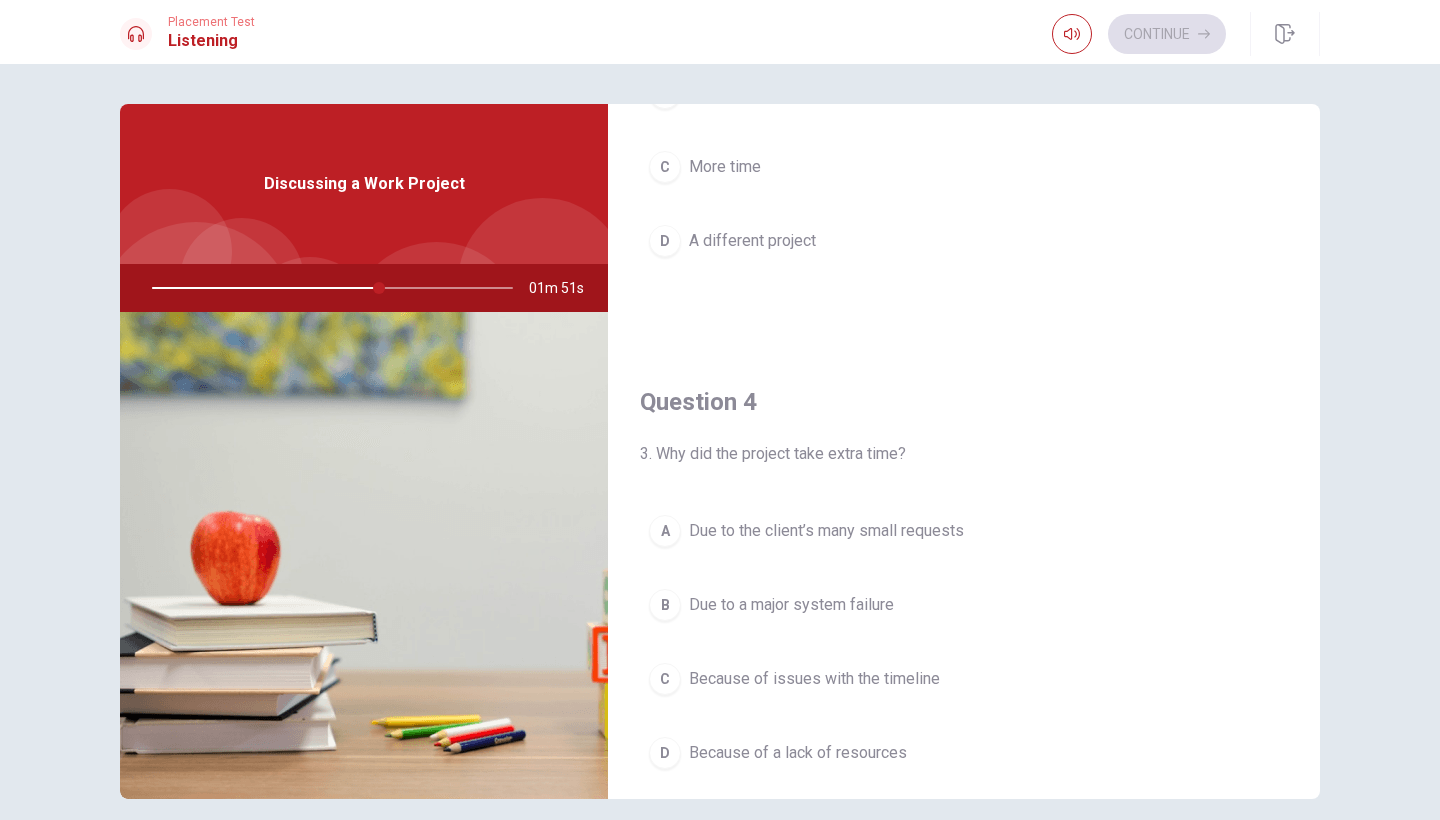 scroll, scrollTop: 1311, scrollLeft: 0, axis: vertical 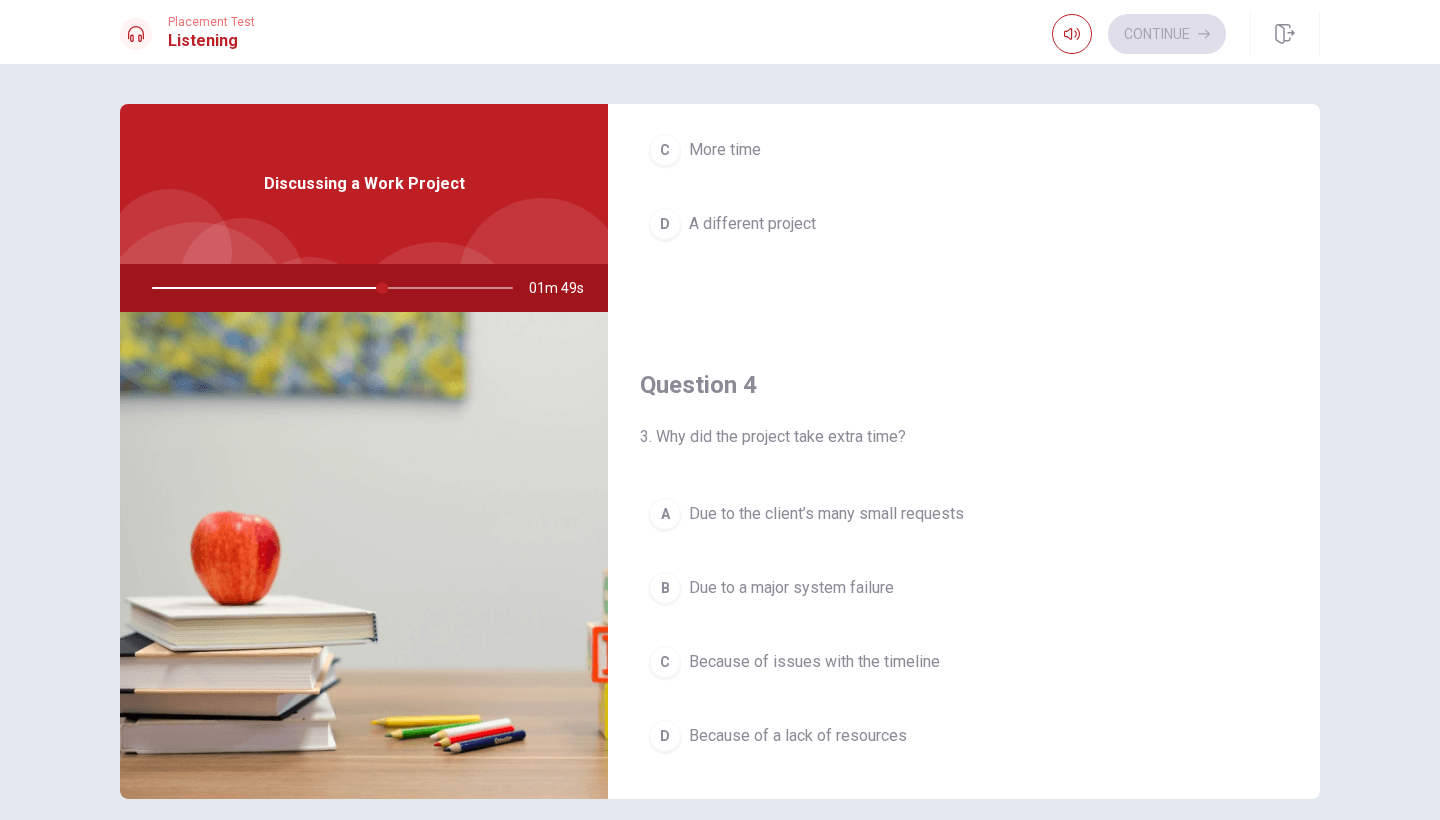 click on "Because of a lack of resources" at bounding box center (798, 736) 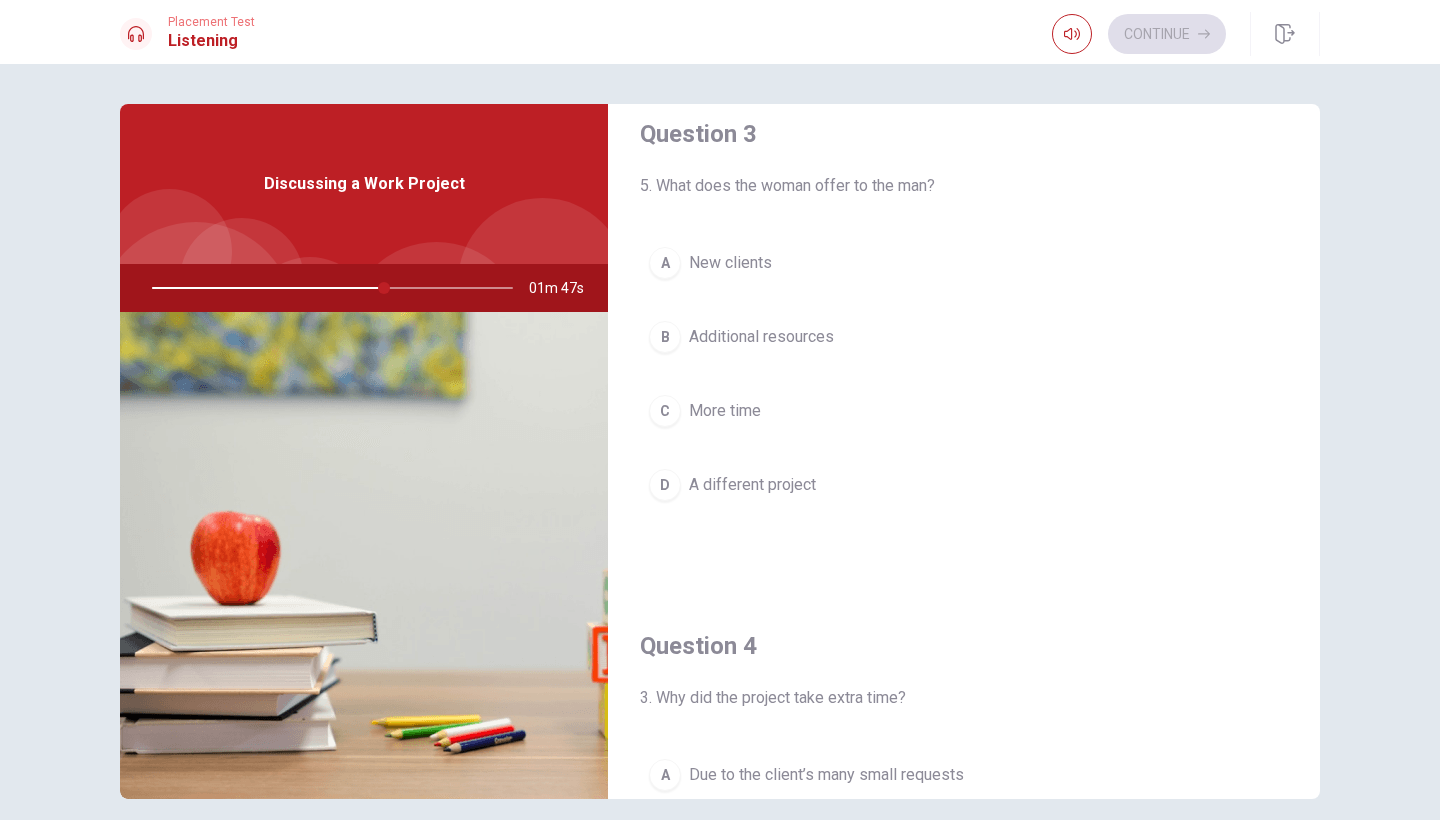 scroll, scrollTop: 1046, scrollLeft: 0, axis: vertical 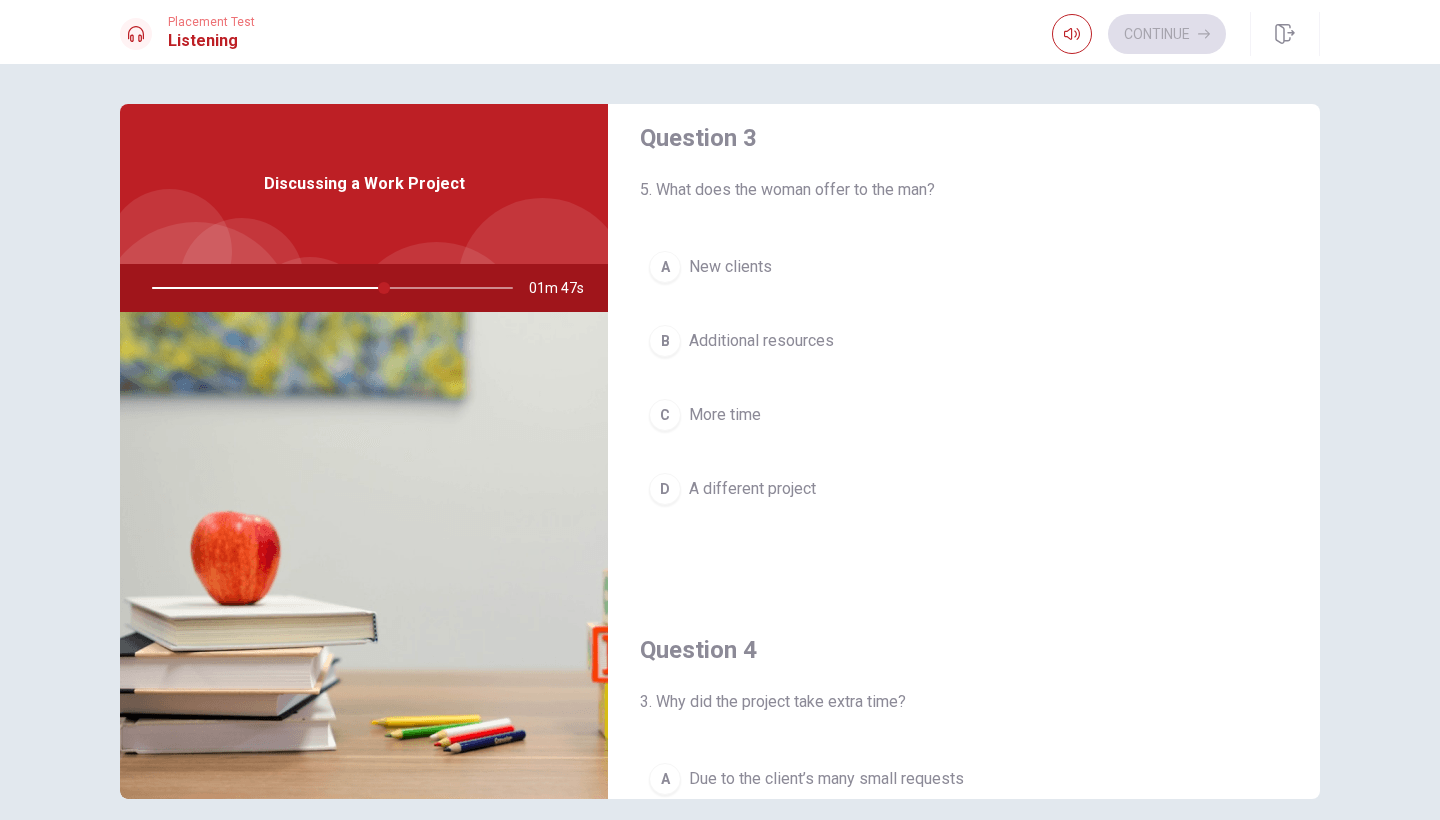 click on "B Additional resources" at bounding box center (964, 341) 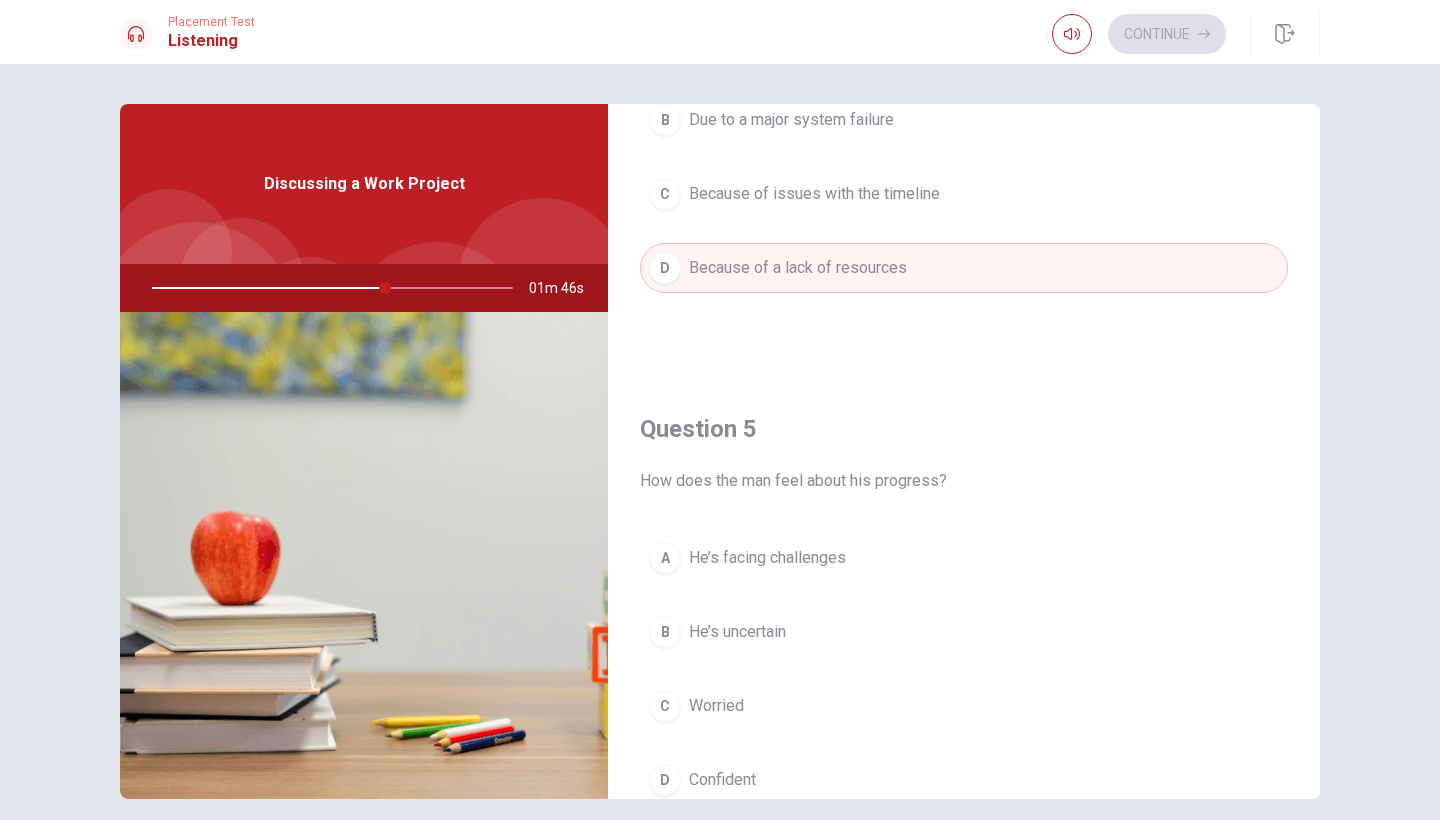 scroll, scrollTop: 1865, scrollLeft: 0, axis: vertical 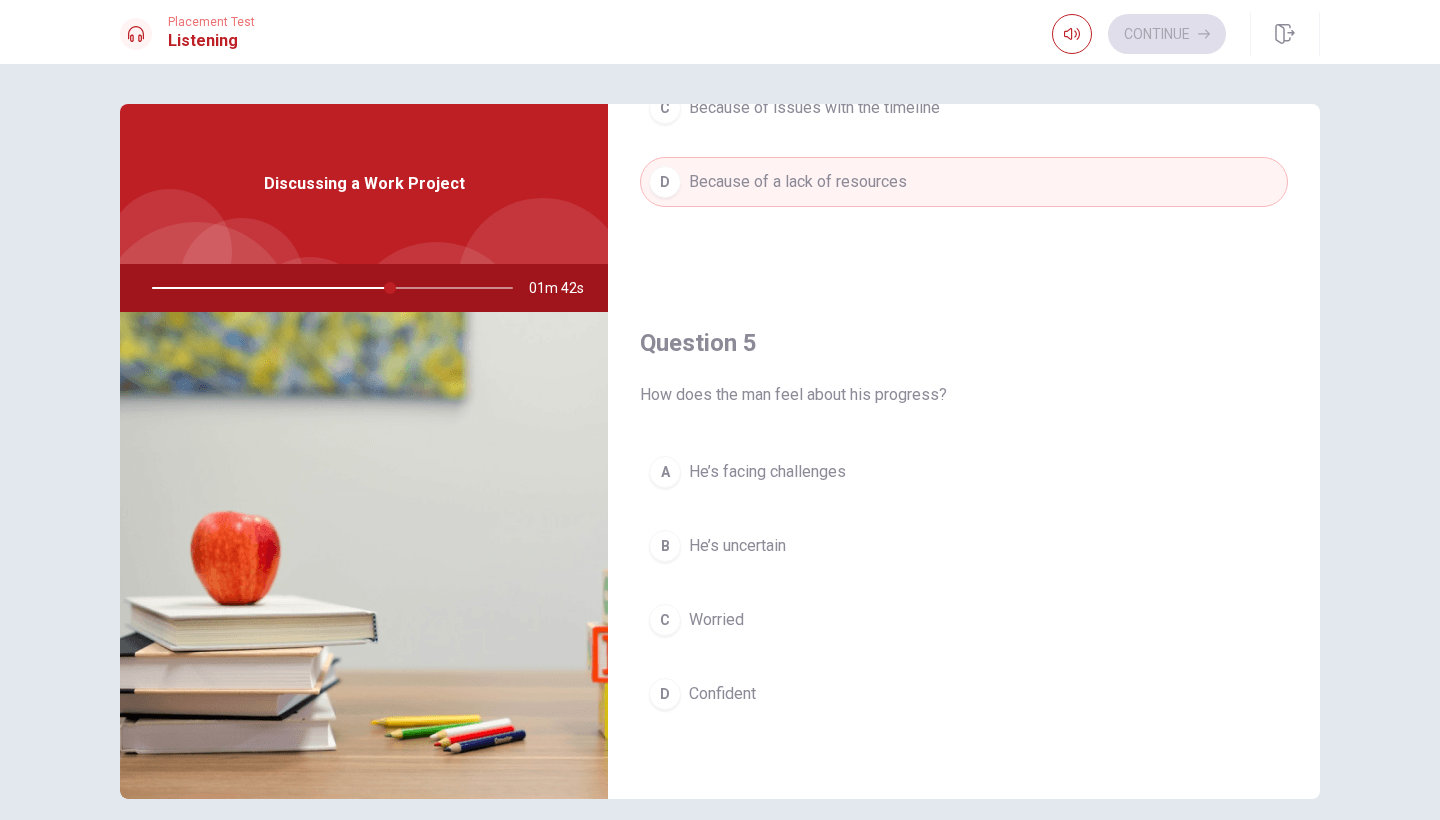click on "He’s facing challenges" at bounding box center (767, 472) 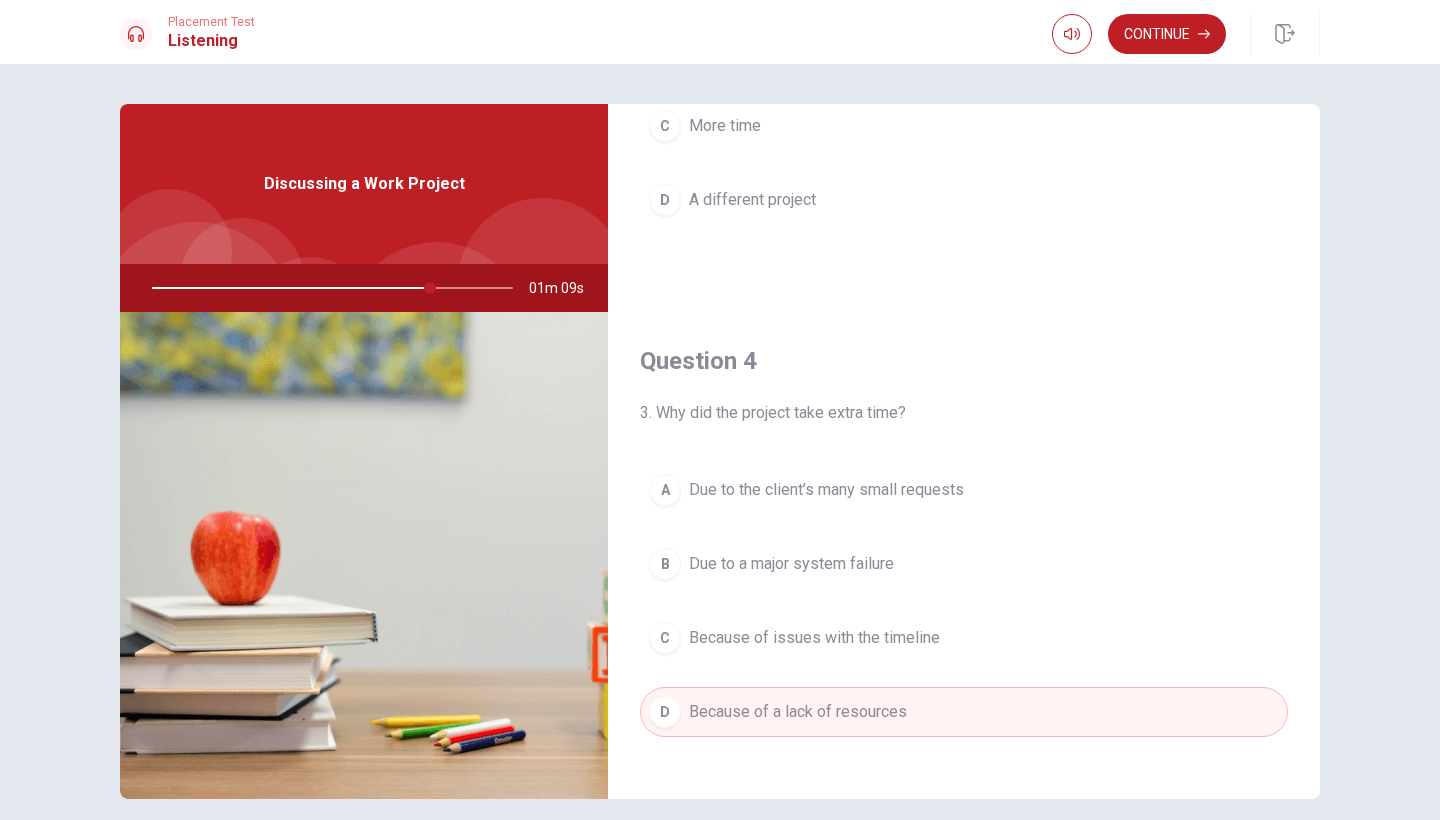 scroll, scrollTop: 1342, scrollLeft: 0, axis: vertical 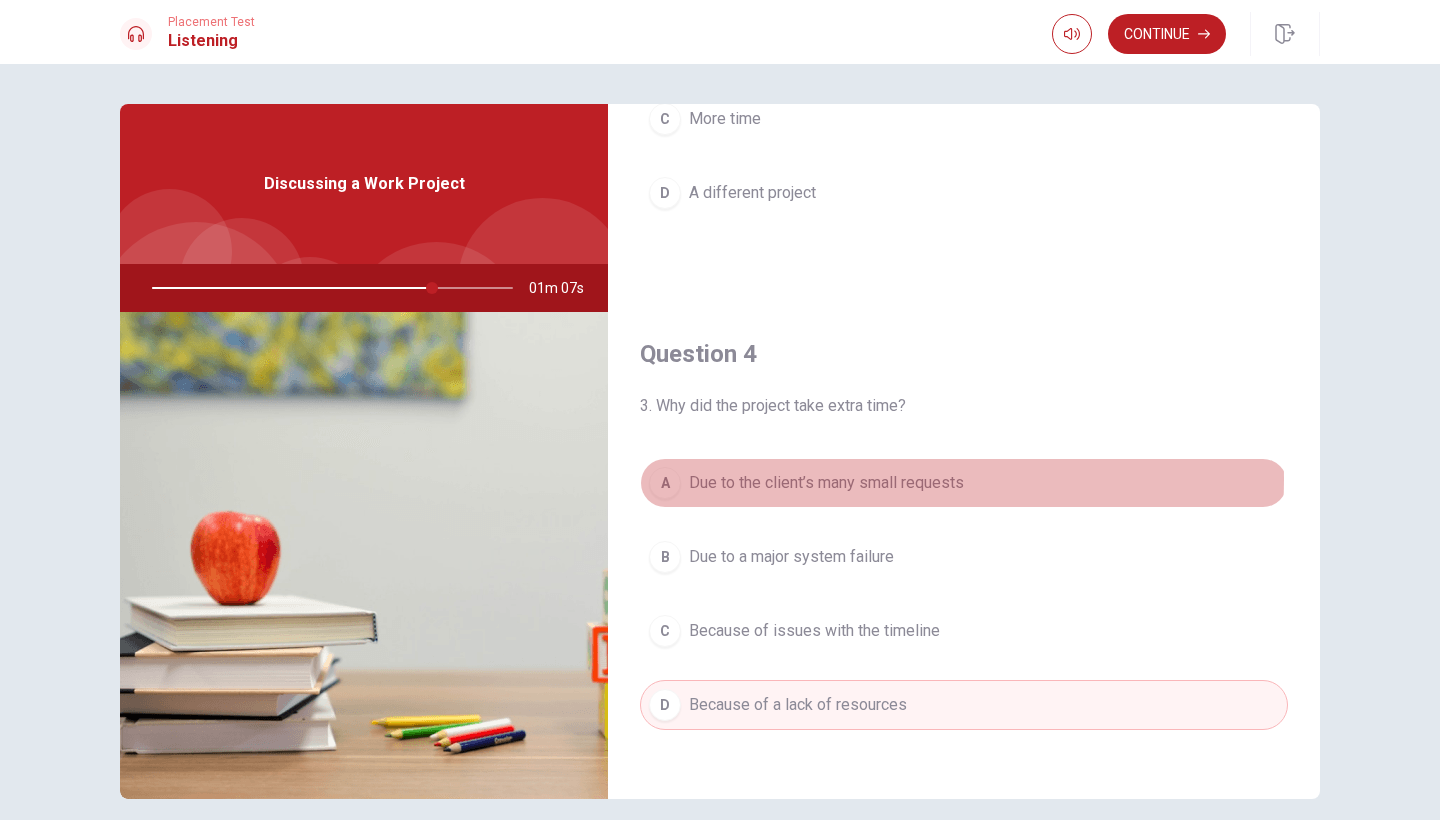 click on "Due to the client’s many small requests" at bounding box center (826, 483) 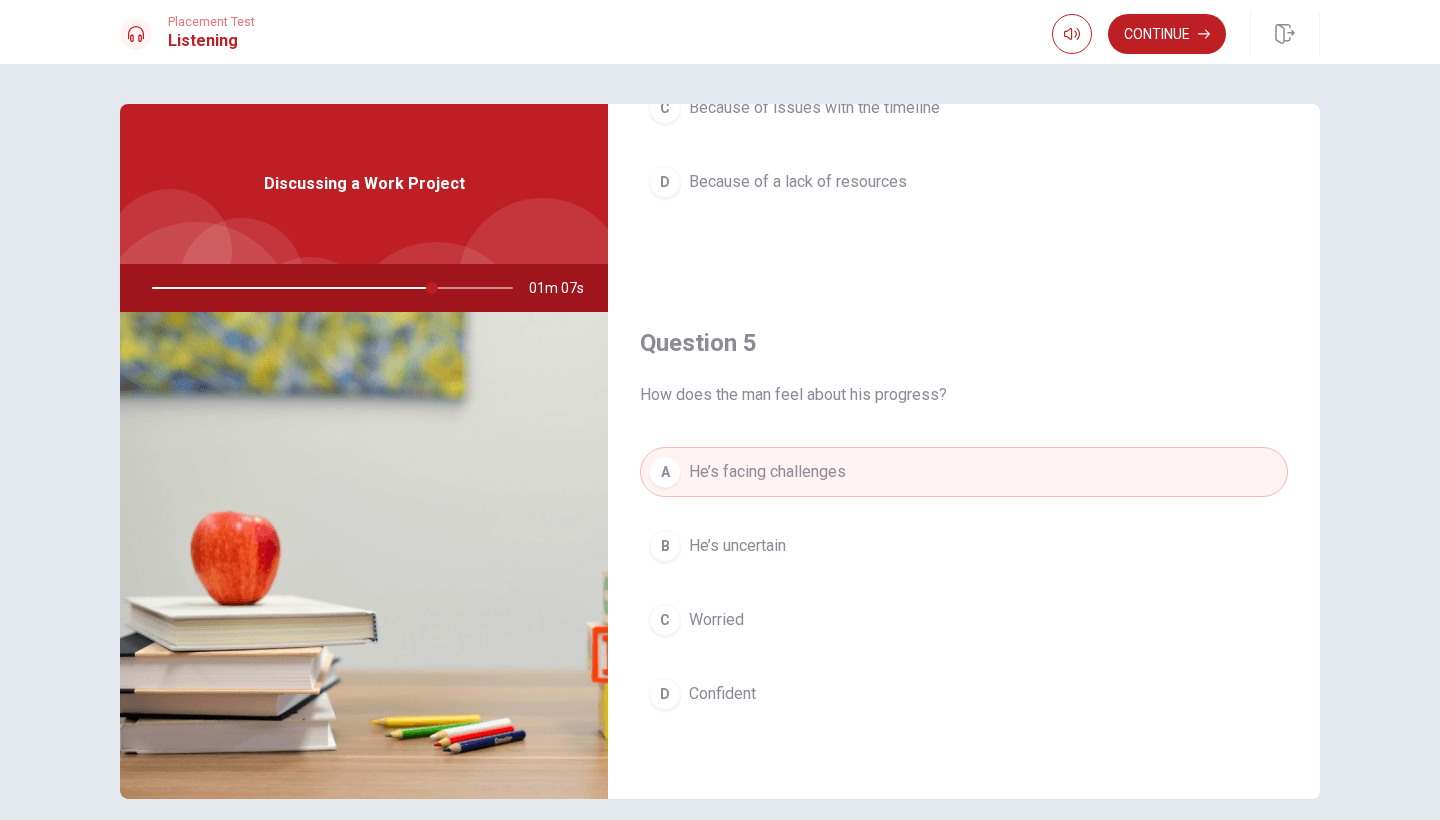 scroll, scrollTop: 1865, scrollLeft: 0, axis: vertical 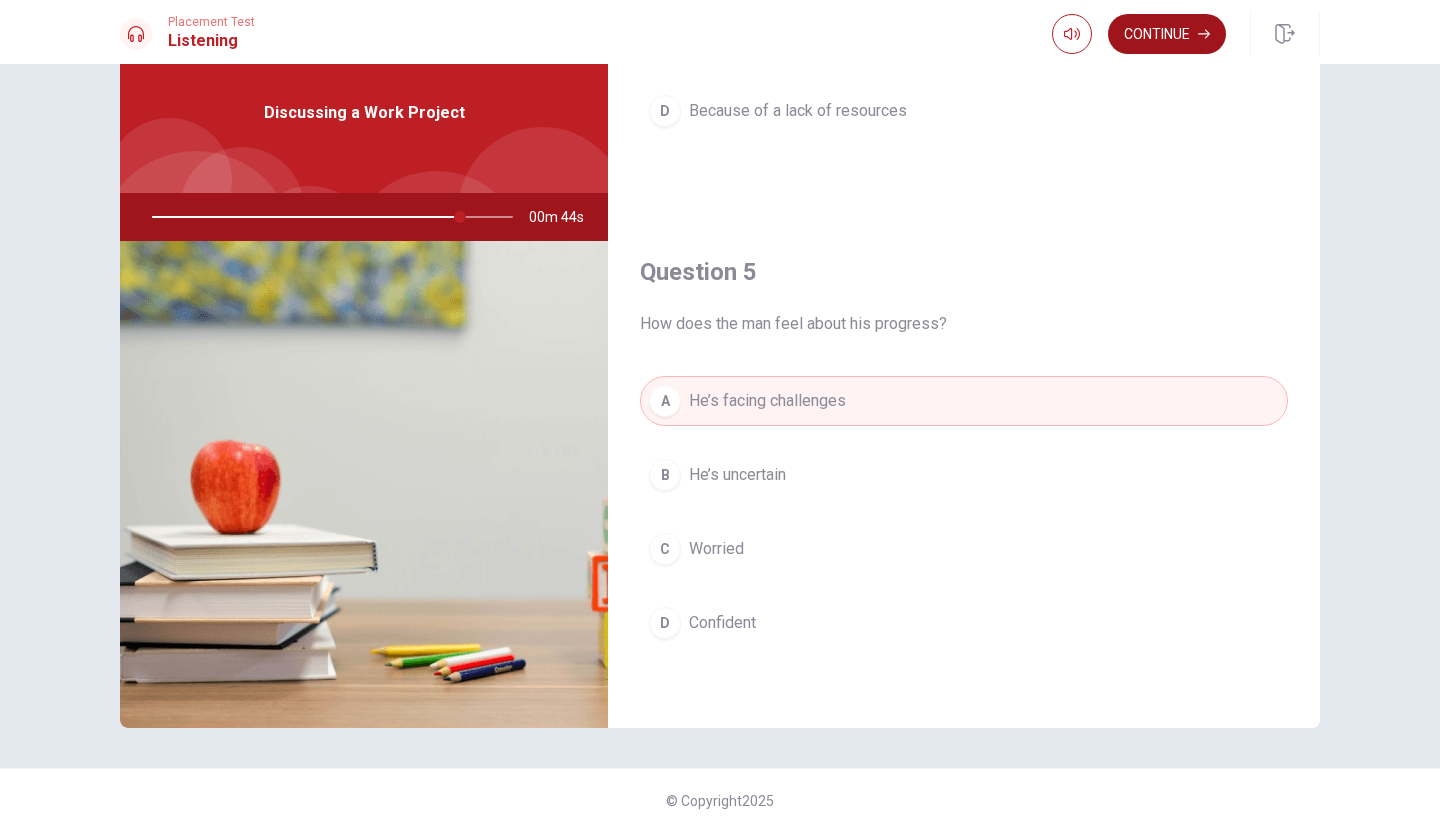 click on "Continue" at bounding box center [1167, 34] 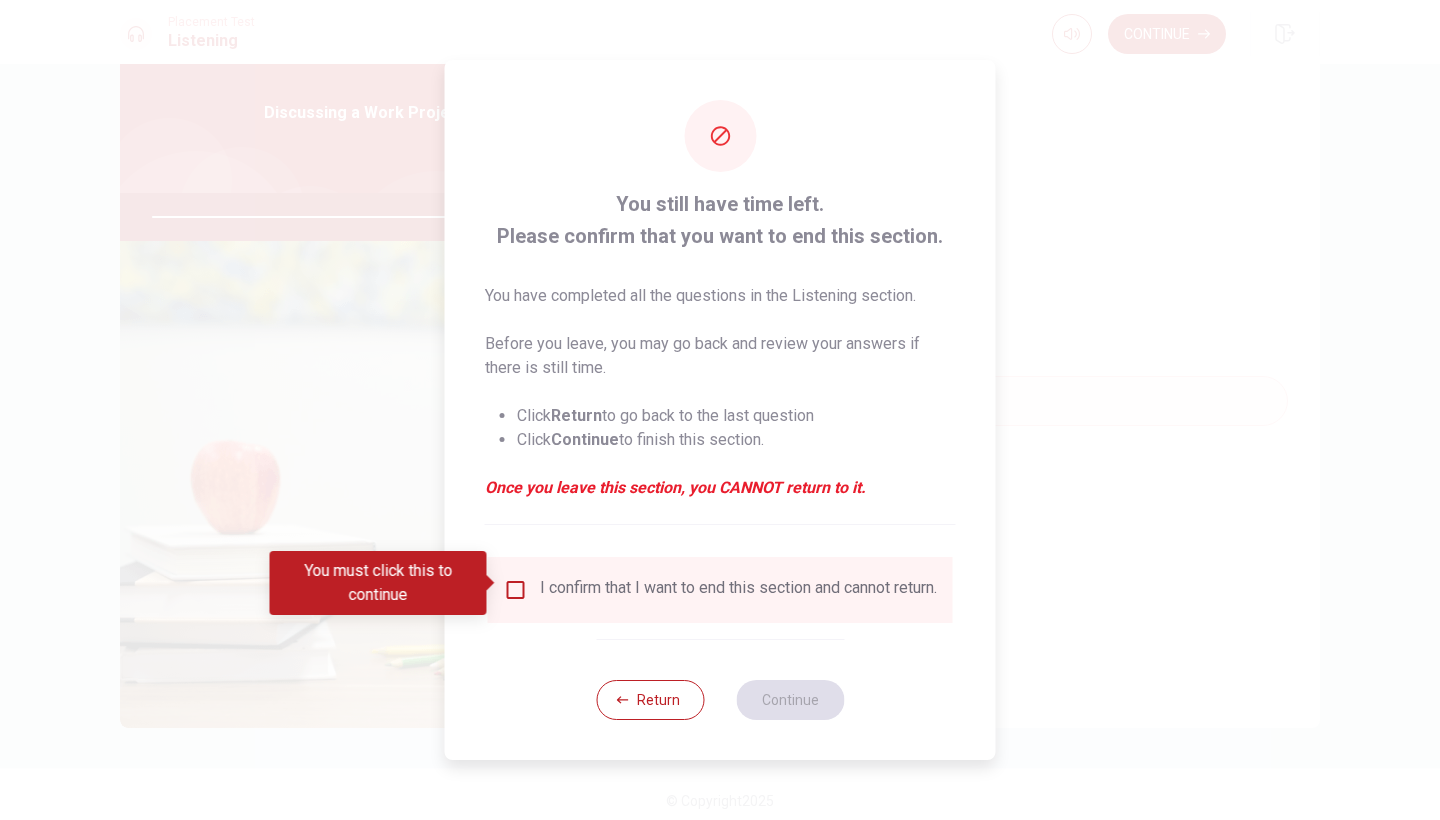 click at bounding box center [516, 590] 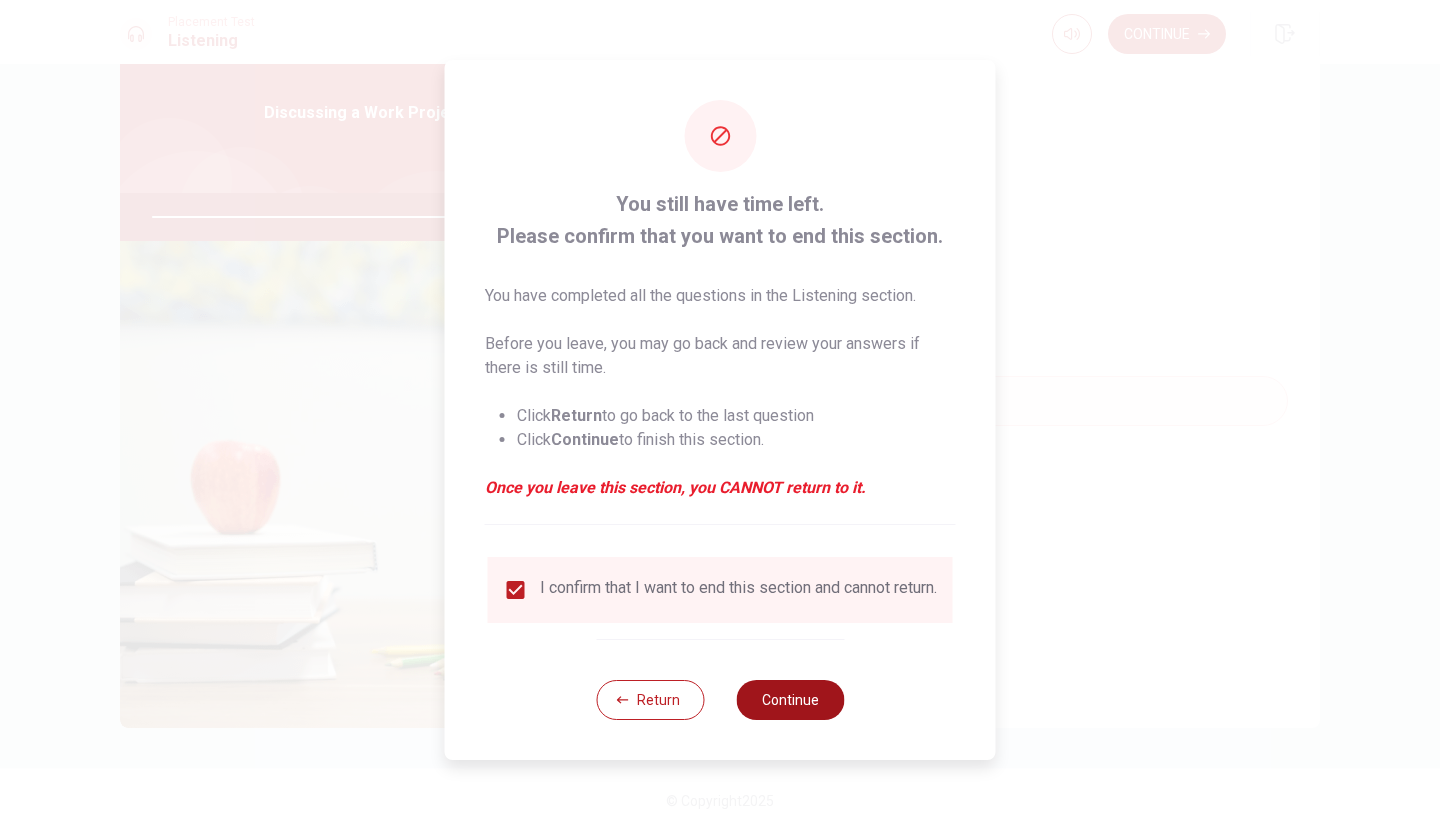 click on "Continue" at bounding box center (790, 700) 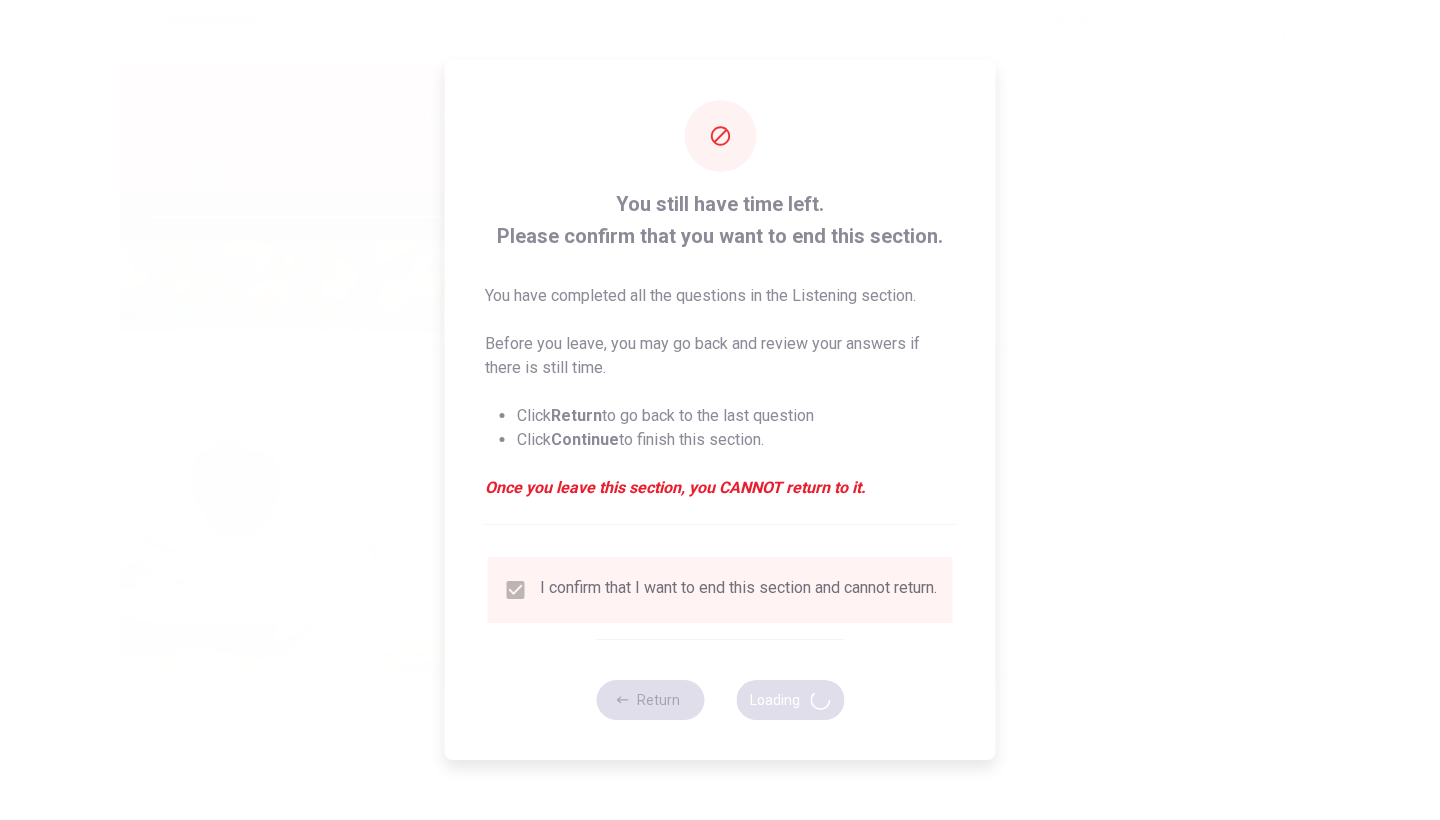 type on "87" 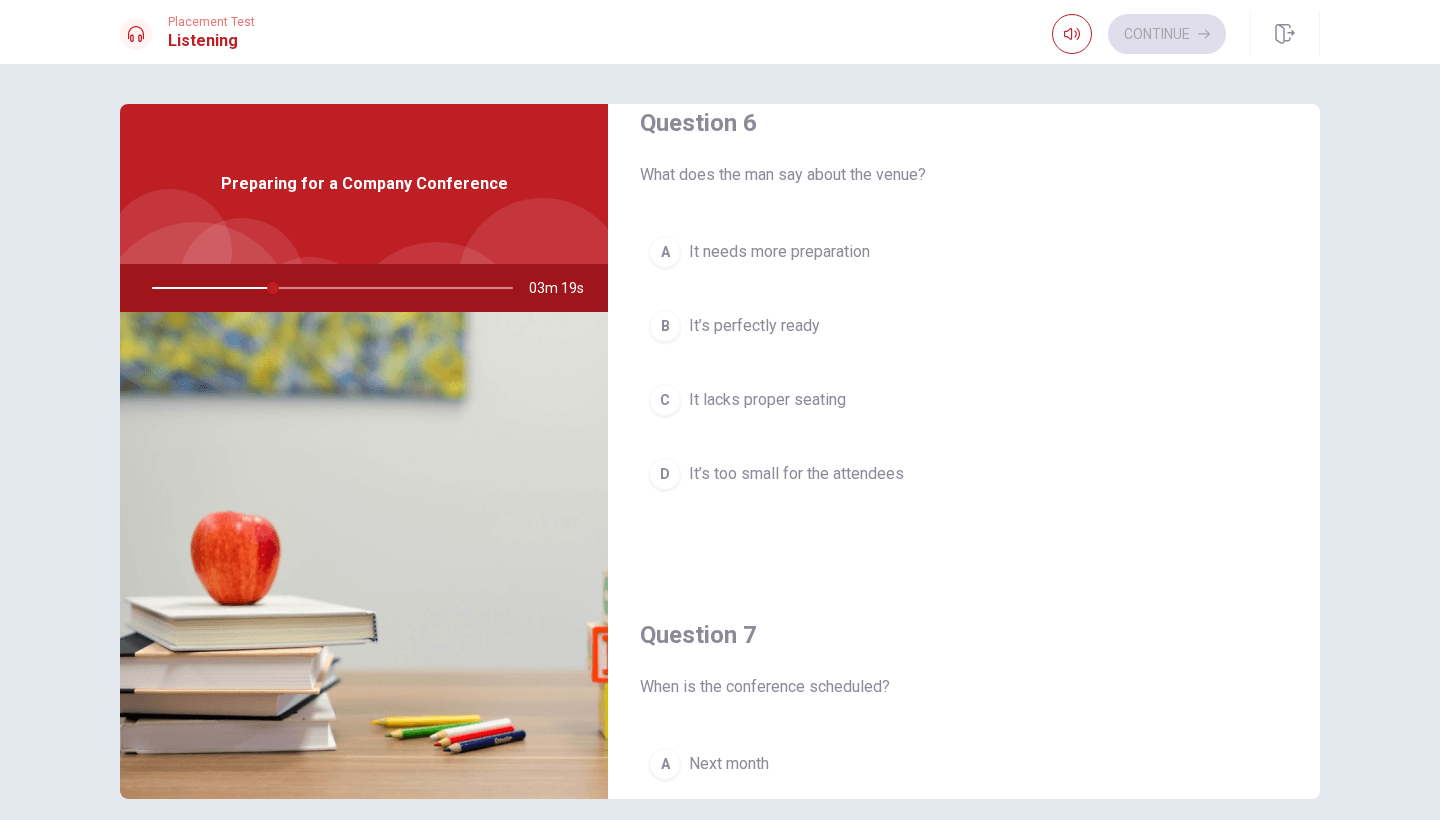 scroll, scrollTop: 35, scrollLeft: 0, axis: vertical 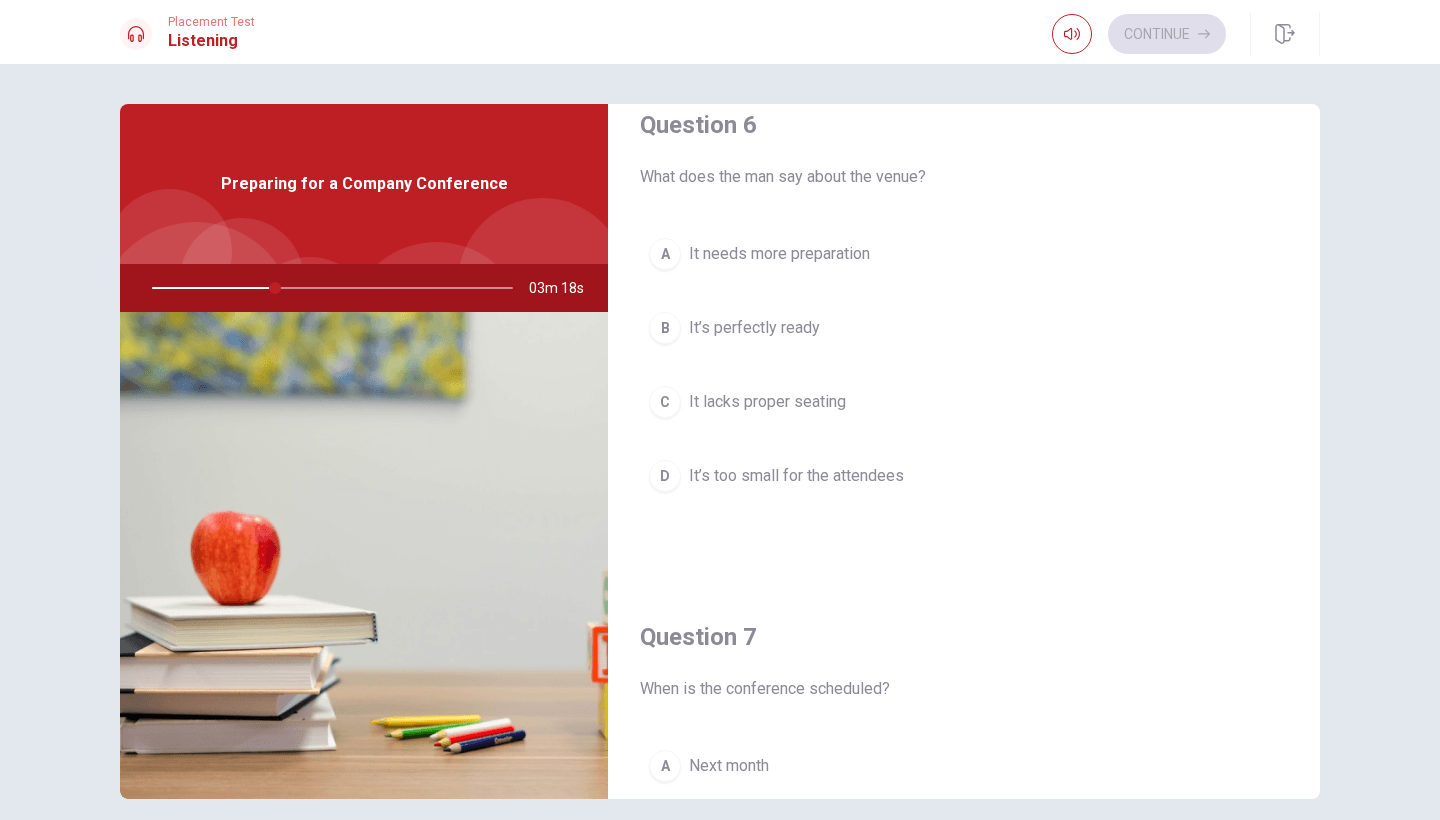 click on "A Next month" at bounding box center [964, 766] 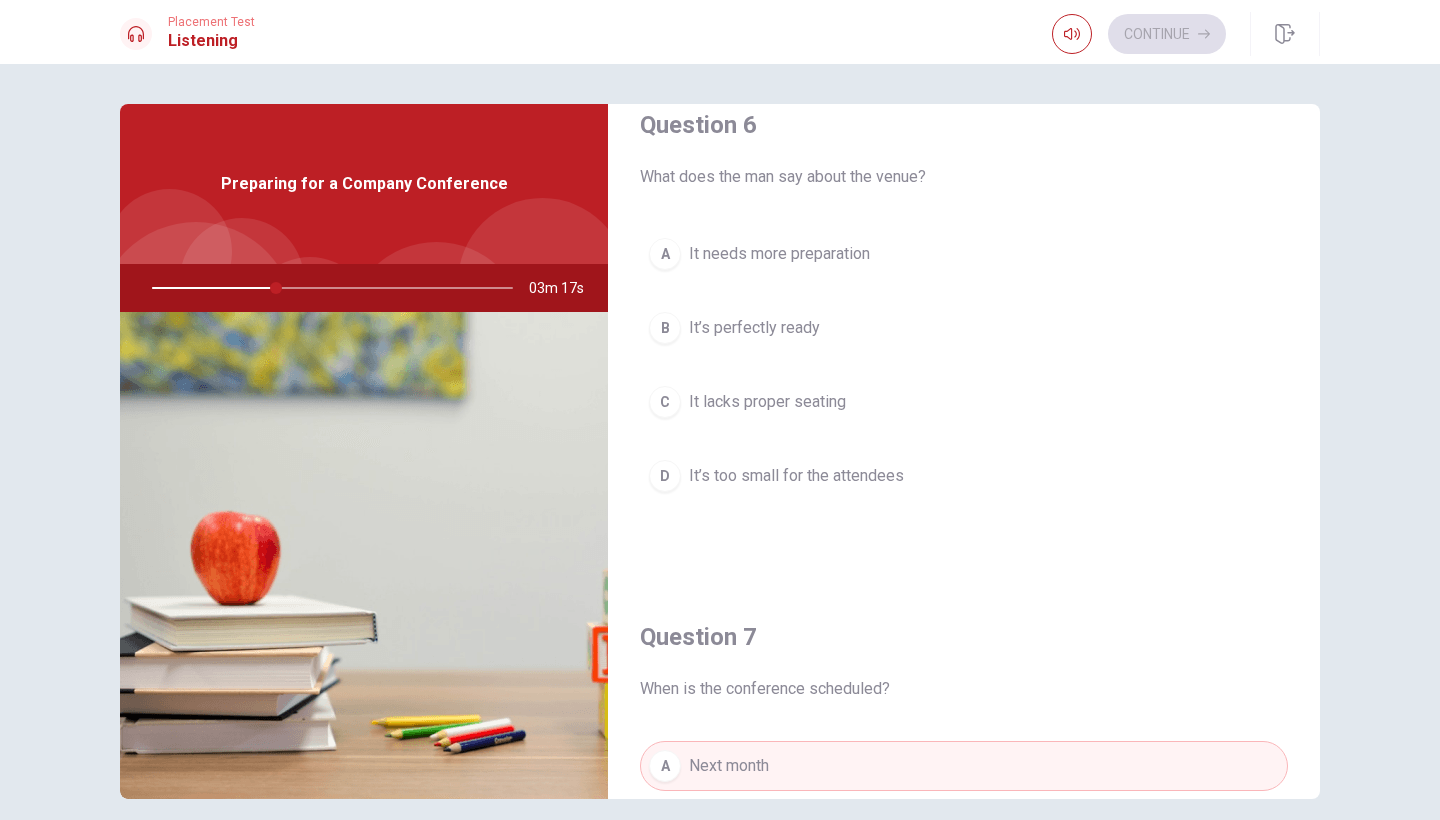 scroll, scrollTop: 44, scrollLeft: 0, axis: vertical 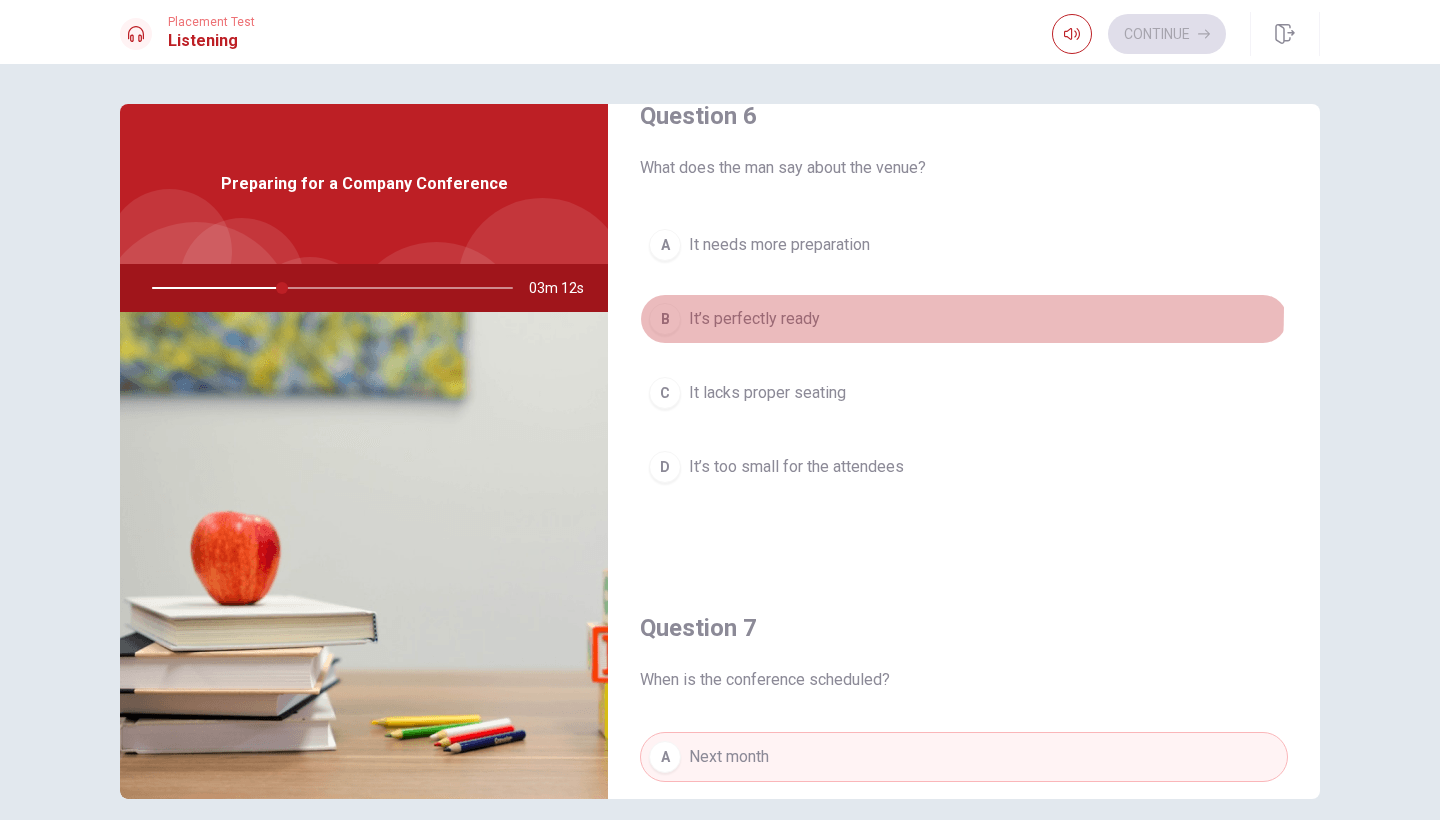click on "It’s perfectly ready" at bounding box center [754, 319] 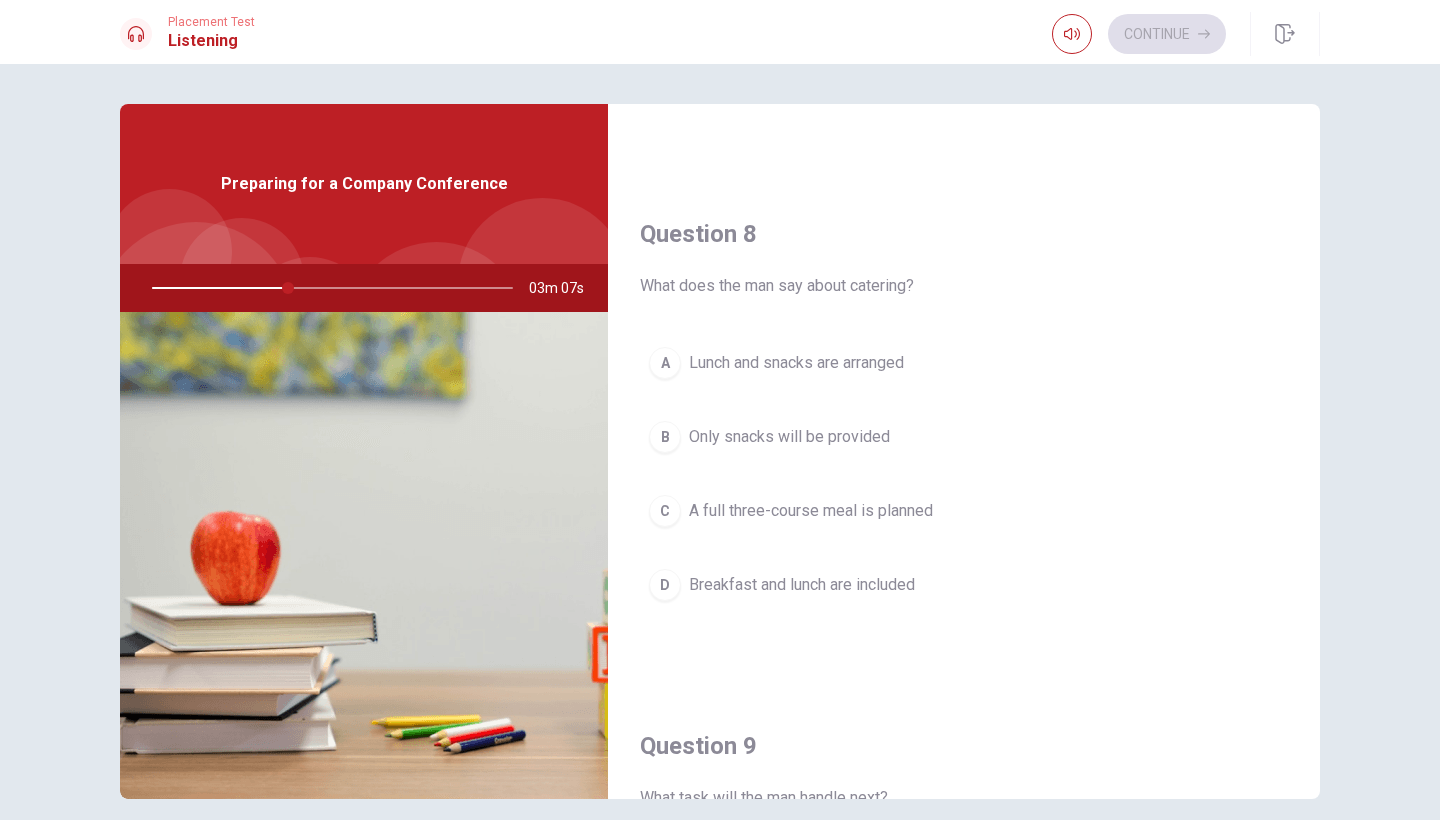 scroll, scrollTop: 951, scrollLeft: 0, axis: vertical 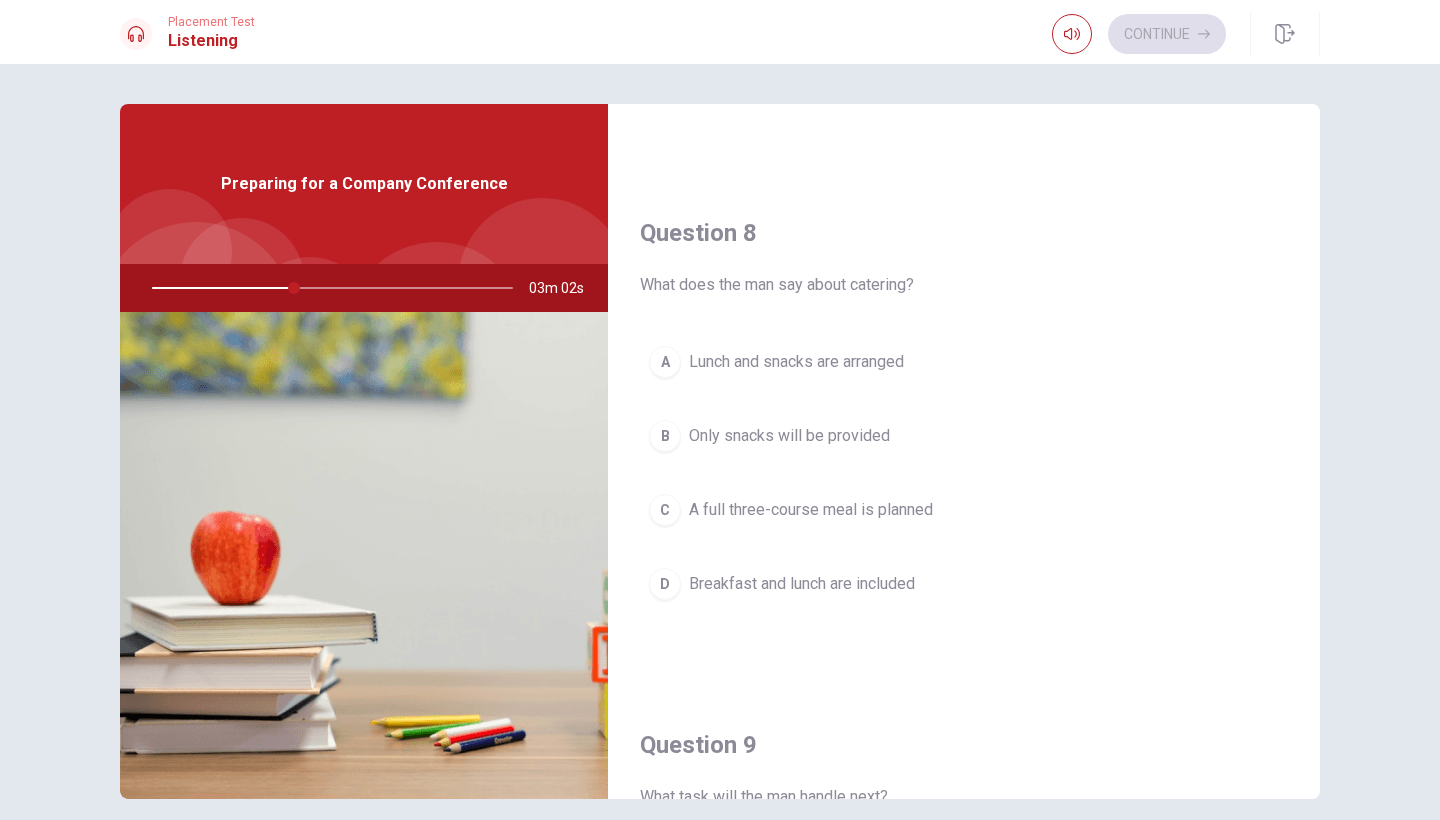 click on "A Lunch and snacks are arranged" at bounding box center (964, 362) 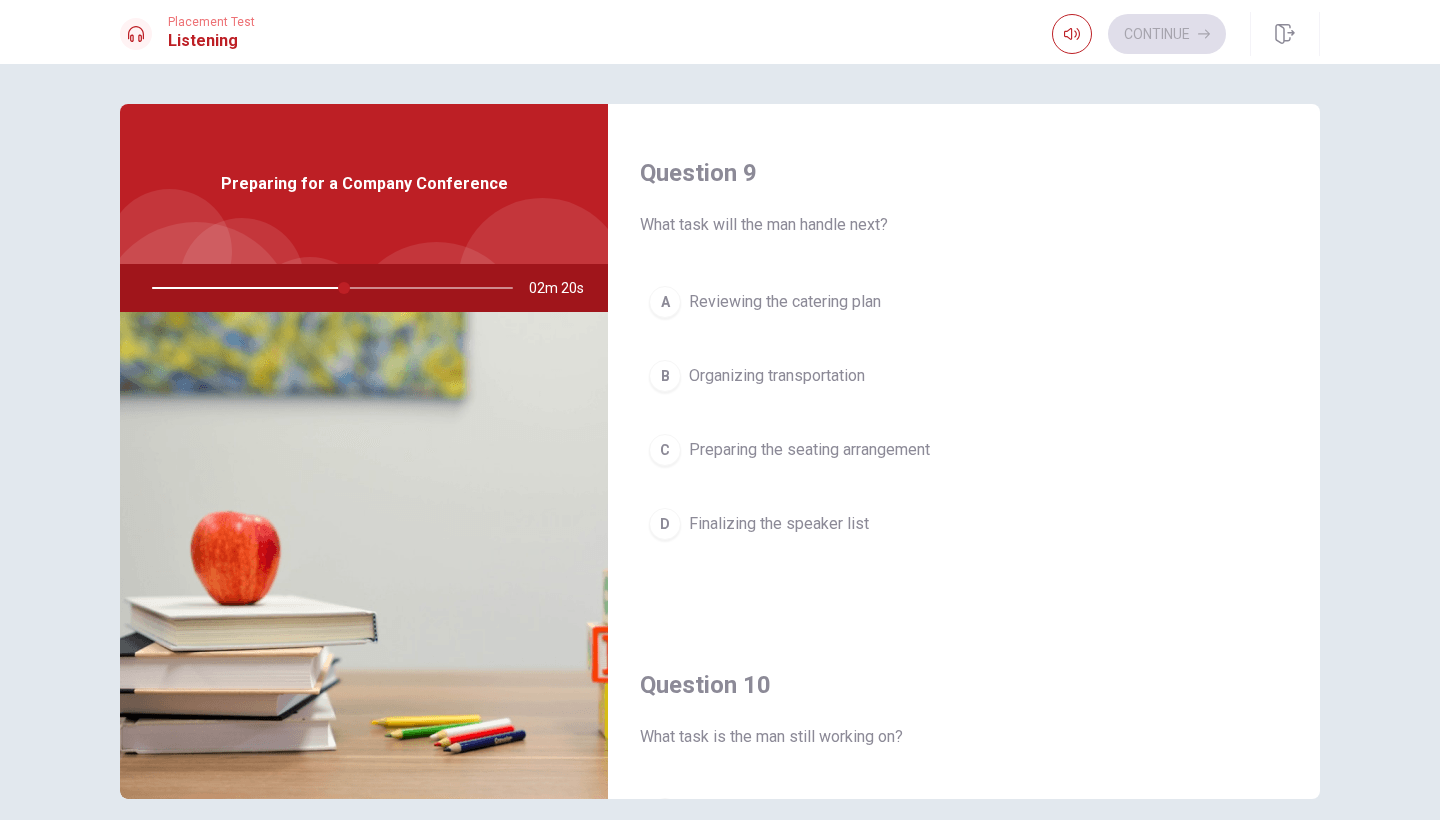 scroll, scrollTop: 1524, scrollLeft: 0, axis: vertical 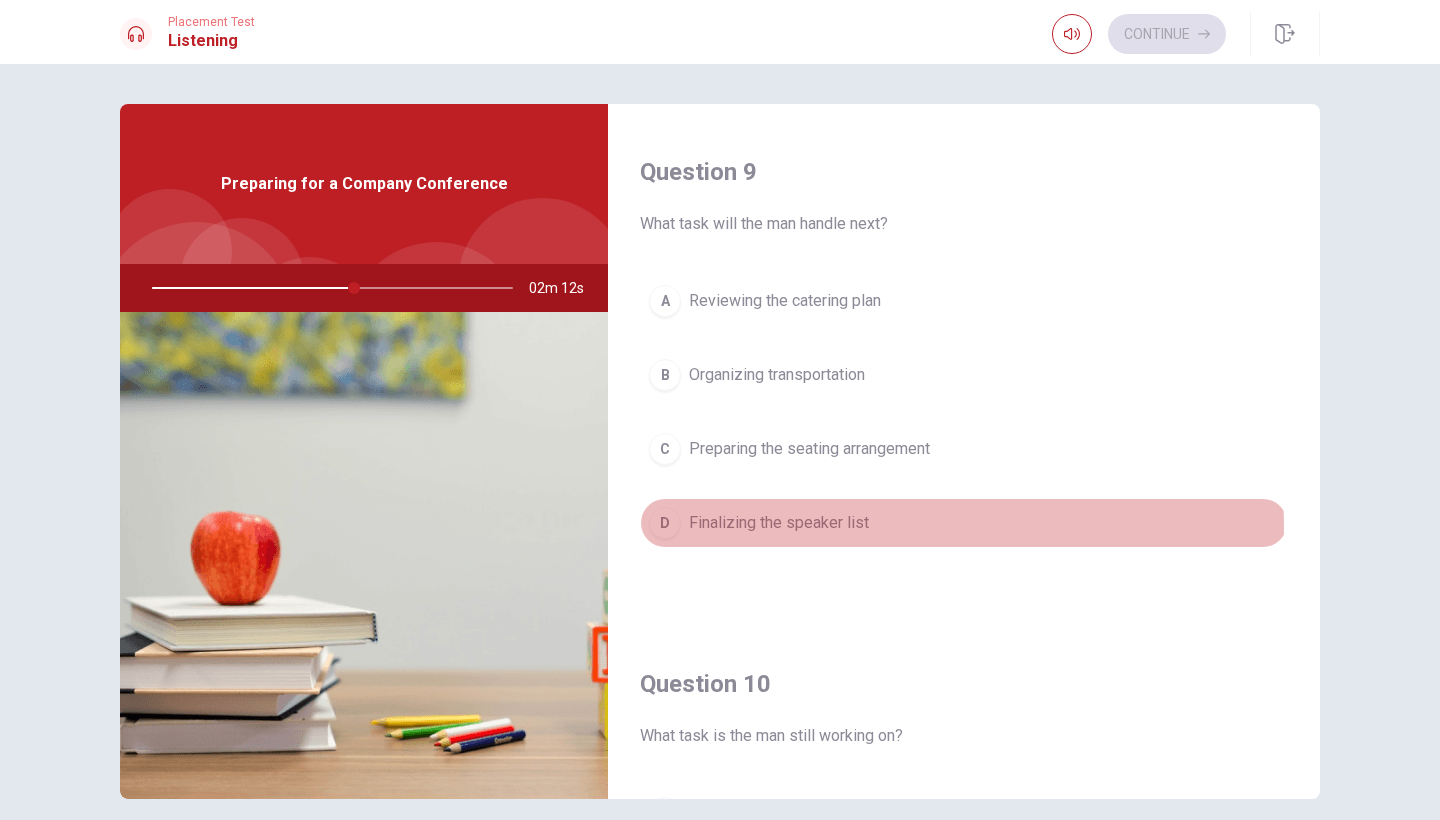click on "Finalizing the speaker list" at bounding box center [779, 523] 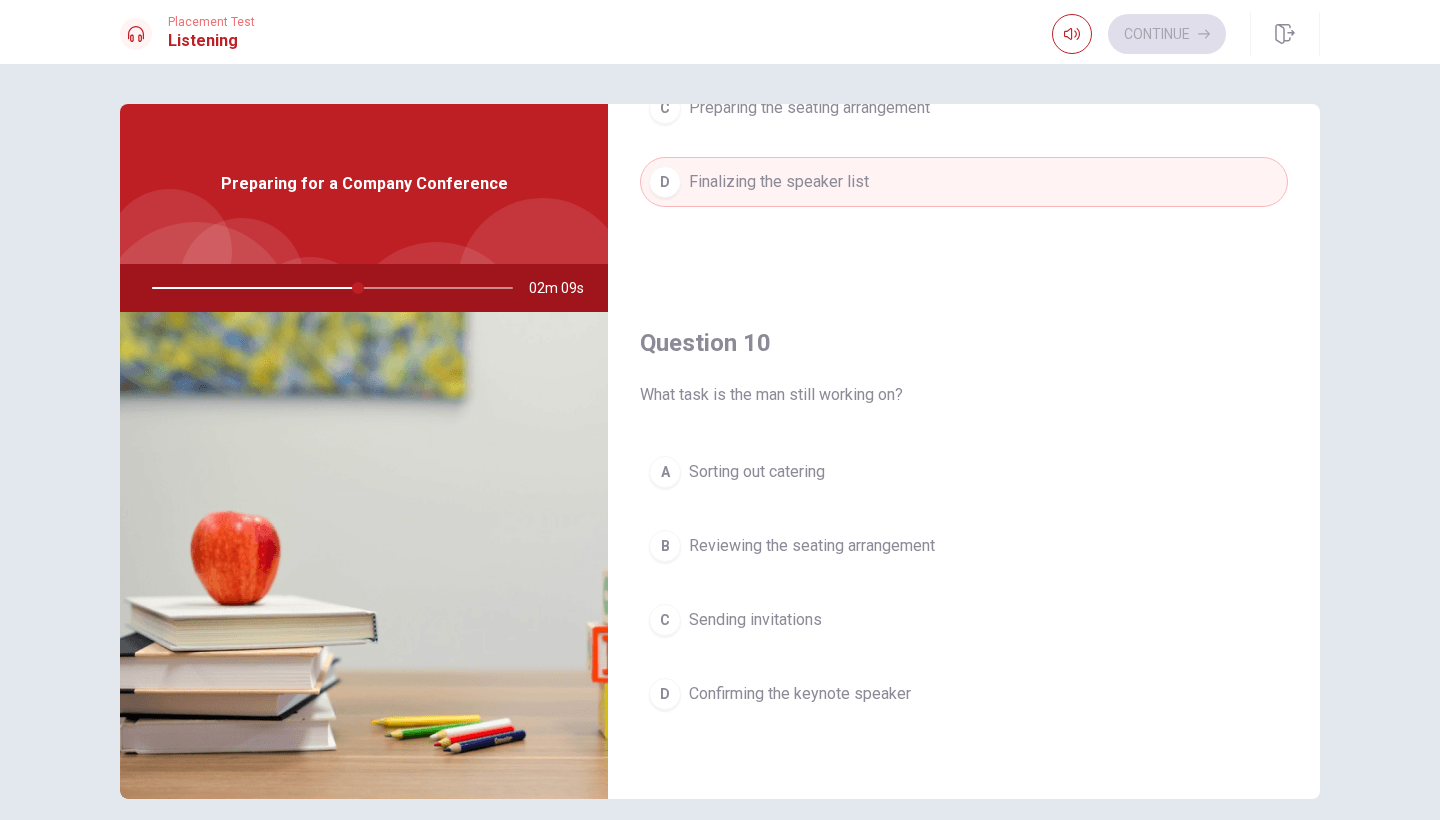 scroll, scrollTop: 1865, scrollLeft: 0, axis: vertical 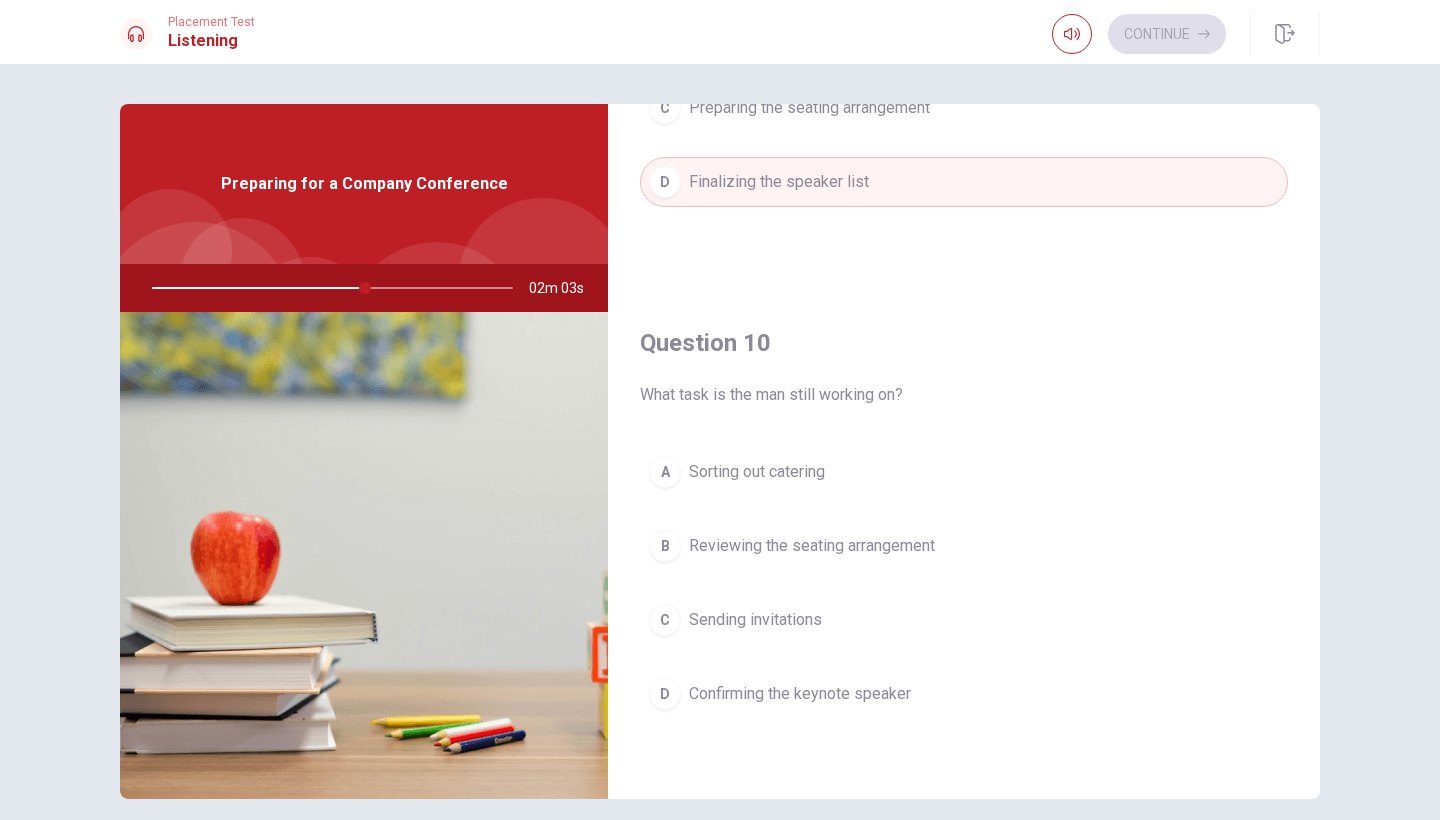 click on "Confirming the keynote speaker" at bounding box center [800, 694] 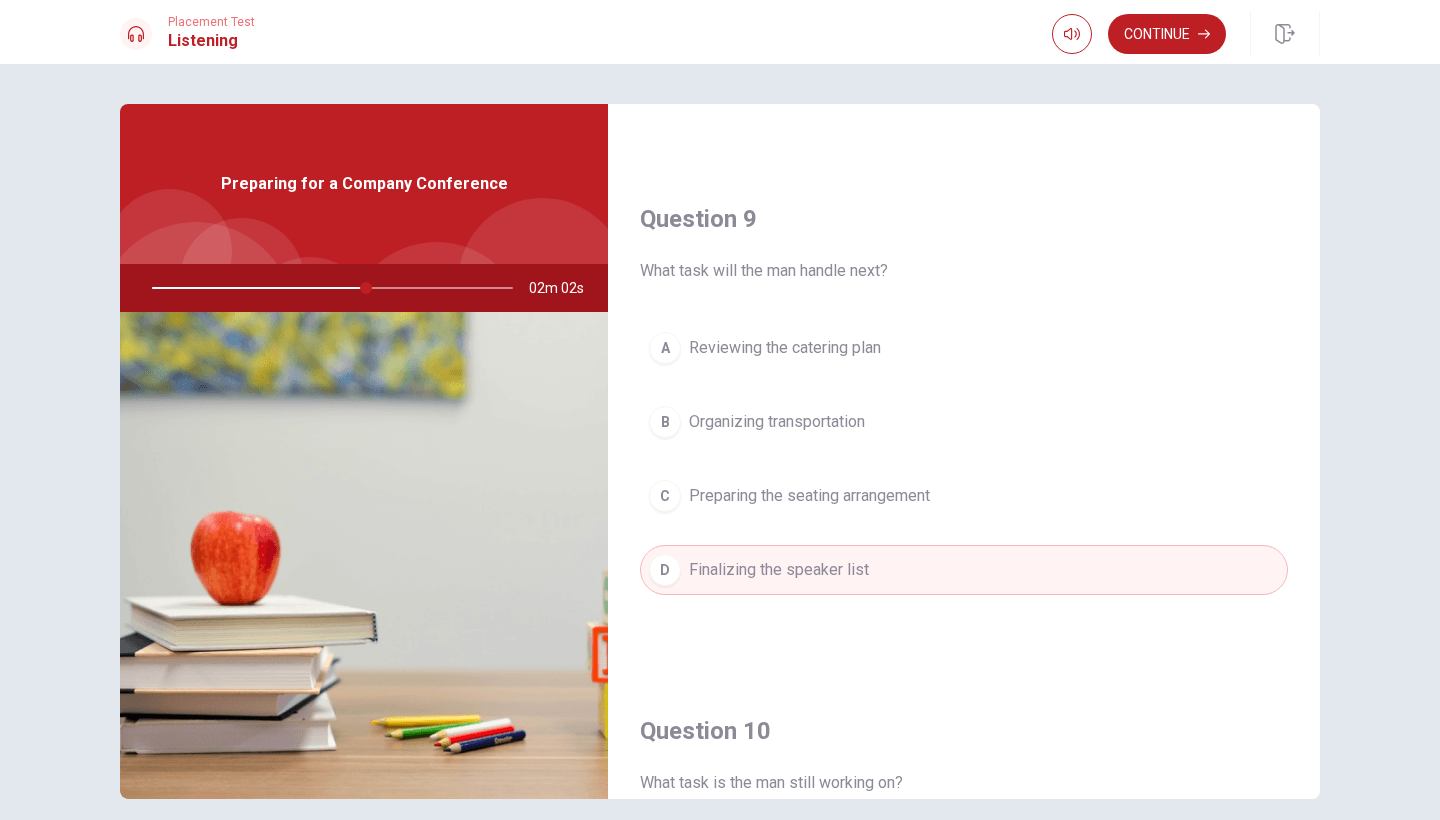 scroll, scrollTop: 1474, scrollLeft: 0, axis: vertical 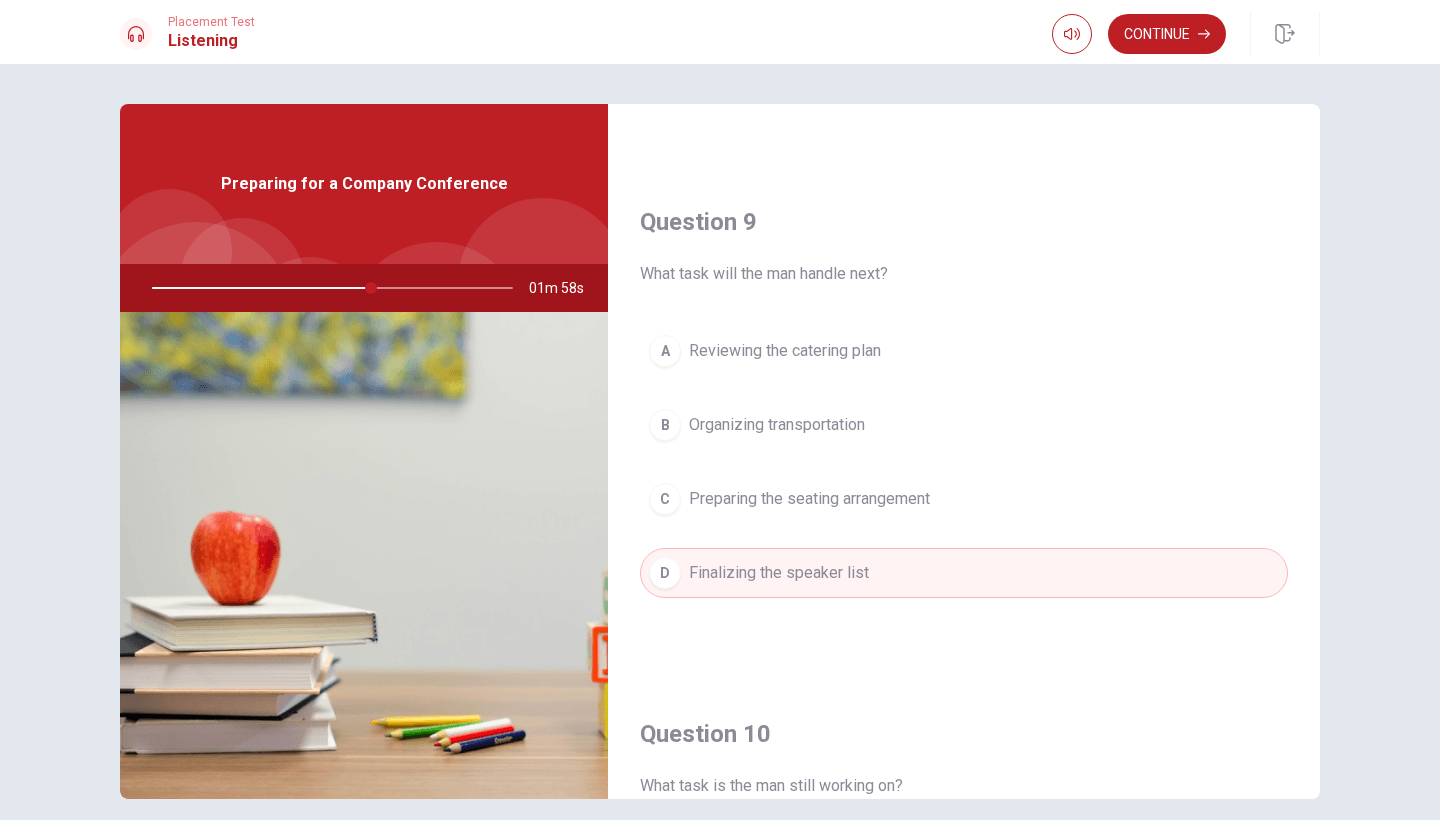 click on "Preparing the seating arrangement" at bounding box center [809, 499] 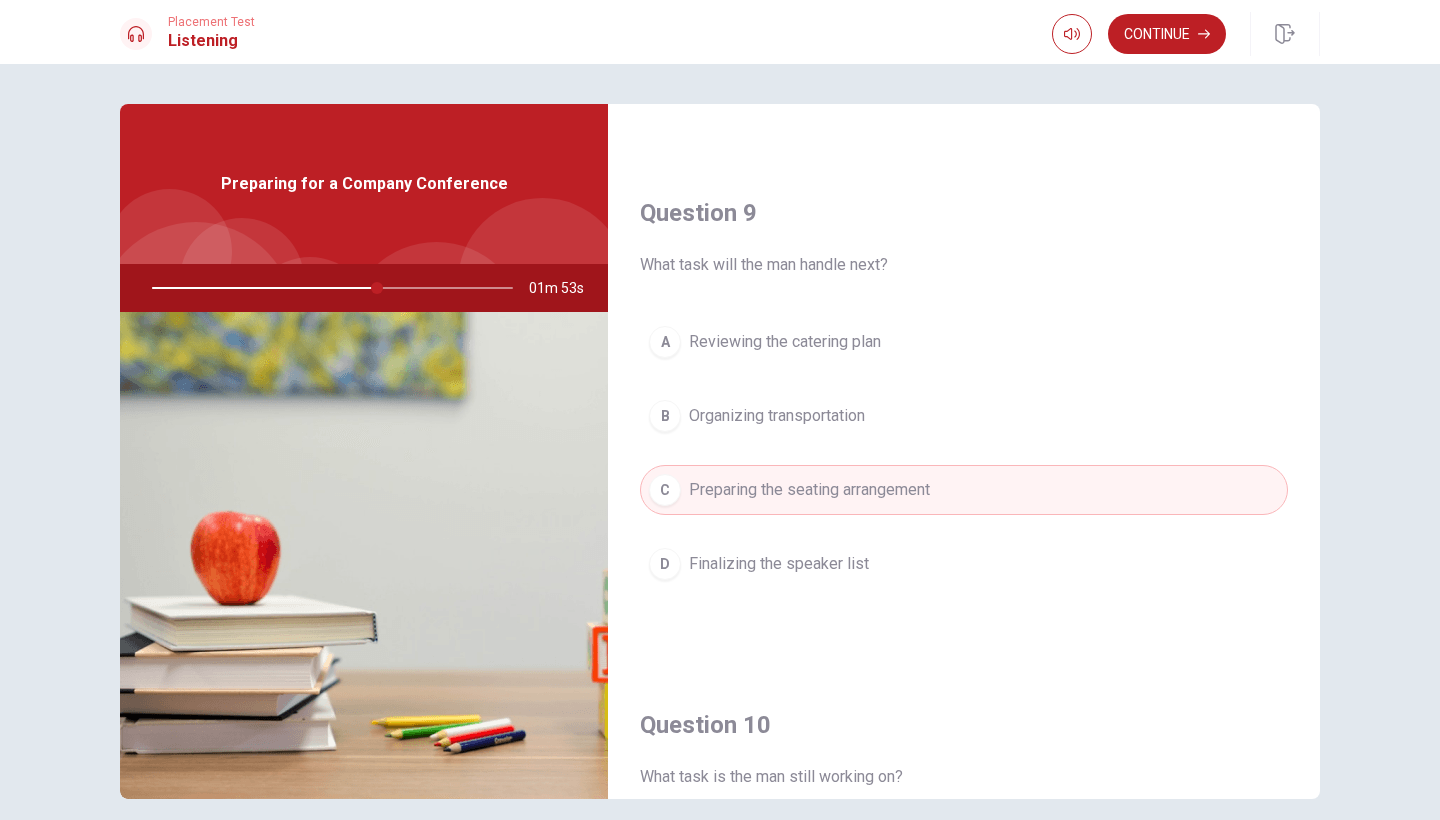 scroll, scrollTop: 1484, scrollLeft: 0, axis: vertical 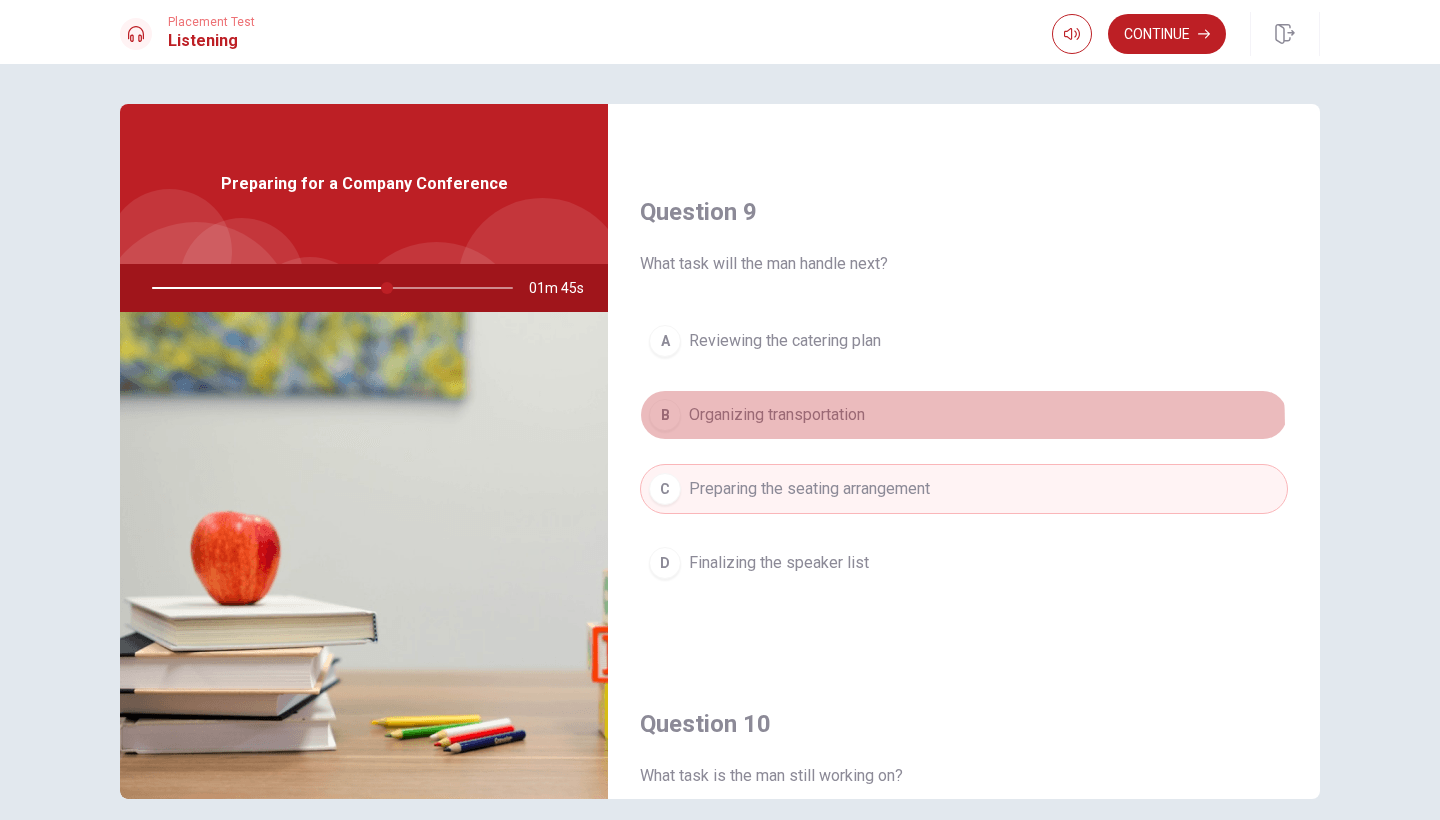 click on "B Organizing transportation" at bounding box center [964, 415] 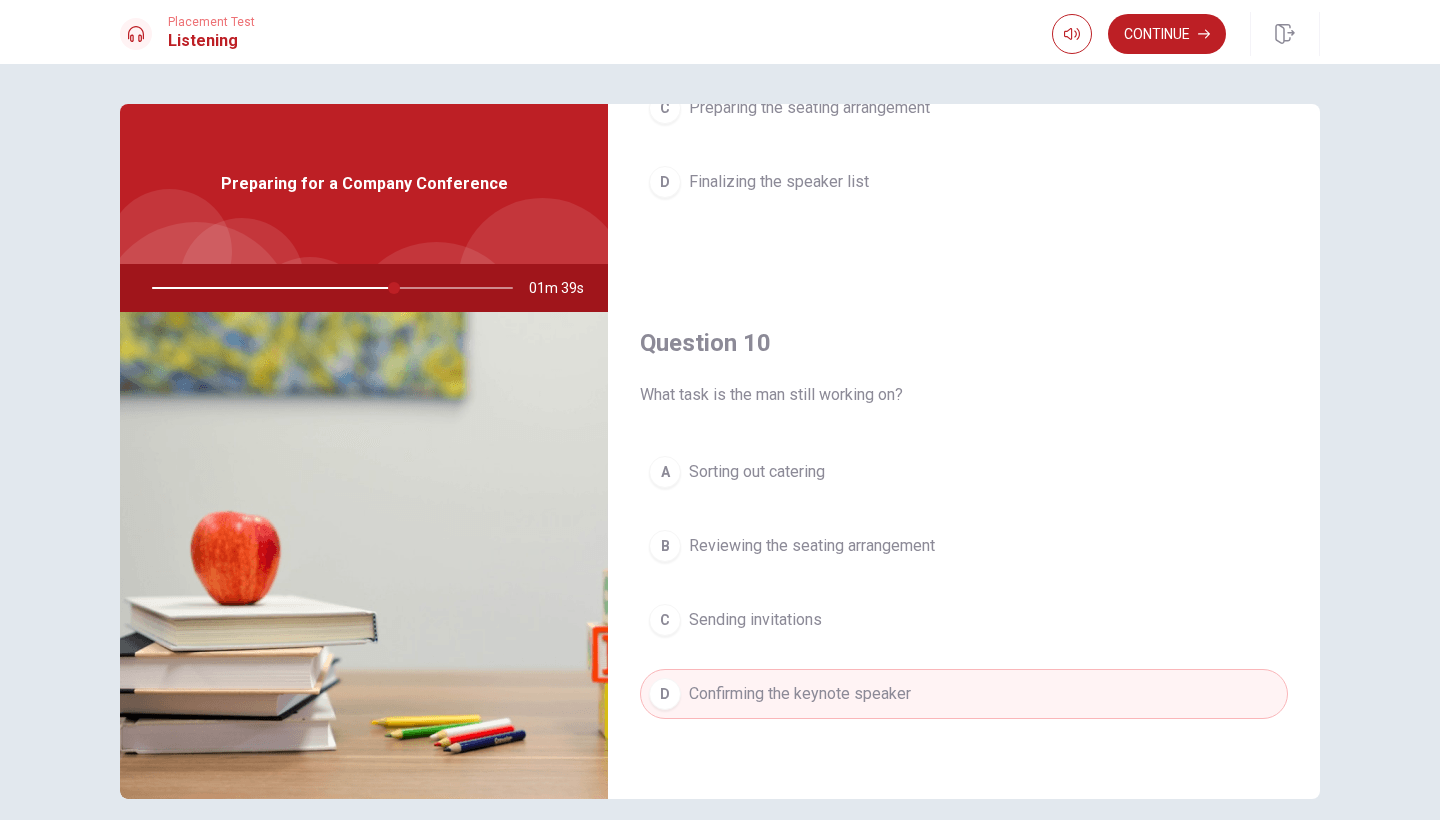 scroll, scrollTop: 1865, scrollLeft: 0, axis: vertical 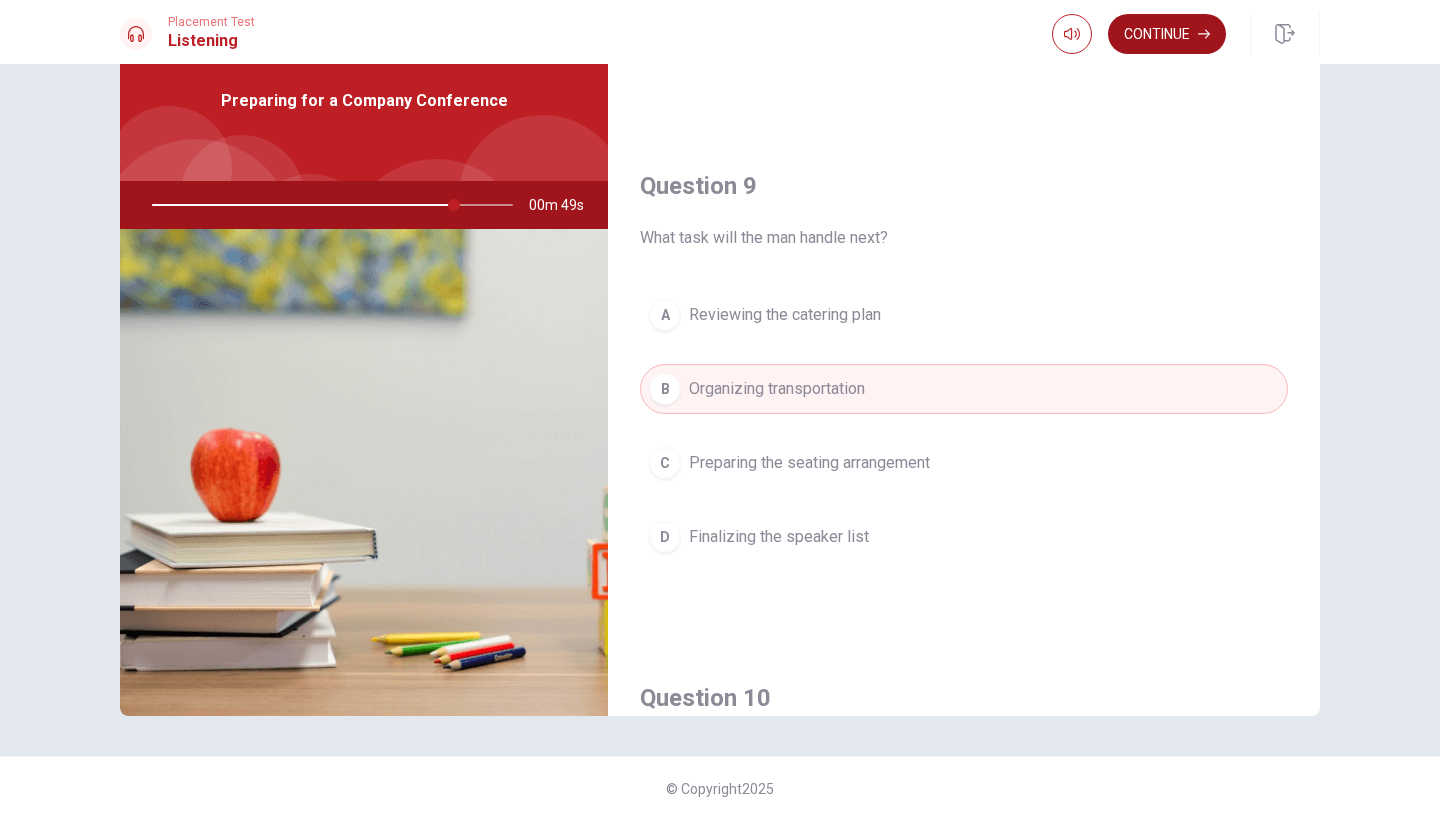 click on "Continue" at bounding box center [1167, 34] 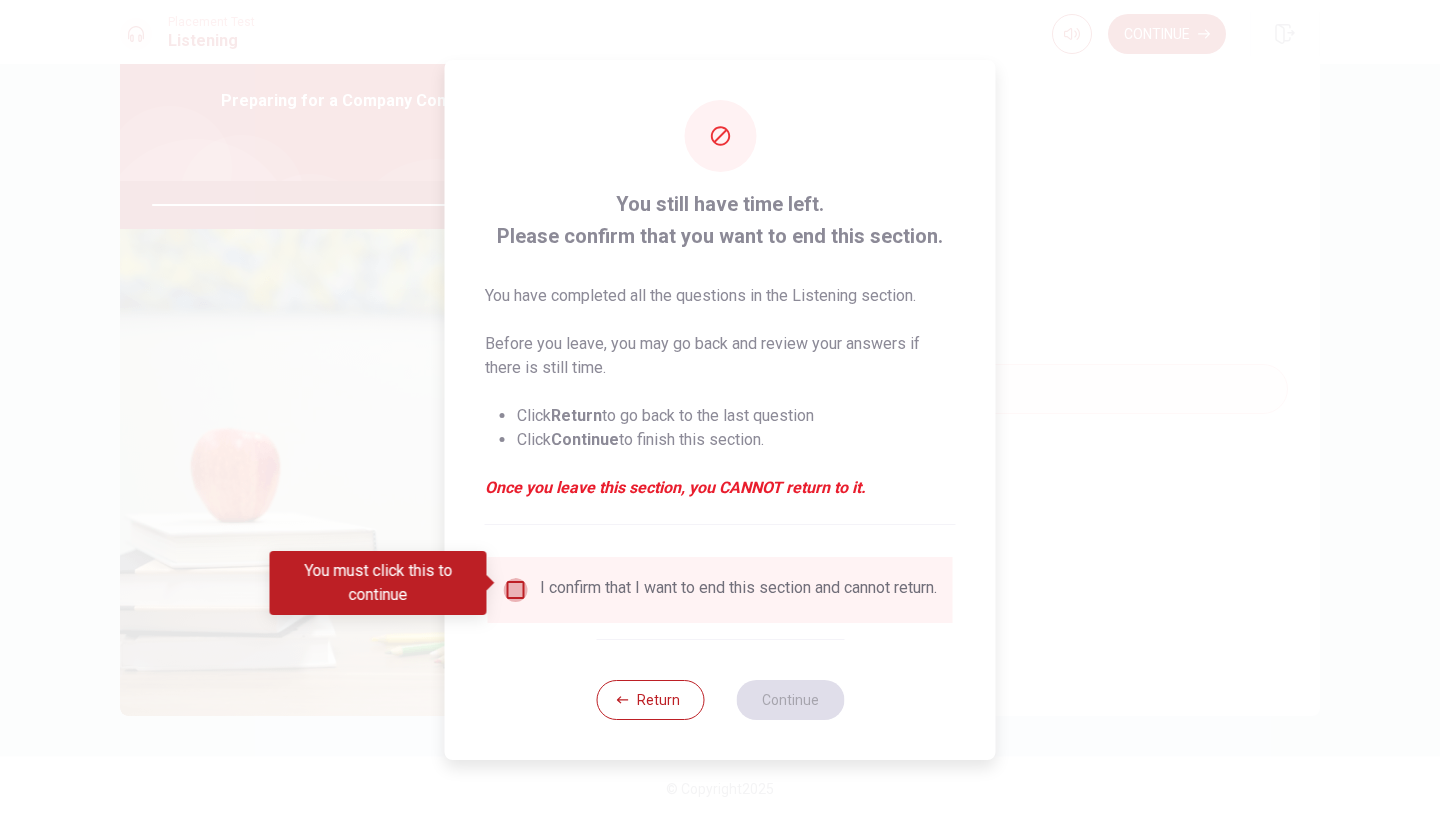 click at bounding box center (516, 590) 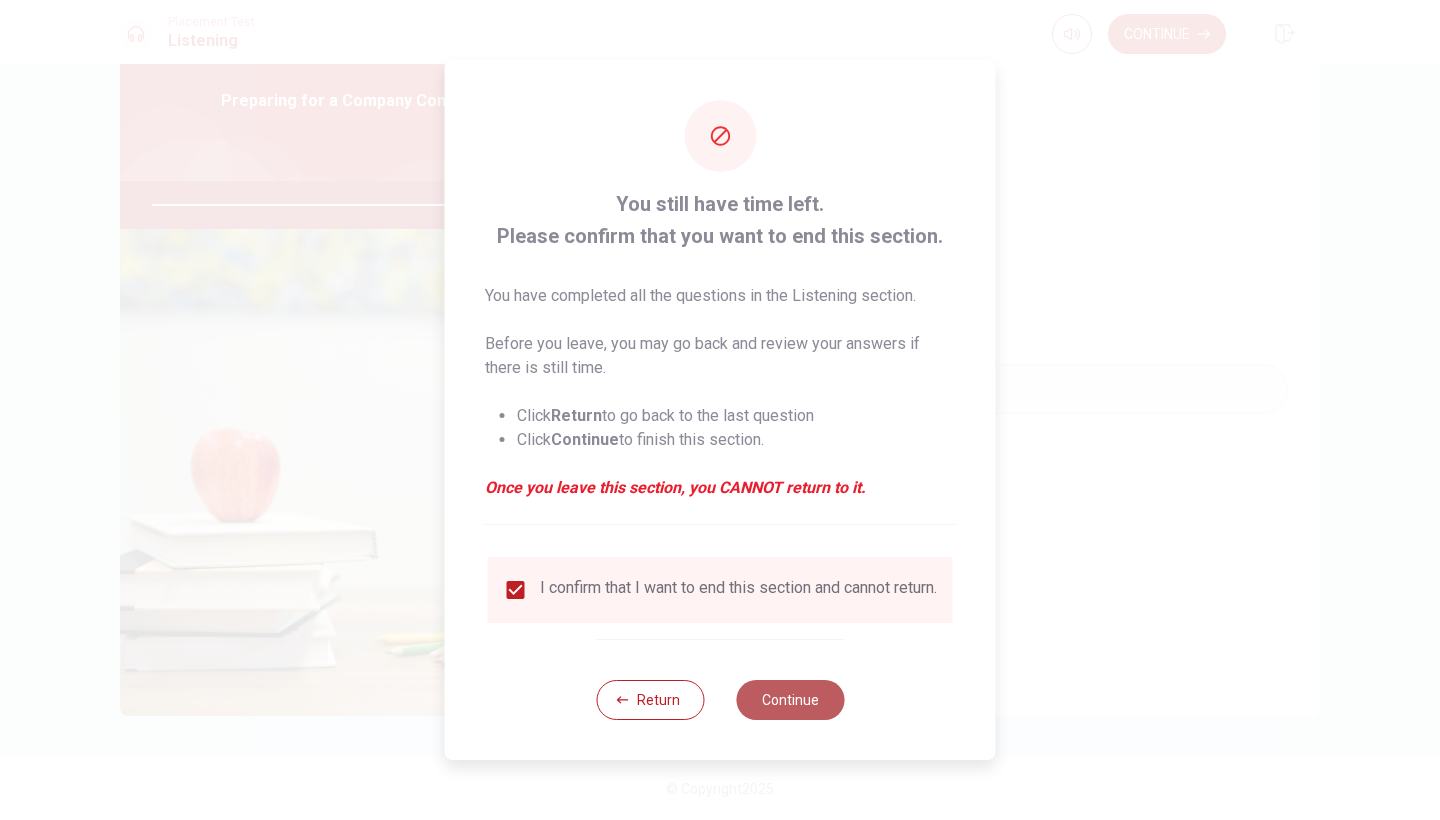 click on "Continue" at bounding box center [790, 700] 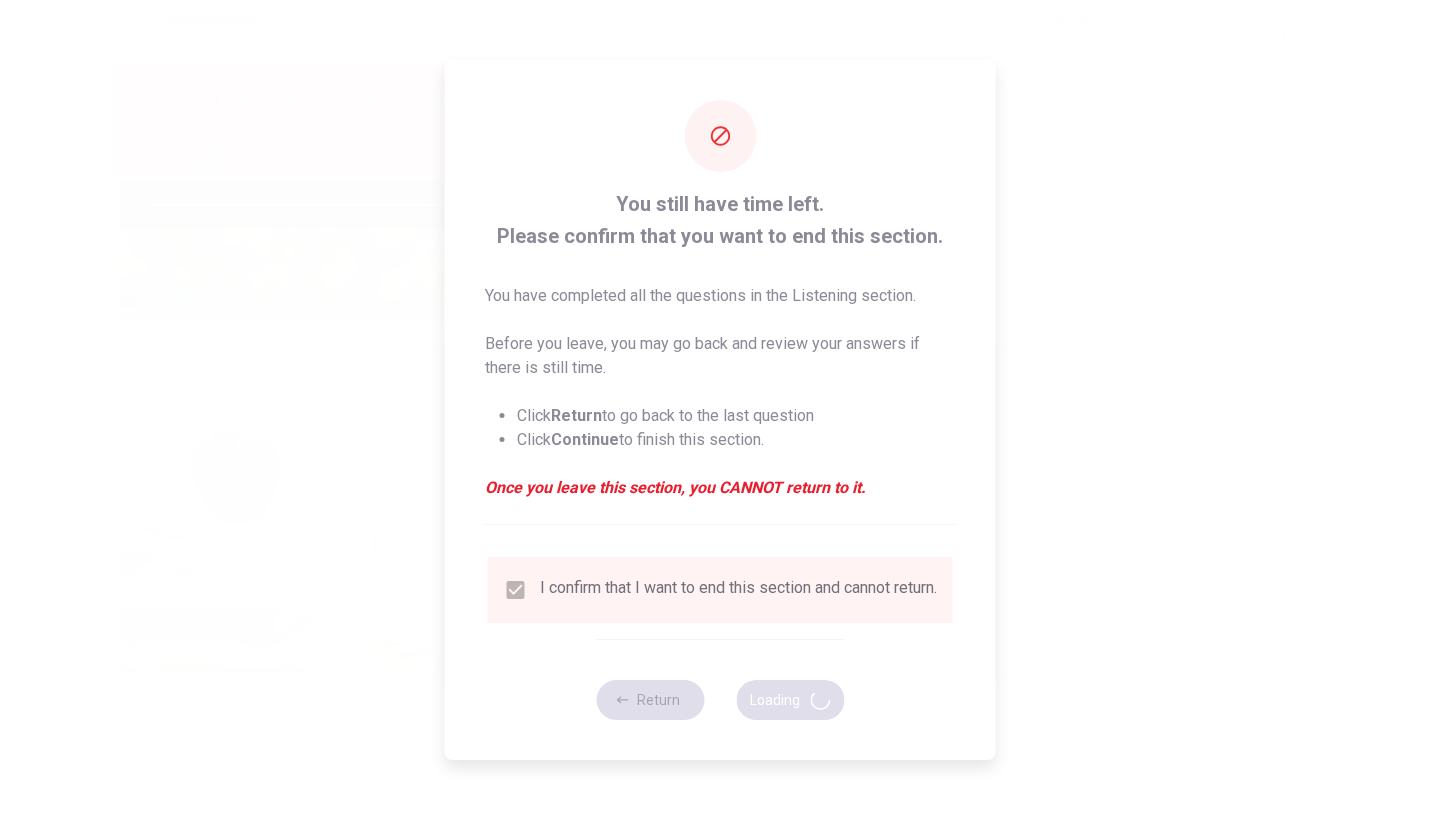 type on "89" 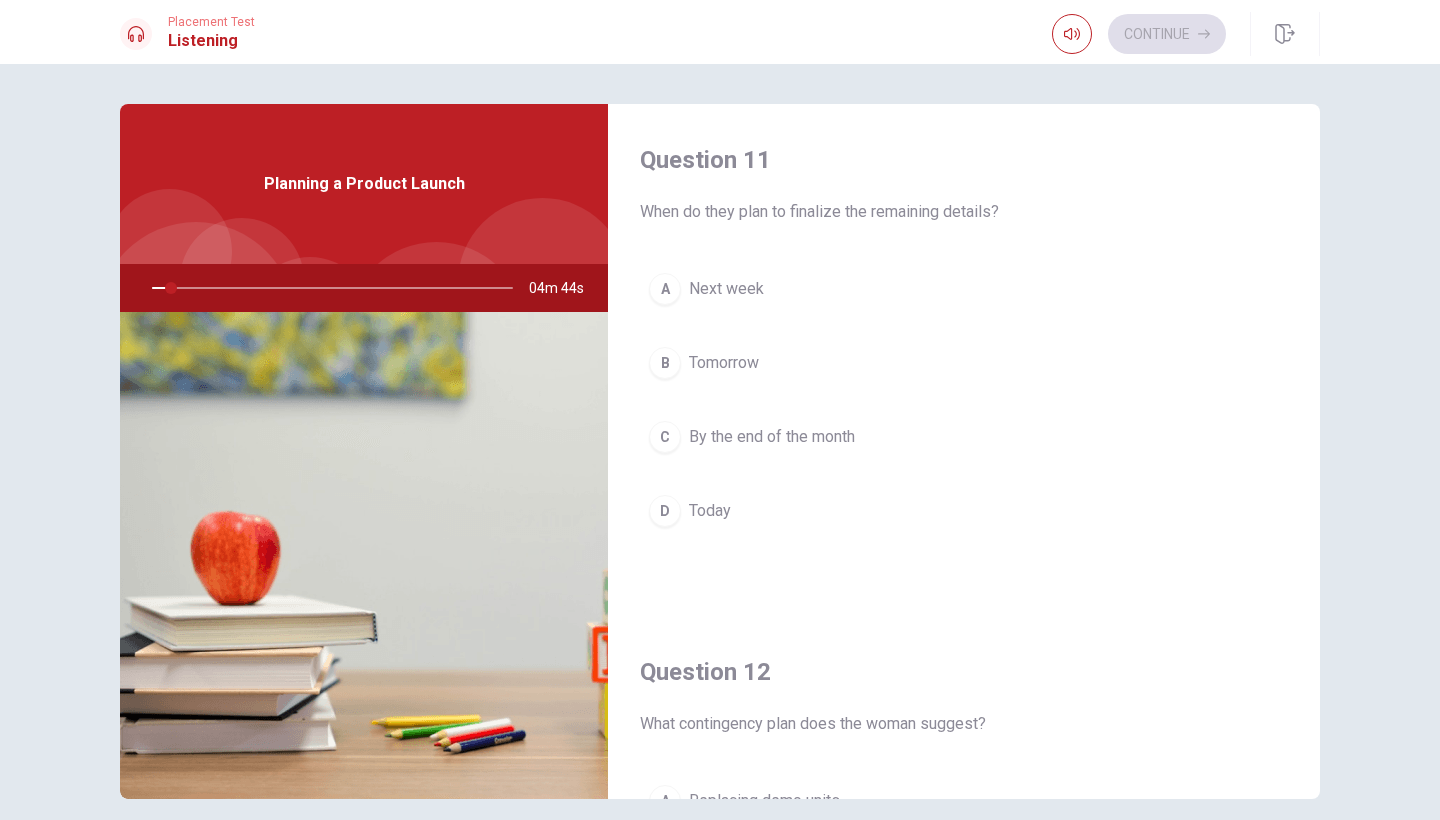 drag, startPoint x: 1318, startPoint y: 224, endPoint x: 1310, endPoint y: 270, distance: 46.69047 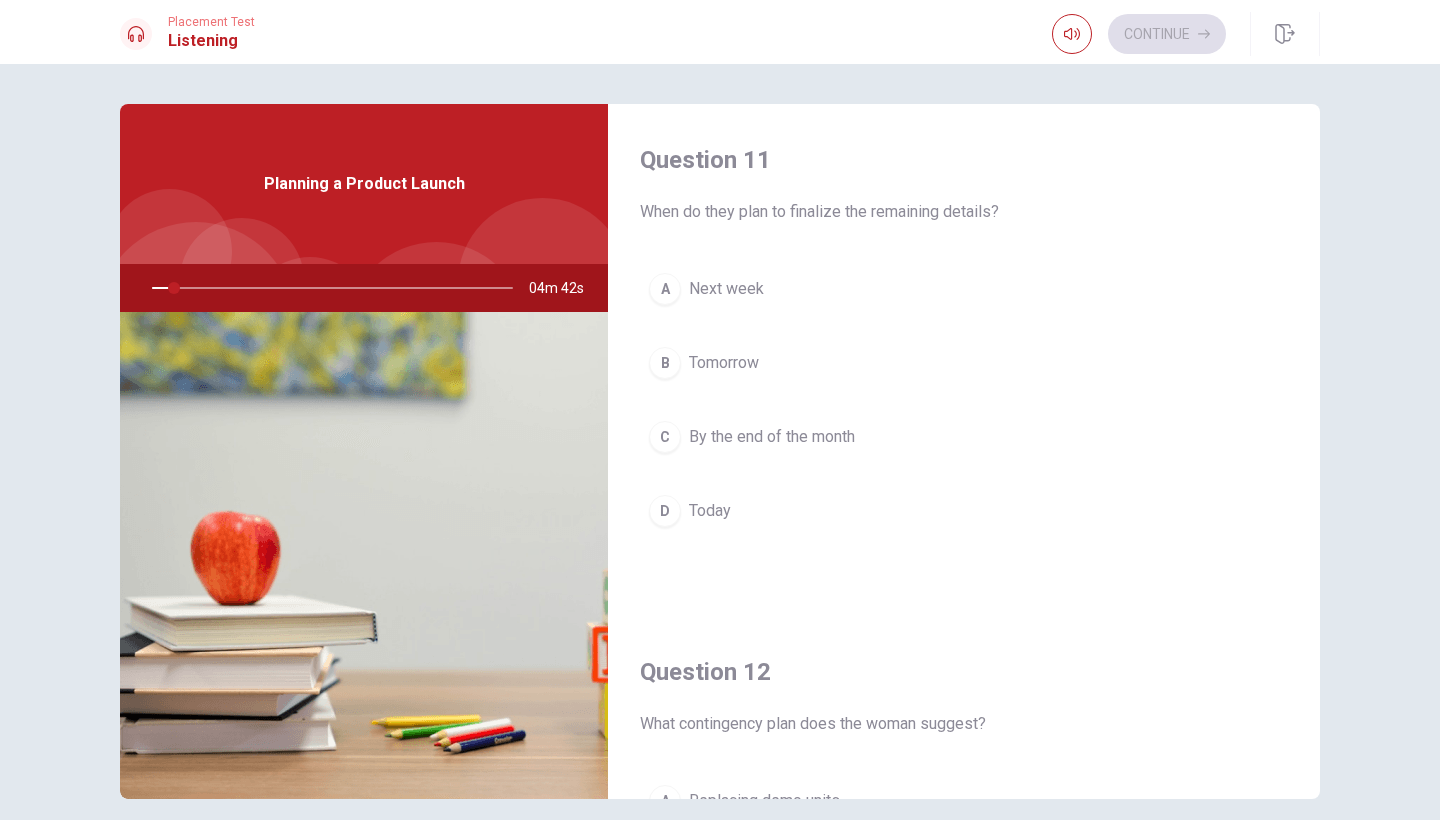 click on "Question 11 When do they plan to finalize the remaining details? A Next week B Tomorrow C By the end of the month D Today Question 12 What contingency plan does the woman suggest? A Replacing demo units B Delaying the event C Canceling the event D Preparing a pre-recorded demonstration Question 13 What feedback did the tech team give about the demo units? A They need updates B They are incomplete C They need more testing D The feedback was excellent Question 14 What does the man suggest to keep the audience engaged? A A networking session B A Q&A session C Additional presentations D More product visuals Question 15 What part of the product launch is not yet confirmed? A The demo units B The catering C The guest list D The advertising campaign Planning a Product Launch 04m 42s" at bounding box center (720, 451) 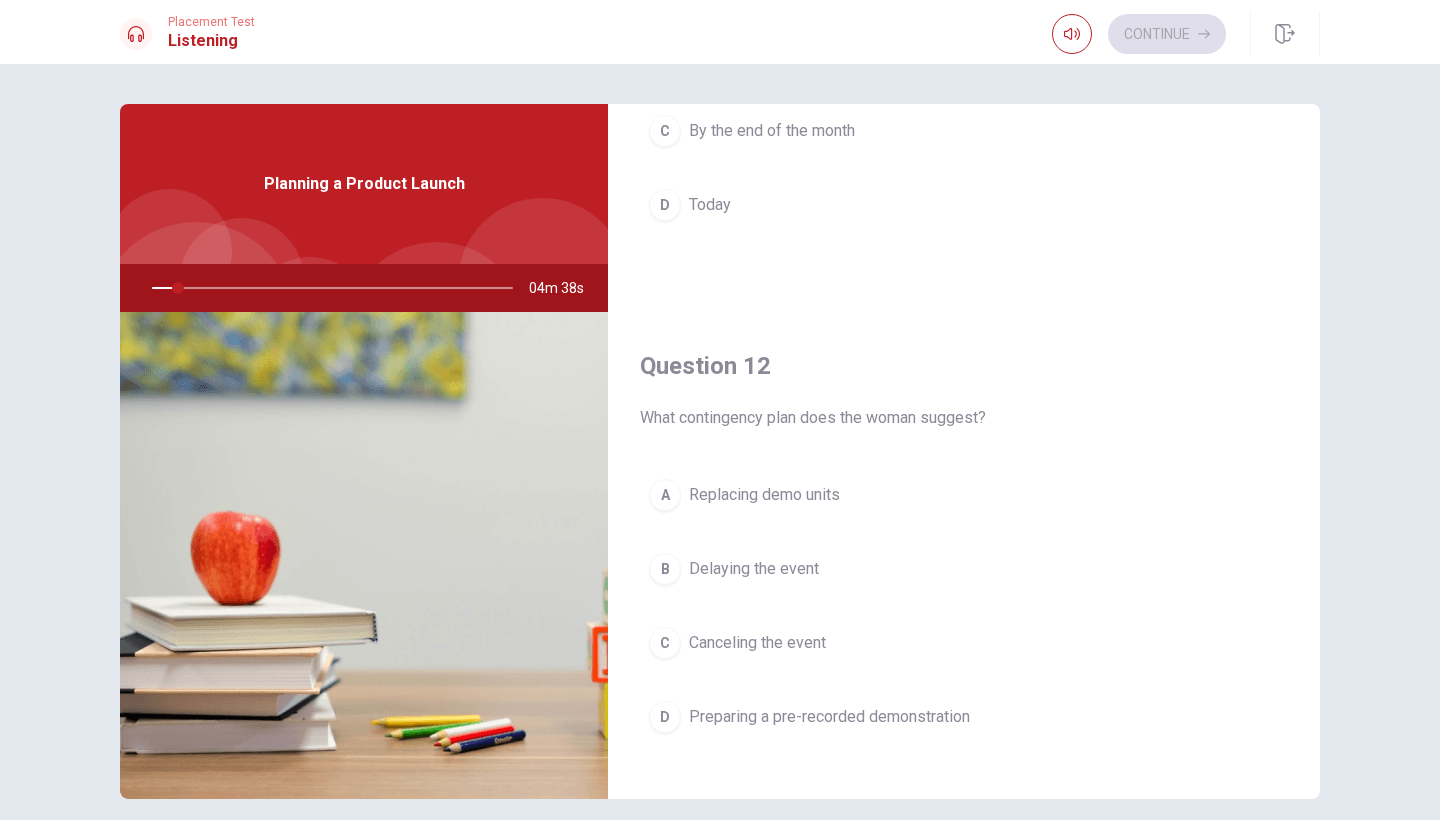 scroll, scrollTop: 247, scrollLeft: 0, axis: vertical 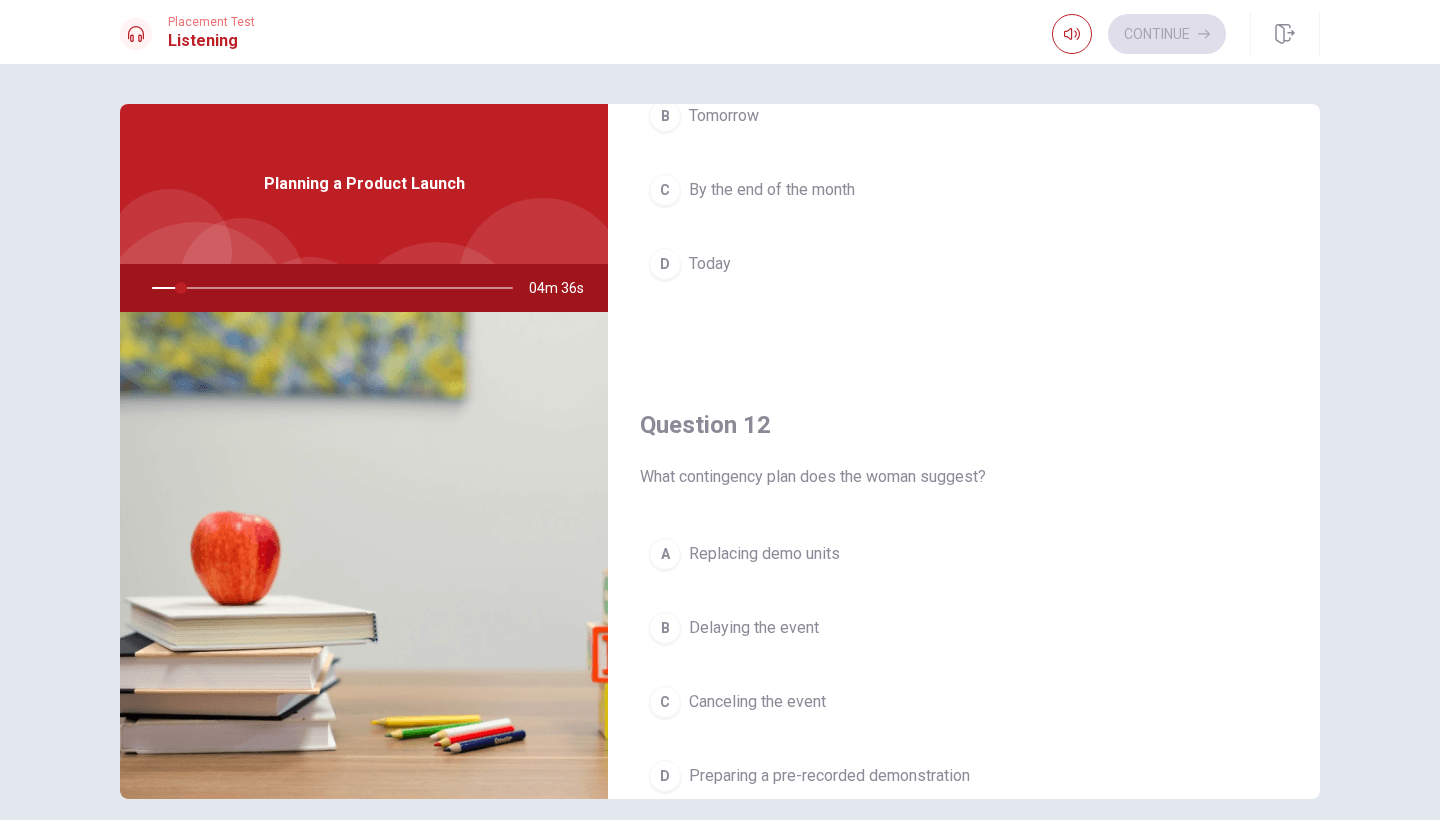 drag, startPoint x: 1306, startPoint y: 312, endPoint x: 1298, endPoint y: 332, distance: 21.540659 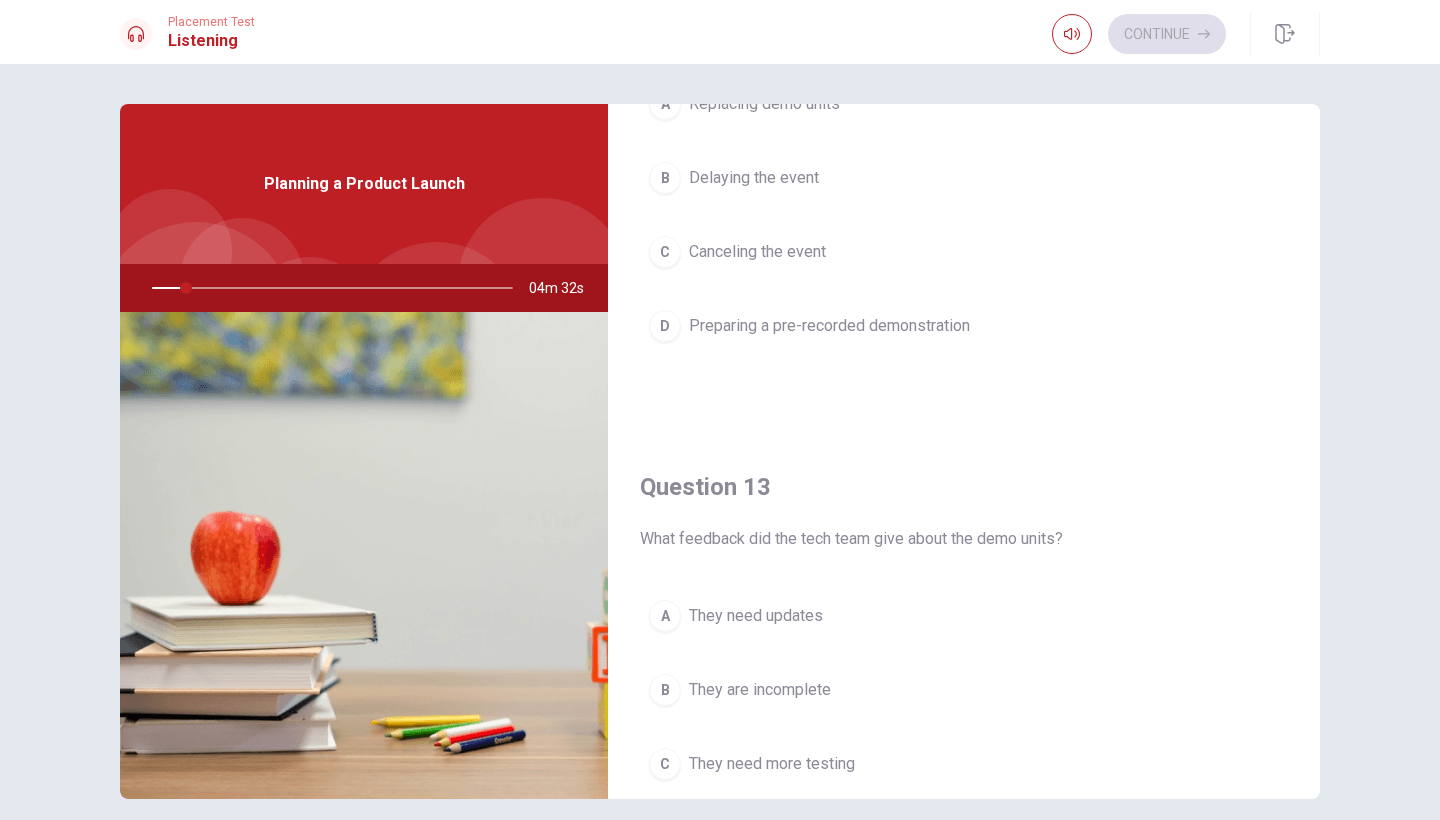 scroll, scrollTop: 700, scrollLeft: 0, axis: vertical 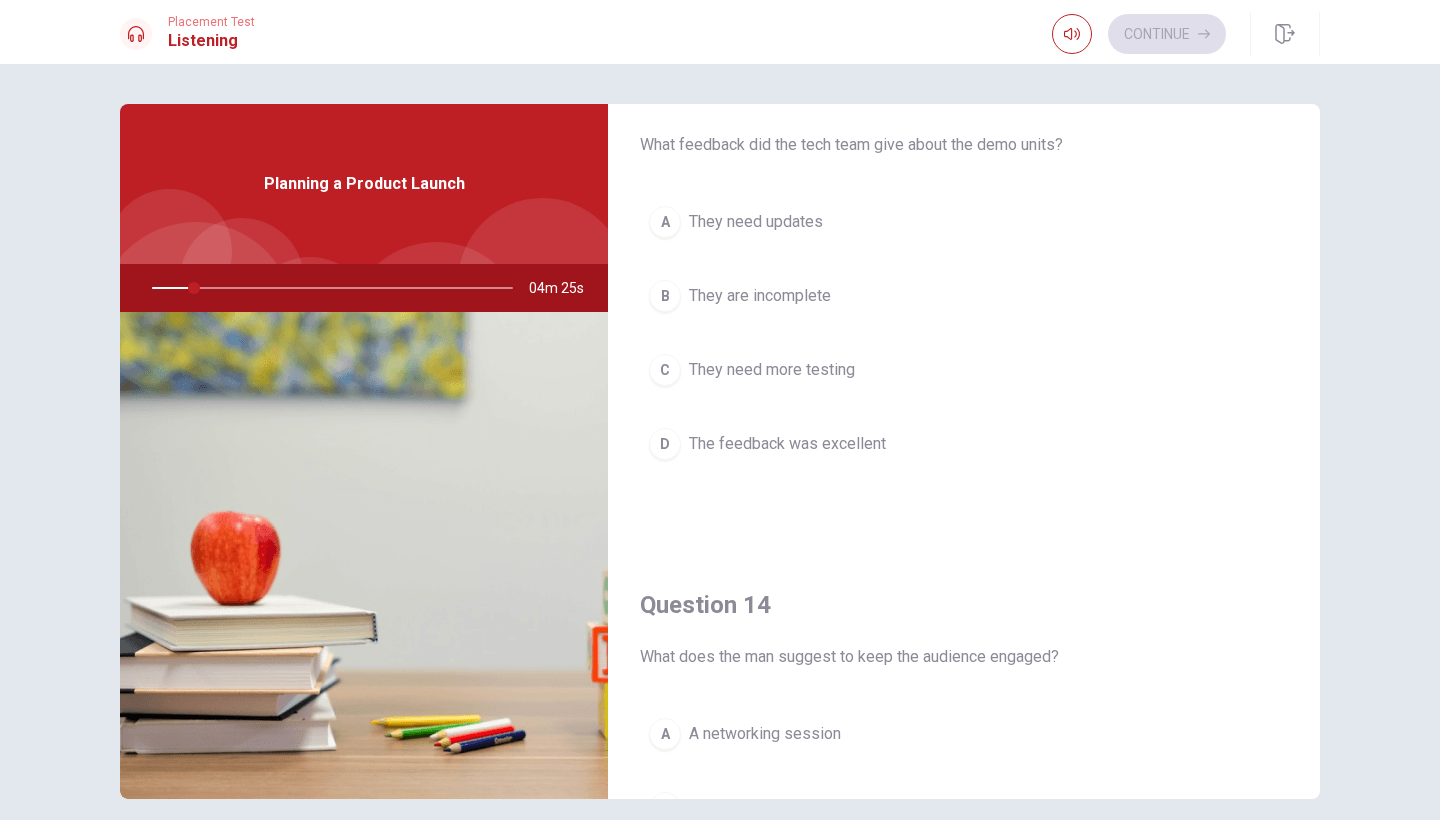drag, startPoint x: 1317, startPoint y: 511, endPoint x: 1313, endPoint y: 550, distance: 39.20459 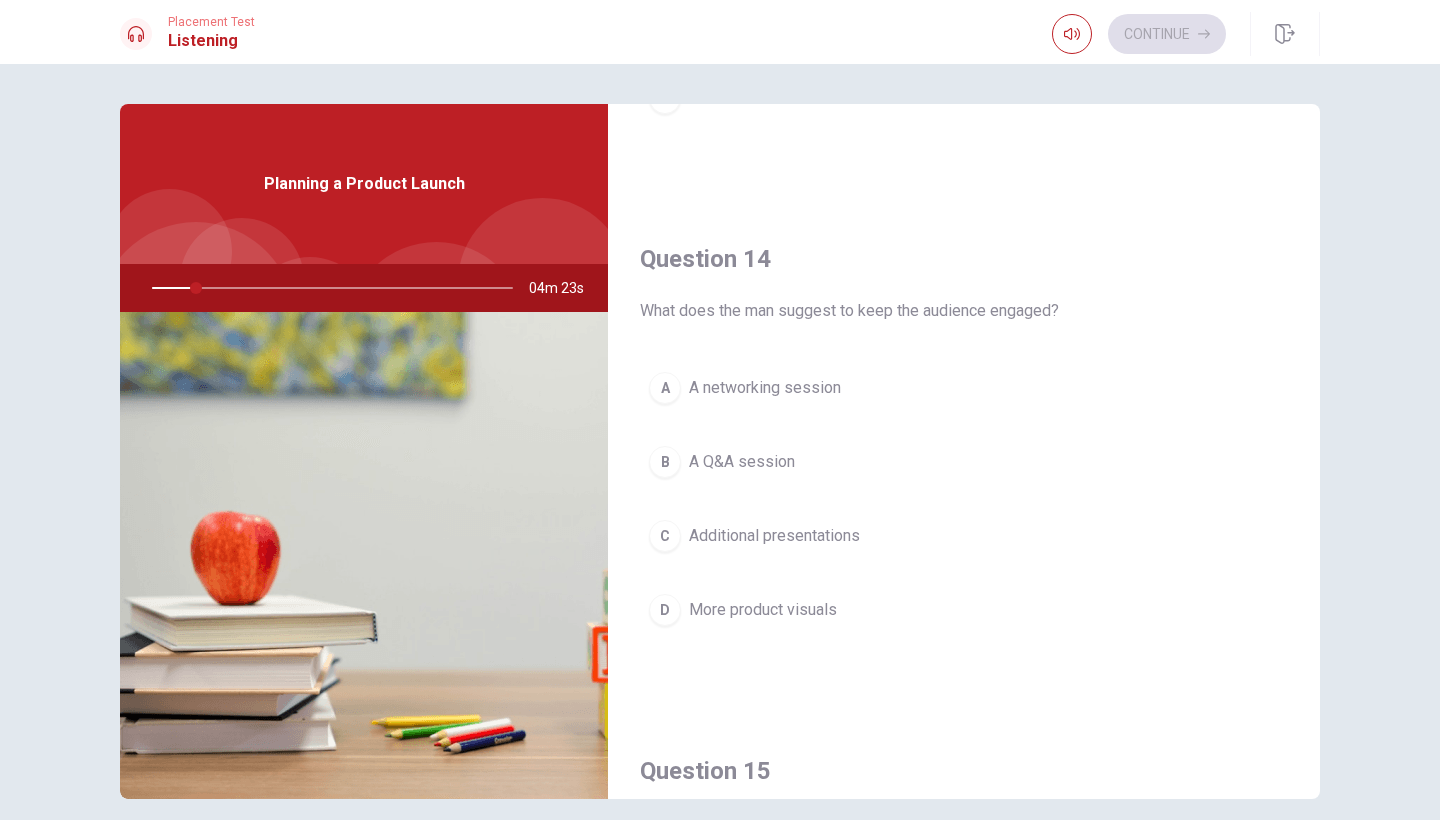 scroll, scrollTop: 1441, scrollLeft: 0, axis: vertical 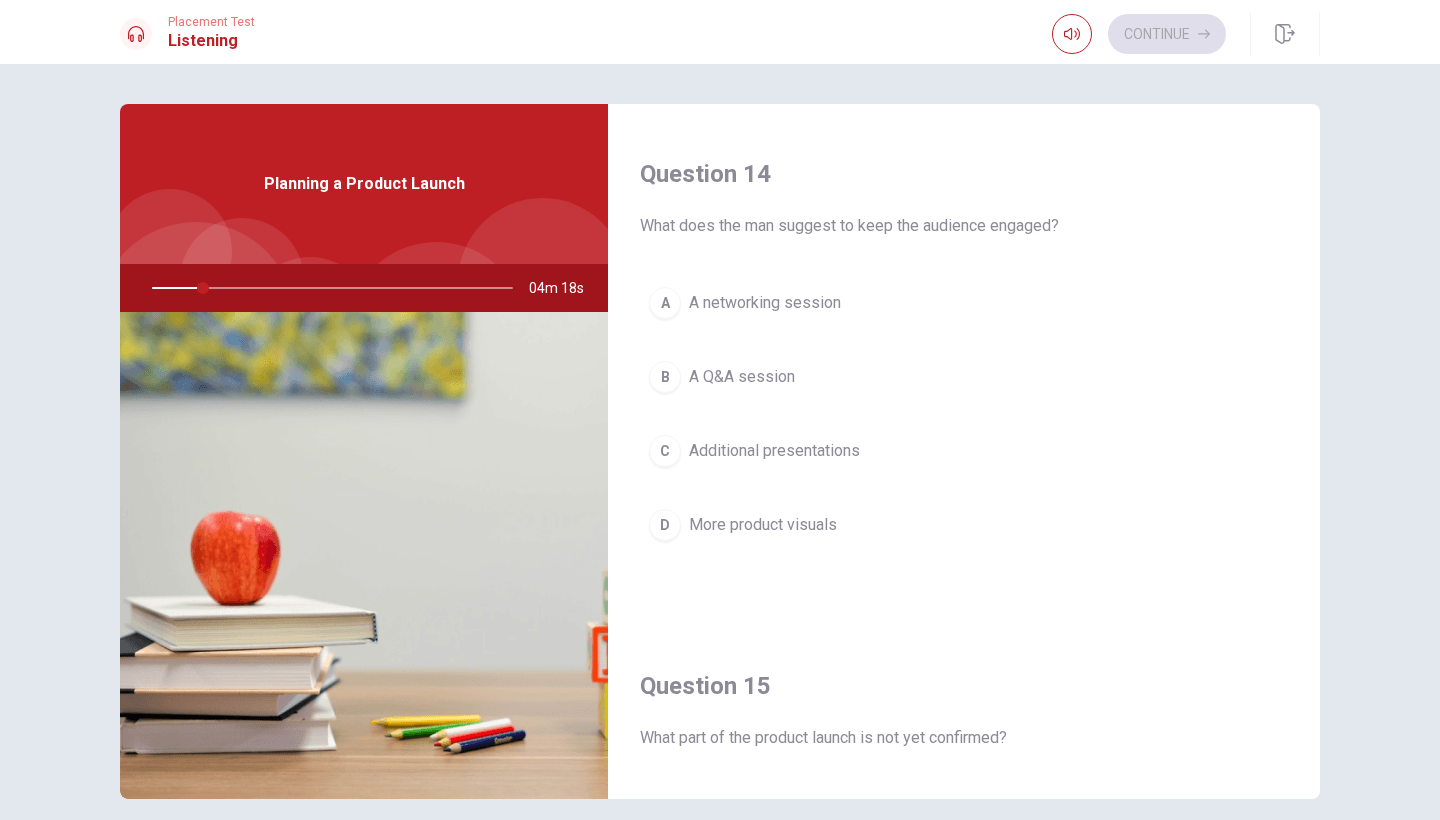 drag, startPoint x: 1311, startPoint y: 633, endPoint x: 1315, endPoint y: 679, distance: 46.173584 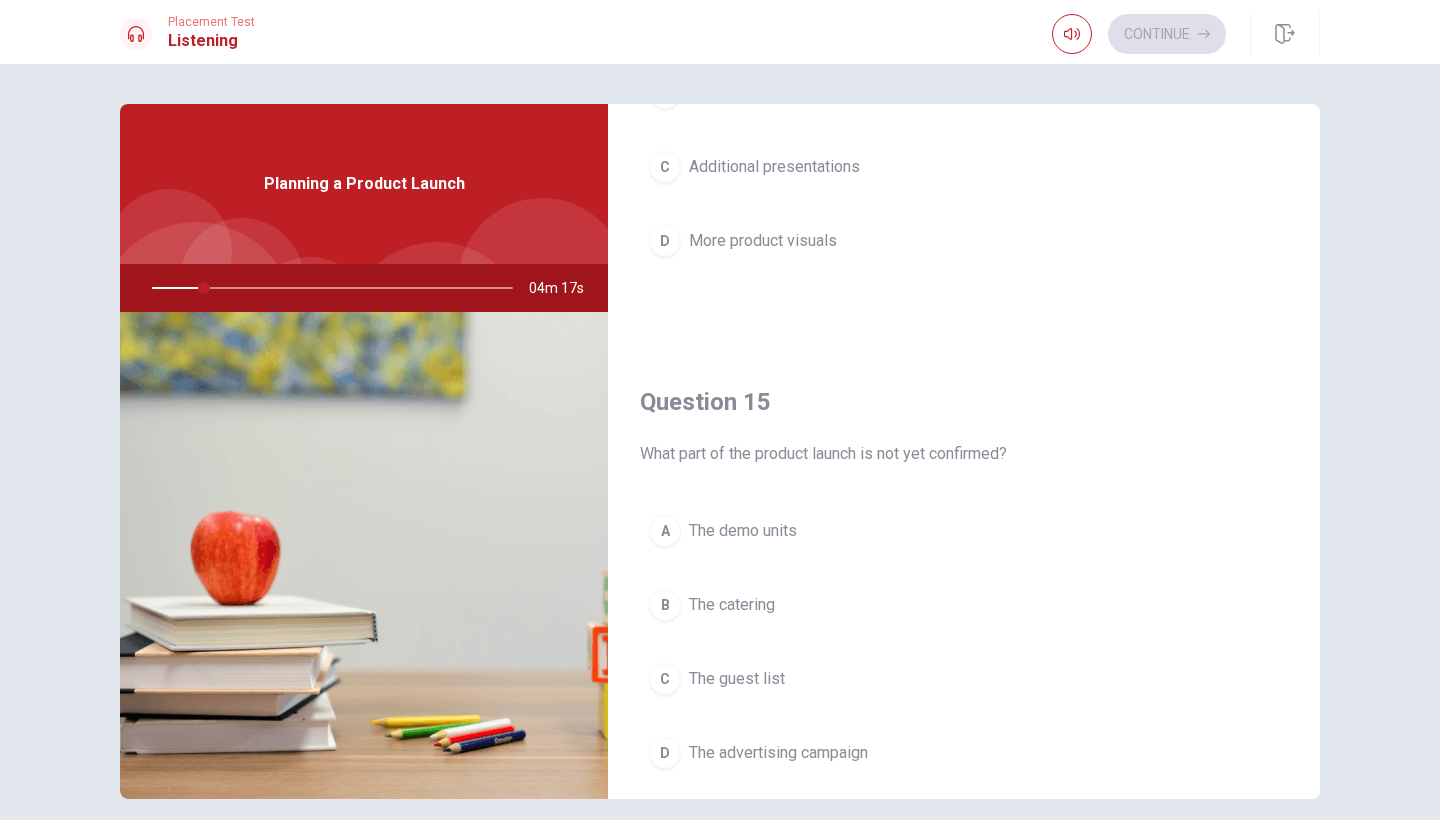 scroll, scrollTop: 1865, scrollLeft: 0, axis: vertical 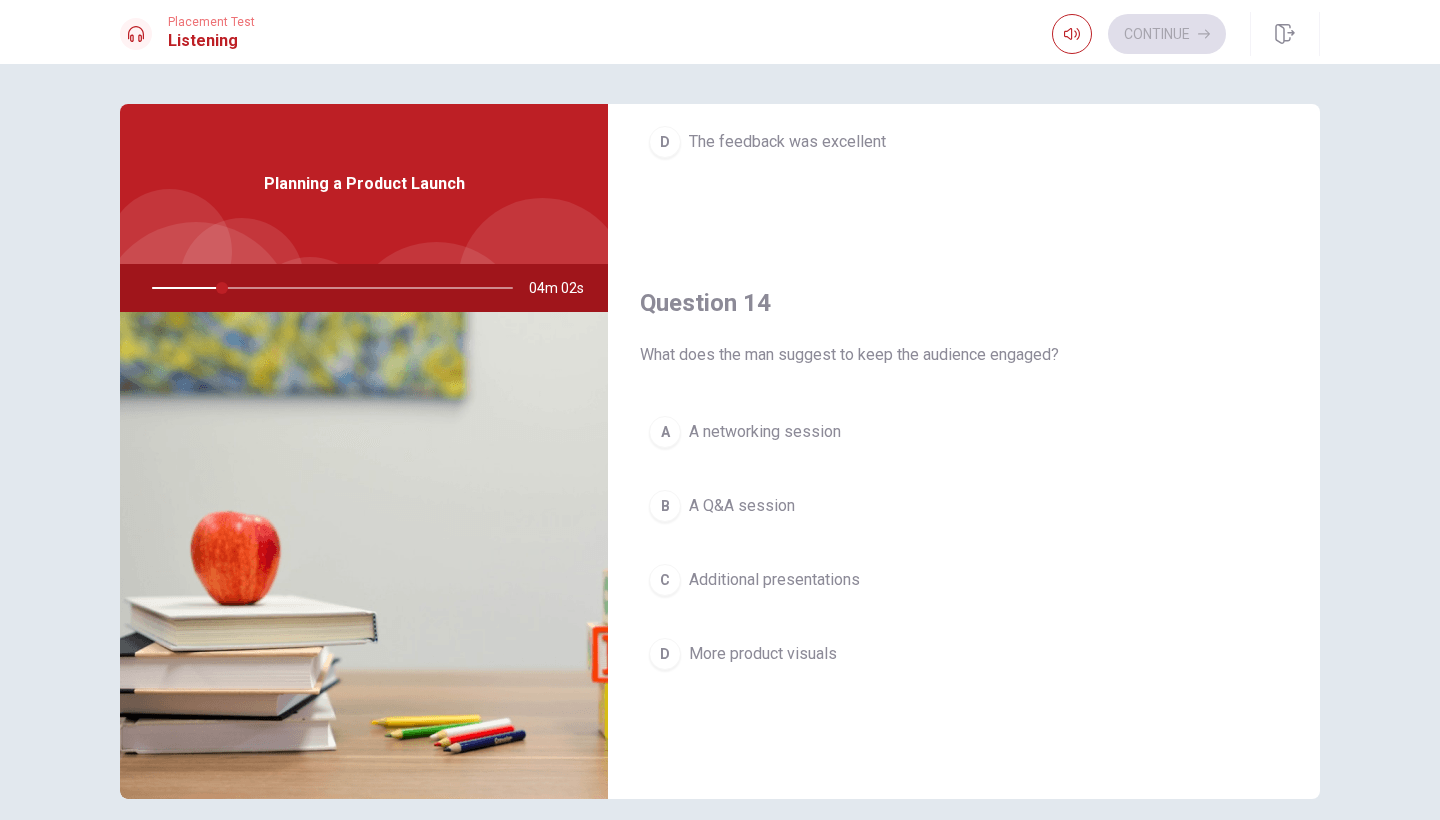 drag, startPoint x: 1316, startPoint y: 765, endPoint x: 1312, endPoint y: 602, distance: 163.04907 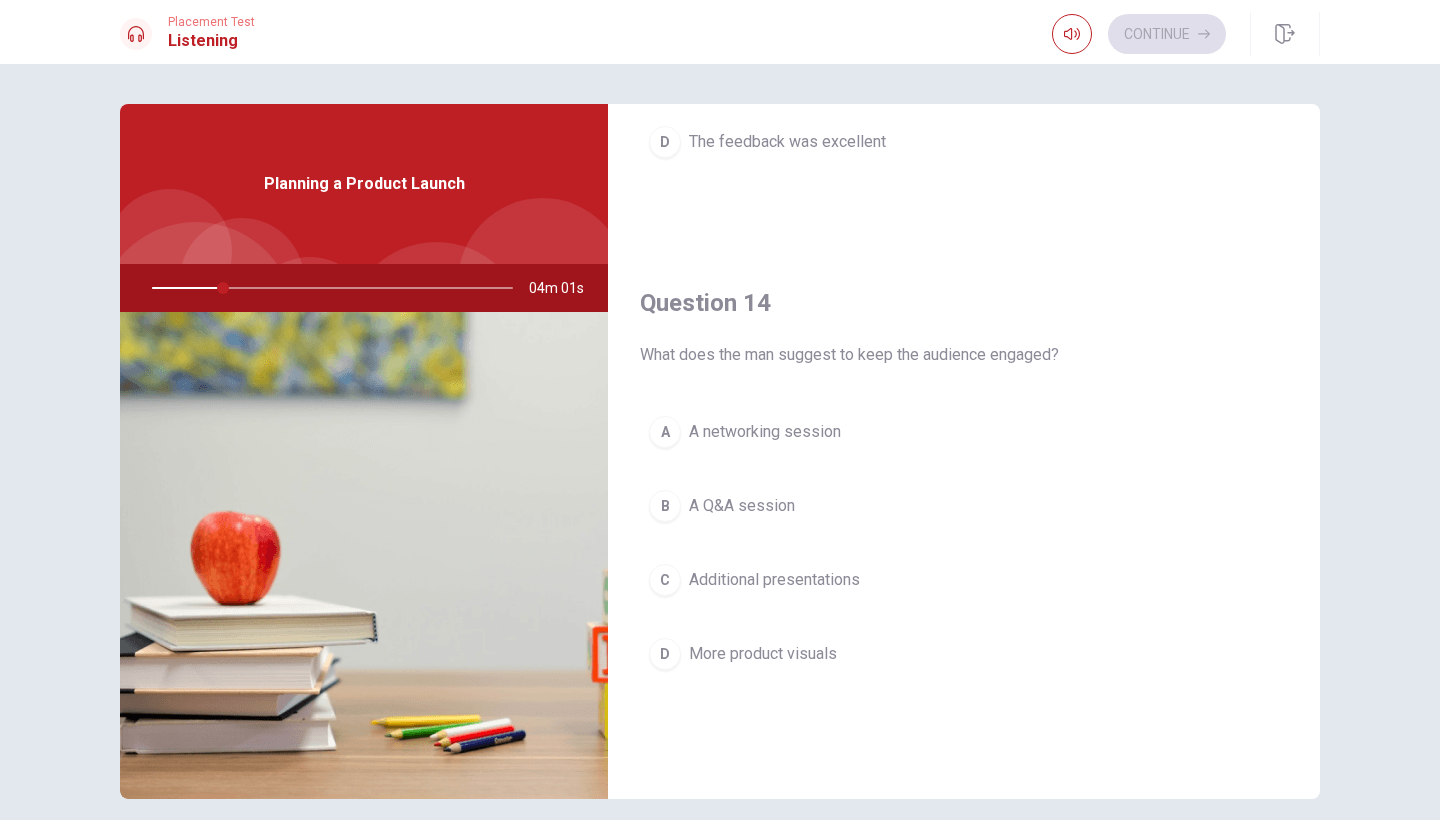 drag, startPoint x: 1312, startPoint y: 602, endPoint x: 1309, endPoint y: 627, distance: 25.179358 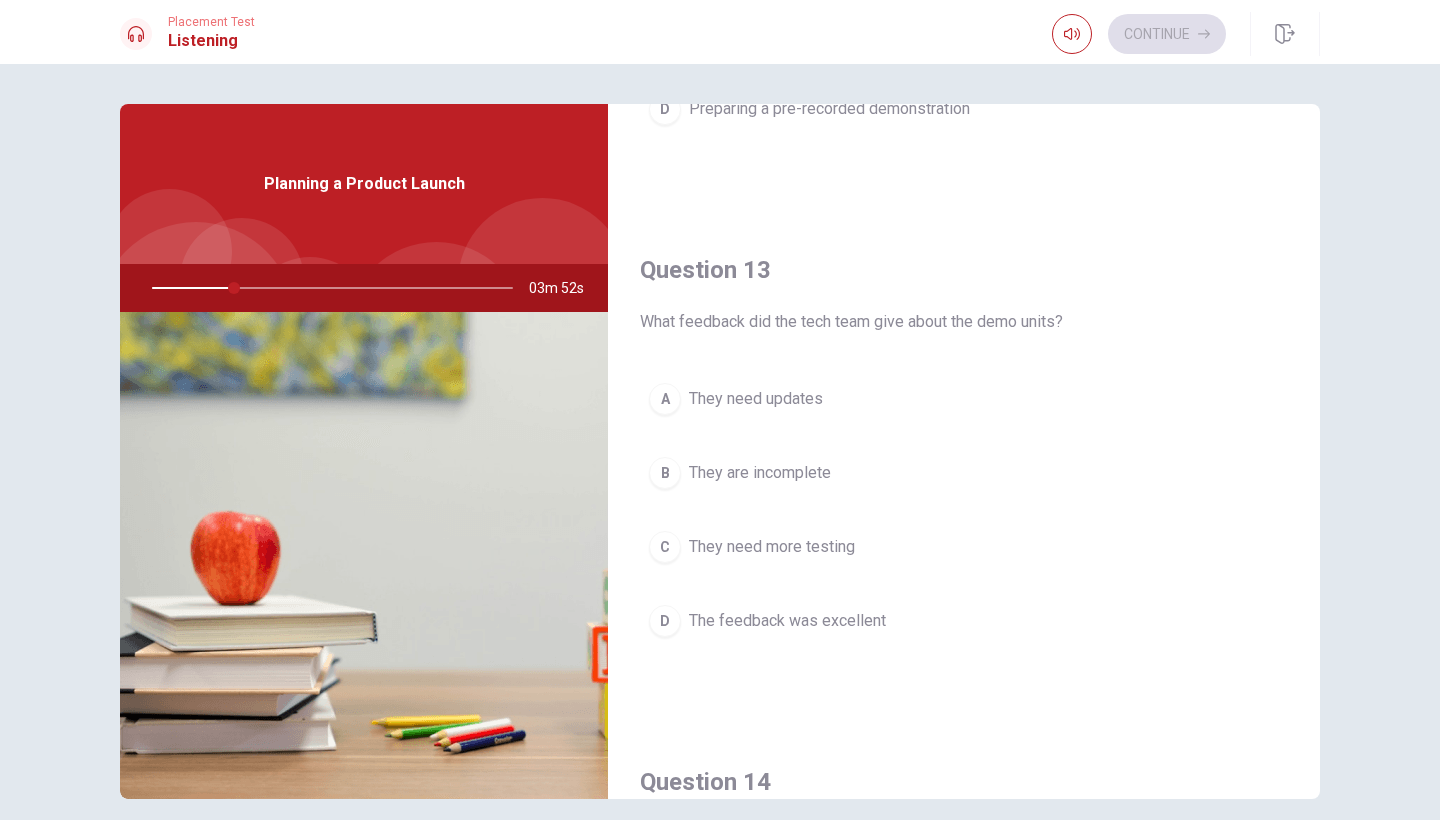 scroll, scrollTop: 921, scrollLeft: 0, axis: vertical 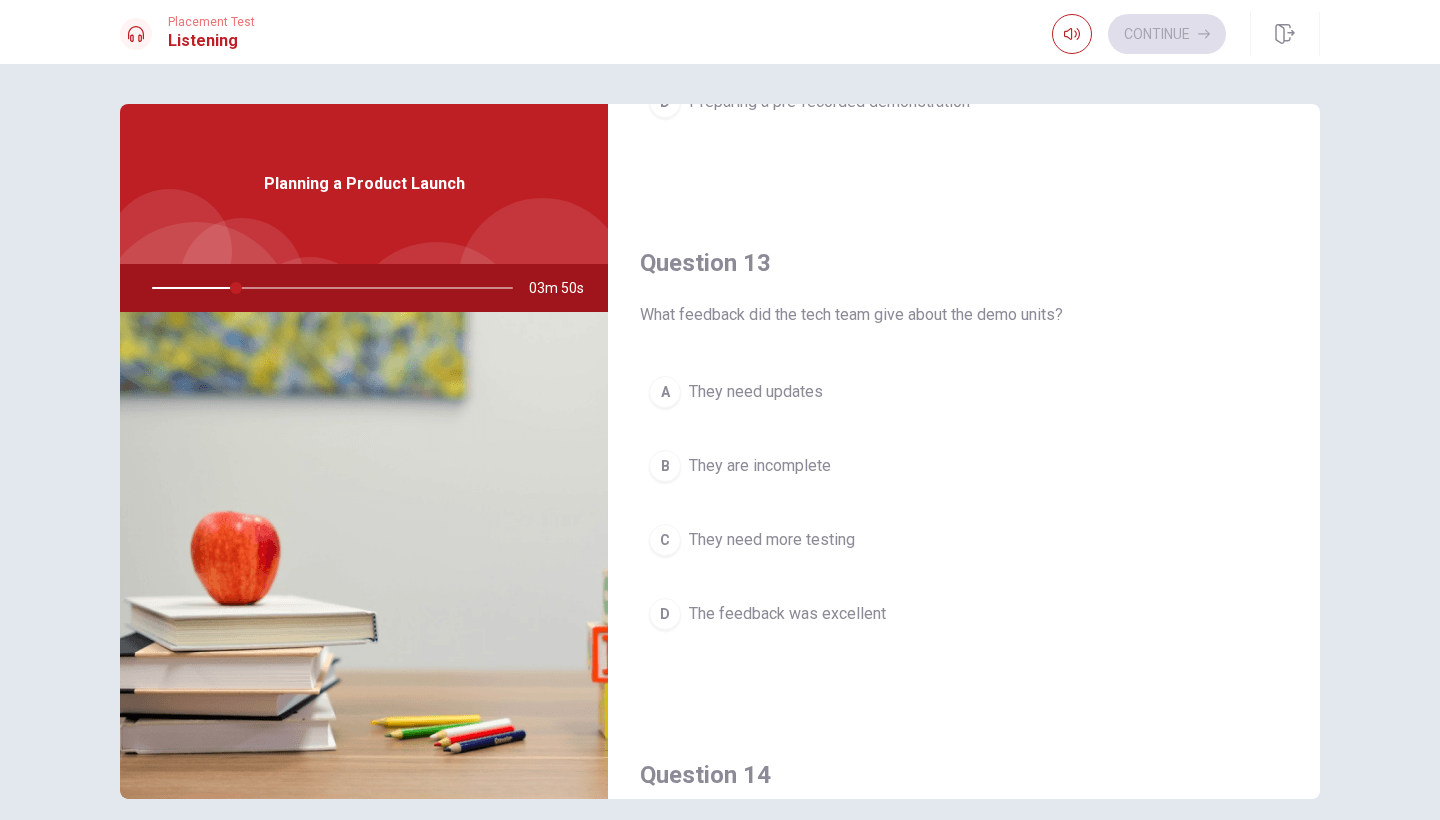 drag, startPoint x: 1314, startPoint y: 639, endPoint x: 1288, endPoint y: 452, distance: 188.79883 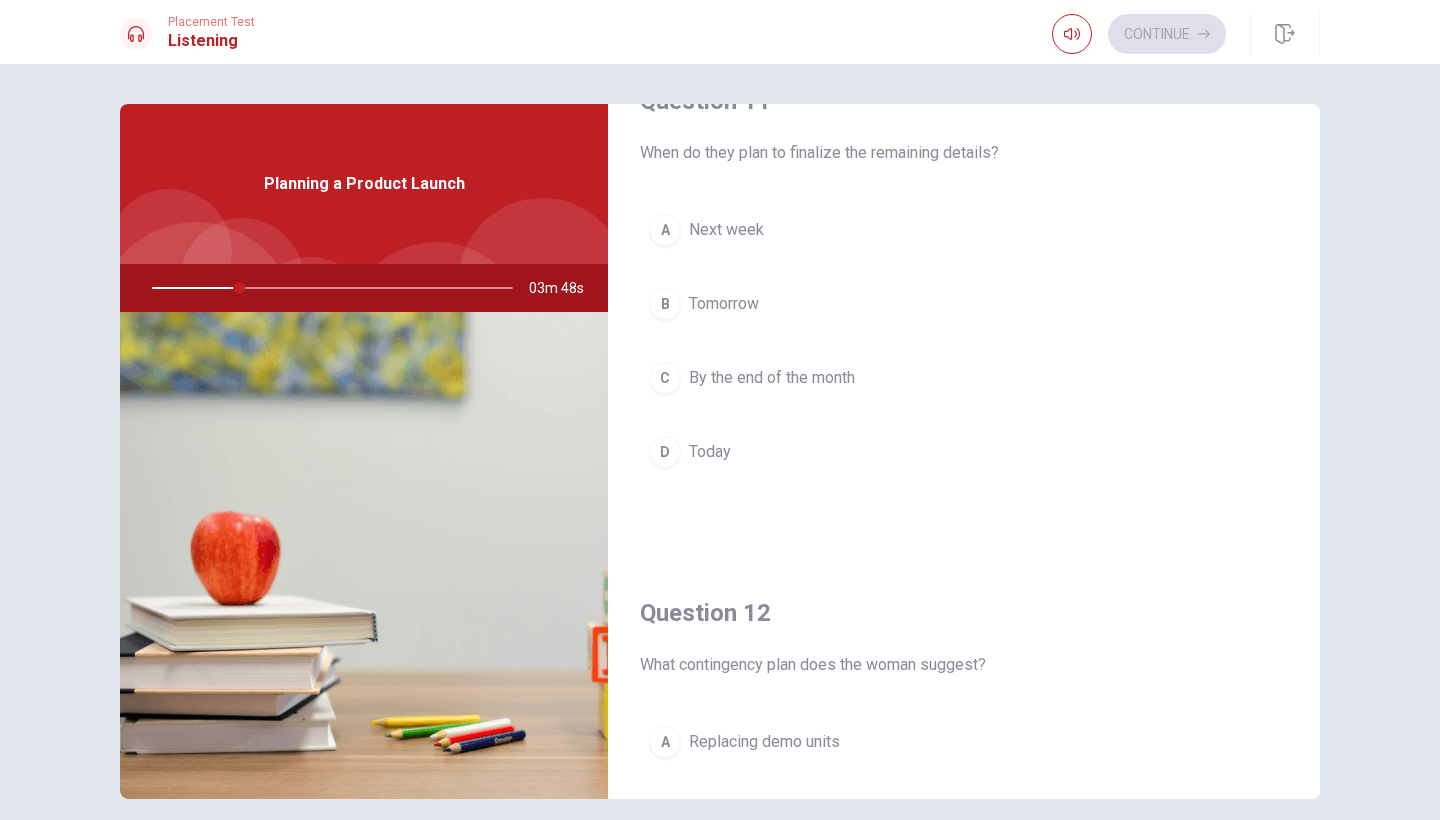 scroll, scrollTop: 44, scrollLeft: 0, axis: vertical 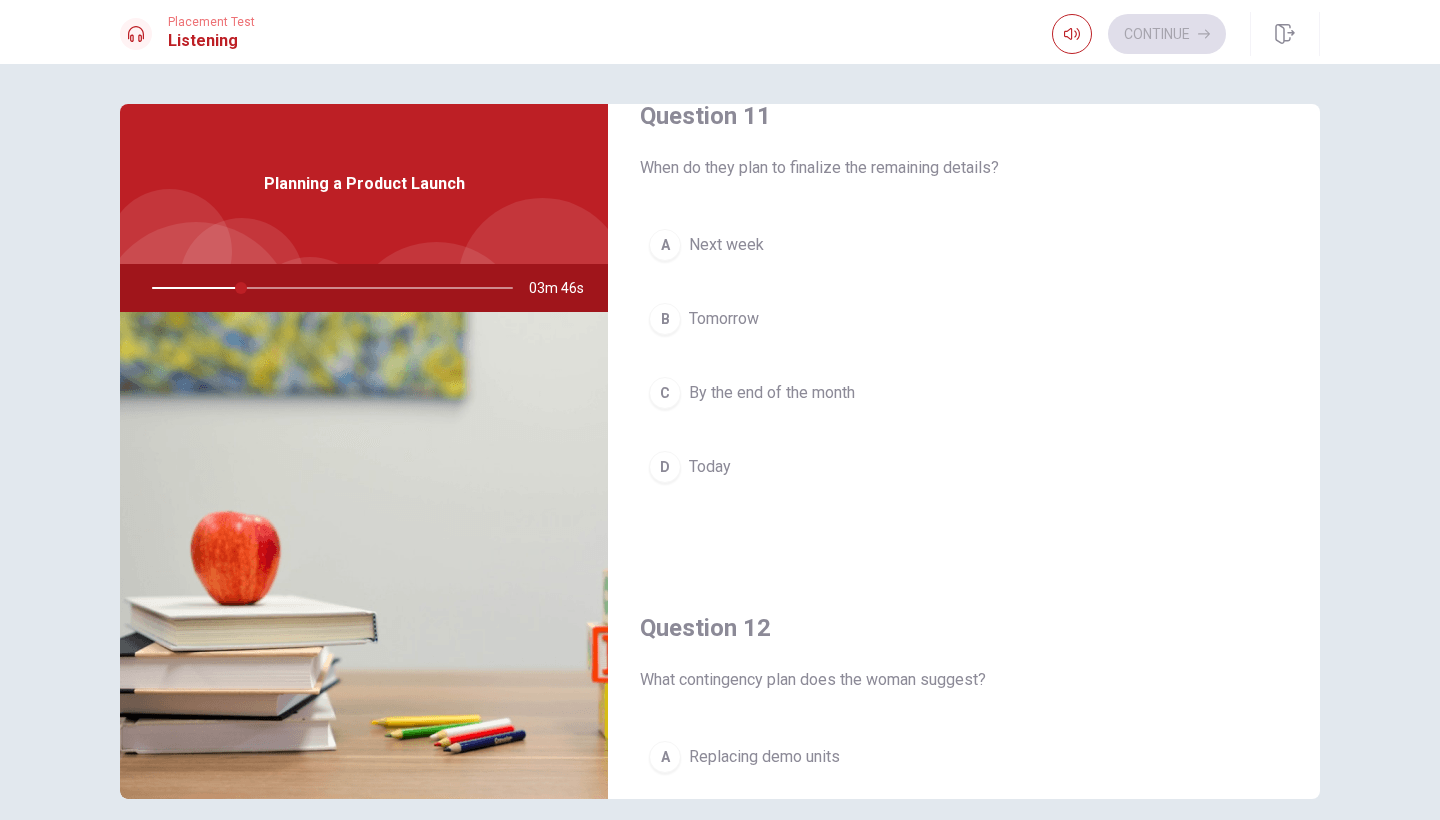 click on "Question 11 When do they plan to finalize the remaining details? A Next week B Tomorrow C By the end of the month D Today Question 12 What contingency plan does the woman suggest? A Replacing demo units B Delaying the event C Canceling the event D Preparing a pre-recorded demonstration Question 13 What feedback did the tech team give about the demo units? A They need updates B They are incomplete C They need more testing D The feedback was excellent Question 14 What does the man suggest to keep the audience engaged? A A networking session B A Q&A session C Additional presentations D More product visuals Question 15 What part of the product launch is not yet confirmed? A The demo units B The catering C The guest list D The advertising campaign Planning a Product Launch 03m 46s" at bounding box center [720, 451] 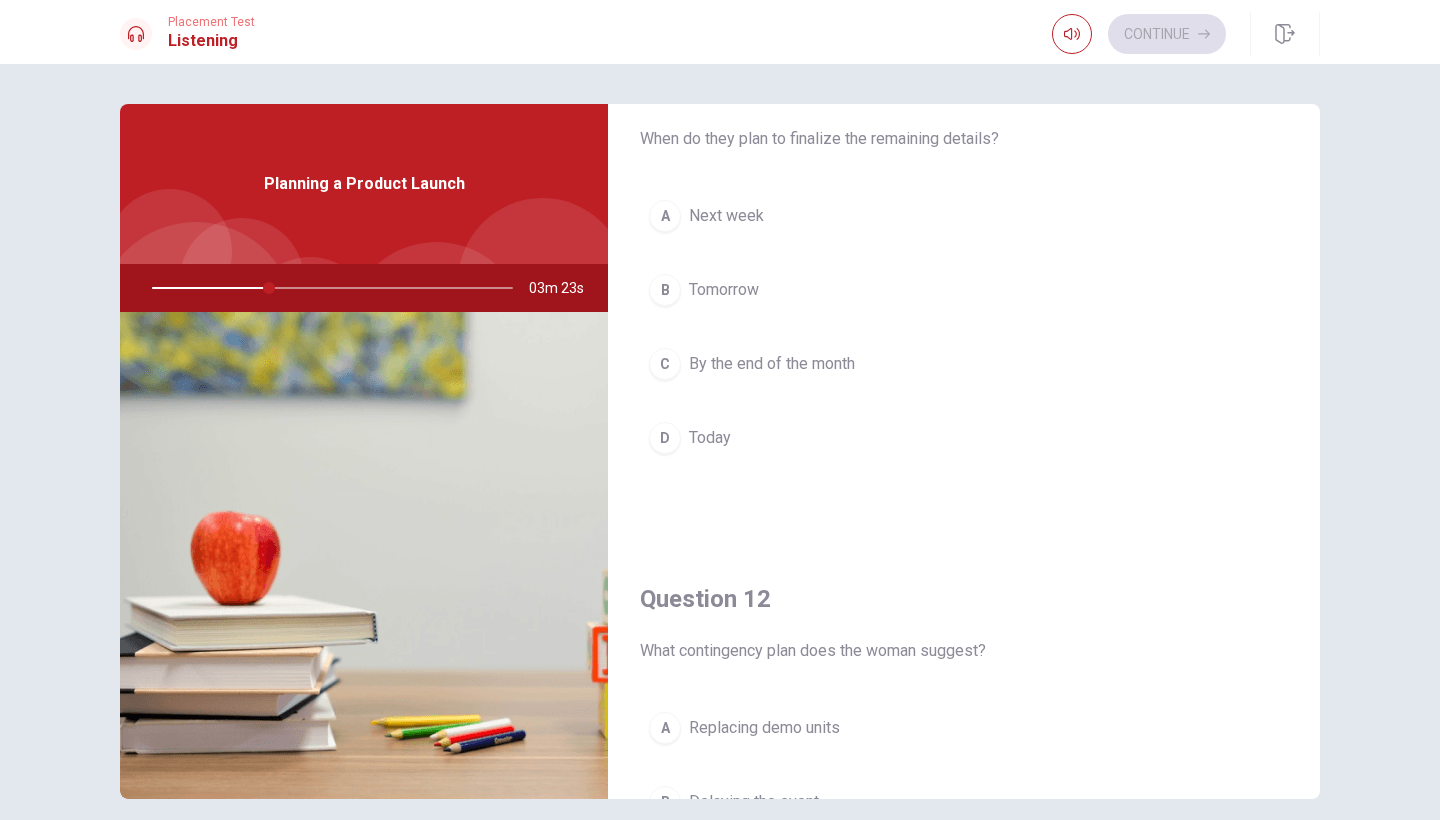 scroll, scrollTop: 98, scrollLeft: 0, axis: vertical 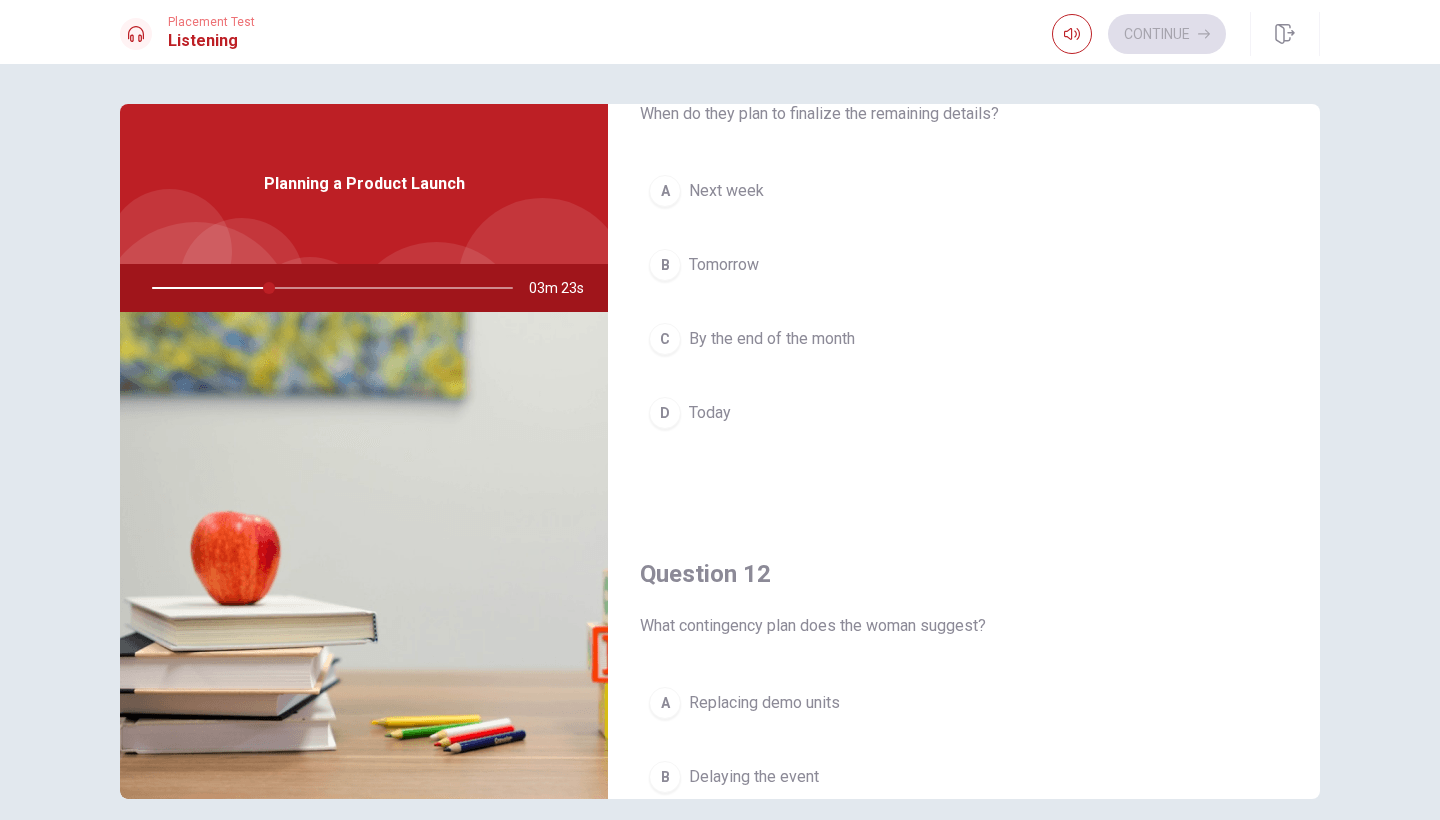 click on "Next week" at bounding box center (726, 191) 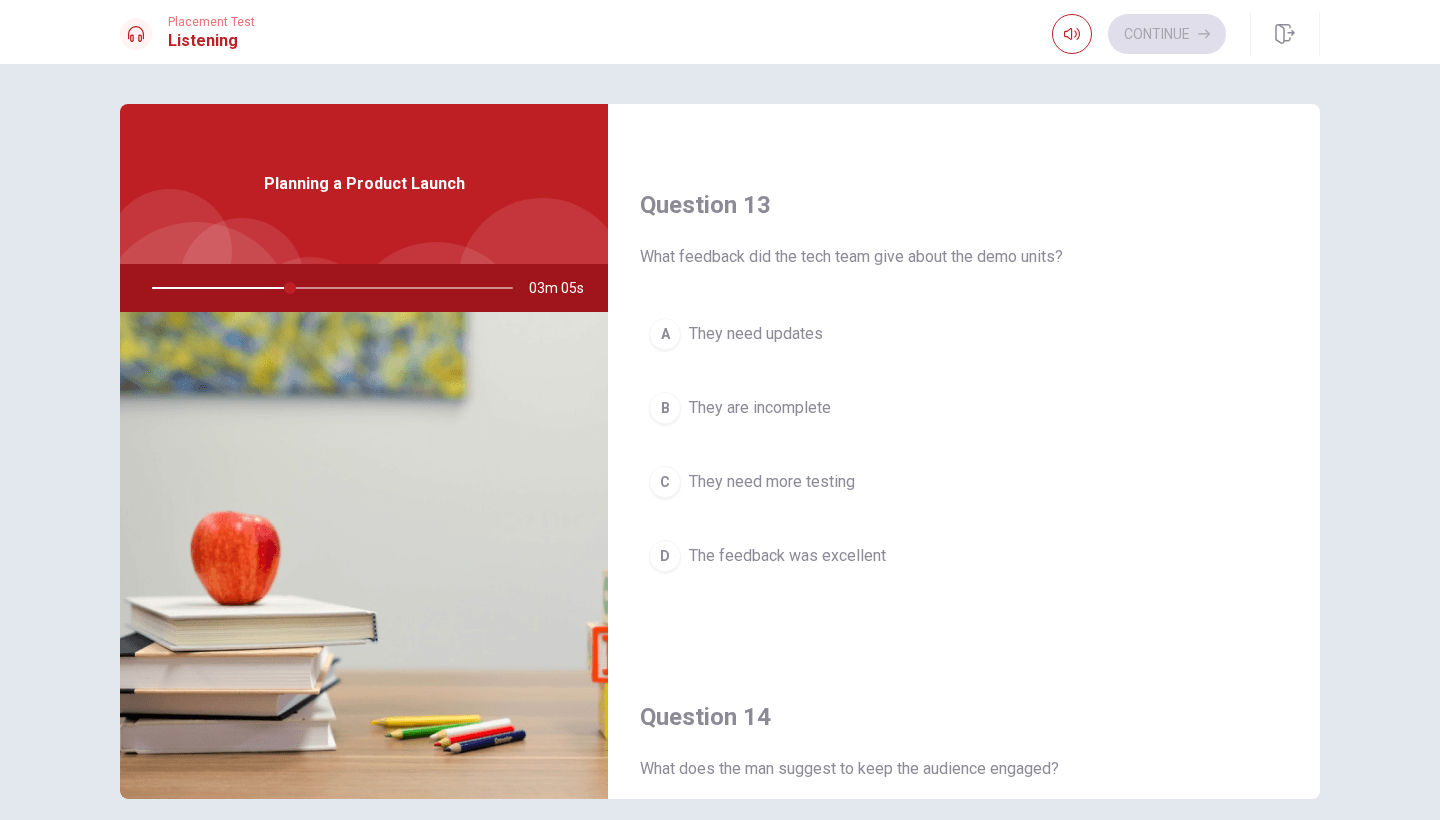 scroll, scrollTop: 978, scrollLeft: 0, axis: vertical 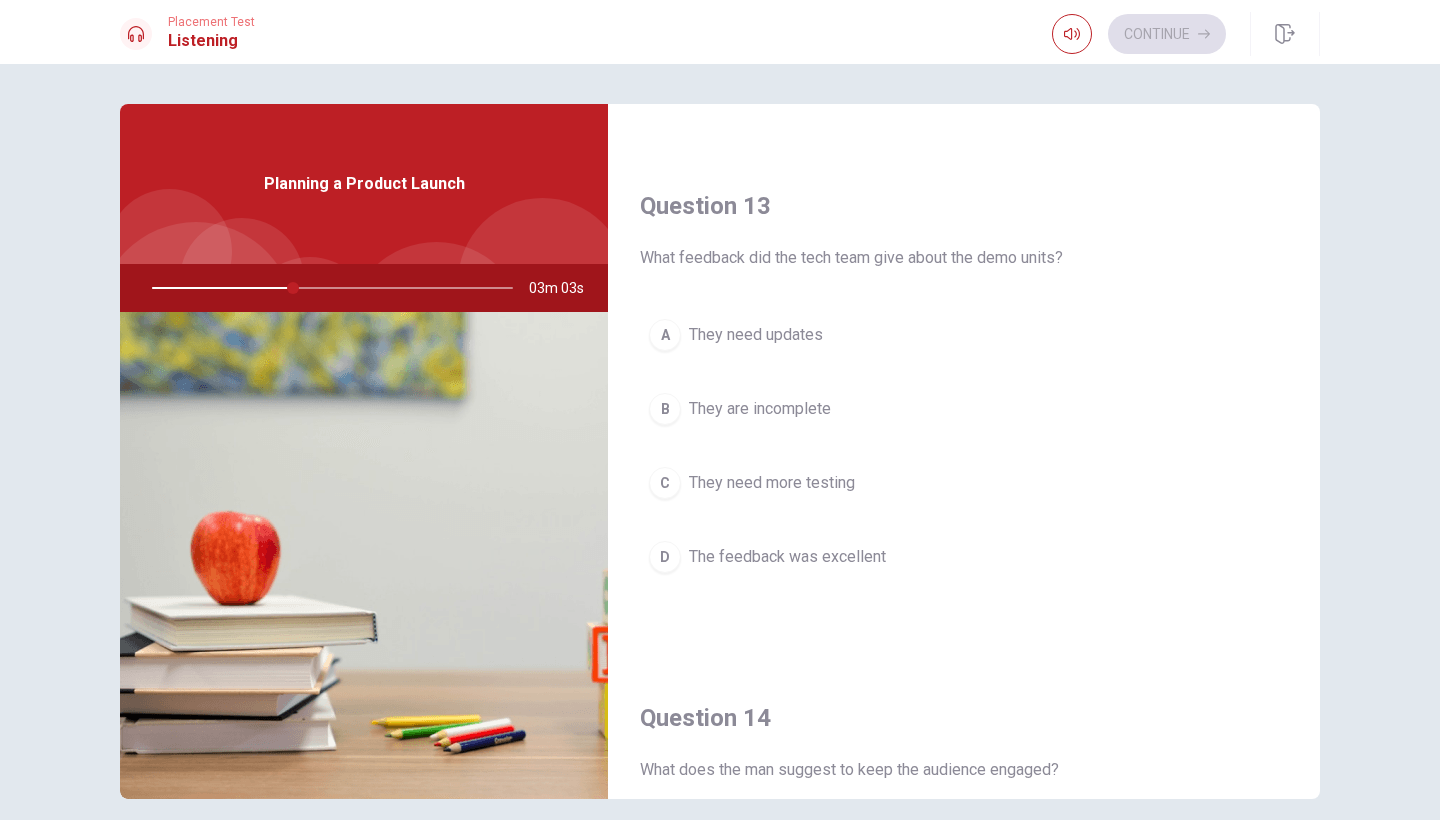 click on "The feedback was excellent" at bounding box center [787, 557] 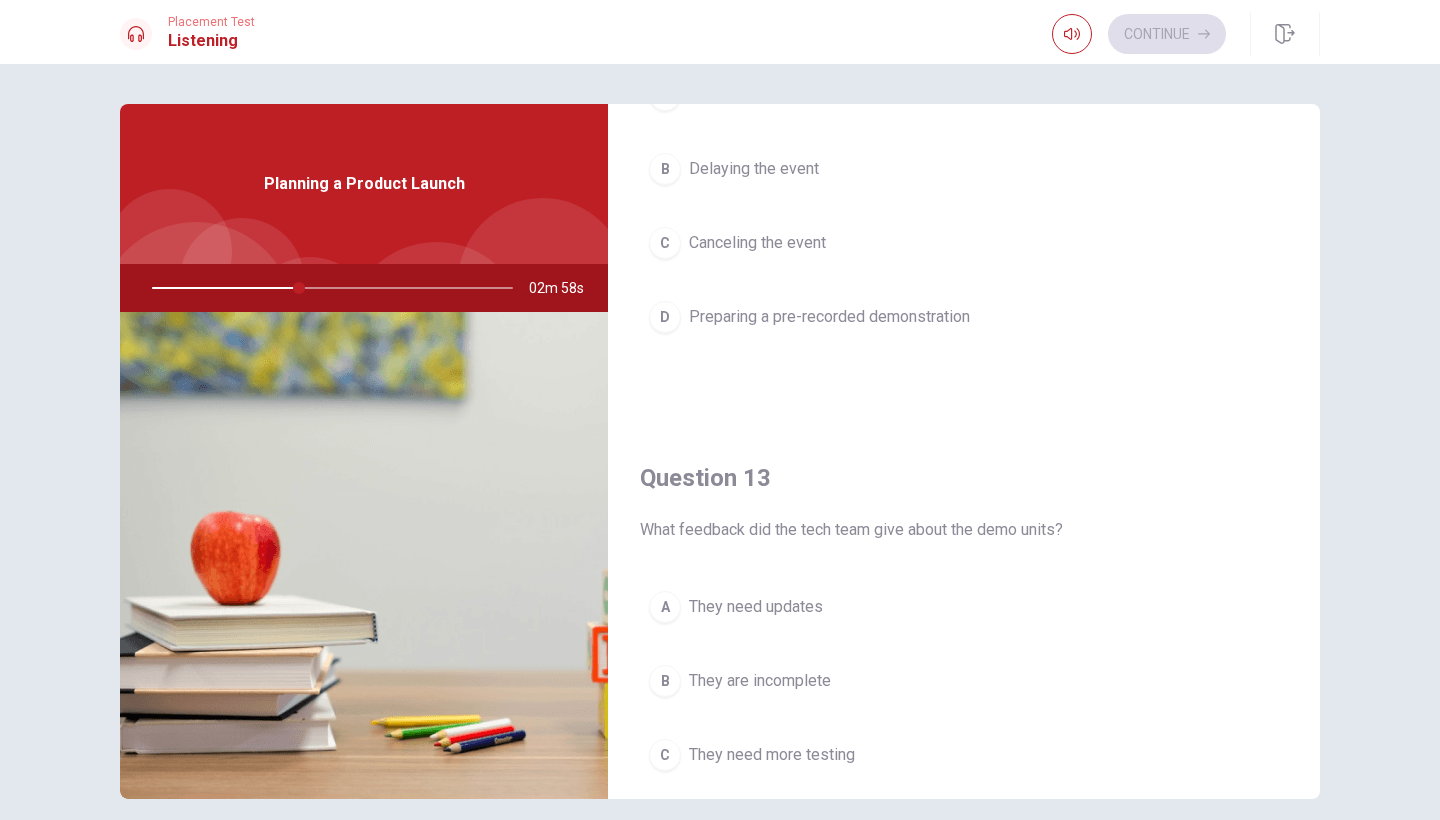 scroll, scrollTop: 704, scrollLeft: 0, axis: vertical 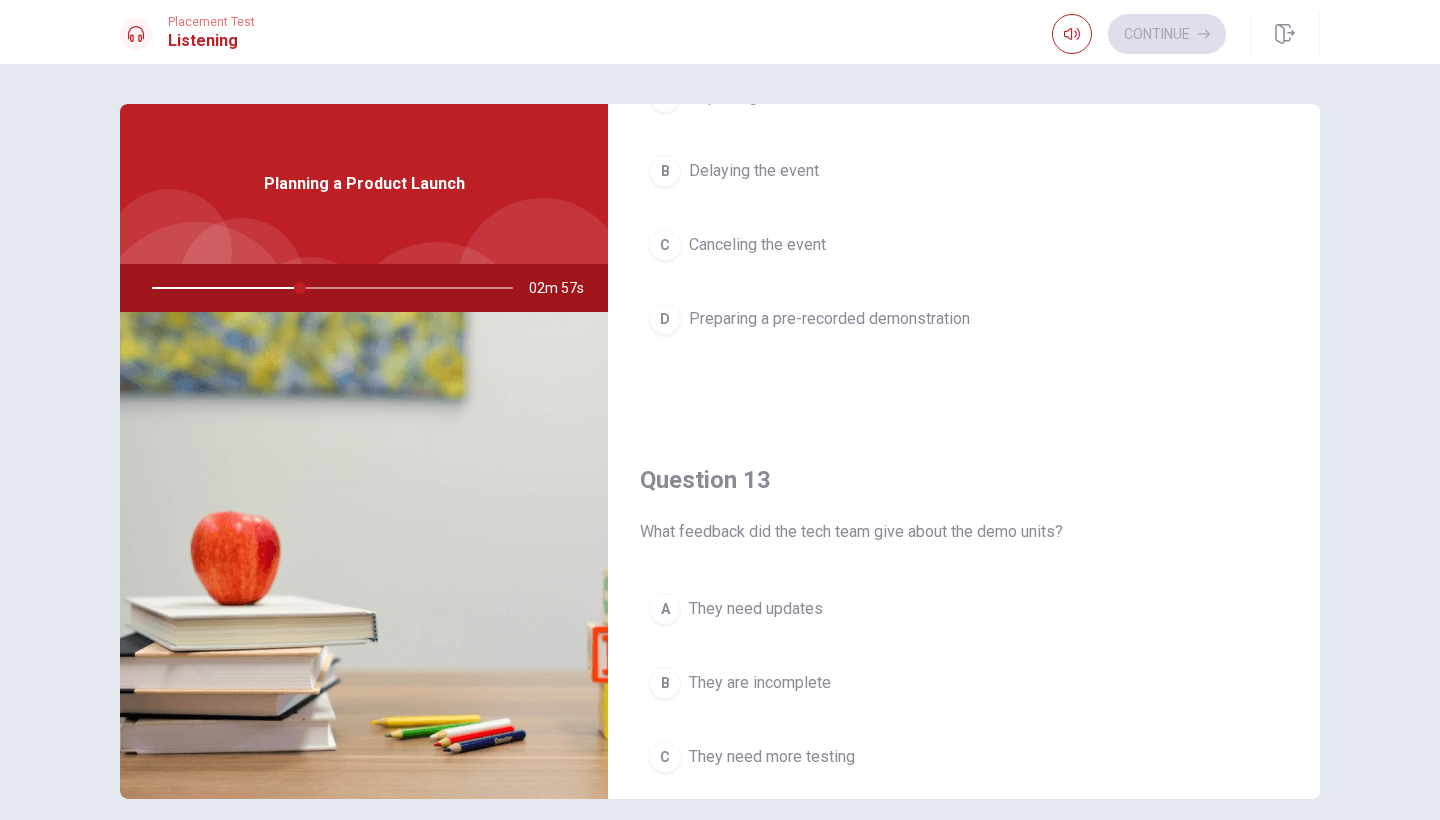 click on "Preparing a pre-recorded demonstration" at bounding box center [829, 319] 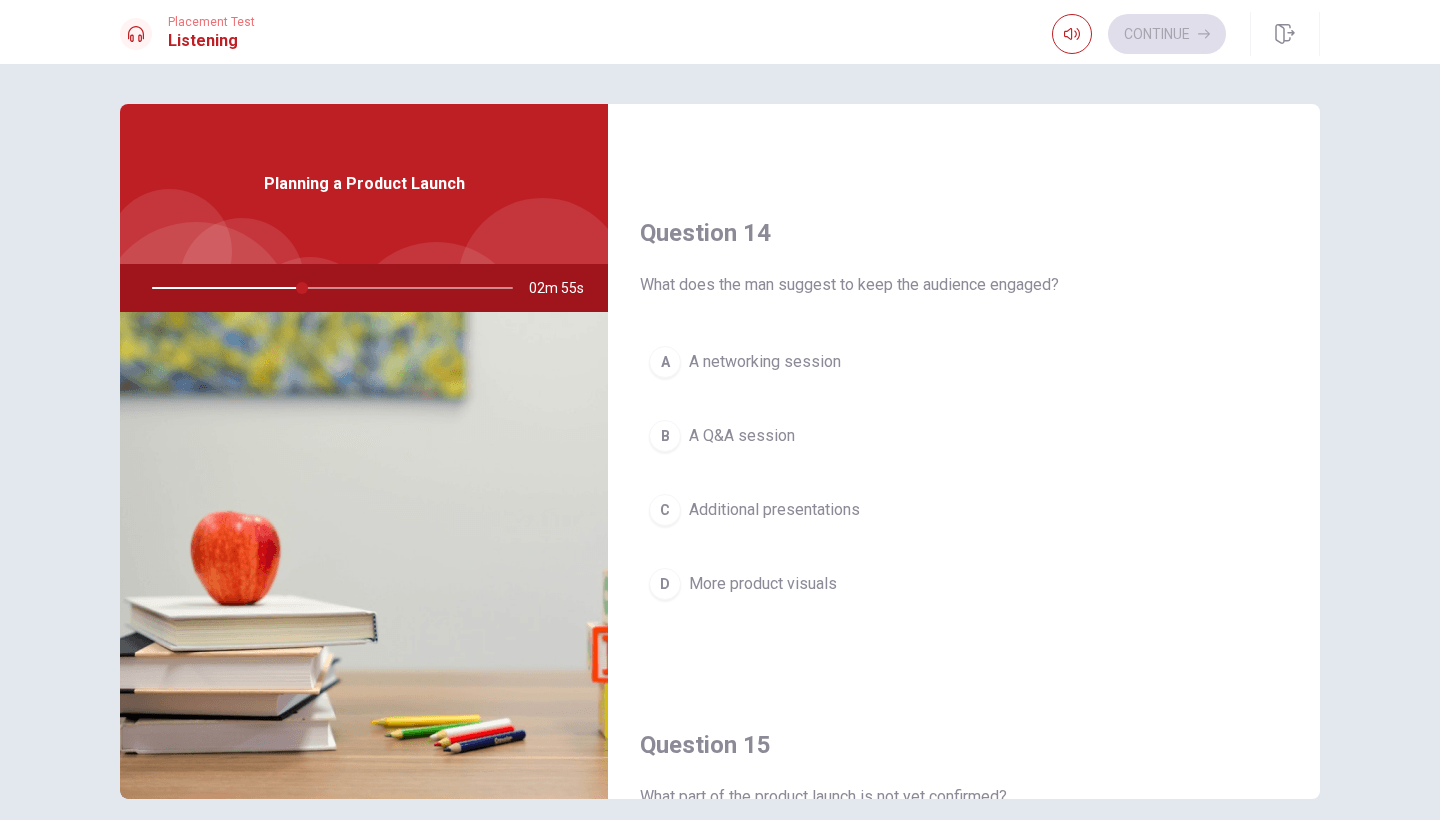 scroll, scrollTop: 1462, scrollLeft: 0, axis: vertical 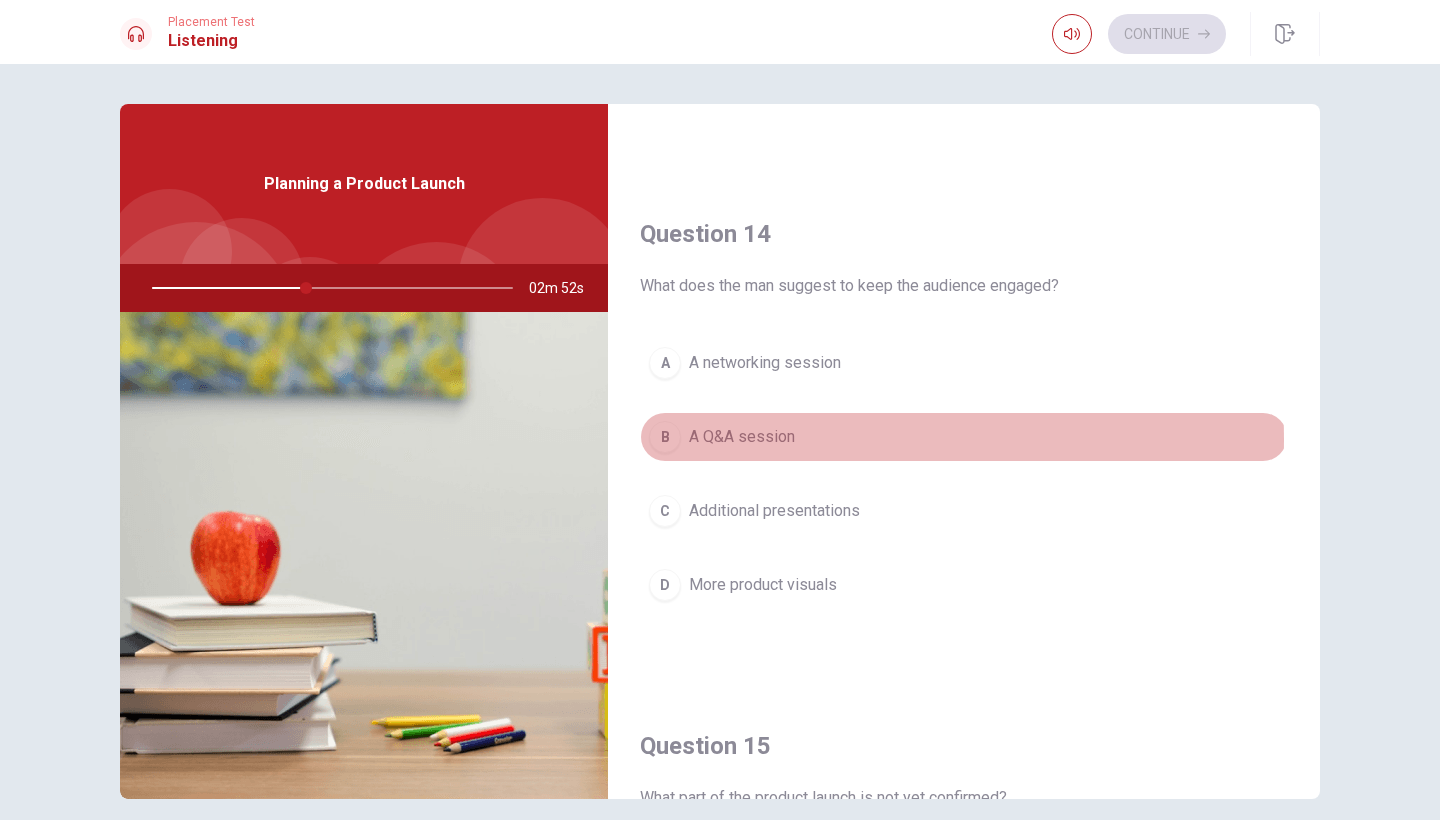 click on "A Q&A session" at bounding box center [742, 437] 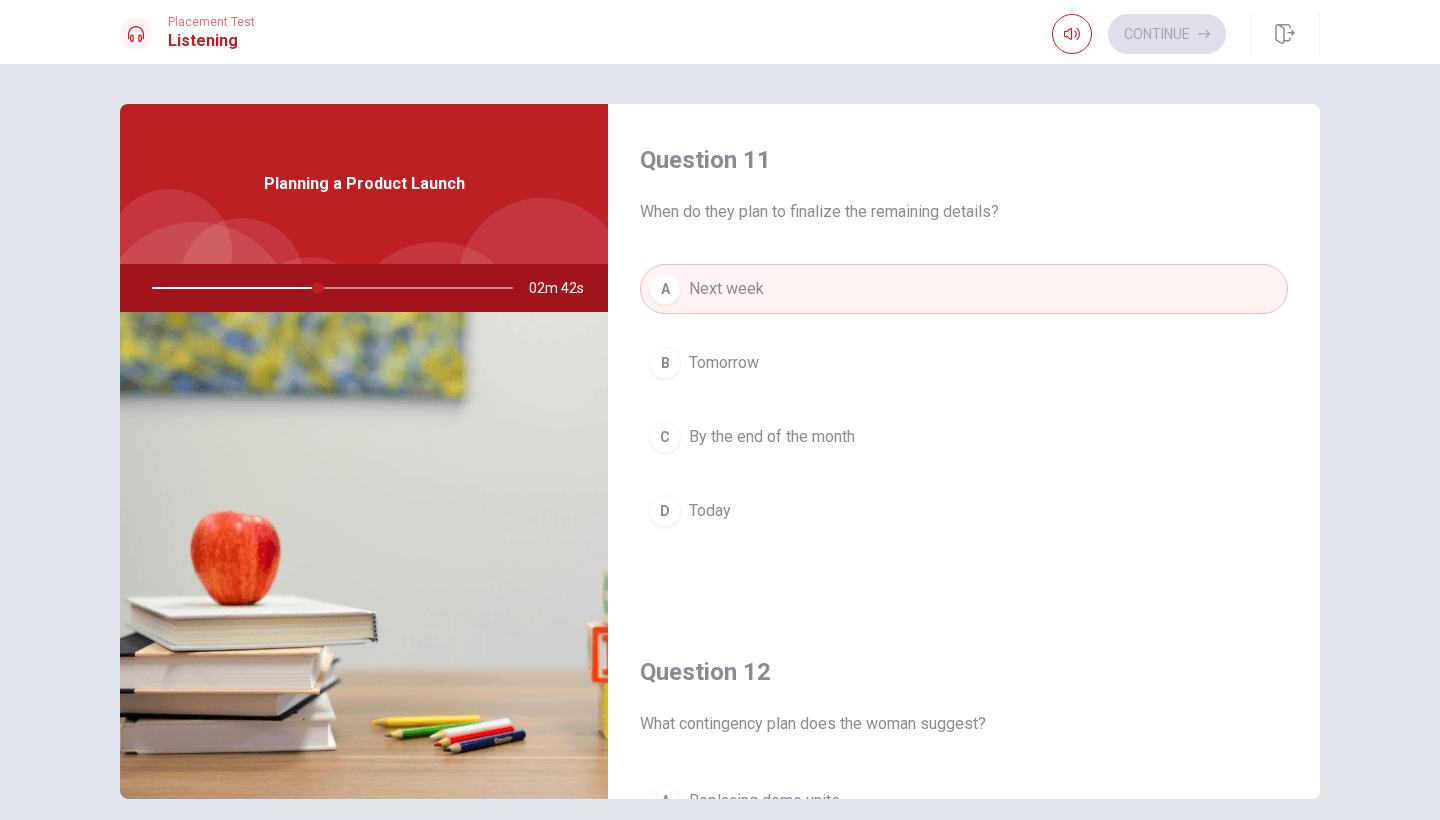 scroll, scrollTop: 0, scrollLeft: 0, axis: both 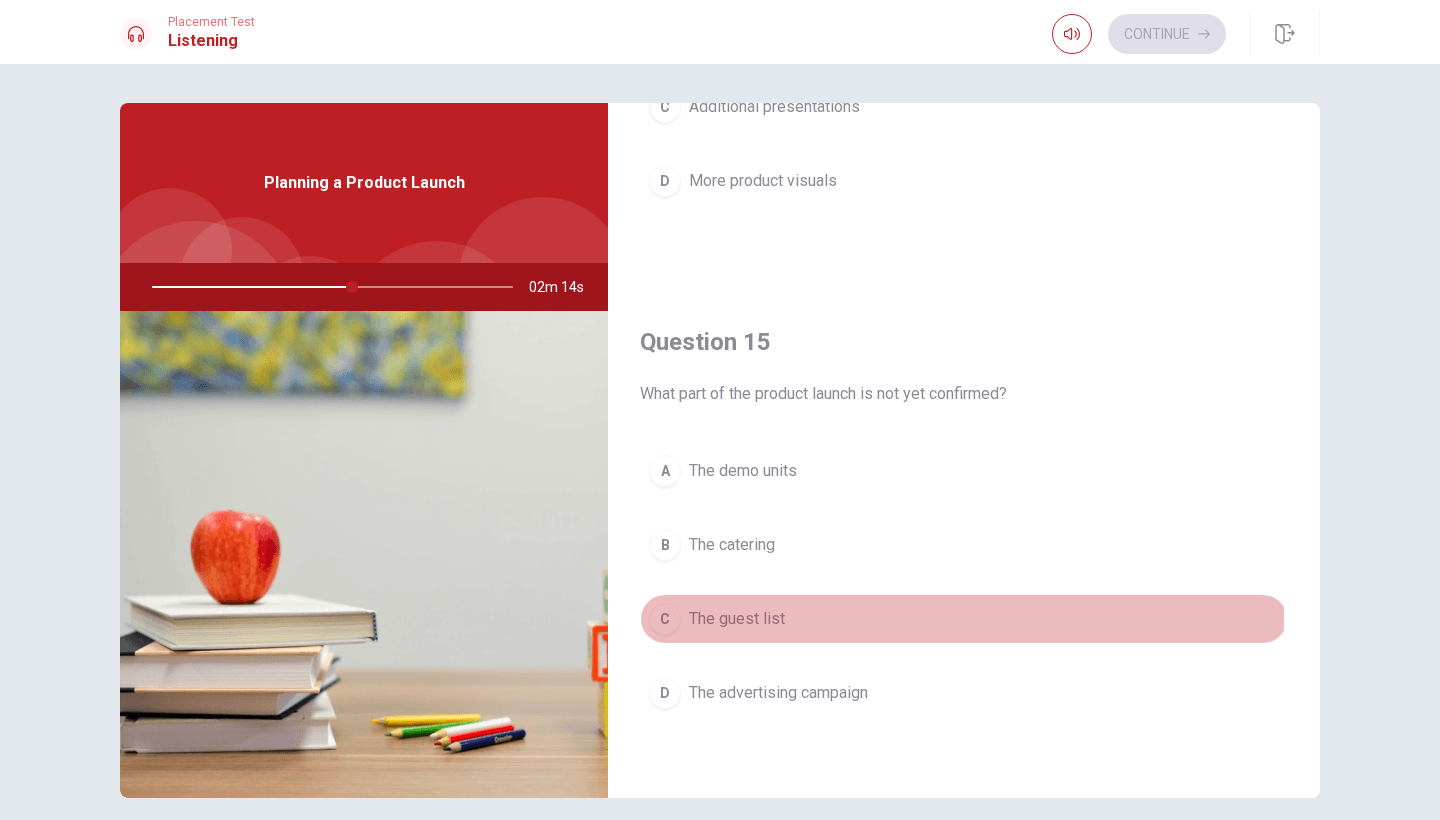 click on "The guest list" at bounding box center [737, 619] 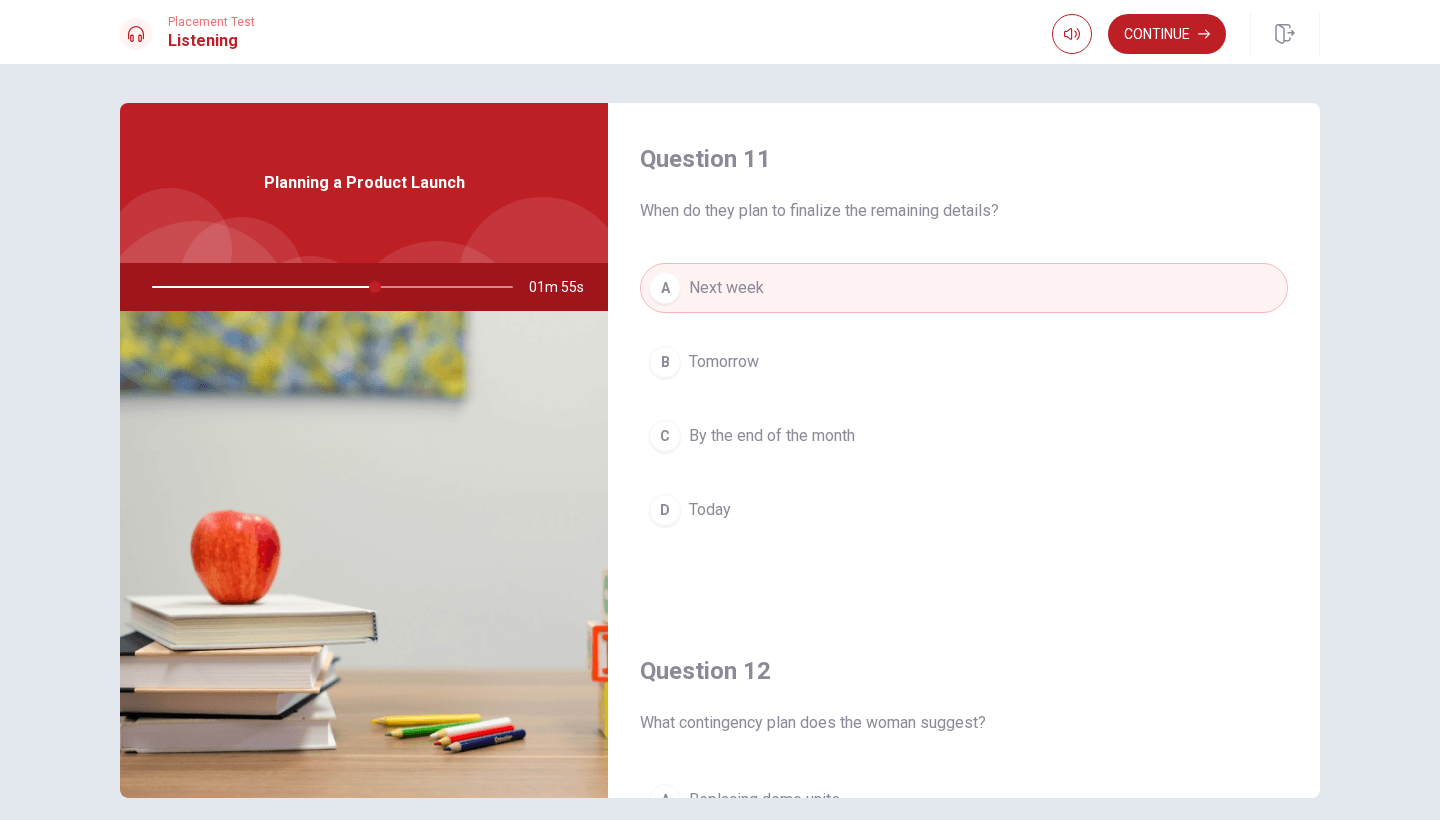 scroll, scrollTop: 0, scrollLeft: 0, axis: both 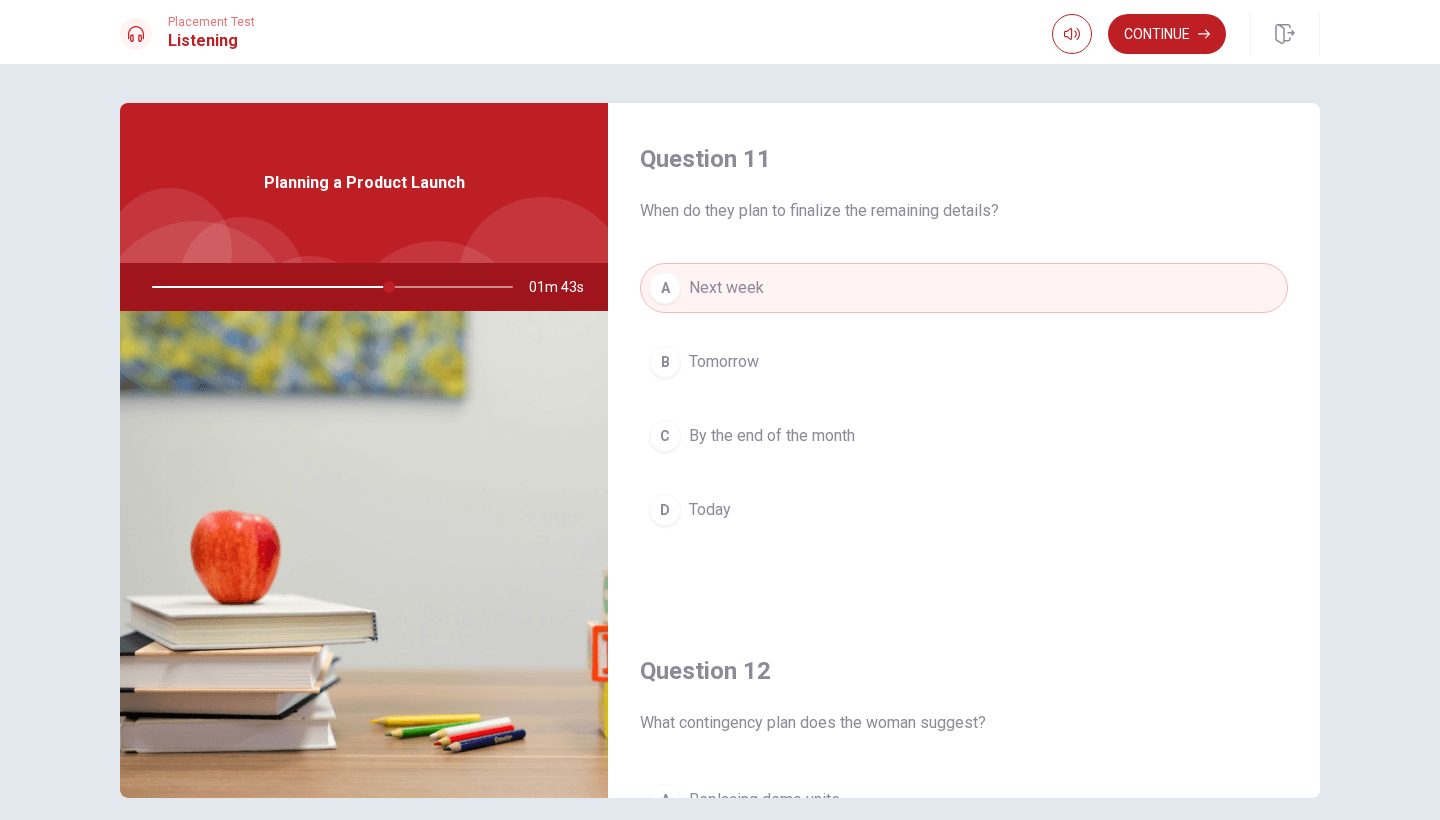 type on "66" 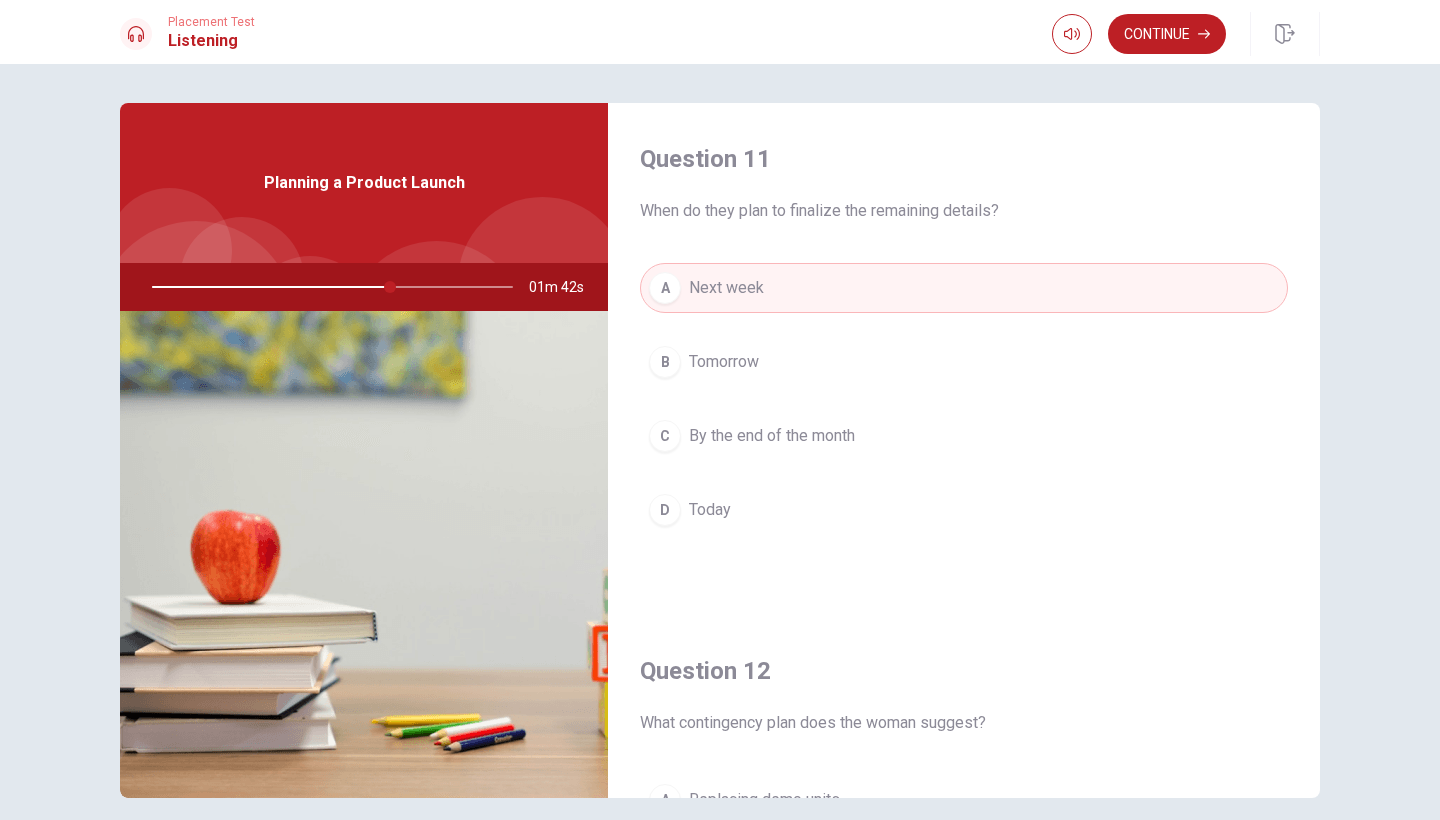 type 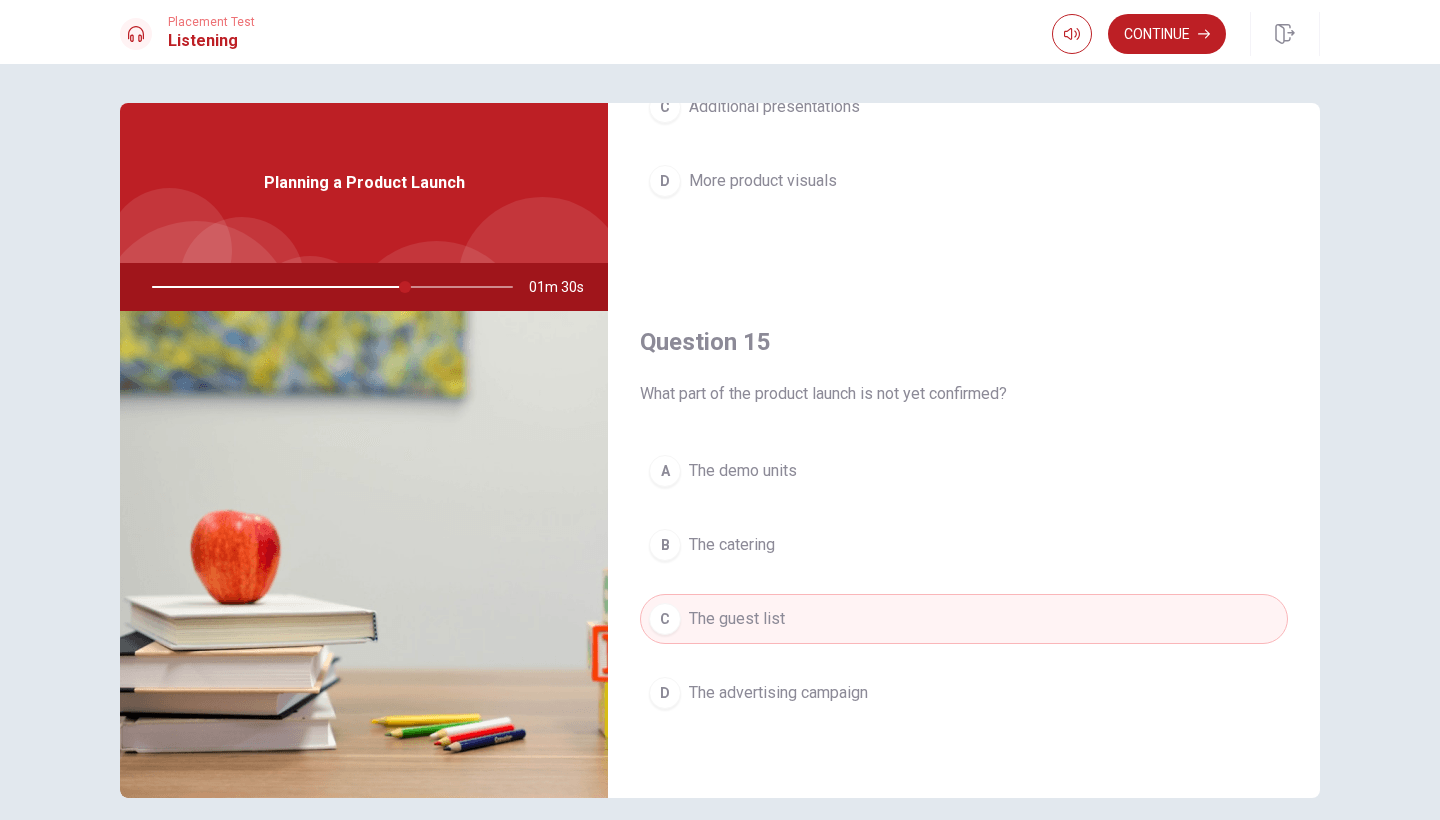 scroll, scrollTop: 1865, scrollLeft: 0, axis: vertical 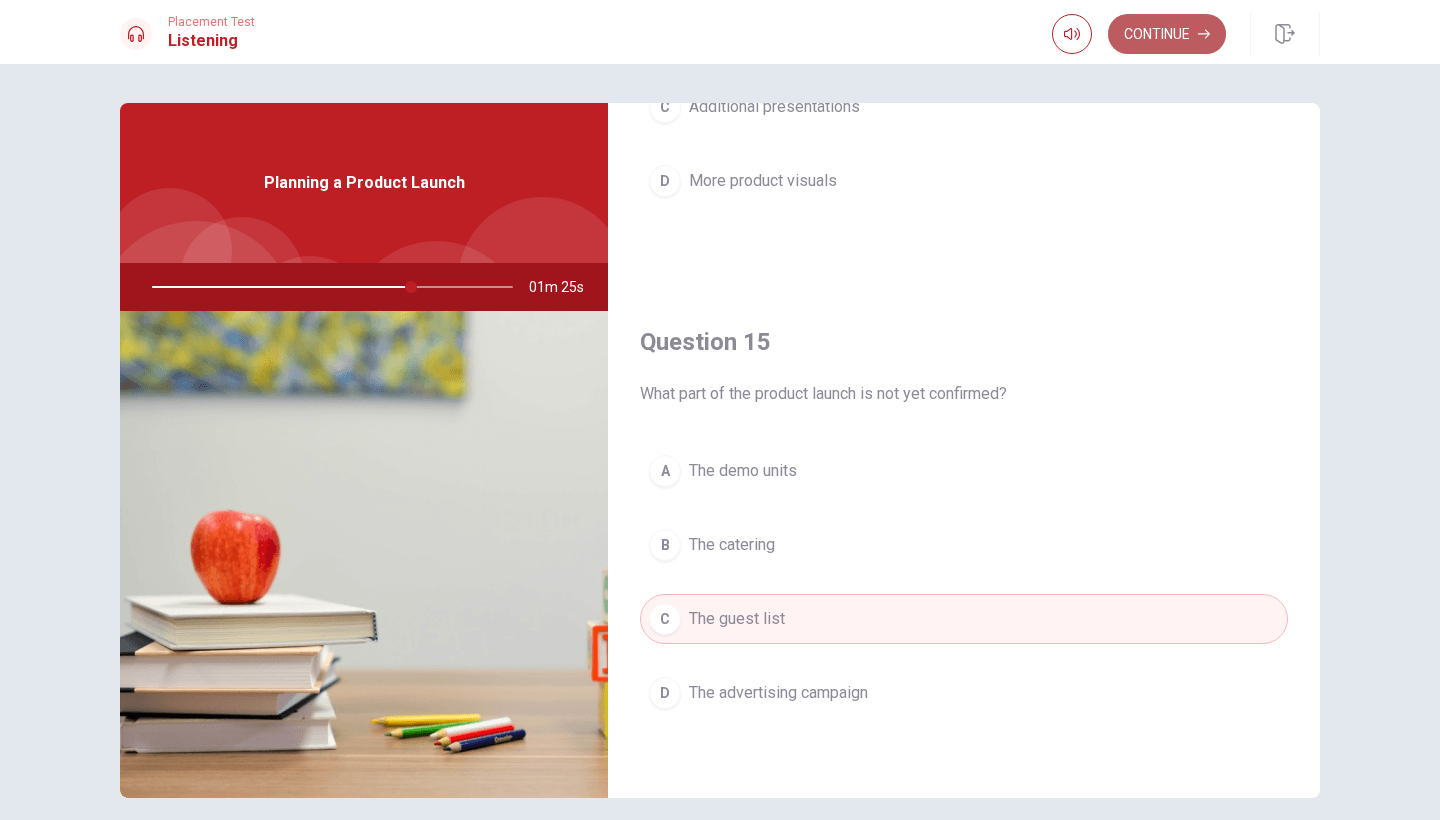 click on "Continue" at bounding box center (1167, 34) 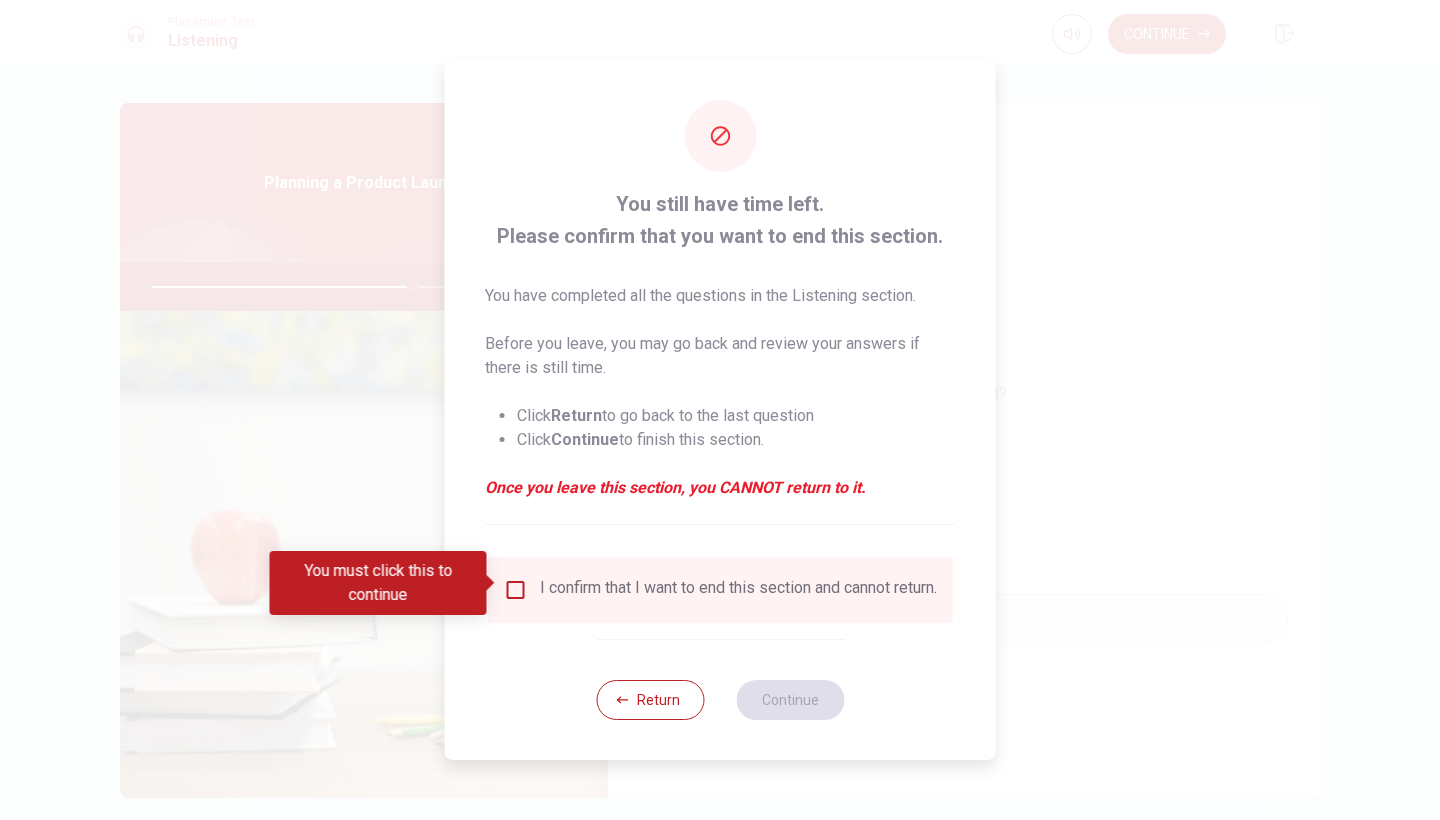 click at bounding box center [516, 590] 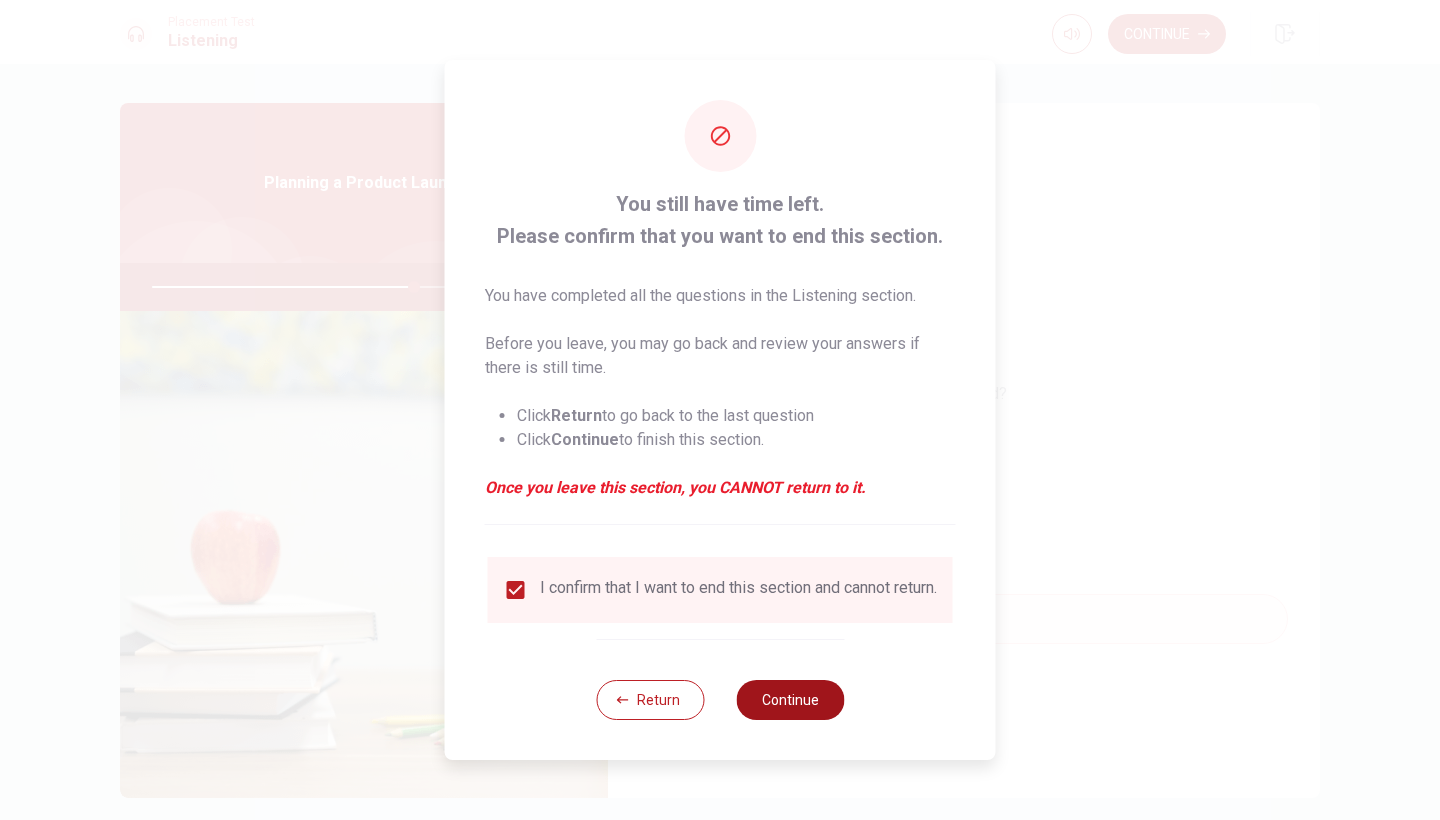 click on "Continue" at bounding box center (790, 700) 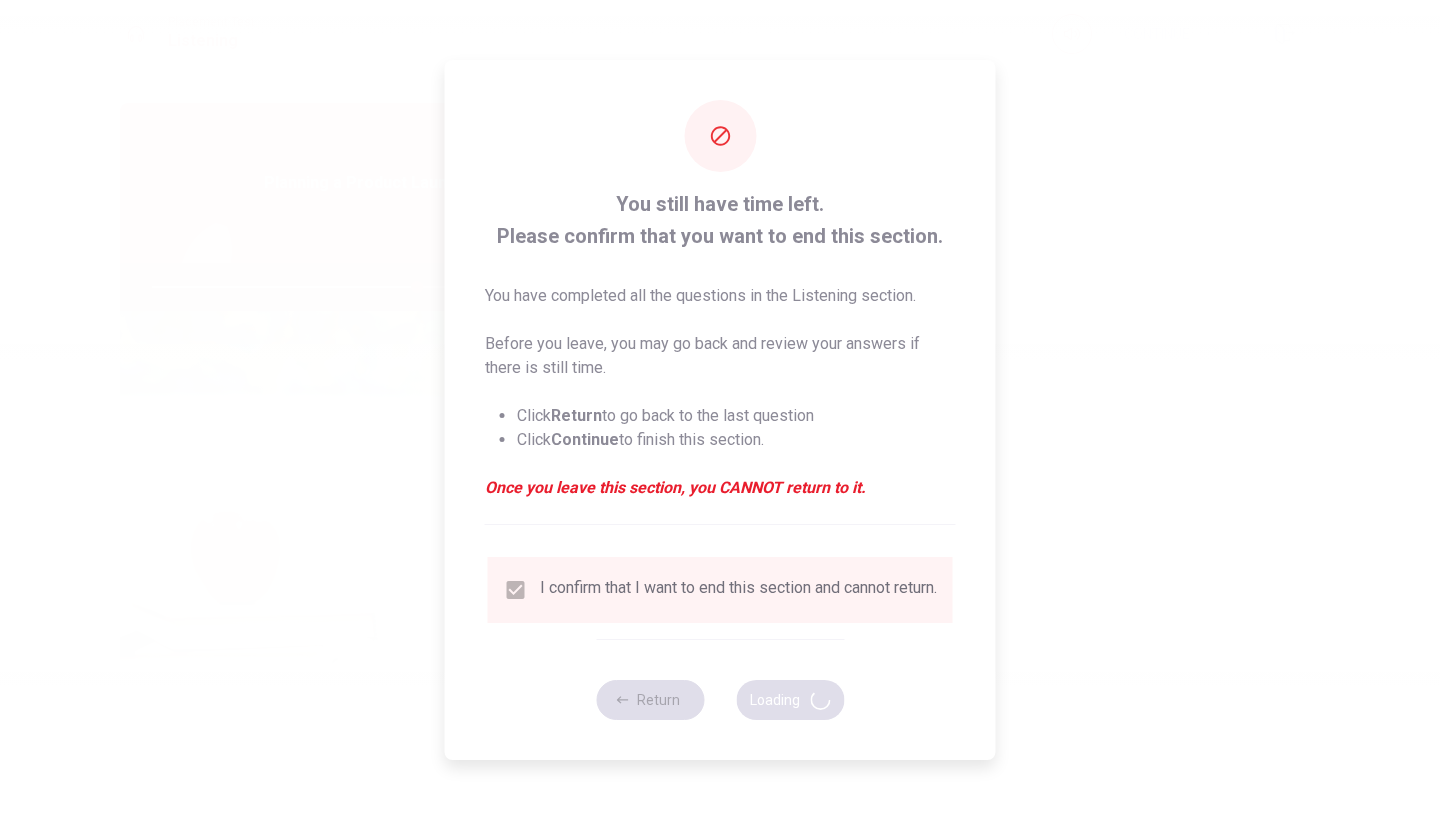type on "74" 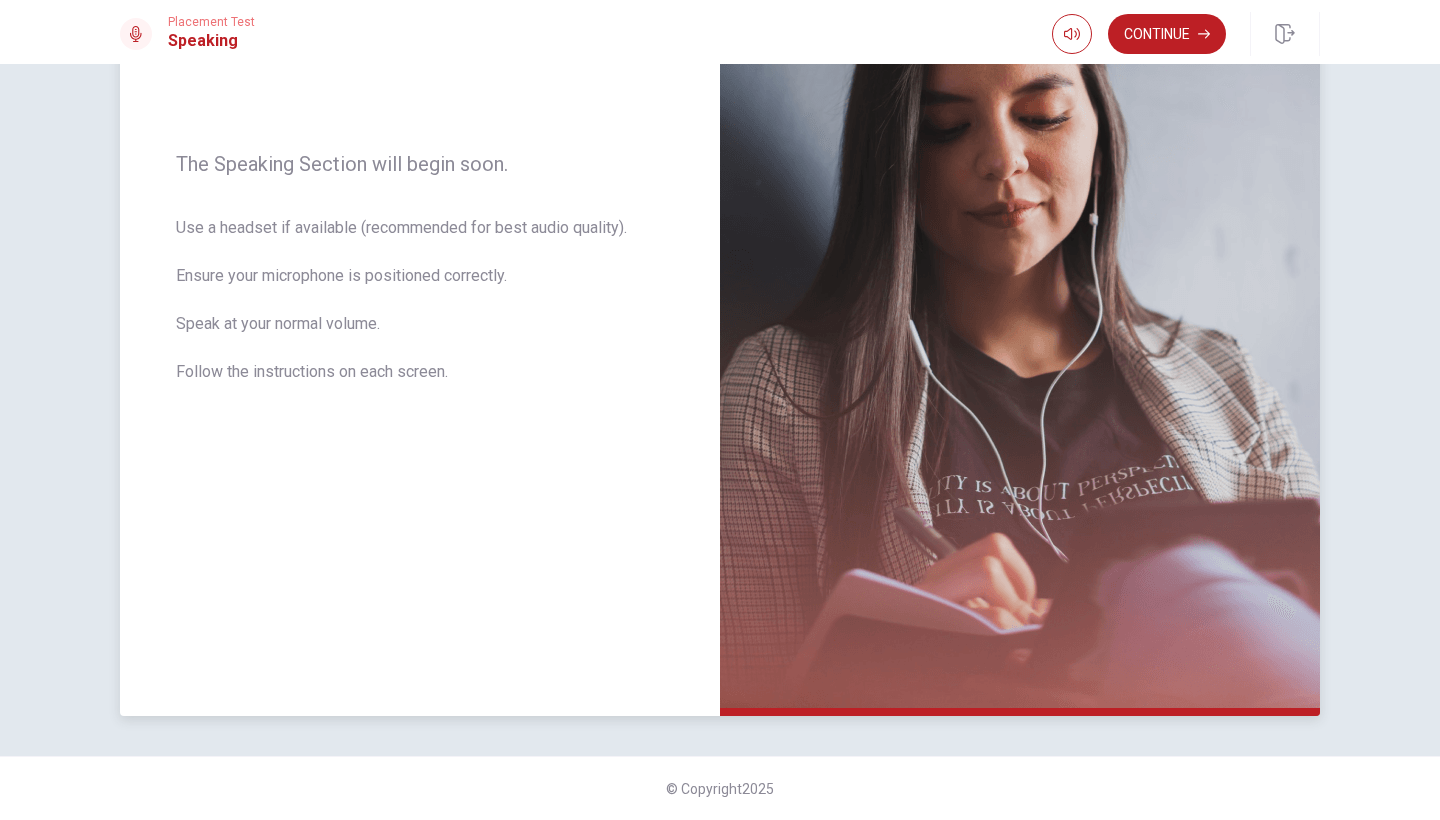 scroll, scrollTop: 260, scrollLeft: 0, axis: vertical 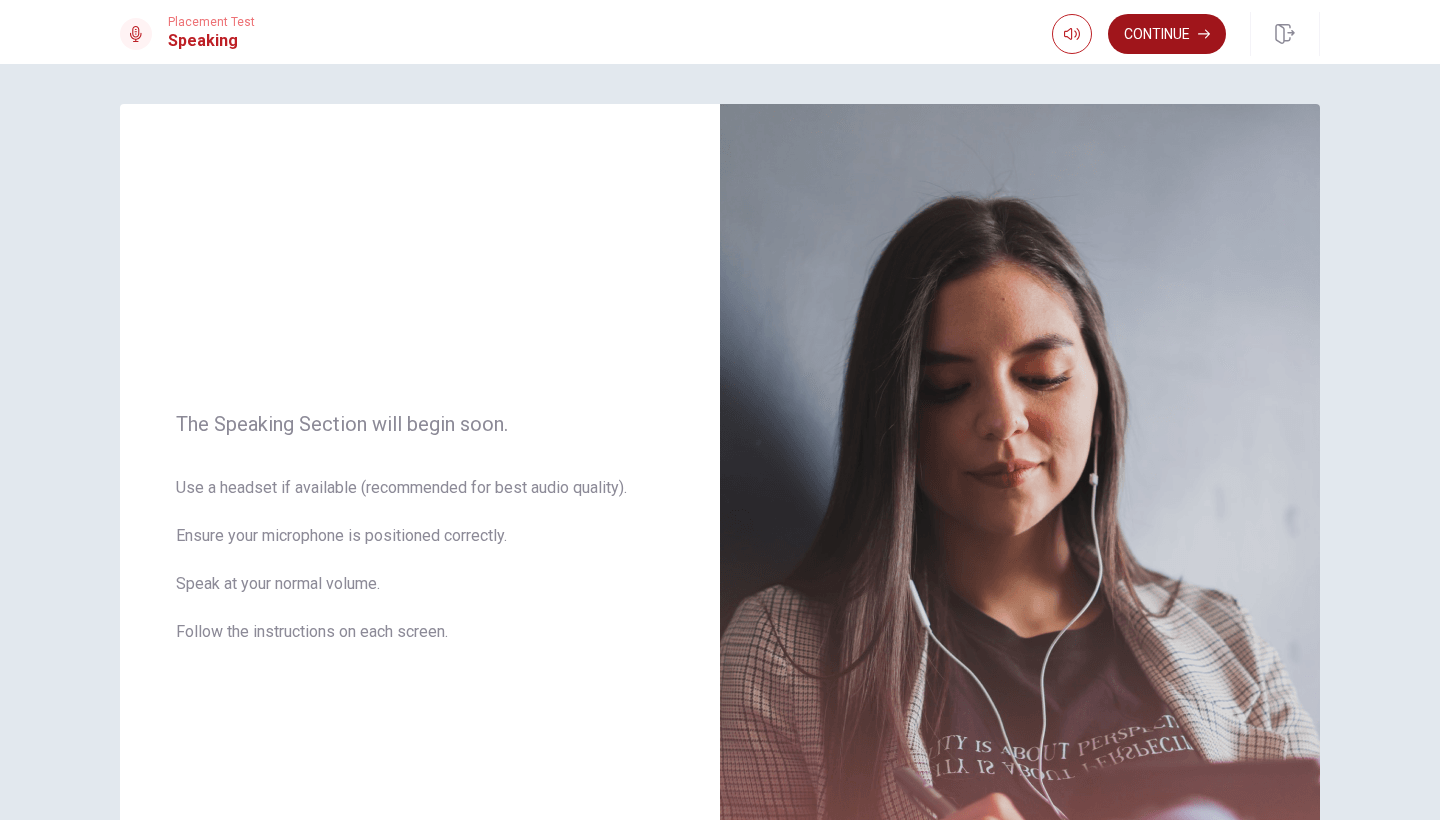click on "Continue" at bounding box center (1167, 34) 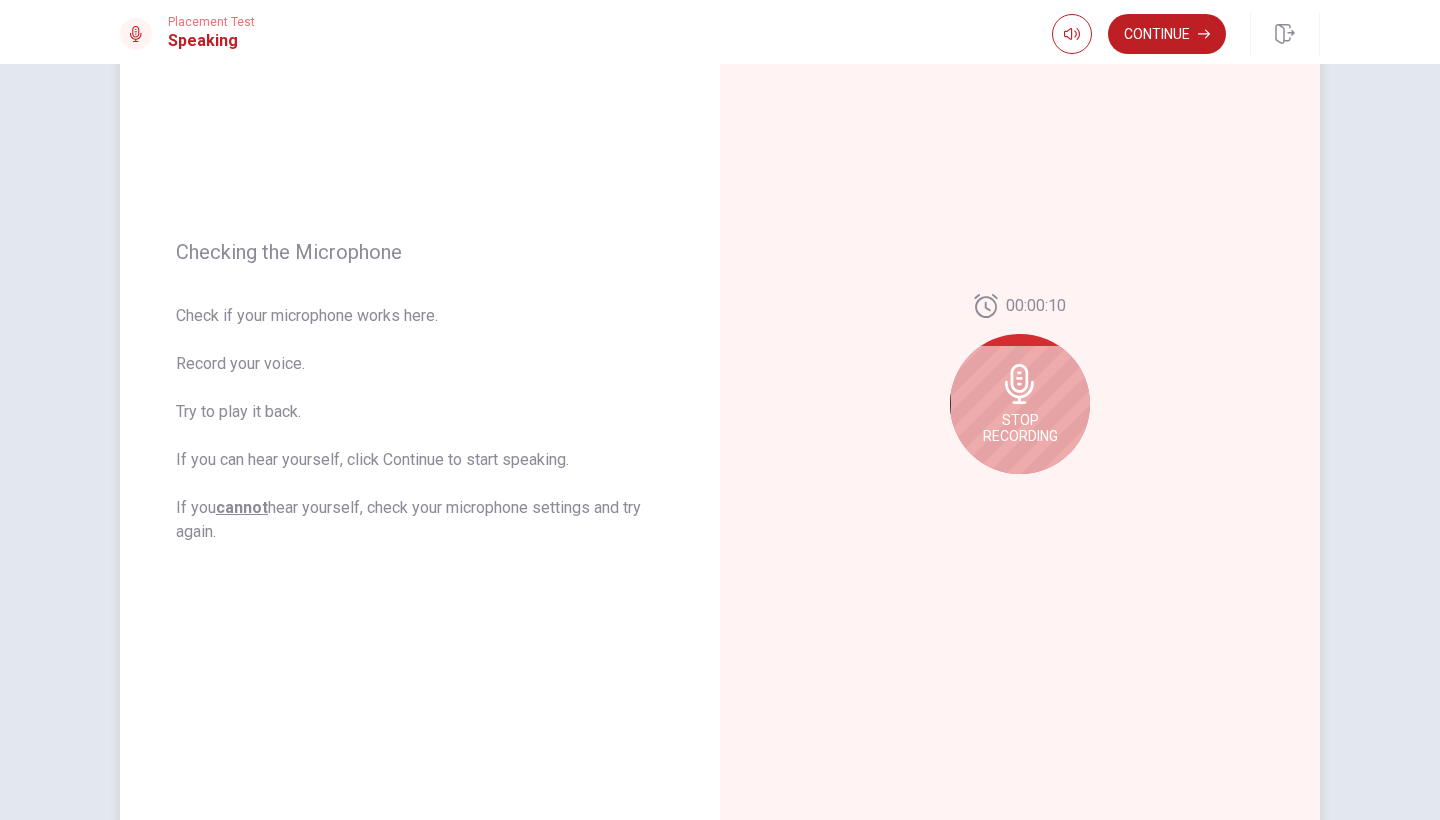 scroll, scrollTop: 154, scrollLeft: 0, axis: vertical 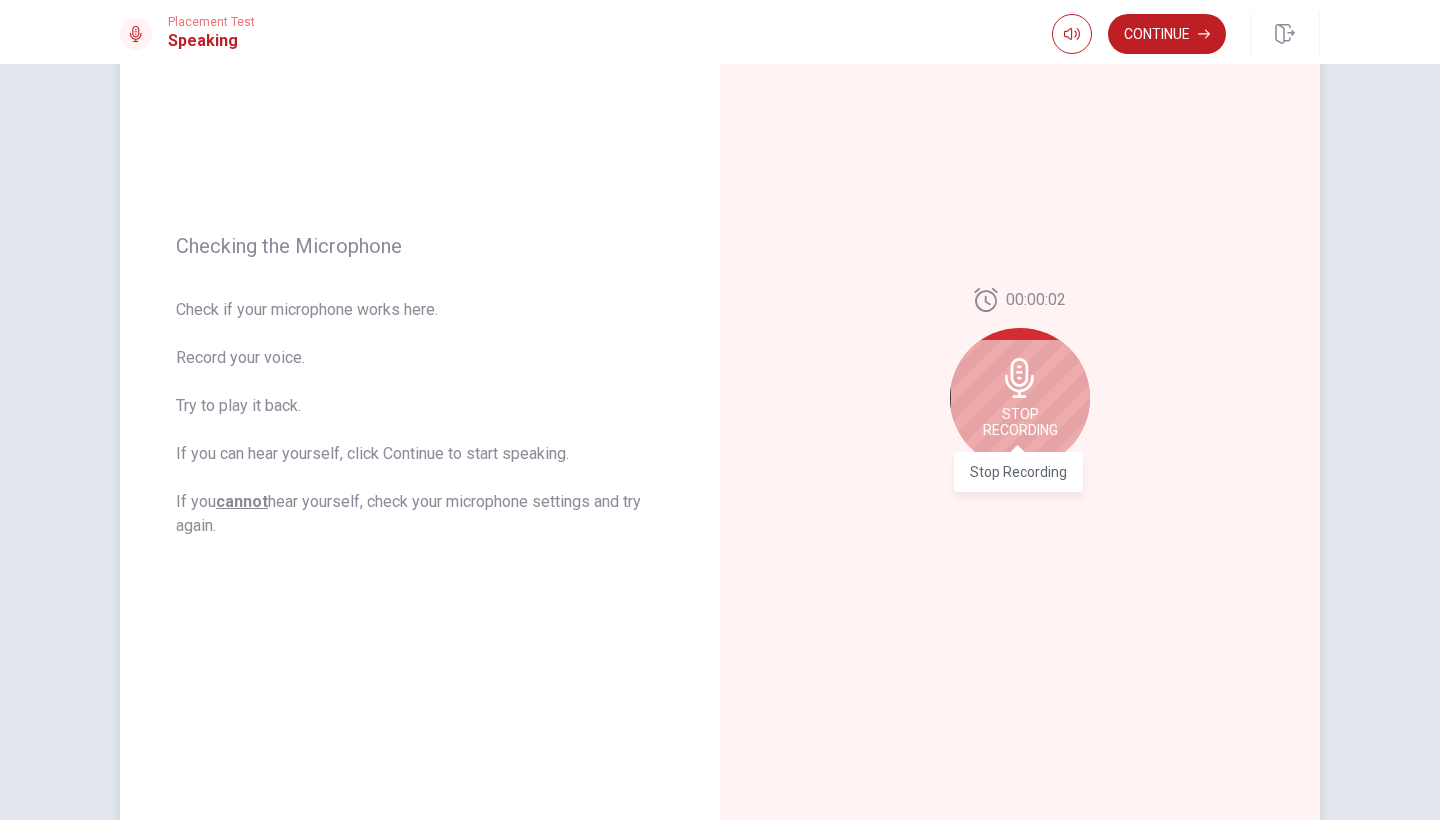 click on "Stop   Recording" at bounding box center (1020, 422) 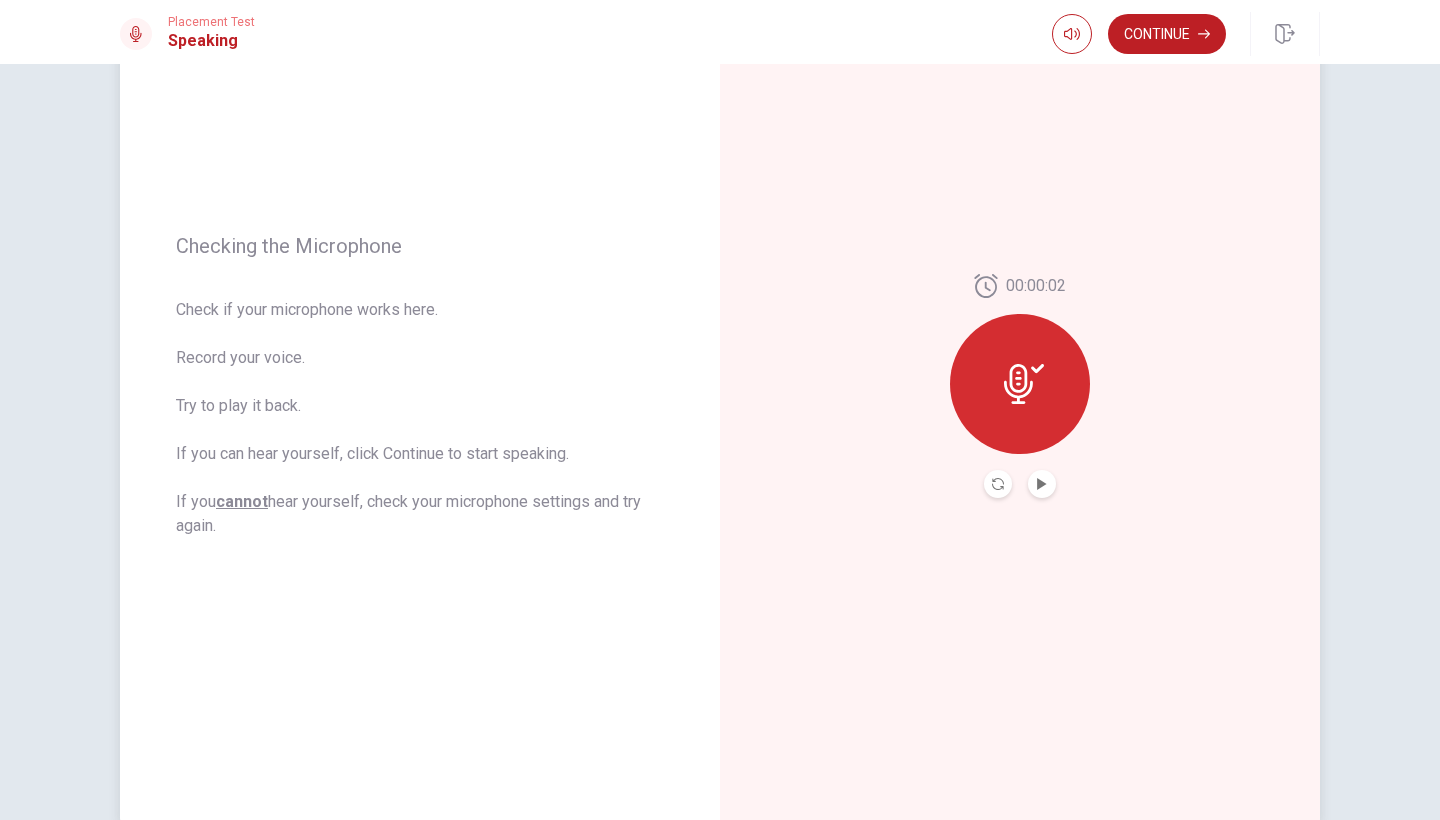click at bounding box center [1042, 484] 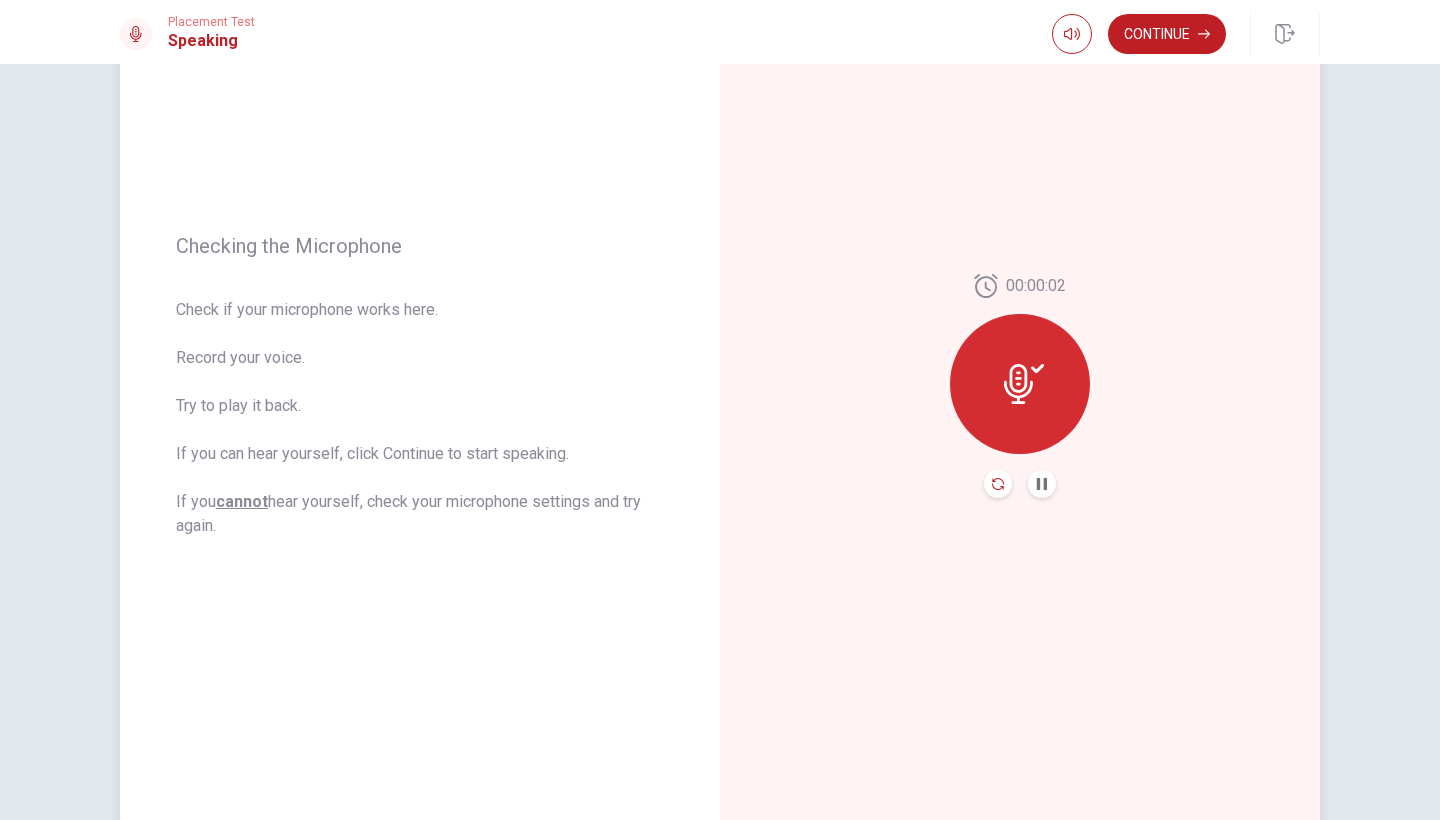 click 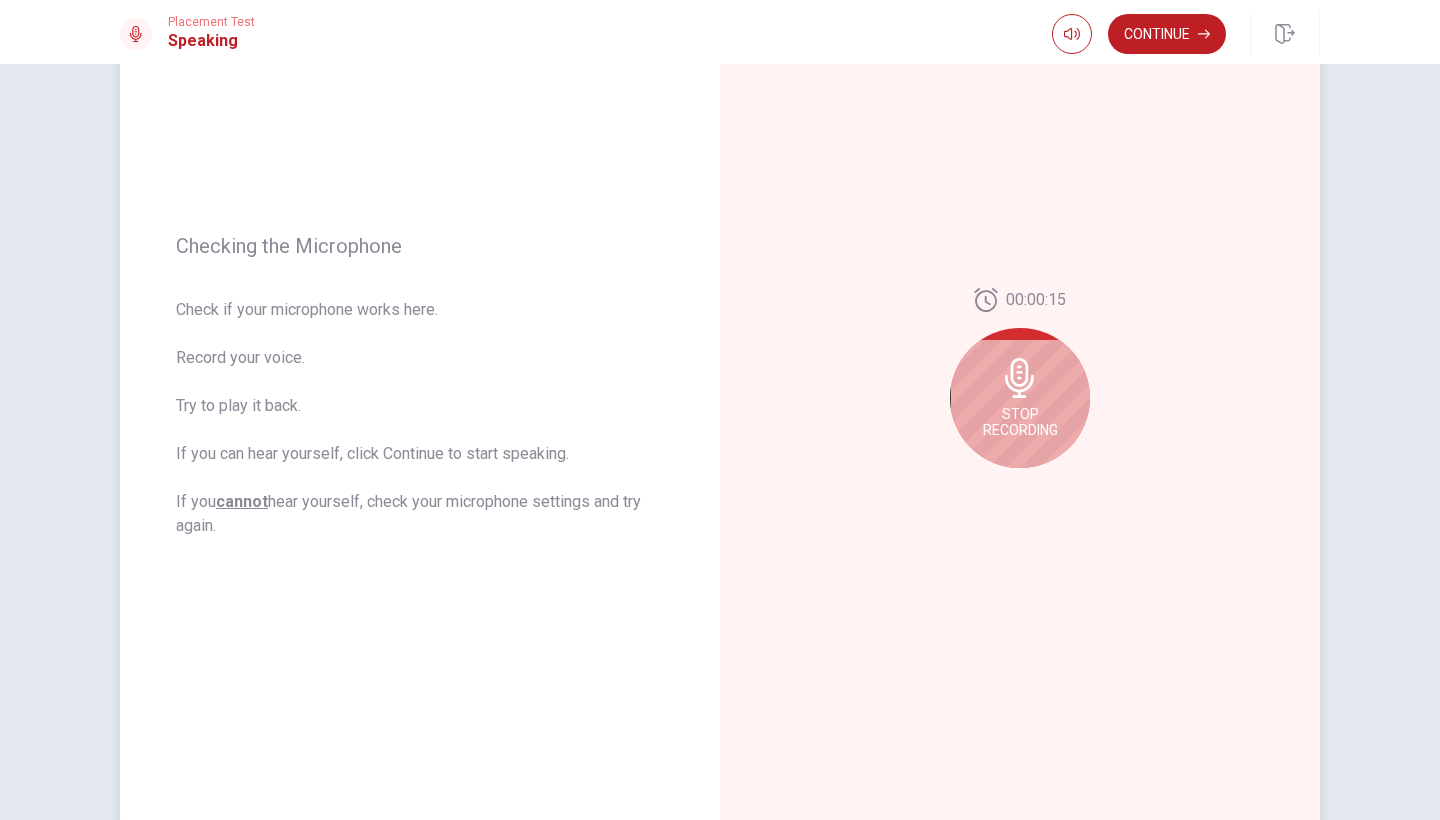 click 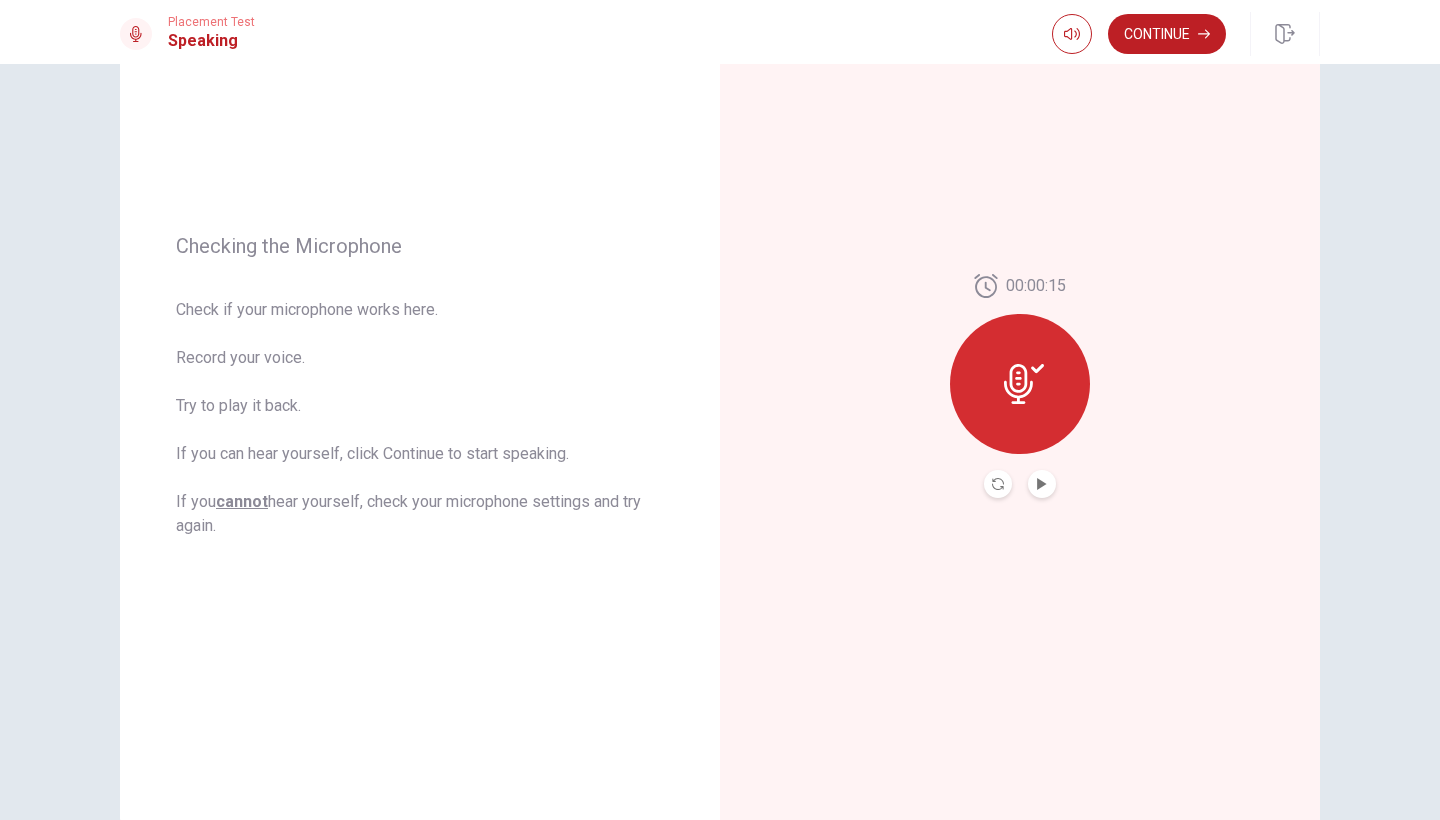 click at bounding box center [998, 484] 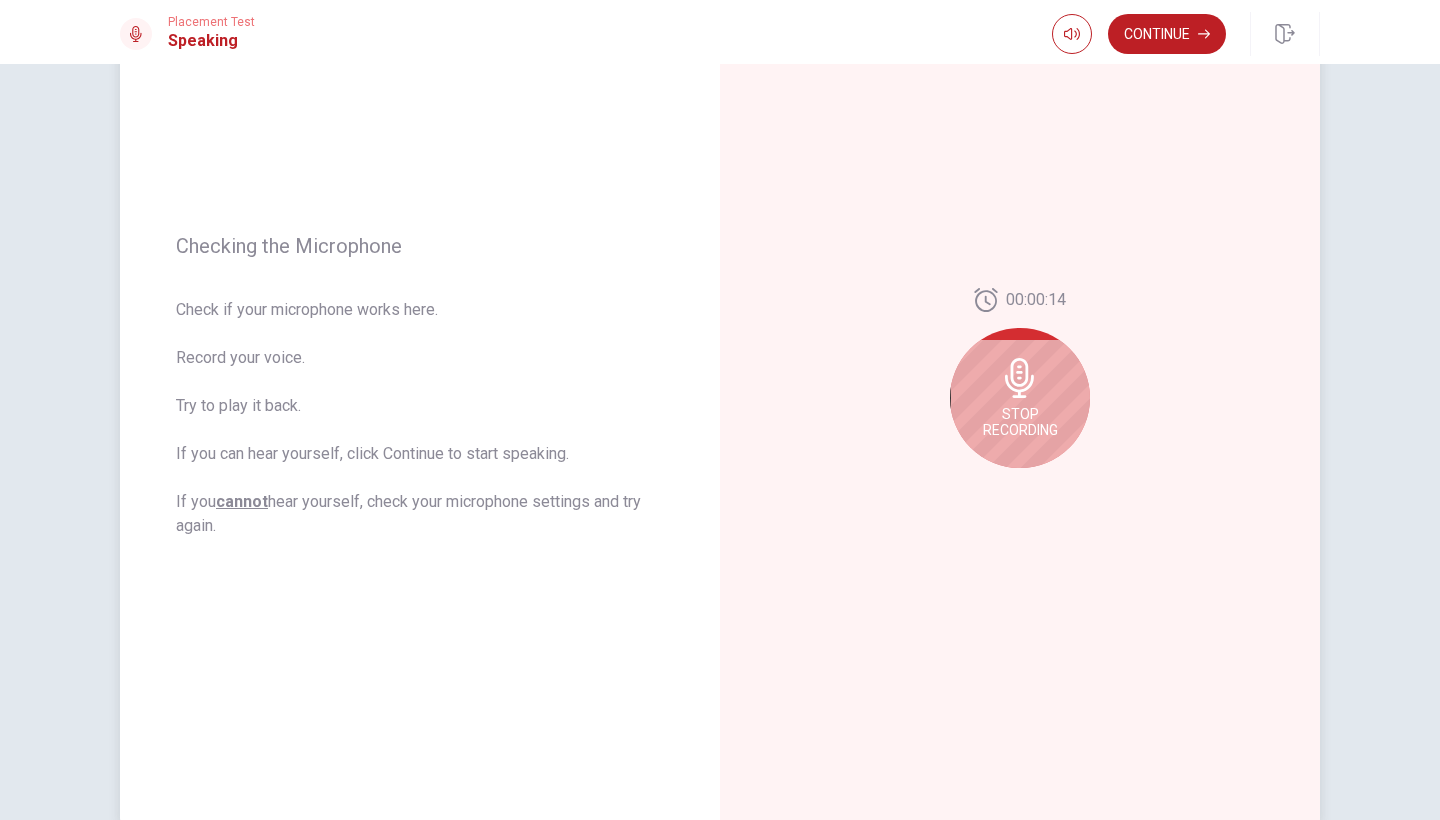 click on "Stop   Recording" at bounding box center [1020, 398] 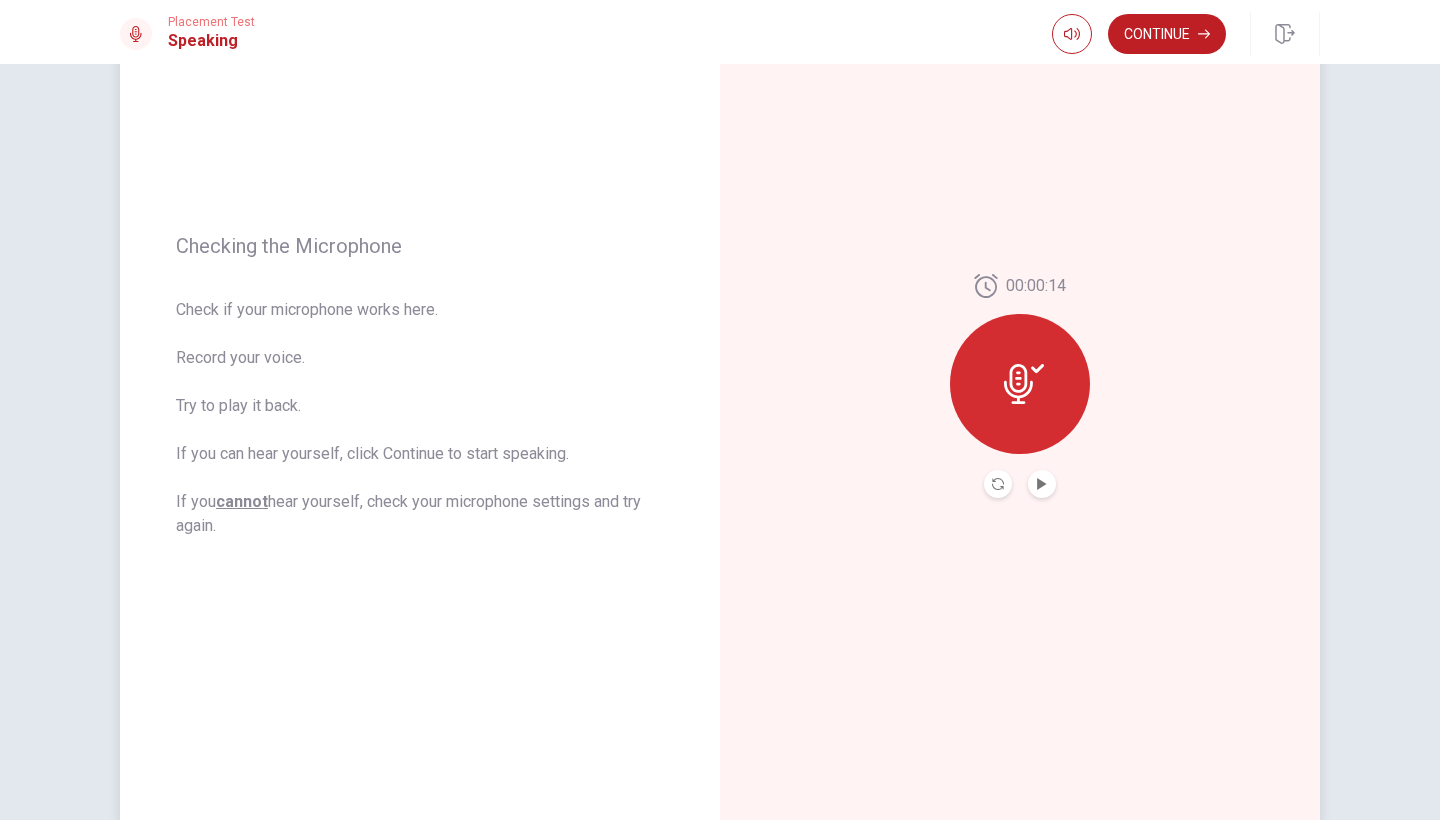 click at bounding box center (1020, 384) 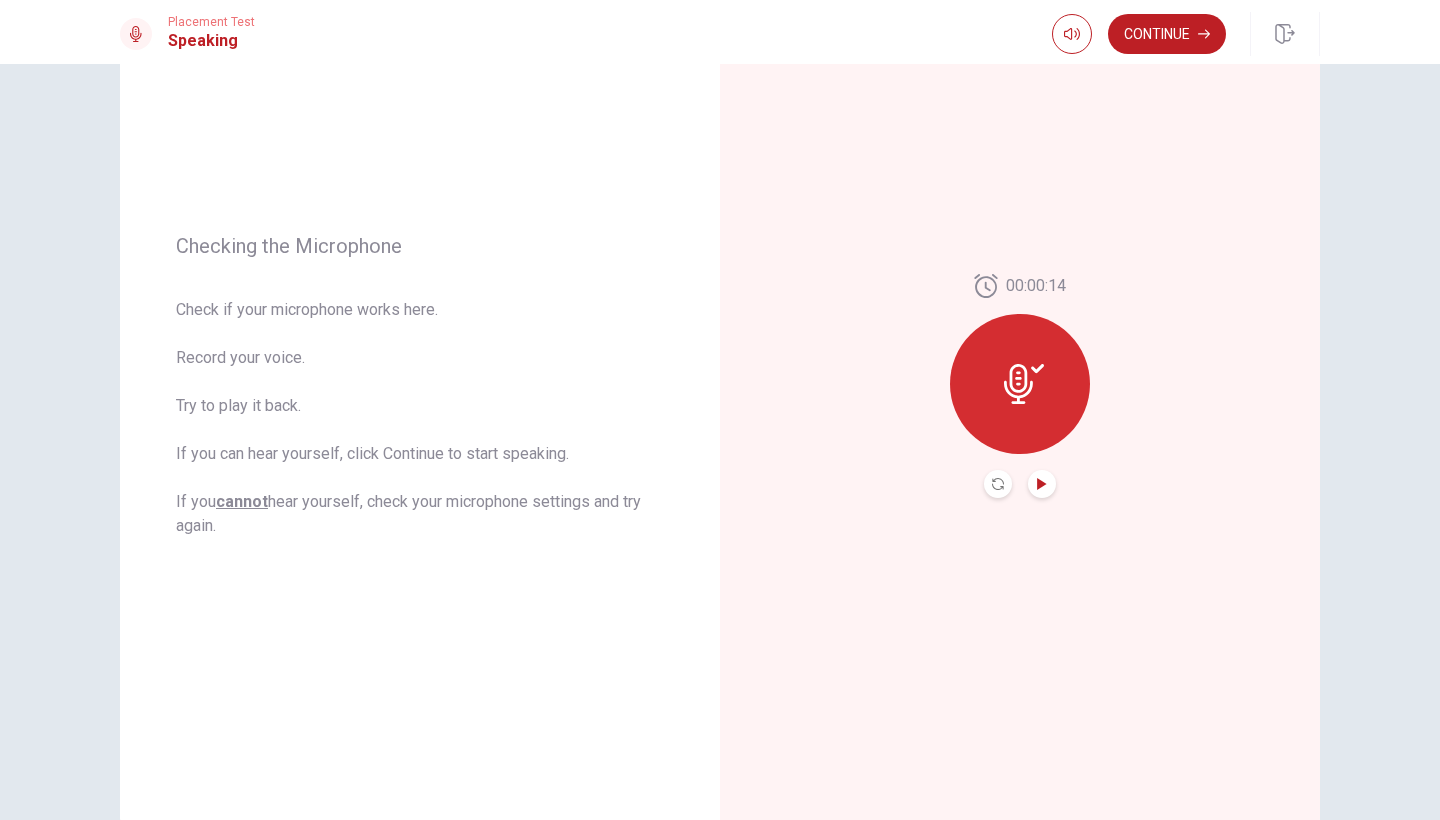 click 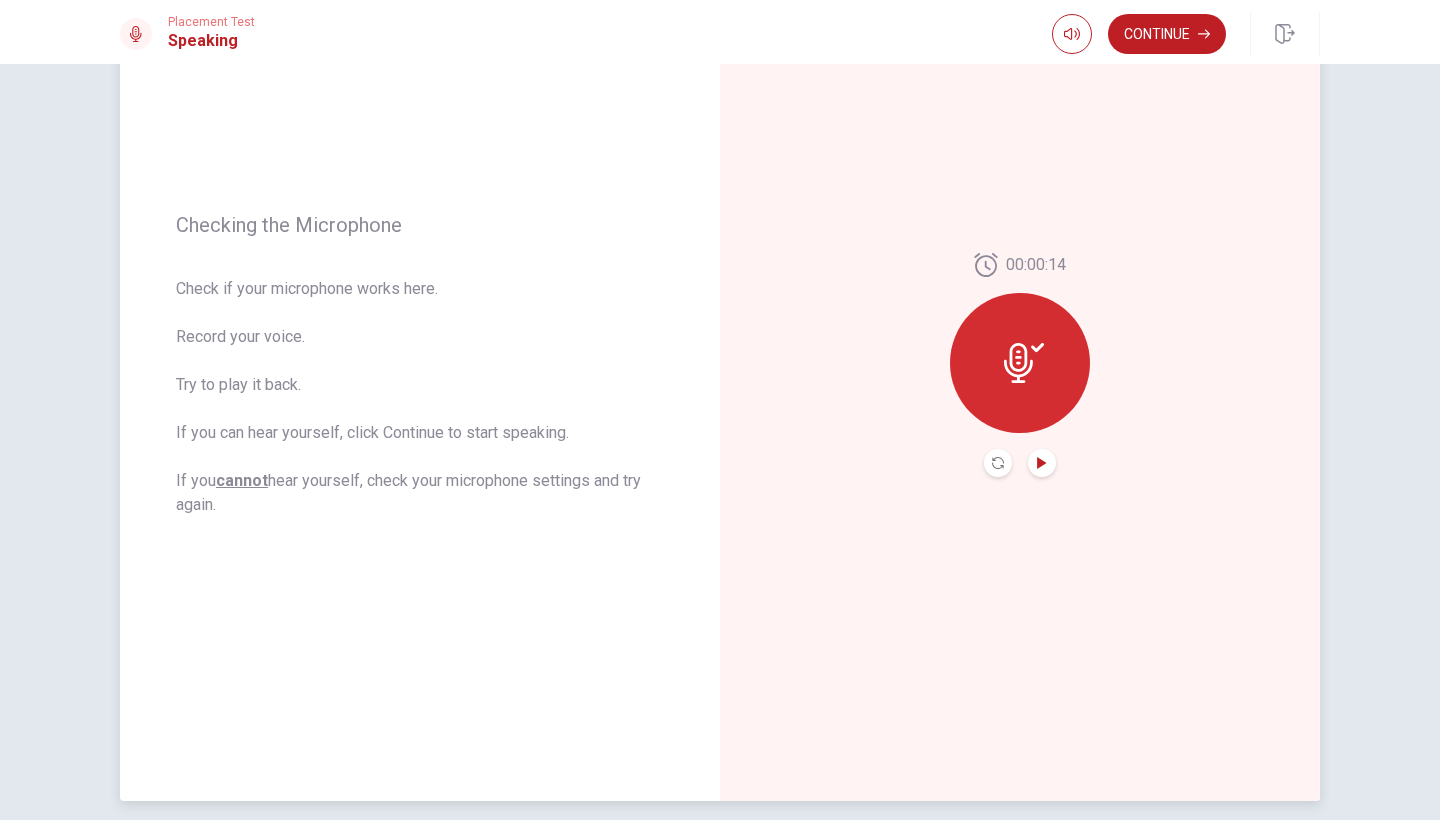 scroll, scrollTop: 173, scrollLeft: 0, axis: vertical 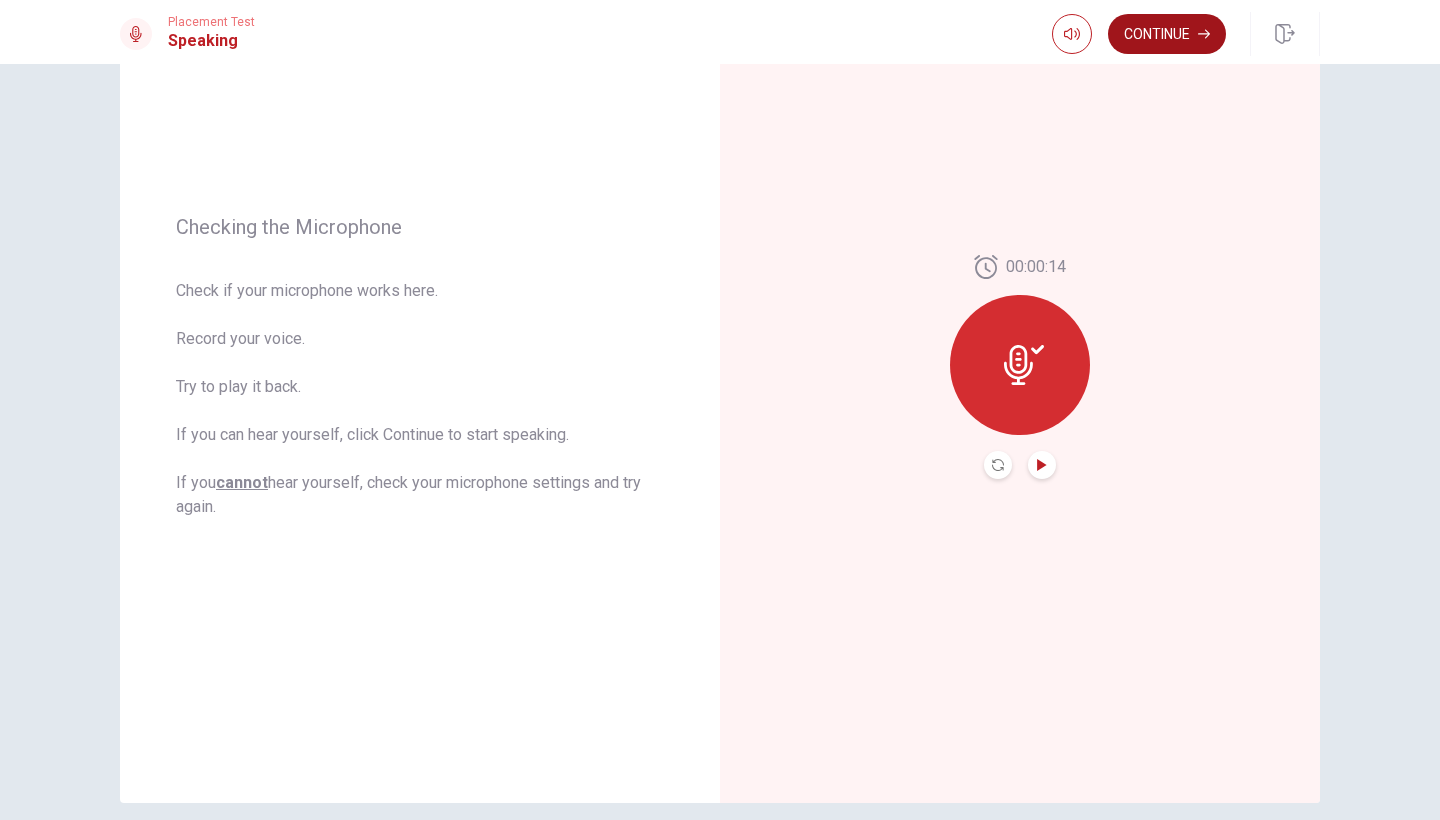 click on "Continue" at bounding box center [1167, 34] 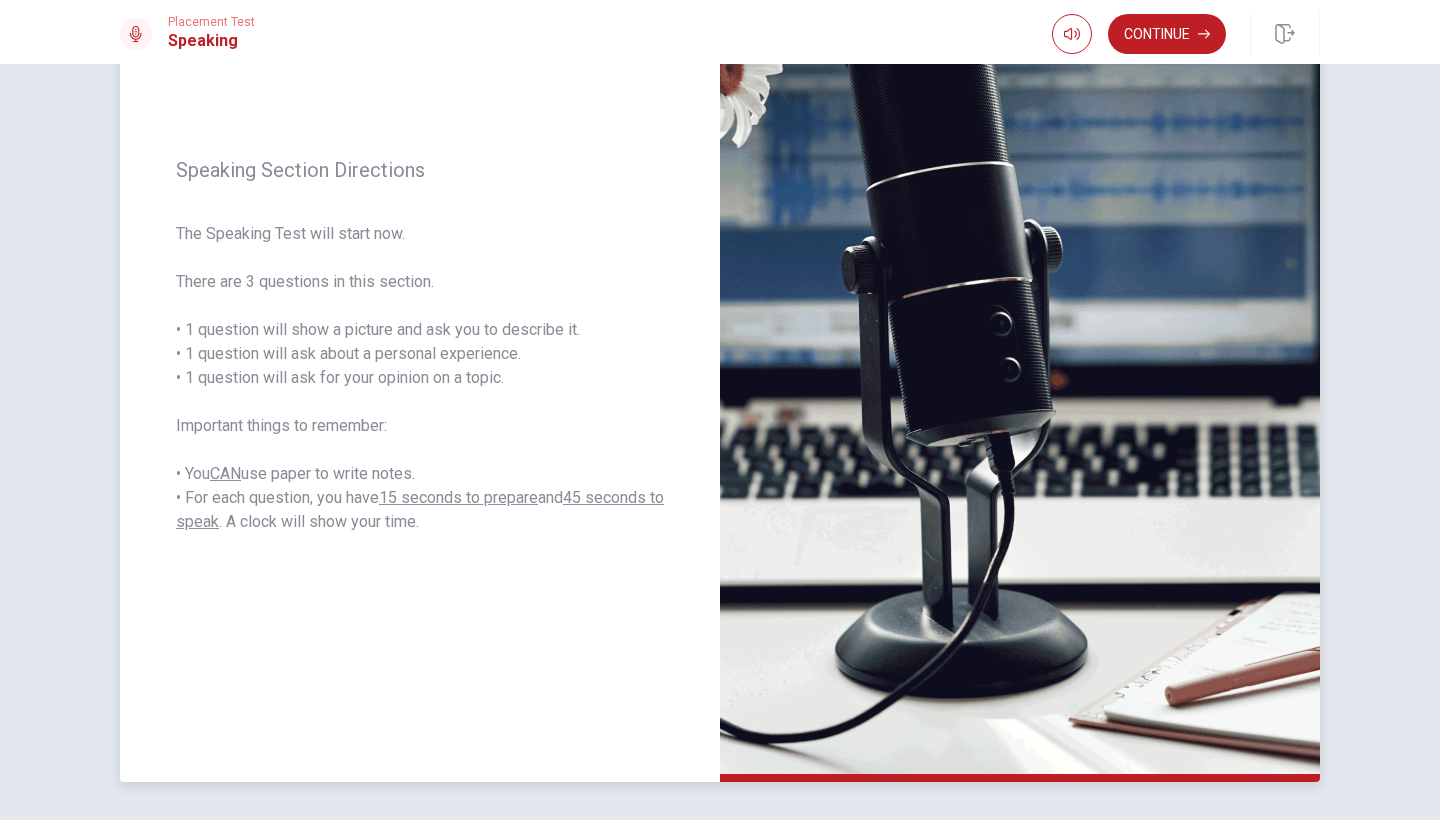 scroll, scrollTop: 182, scrollLeft: 0, axis: vertical 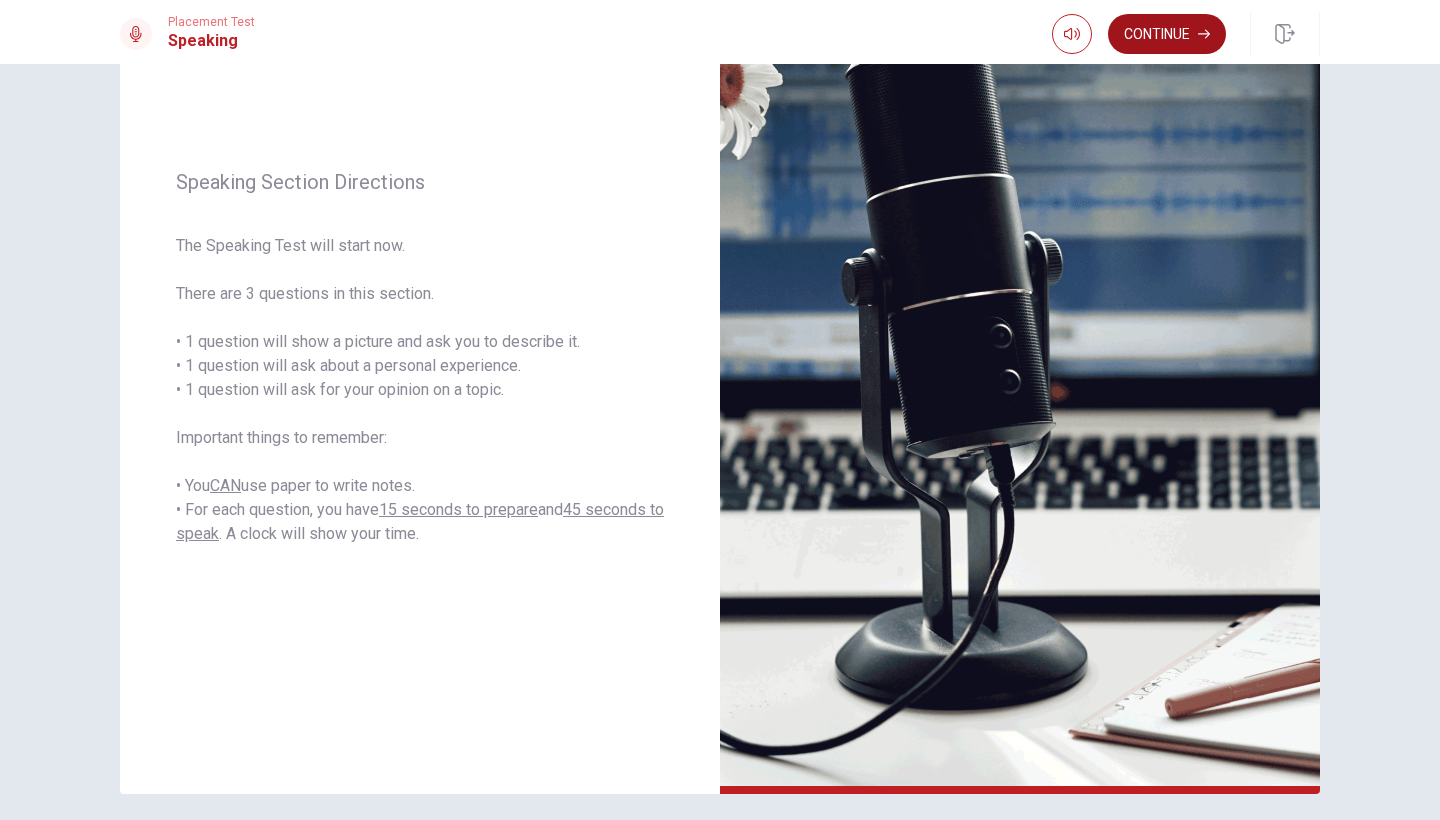 click on "Continue" at bounding box center (1167, 34) 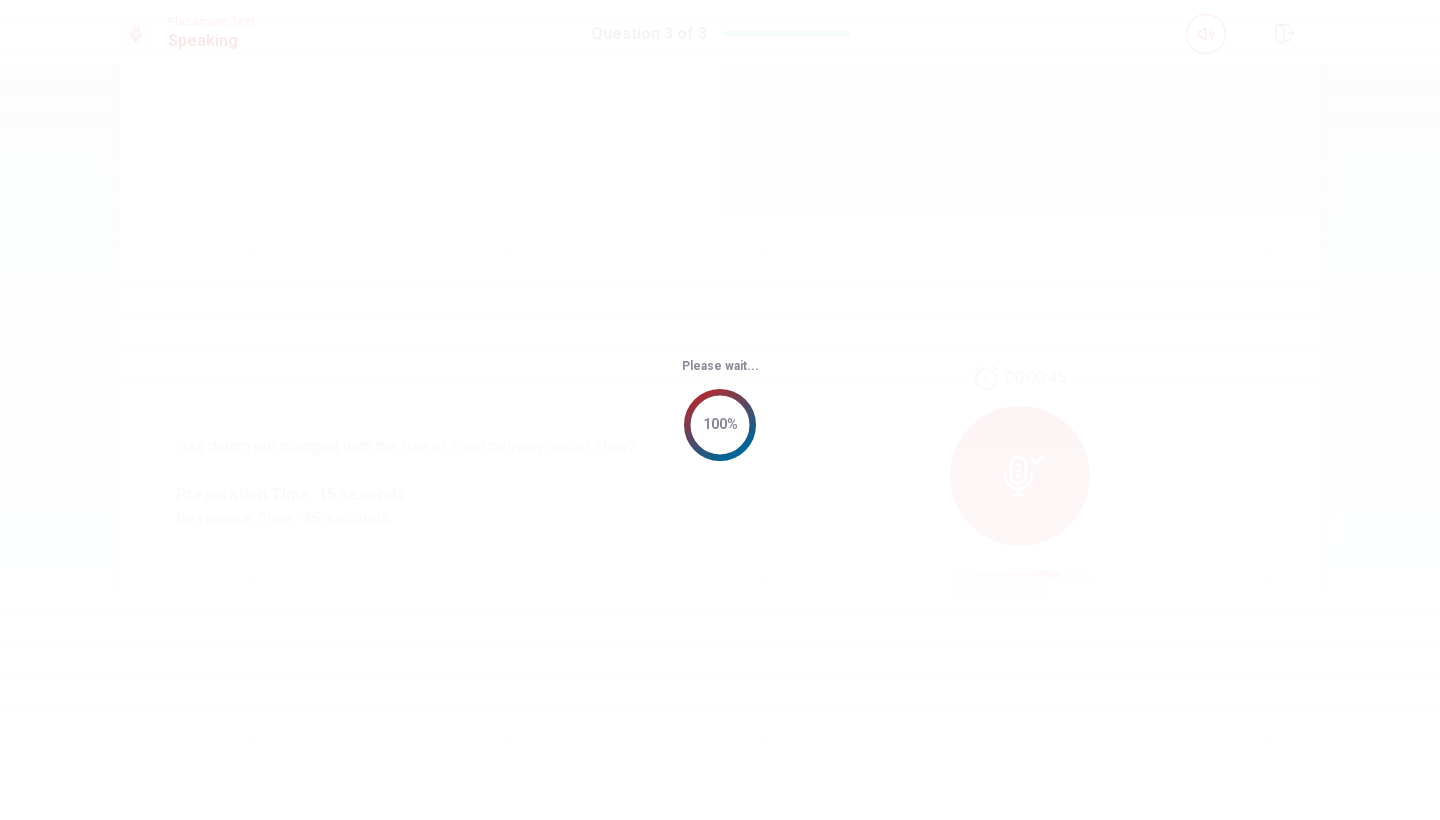 scroll, scrollTop: 0, scrollLeft: 0, axis: both 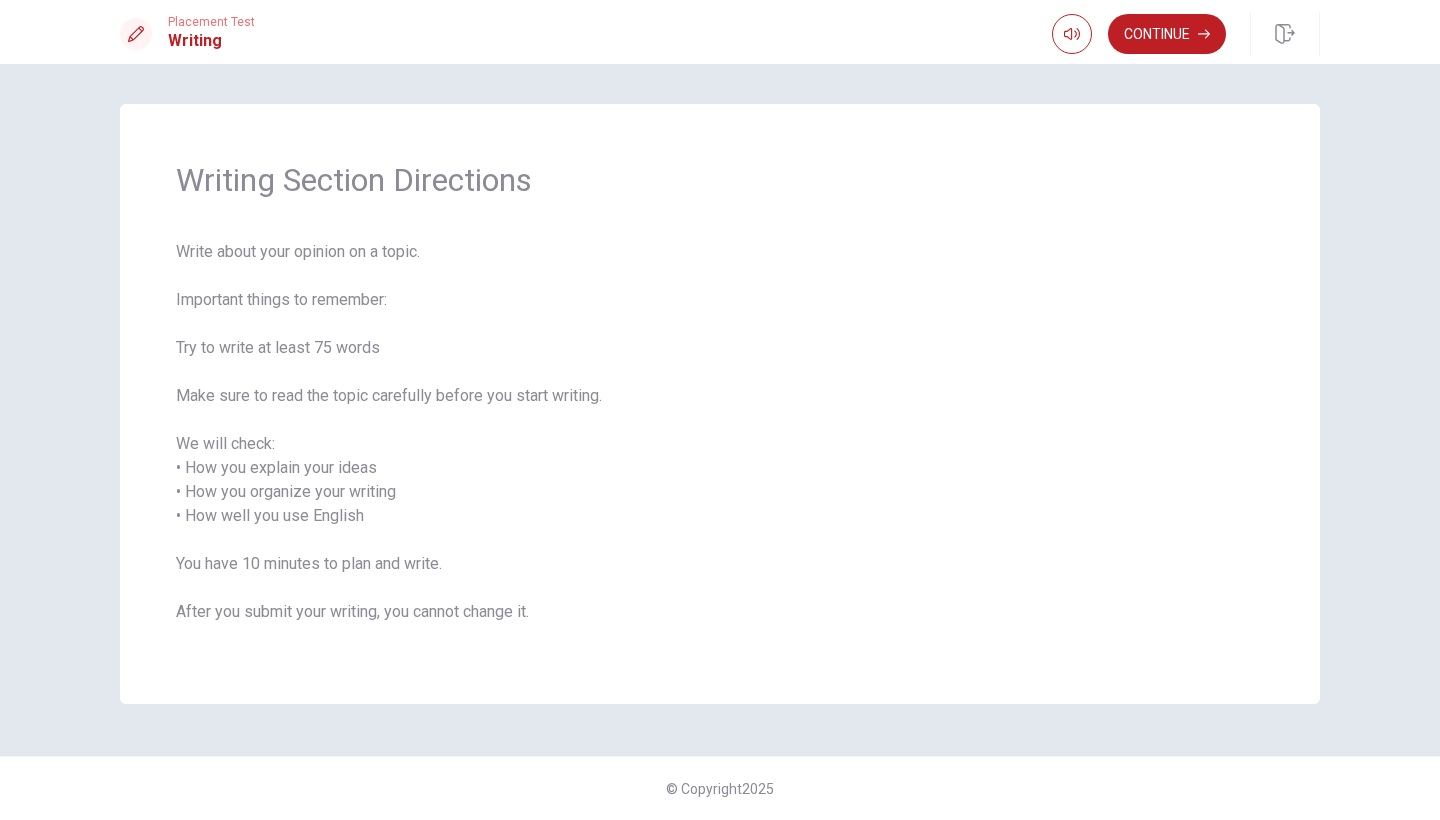 drag, startPoint x: 172, startPoint y: 246, endPoint x: 409, endPoint y: 324, distance: 249.50551 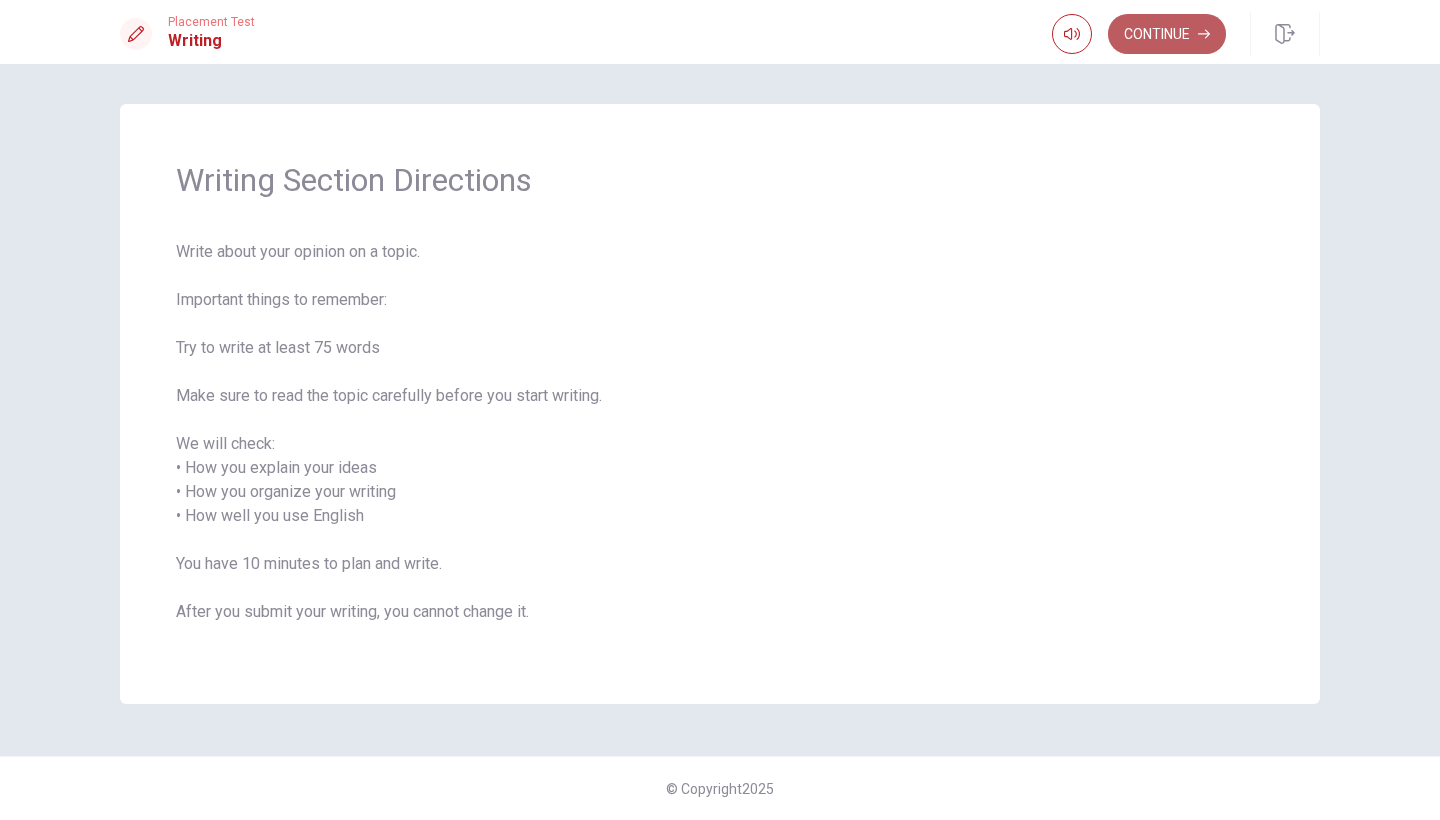 click on "Continue" at bounding box center [1167, 34] 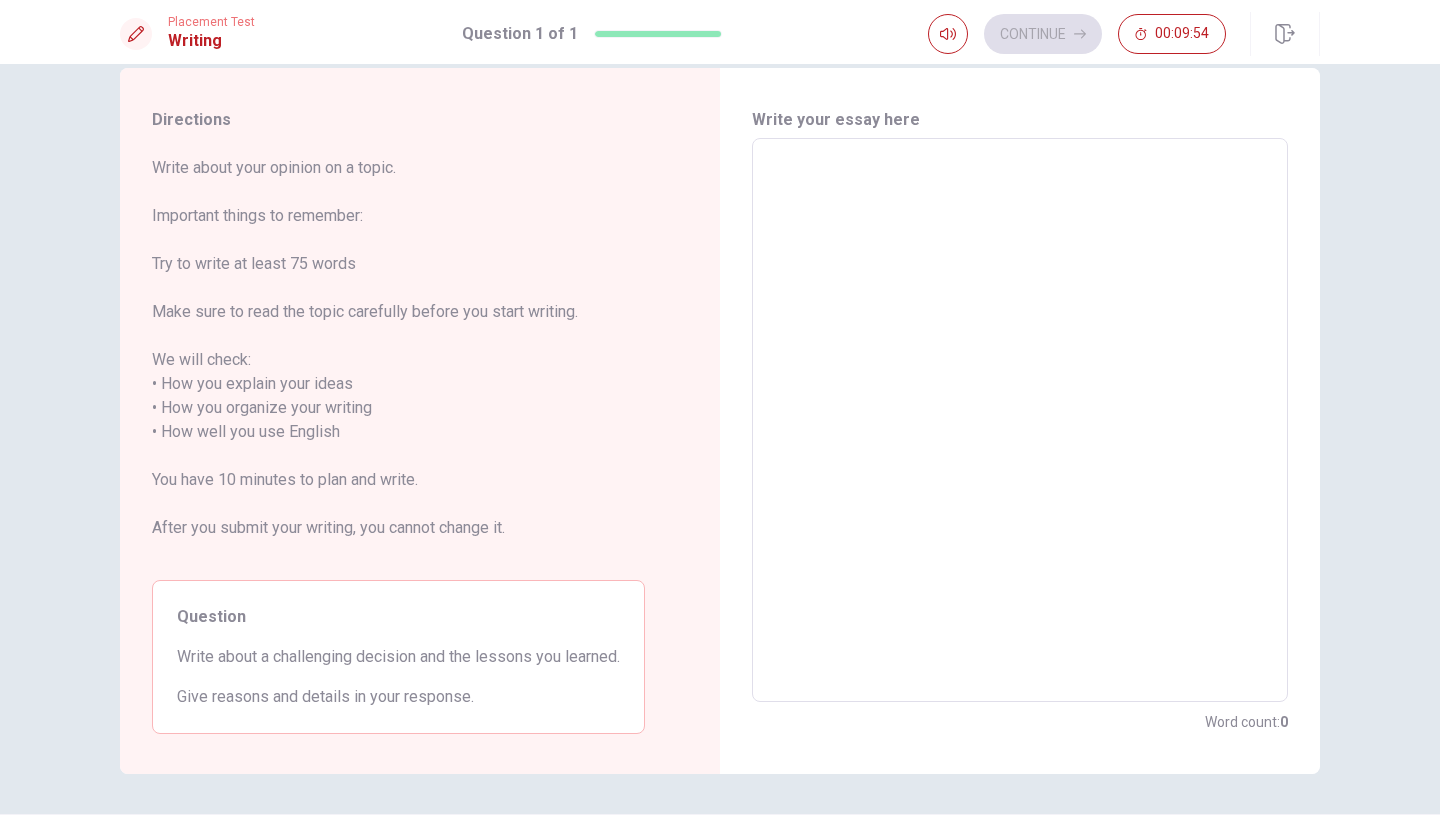 scroll, scrollTop: 0, scrollLeft: 0, axis: both 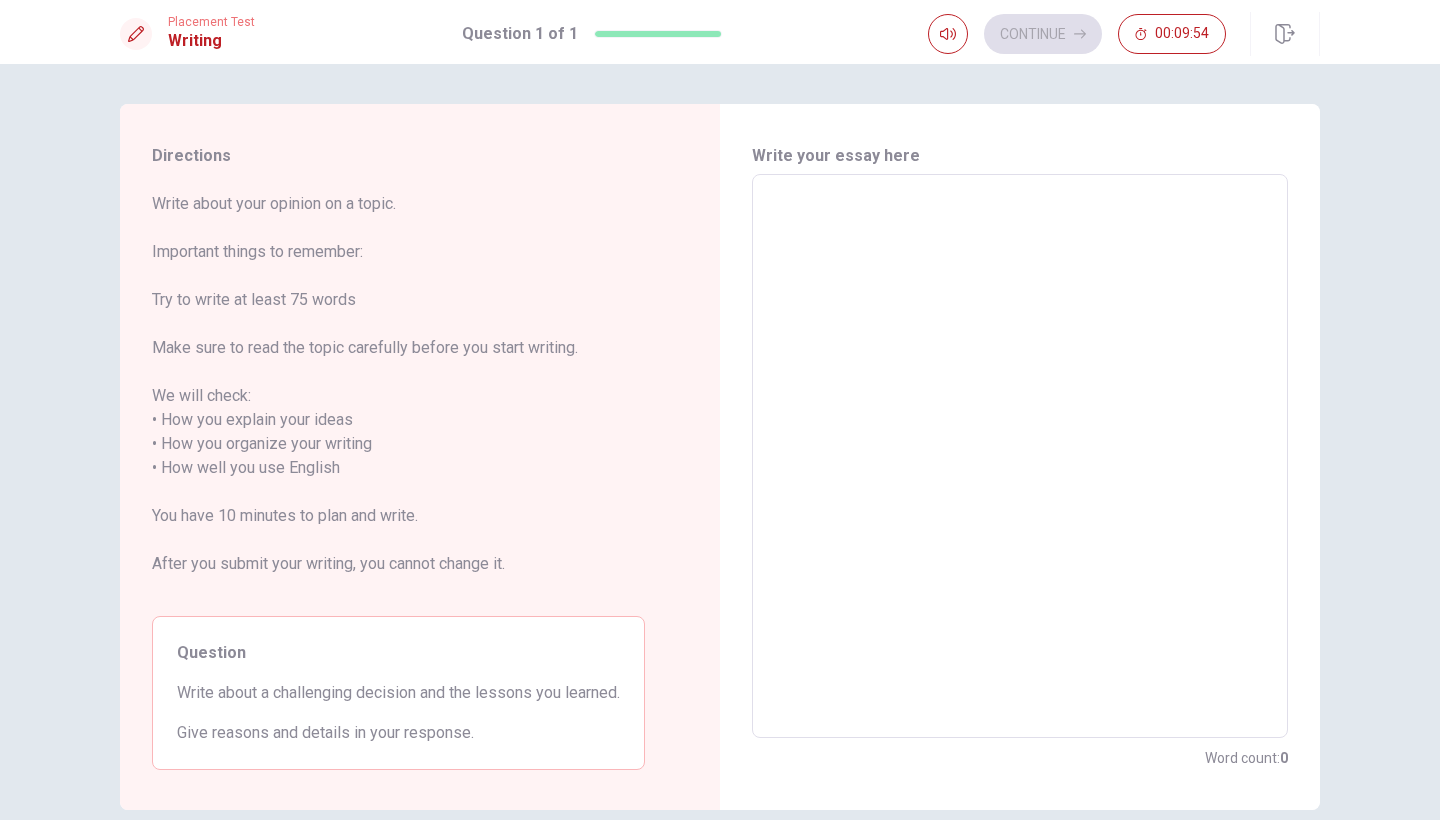 click at bounding box center (1020, 456) 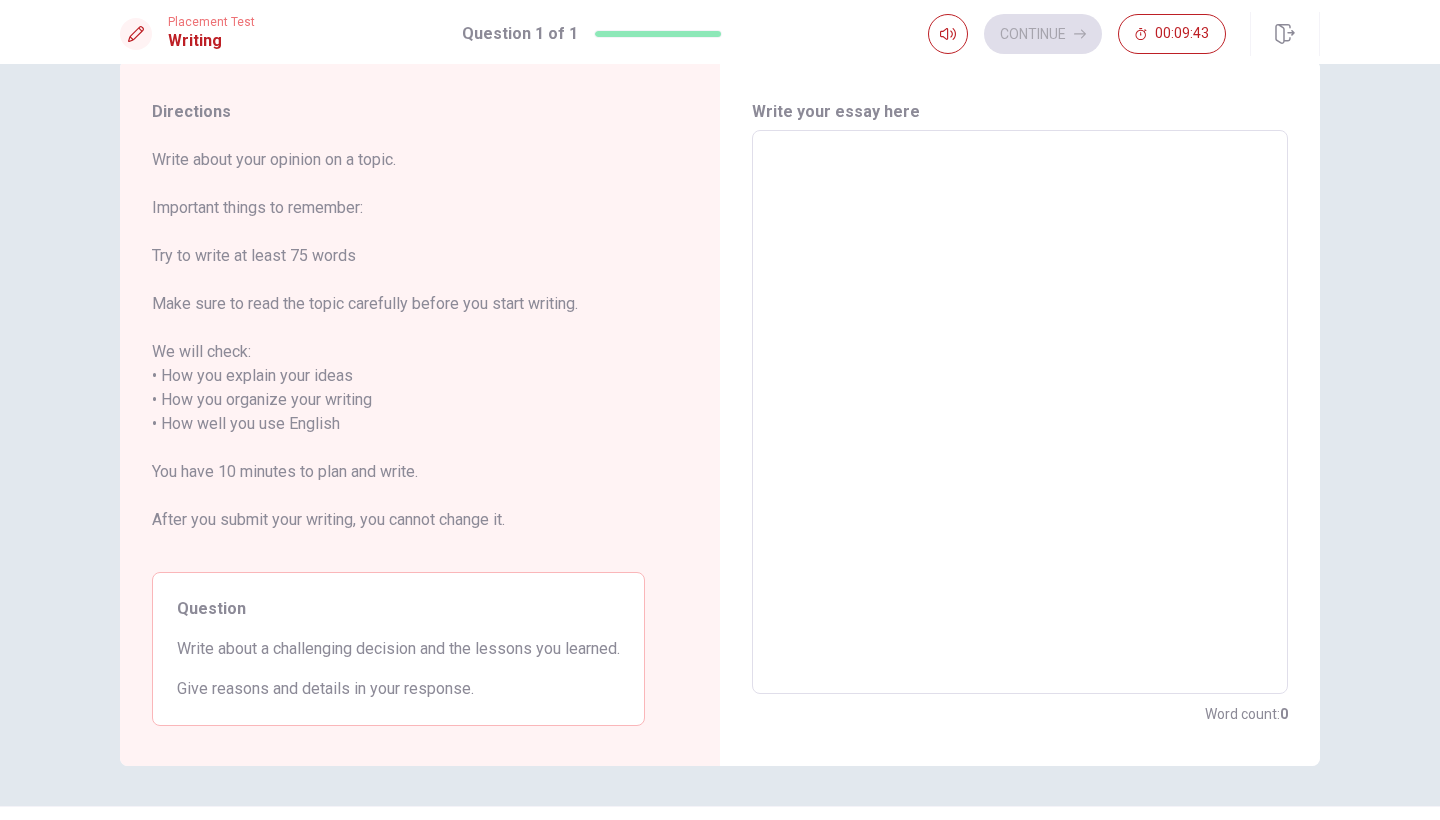 scroll, scrollTop: 47, scrollLeft: 0, axis: vertical 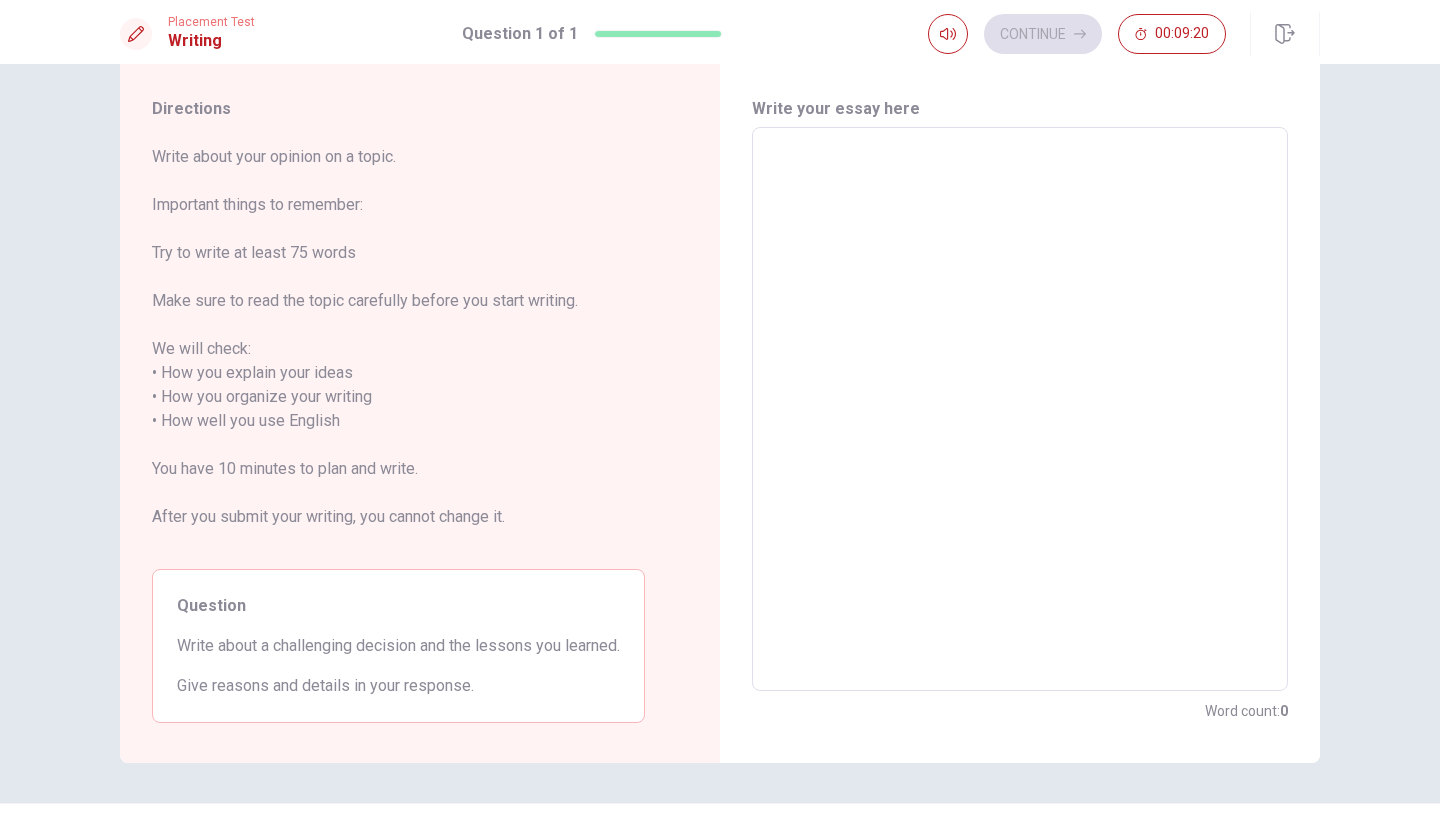 type on "T" 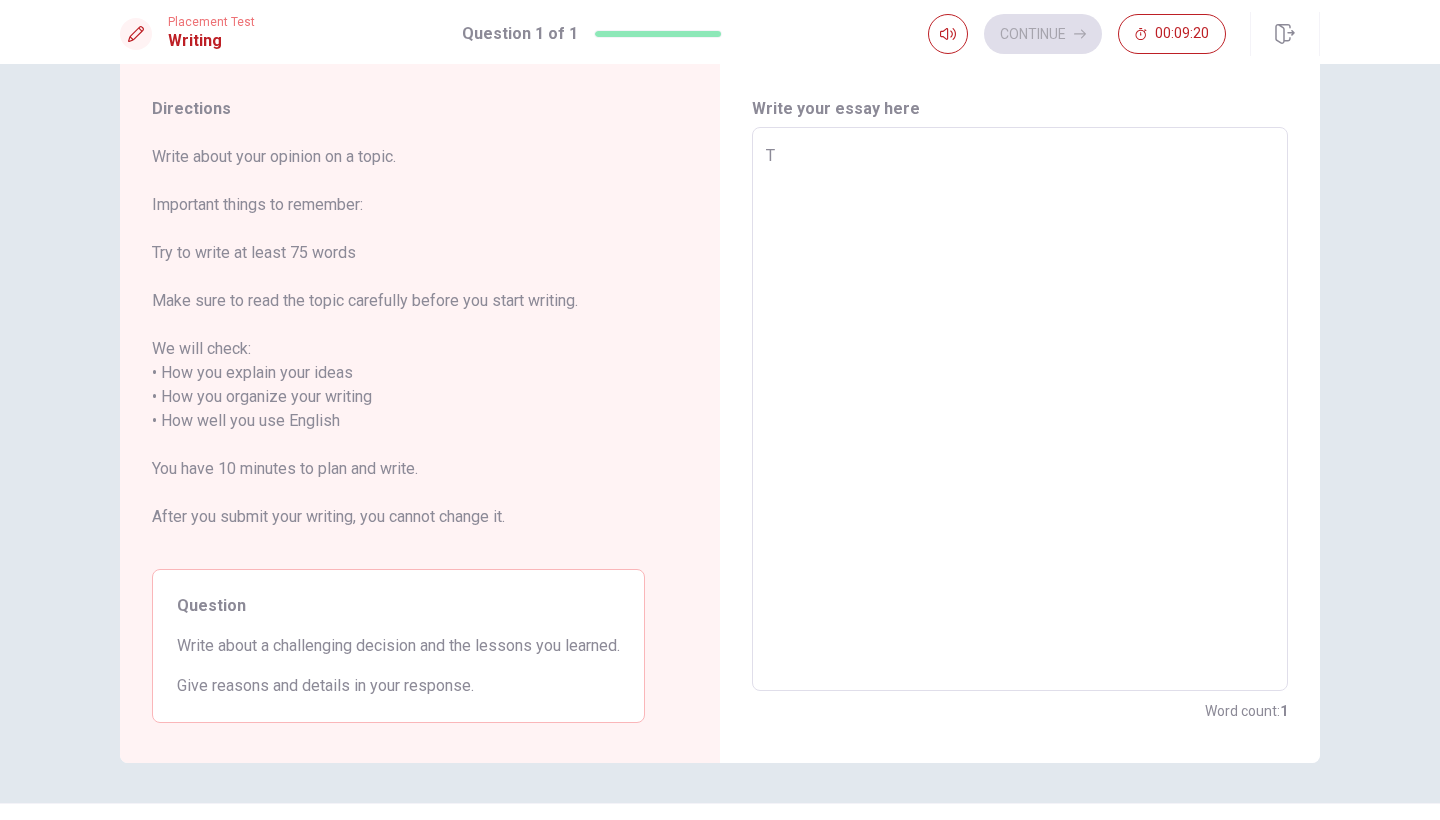 type on "x" 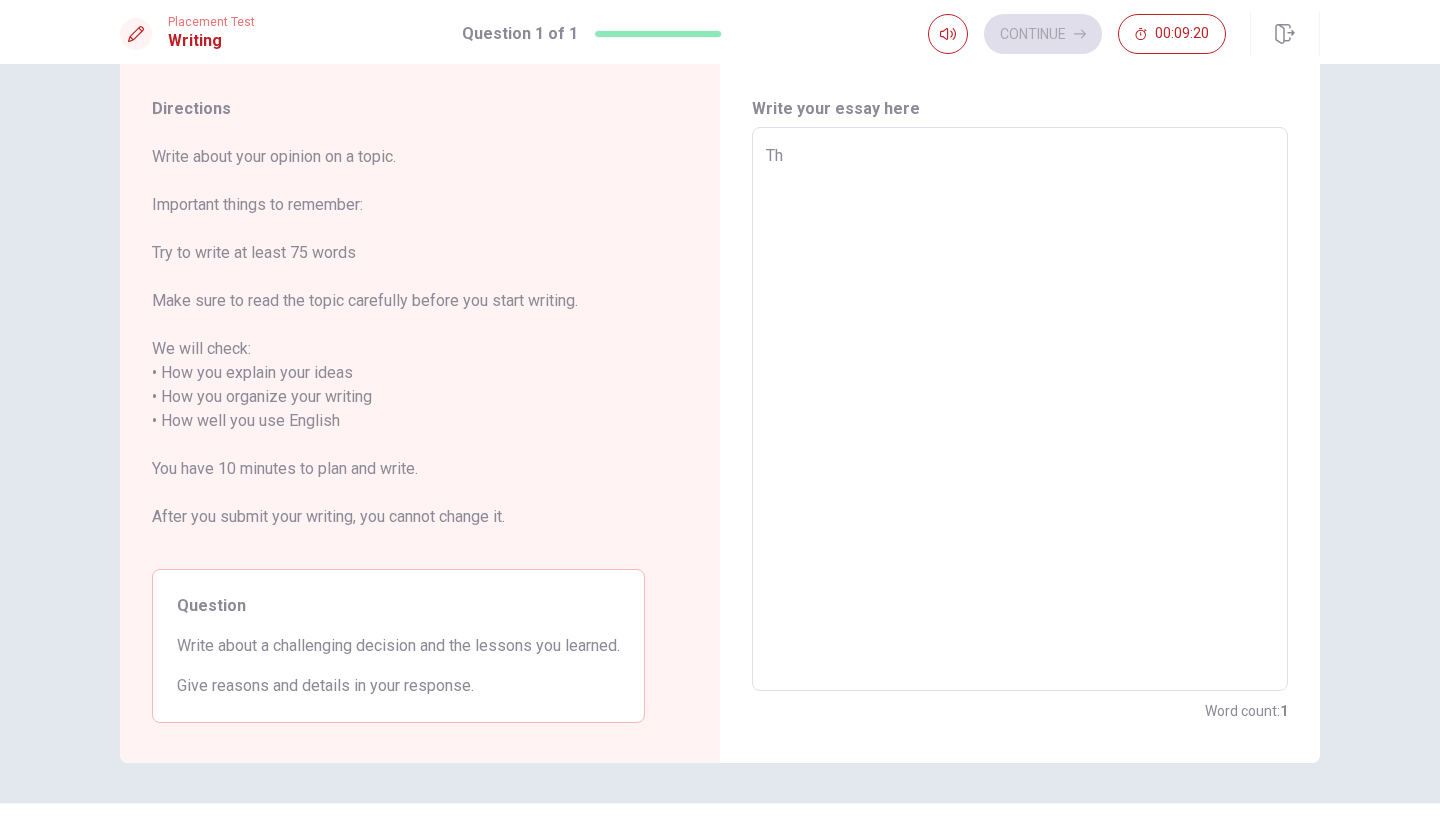 type on "x" 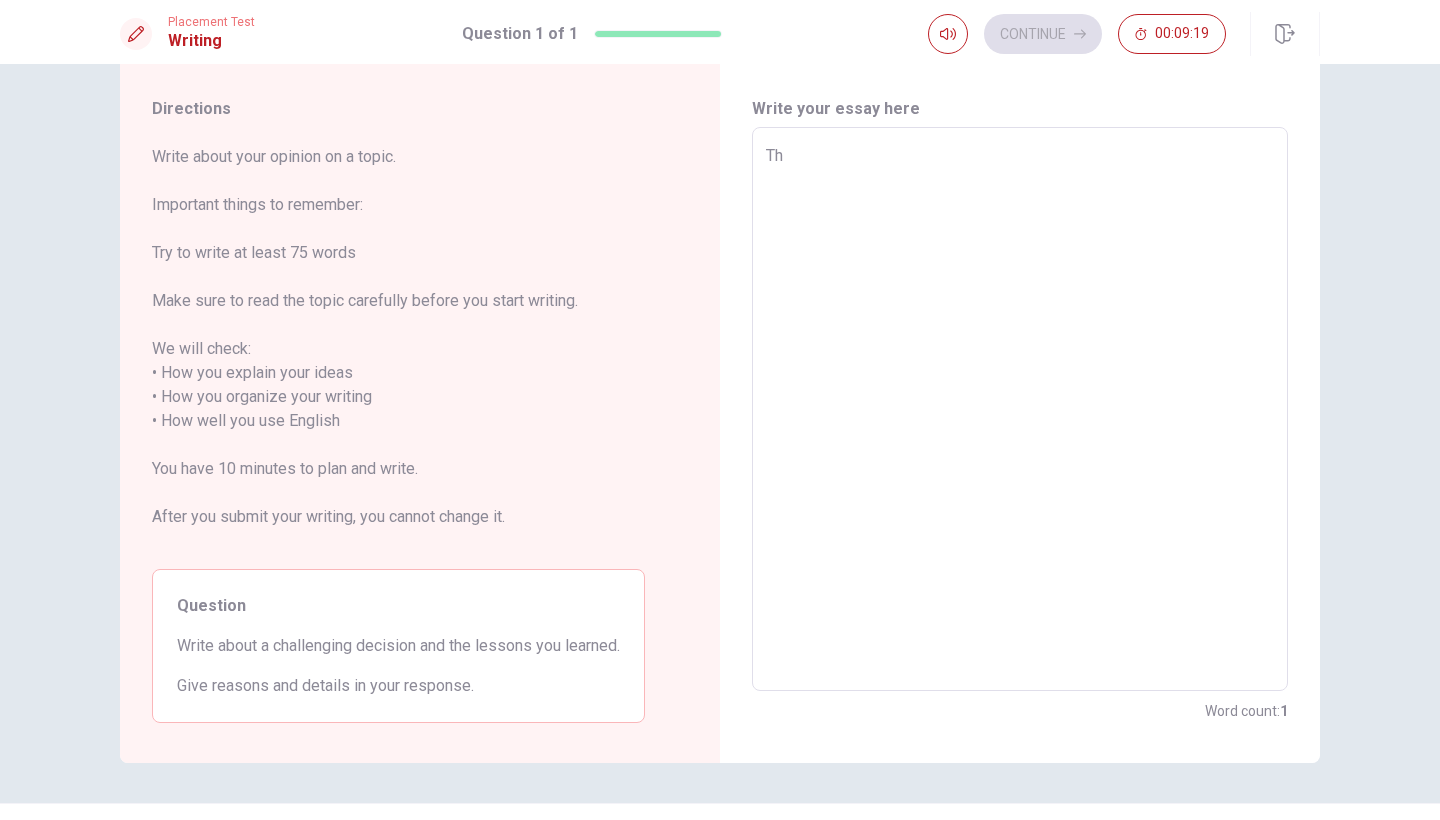 type on "The" 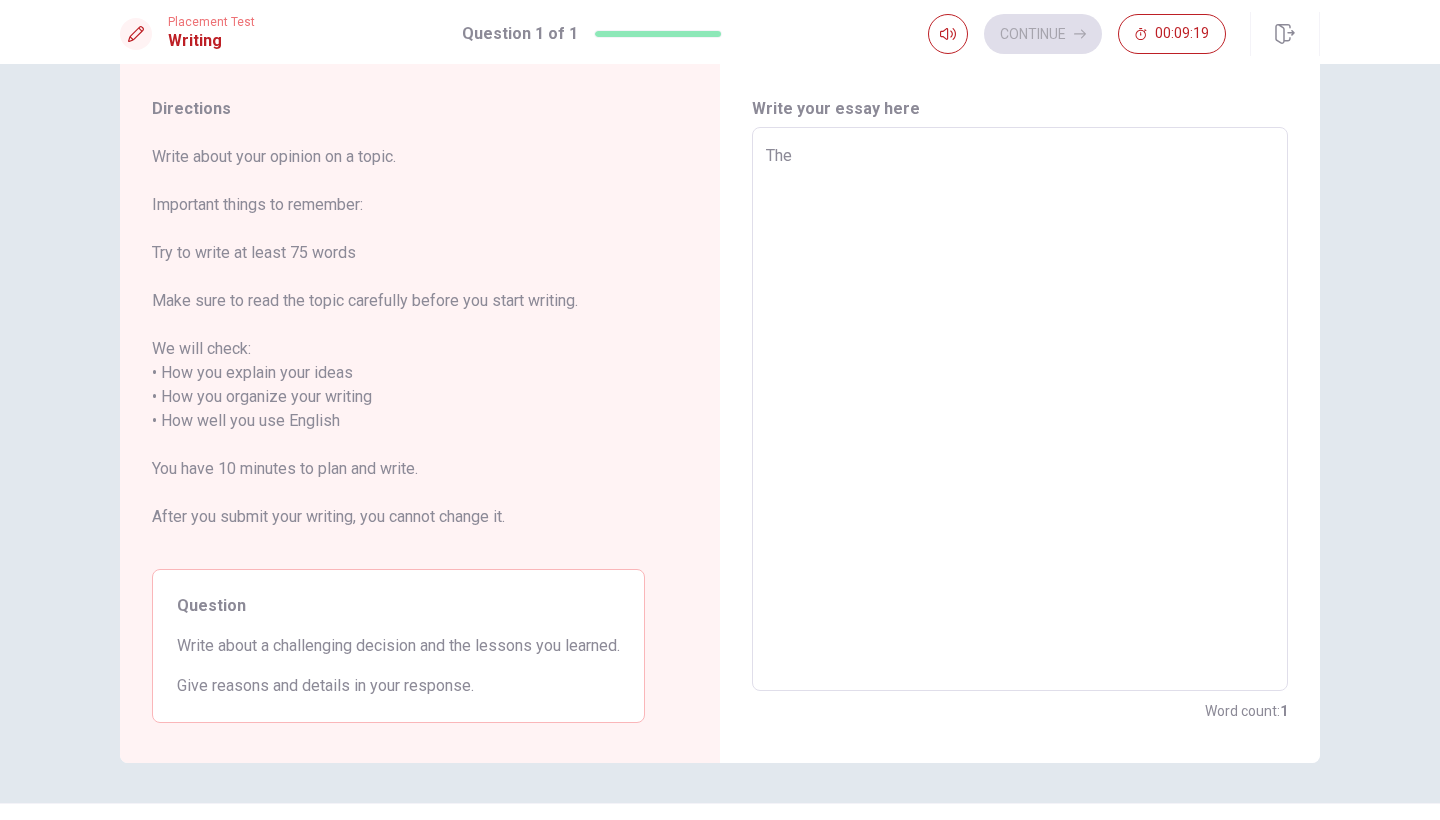 type on "x" 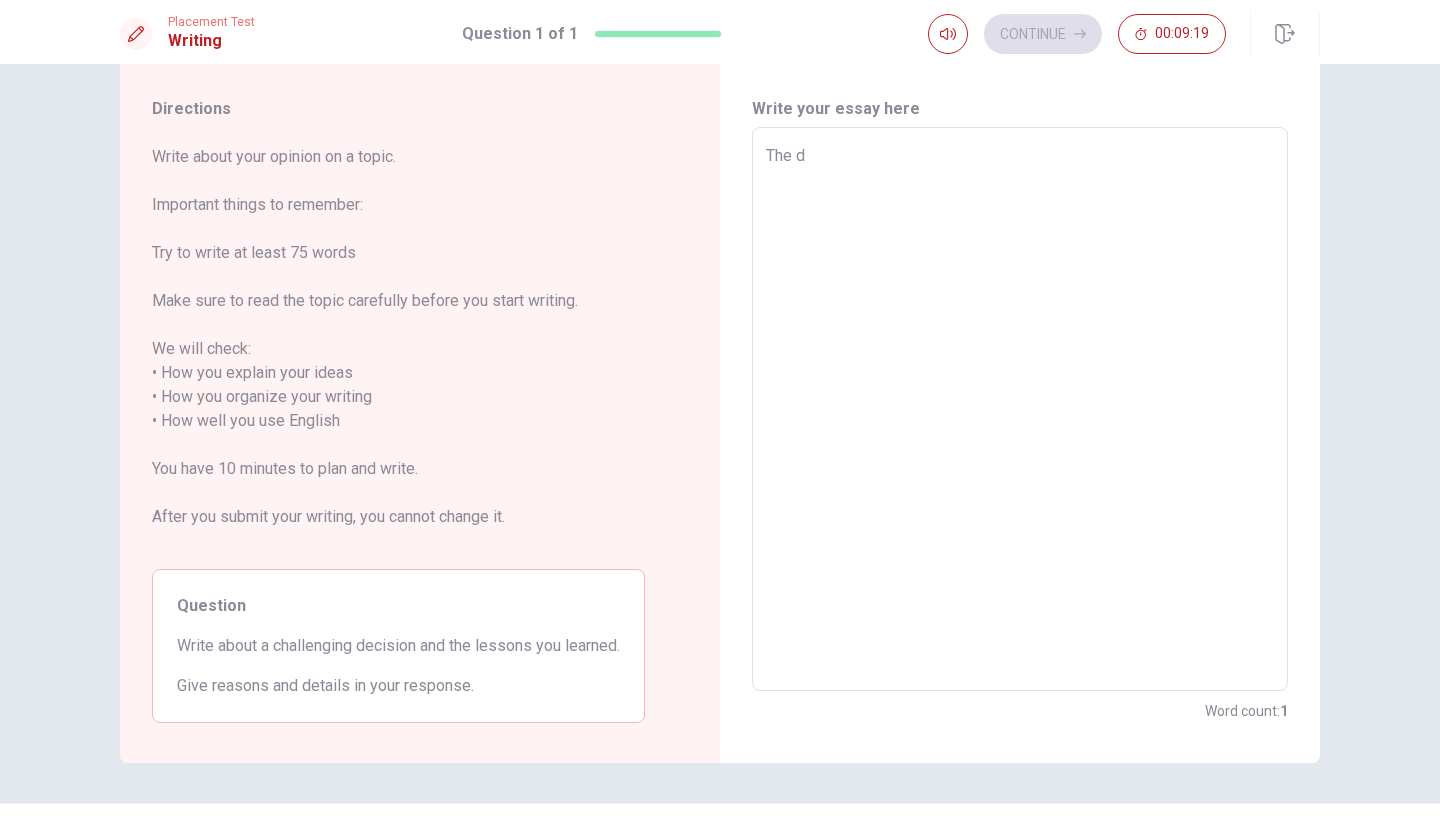 type on "x" 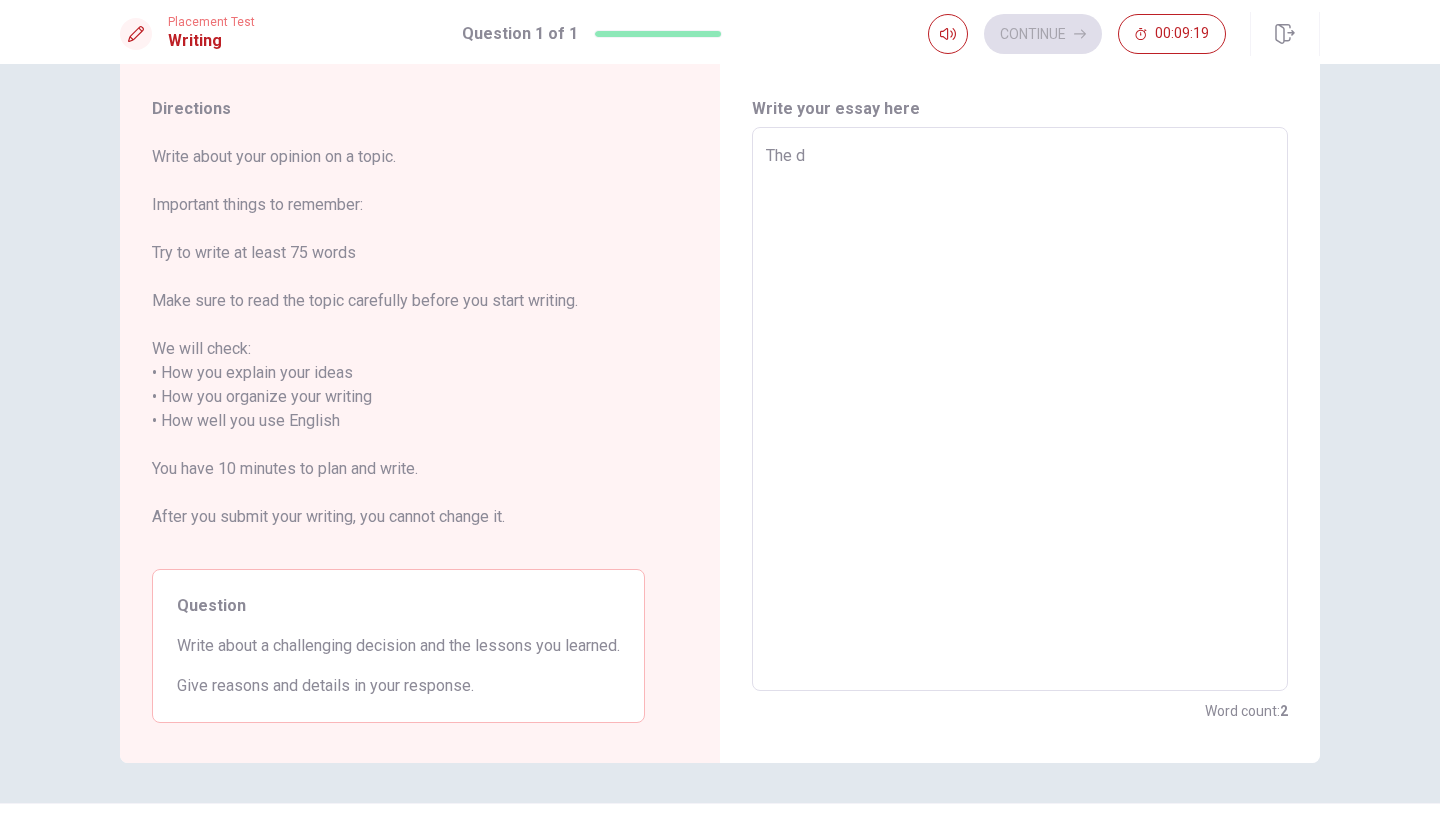 type on "The da" 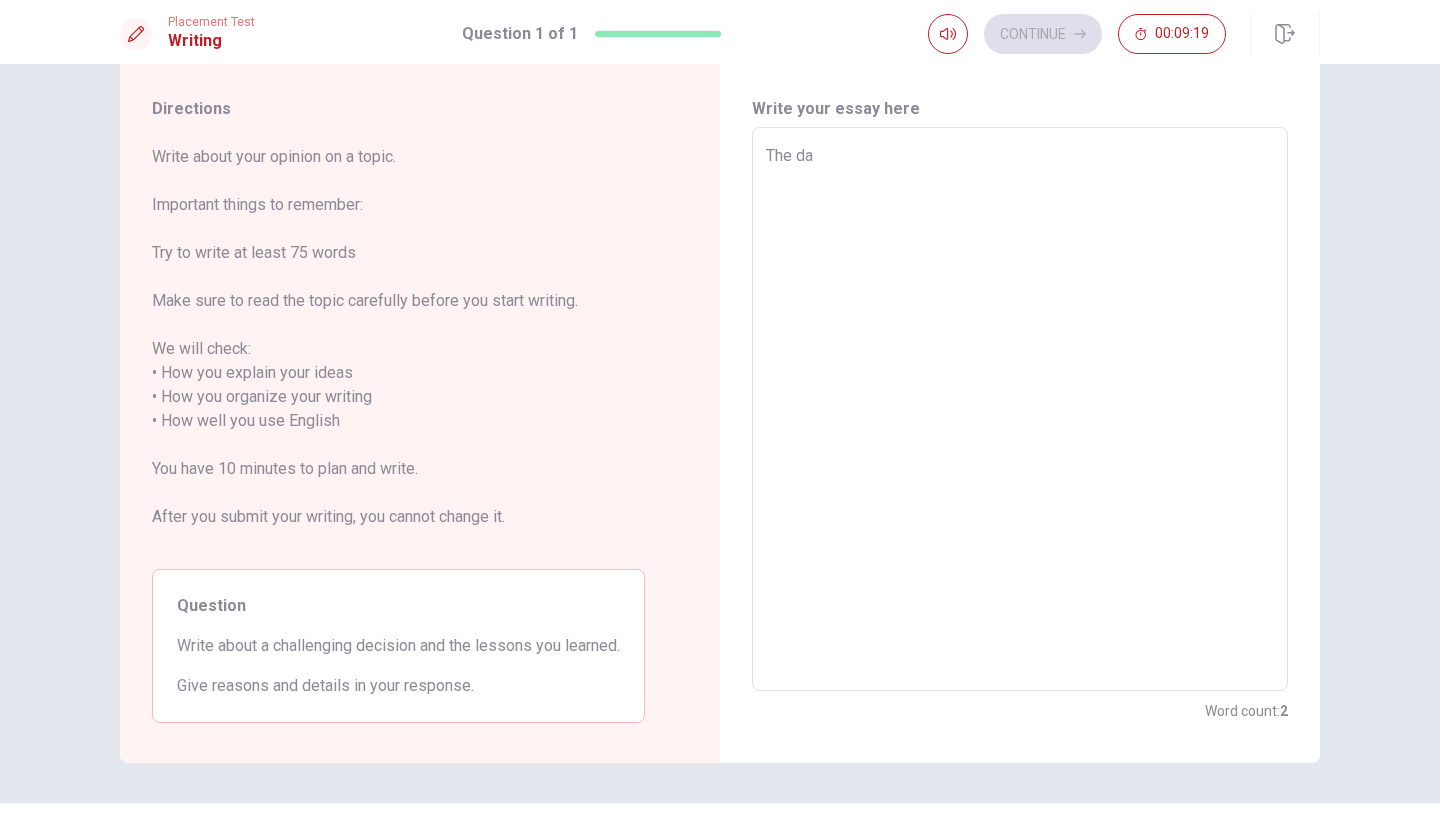 type on "x" 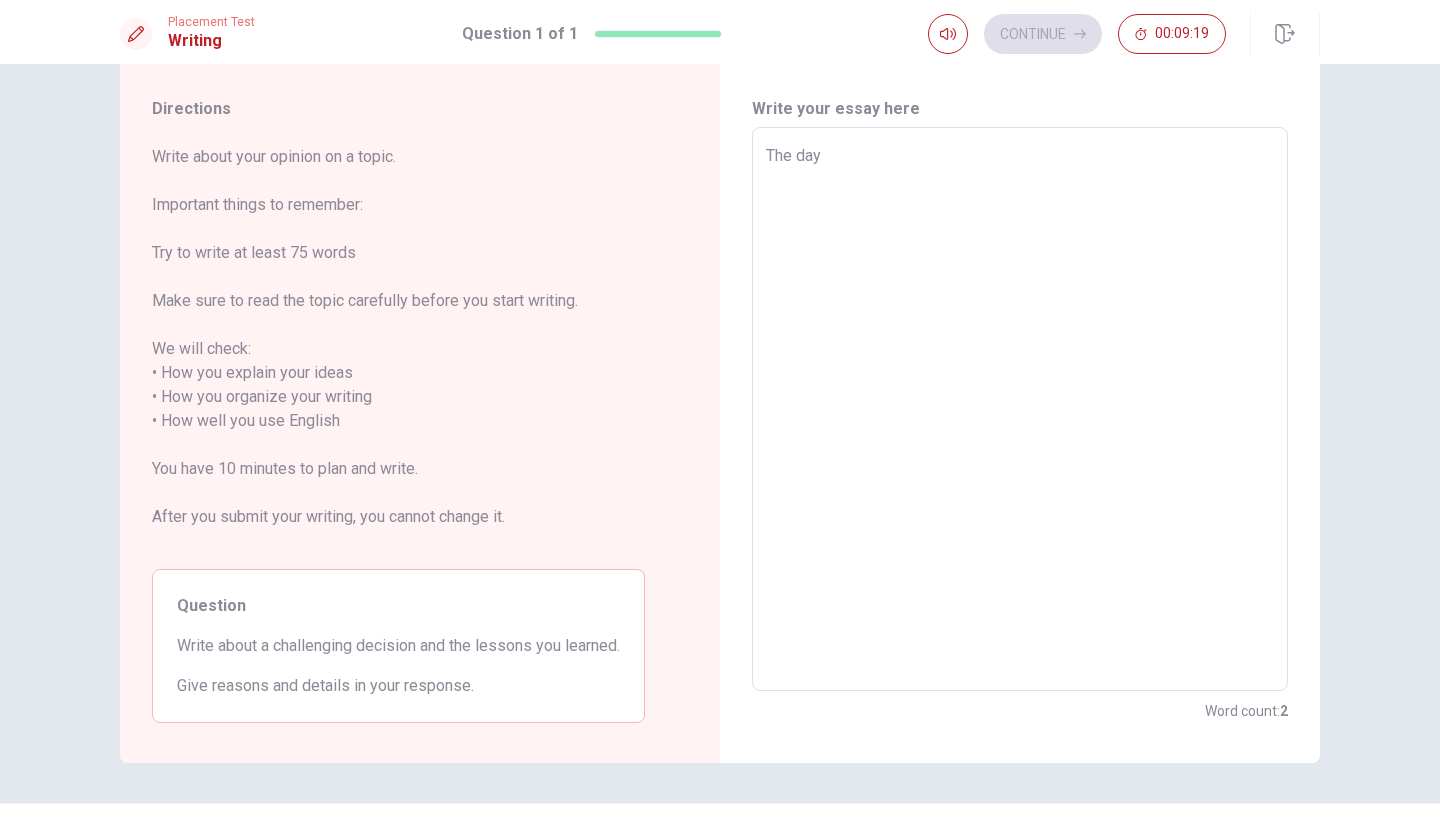 type on "x" 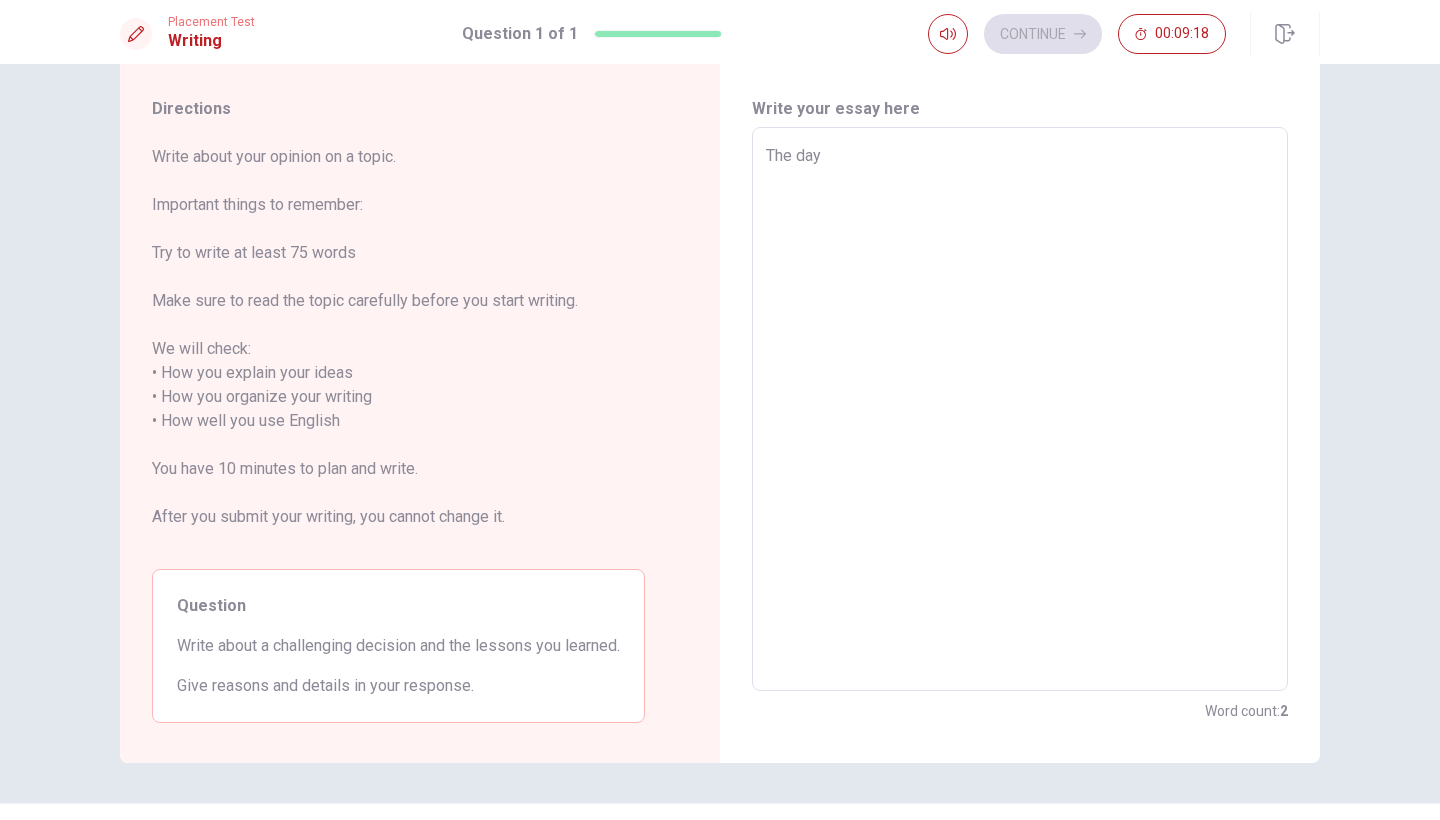 type on "The day" 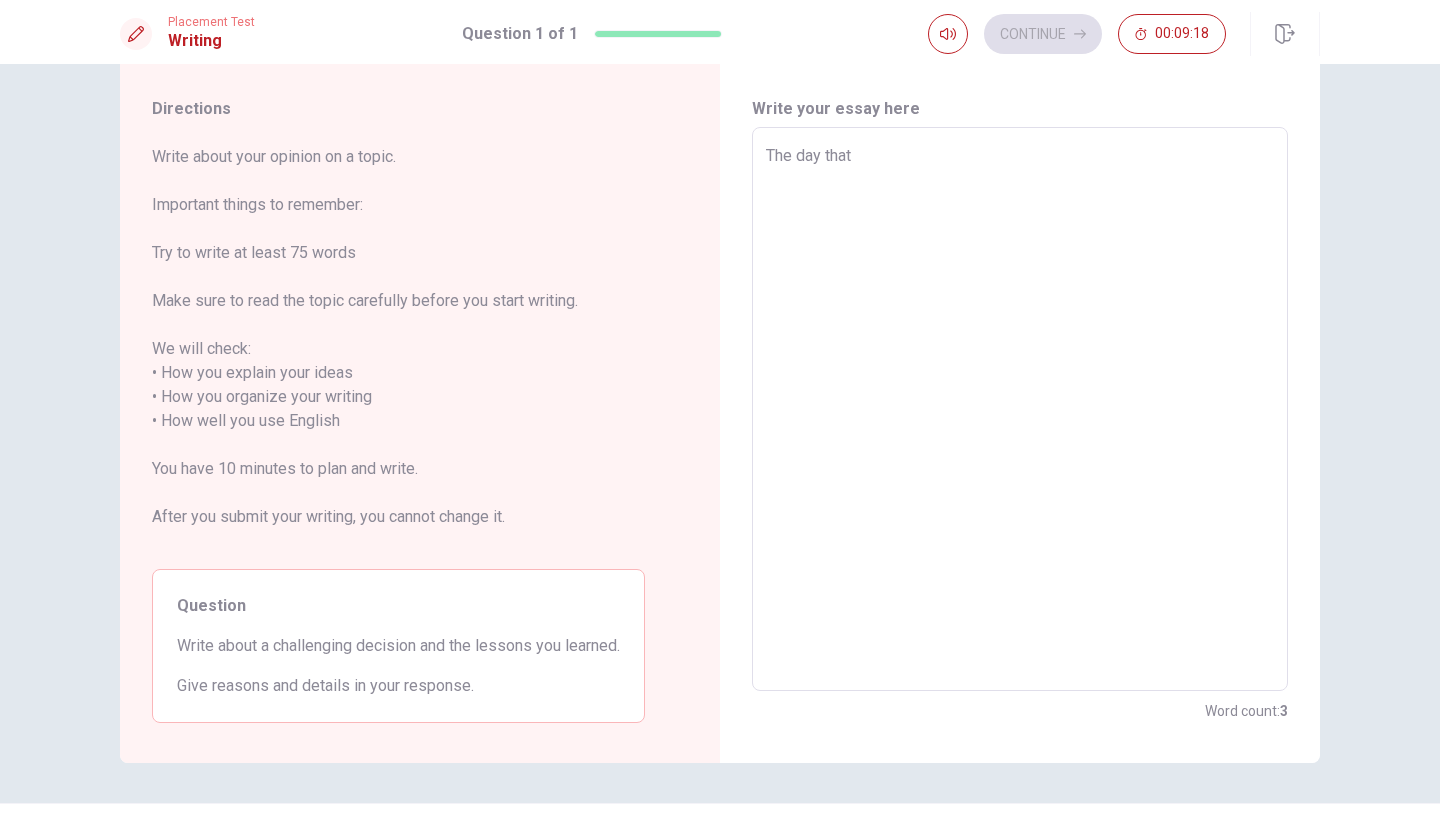 type on "x" 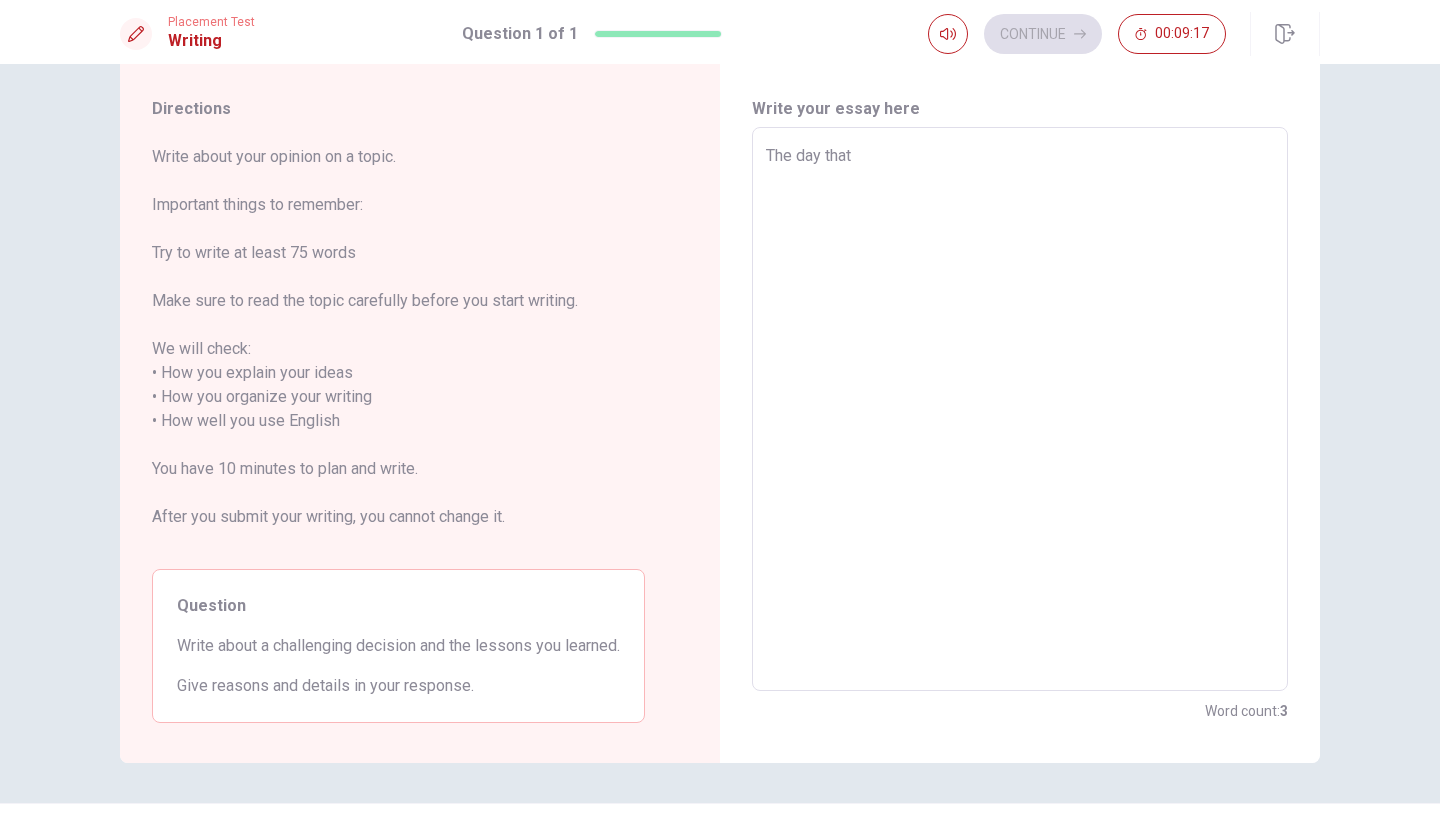 type on "The day th" 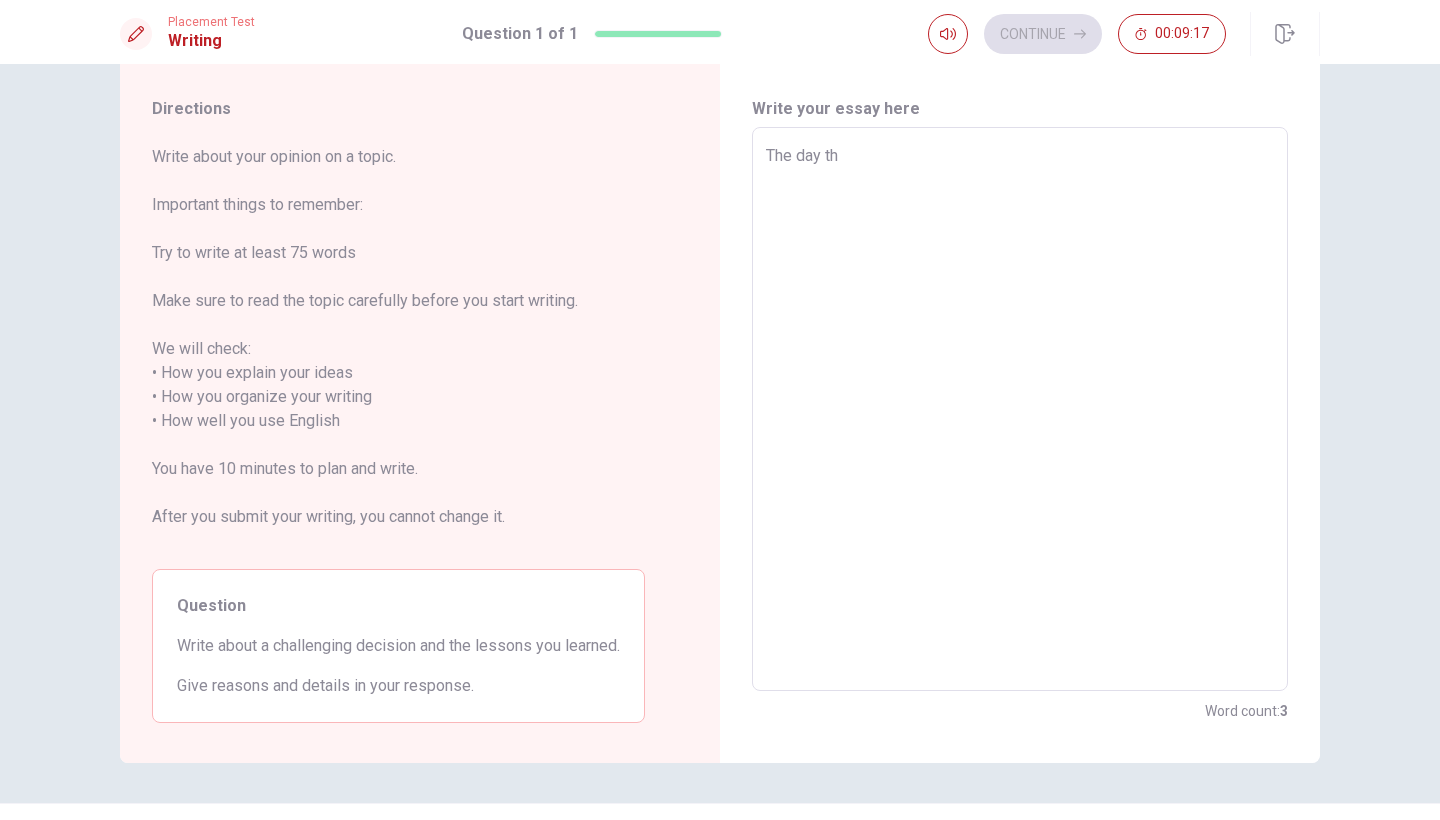 type on "x" 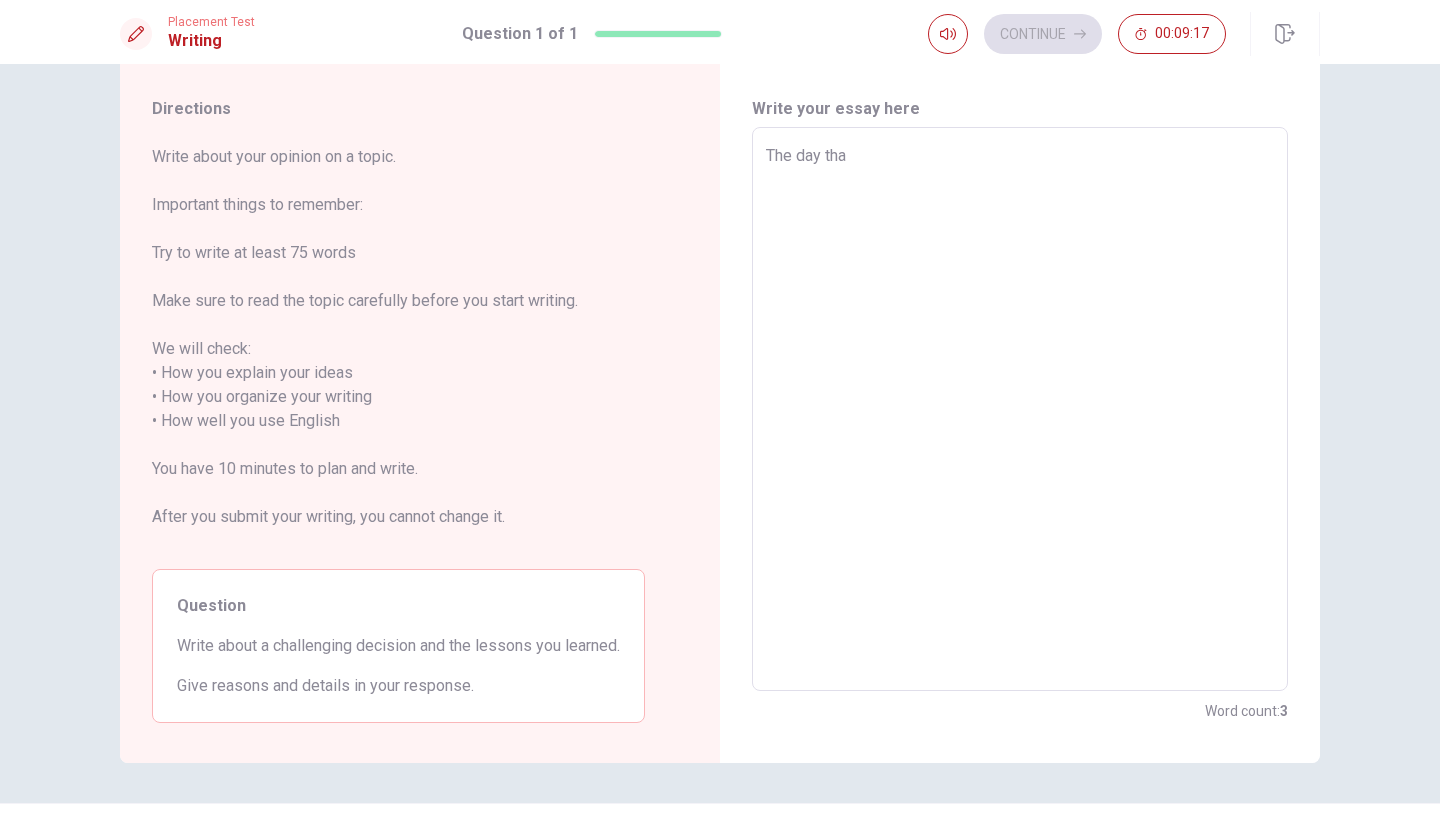 type on "x" 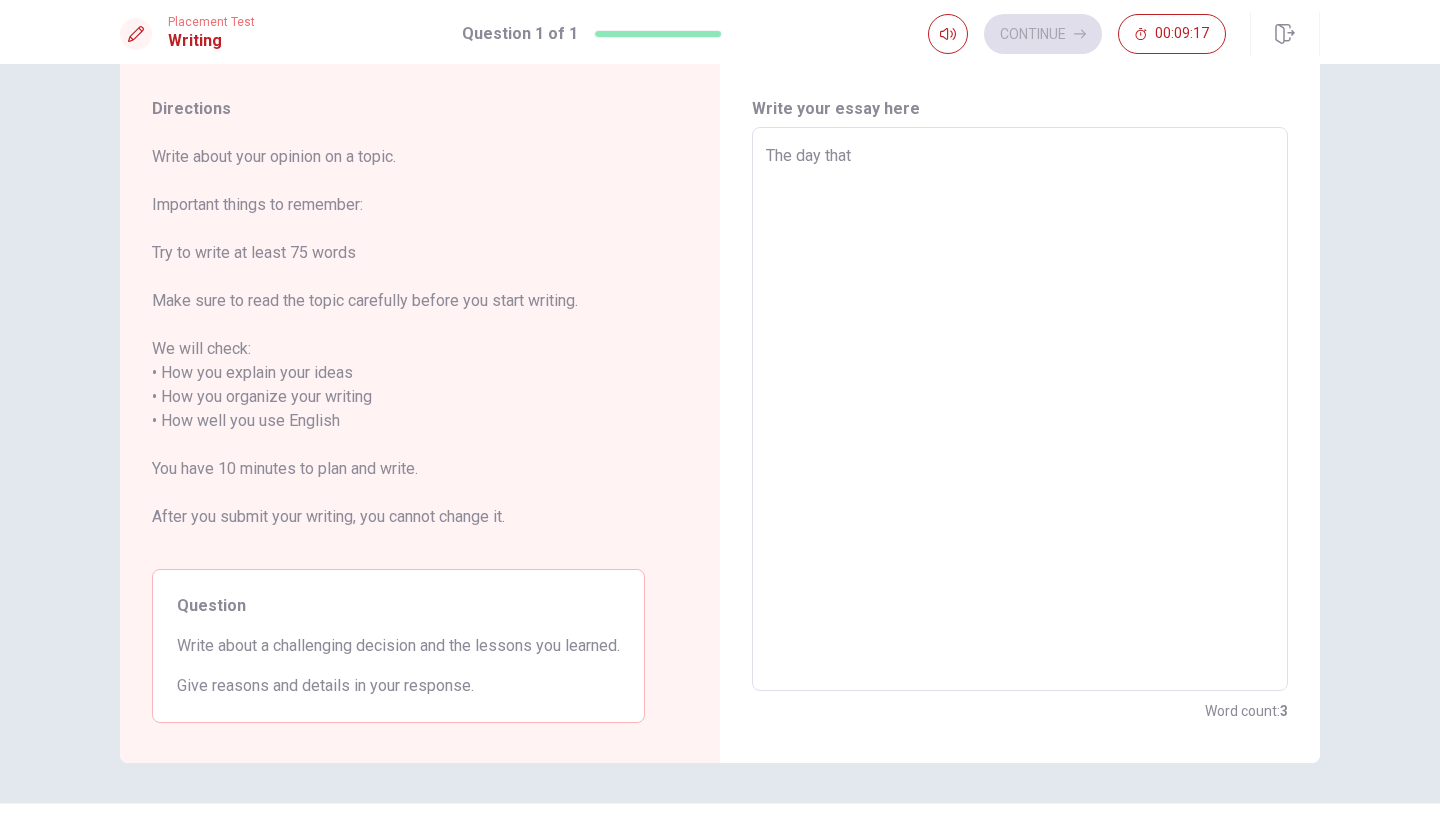 type on "x" 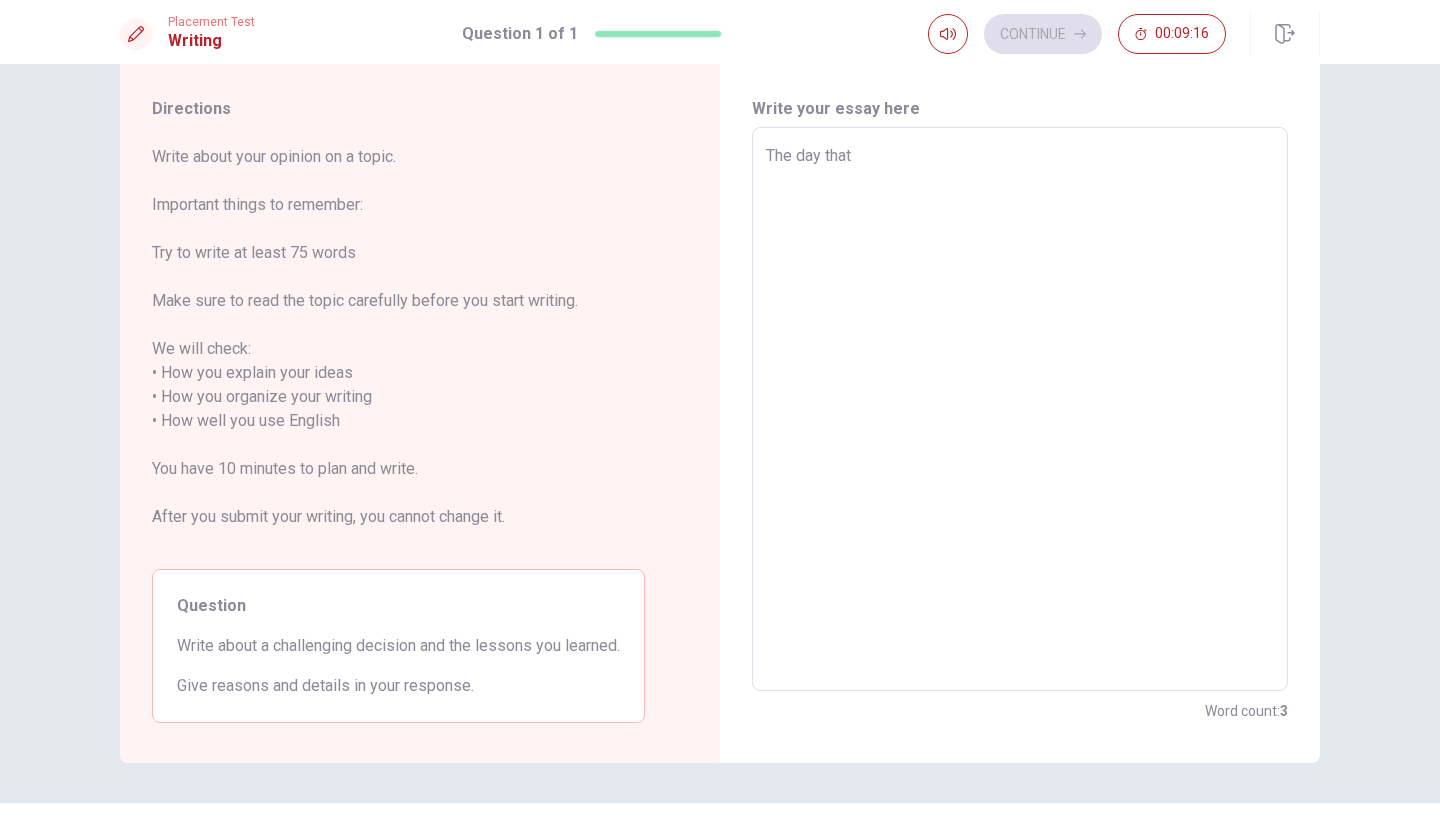 type on "x" 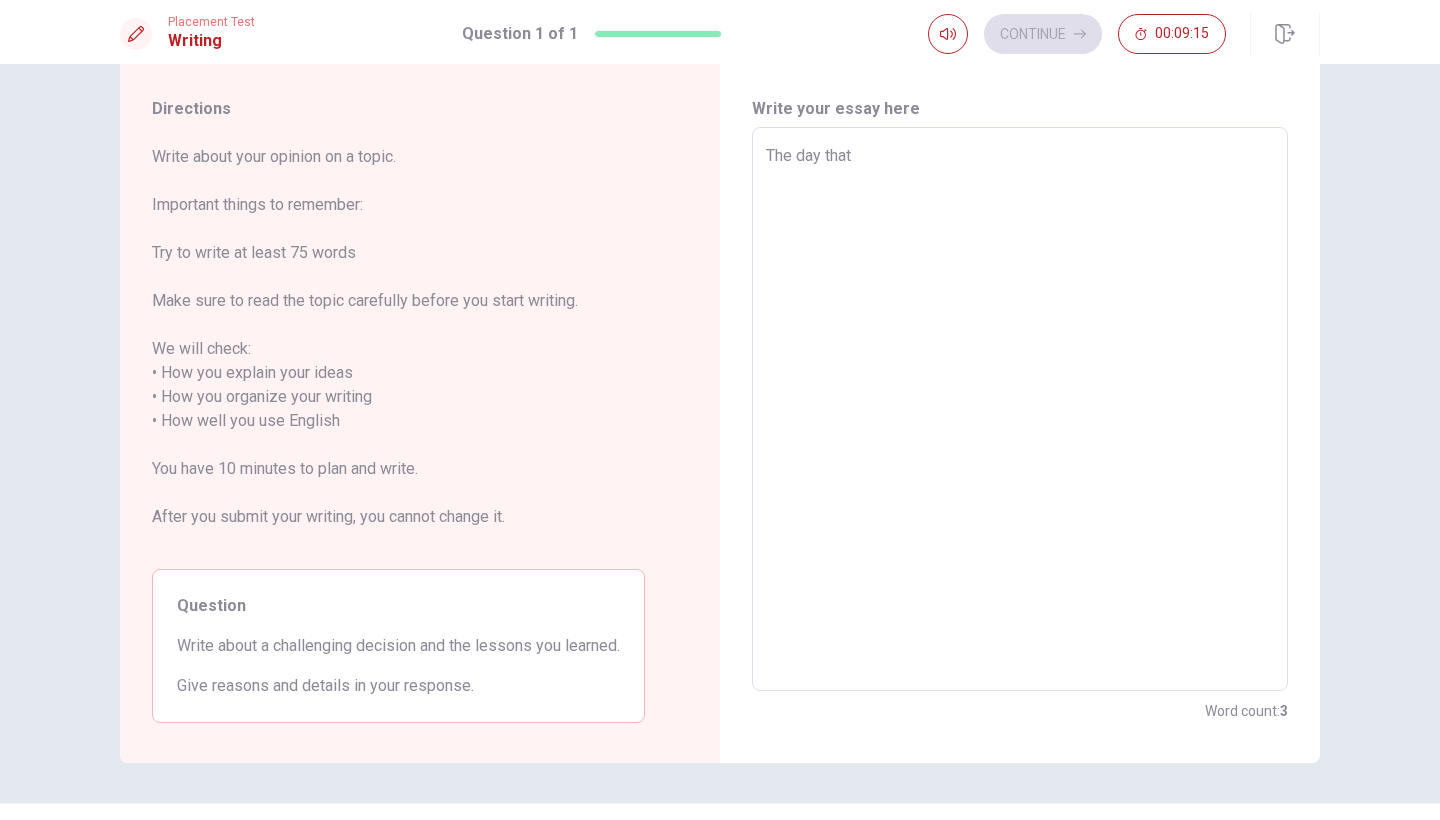 type on "The day that I" 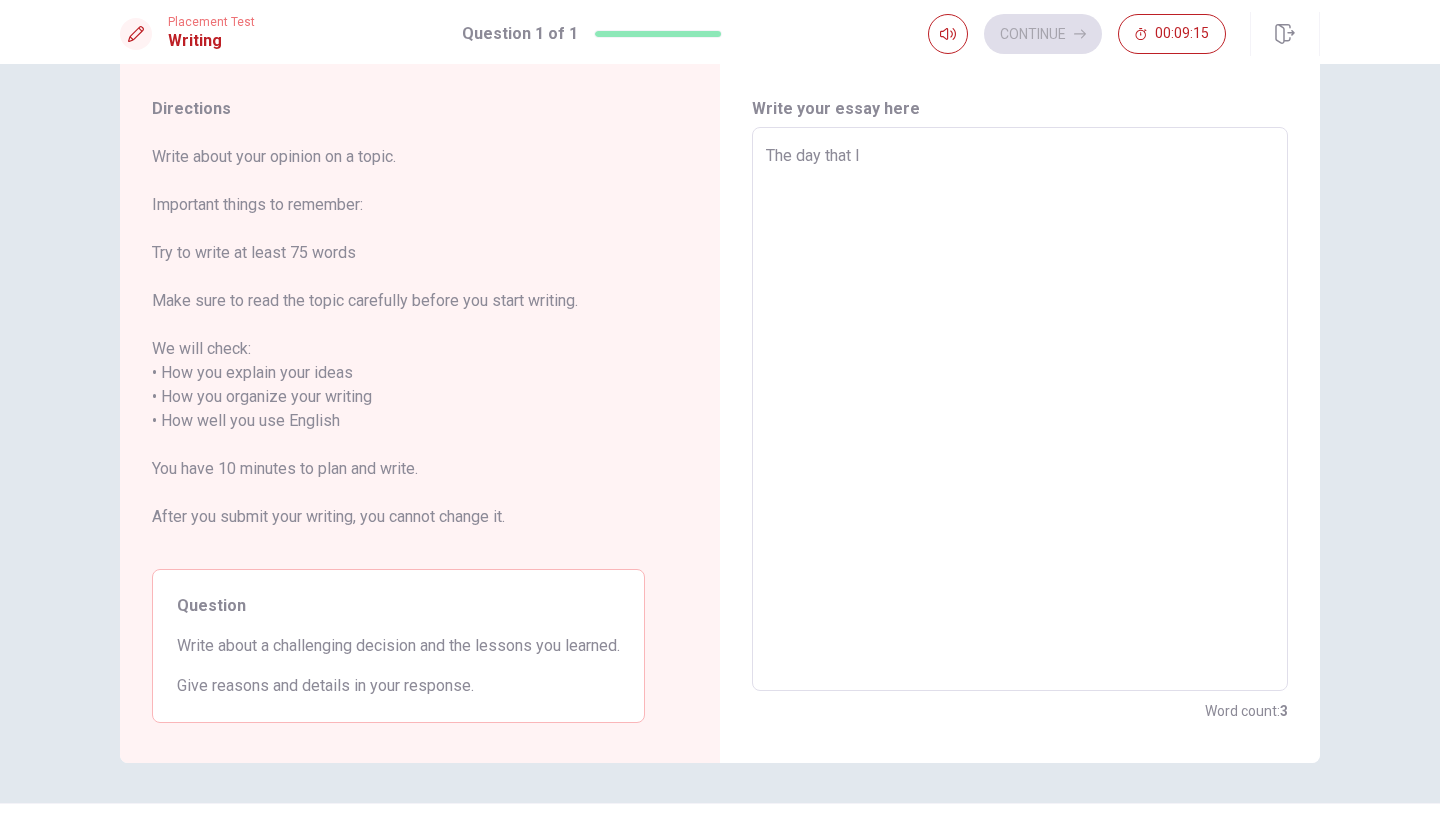 type on "x" 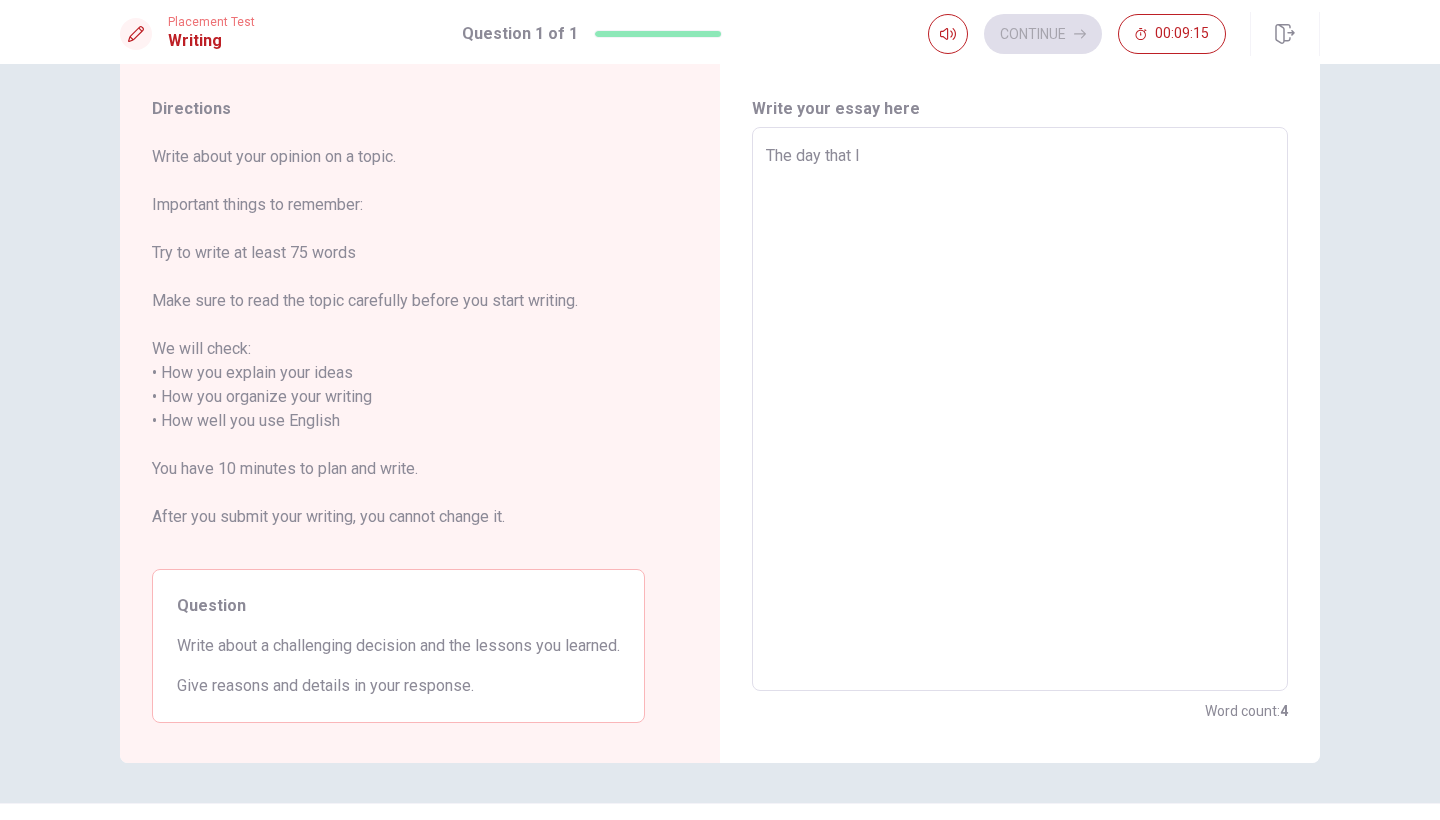 type on "The day that I" 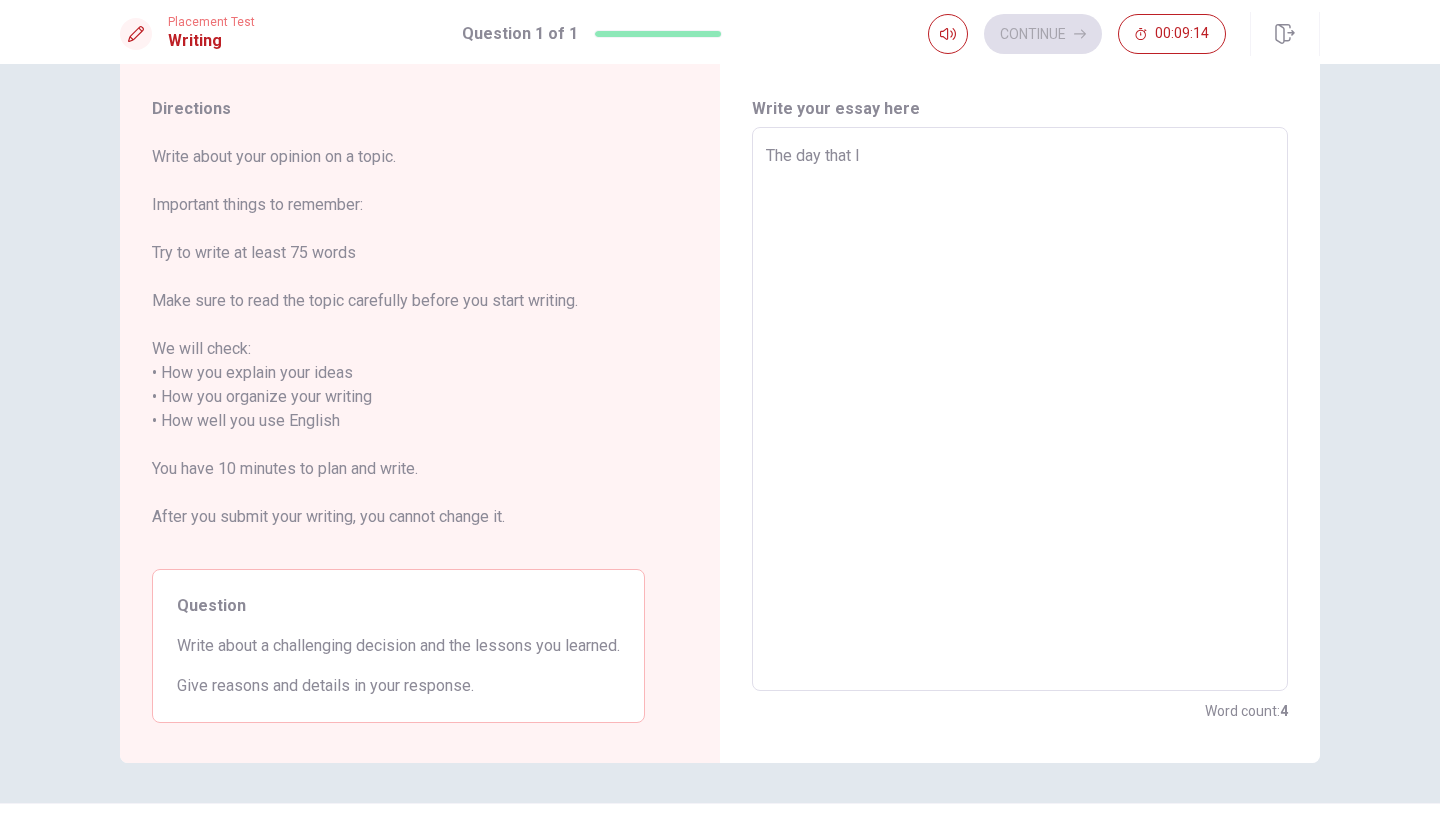 type on "The day that I d" 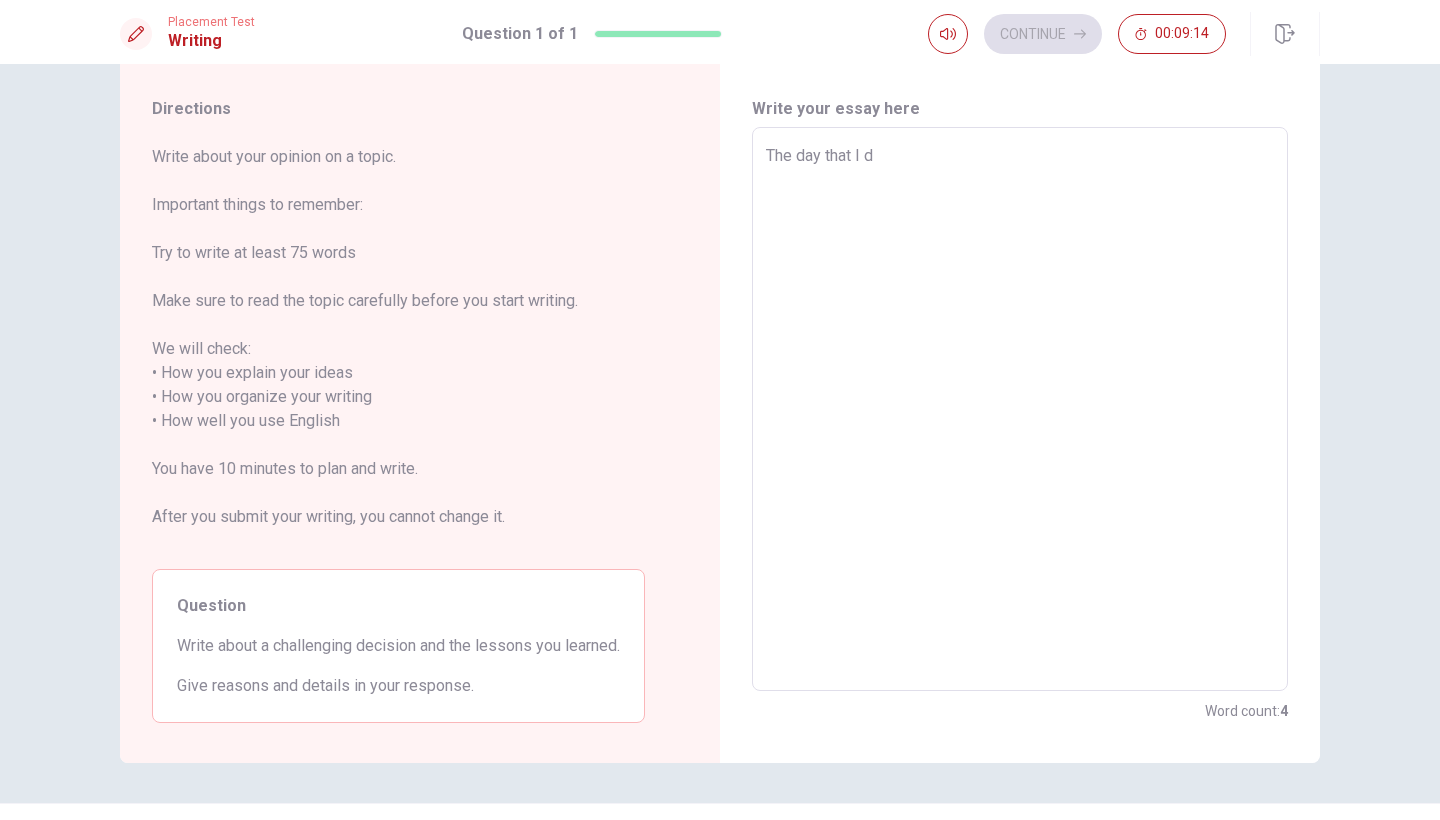 type on "x" 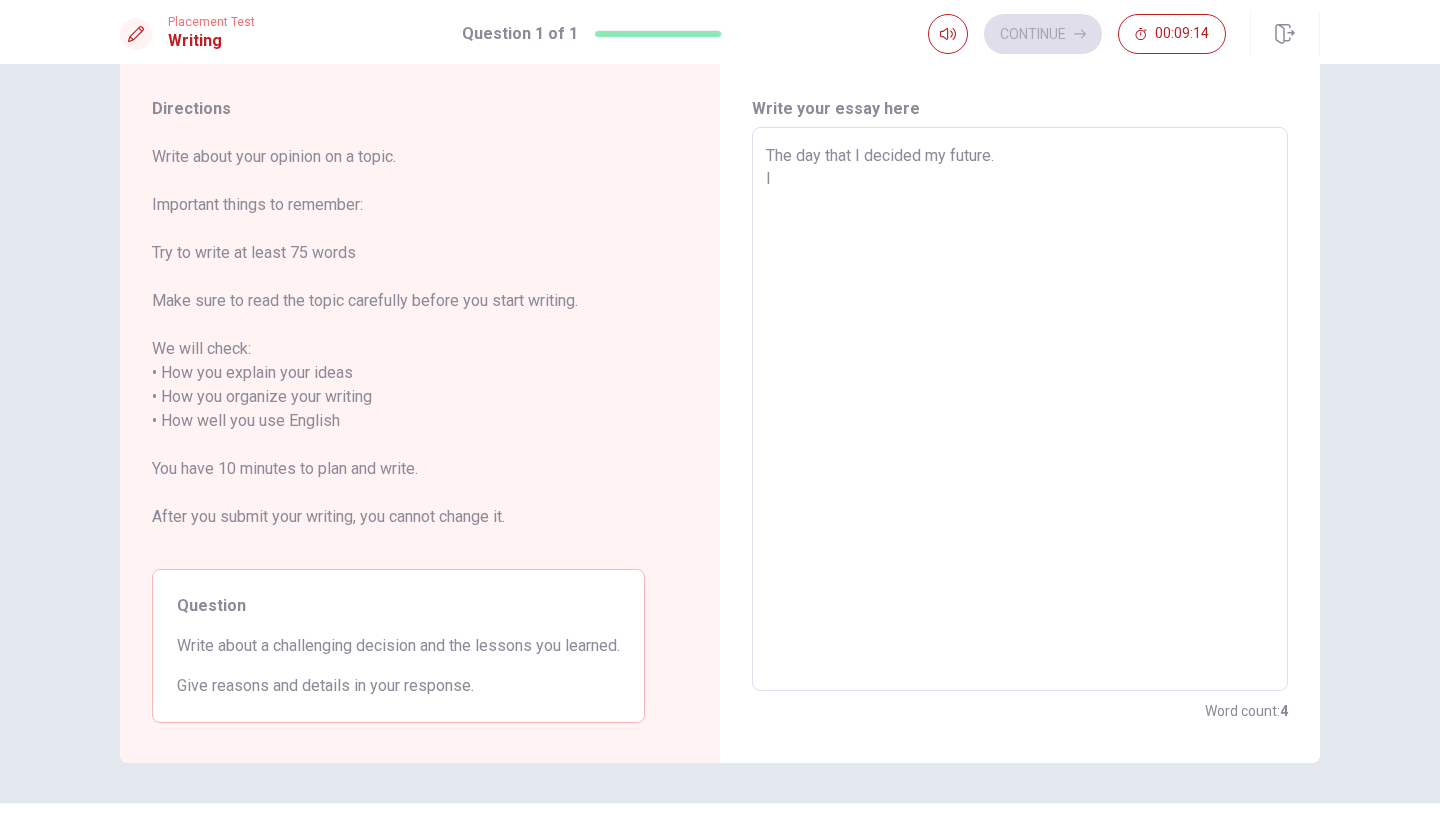 type on "x" 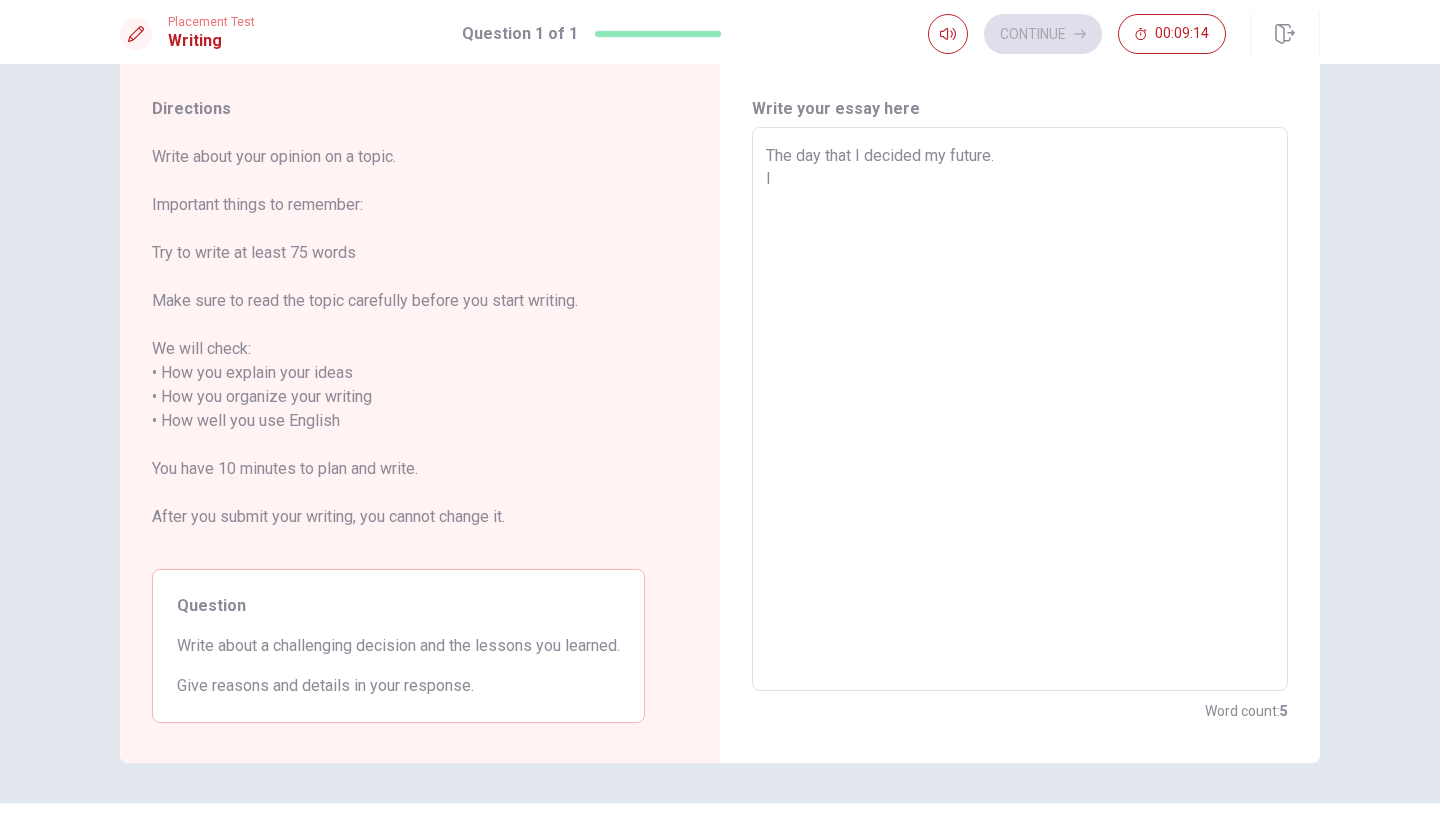 type on "The day that I dec" 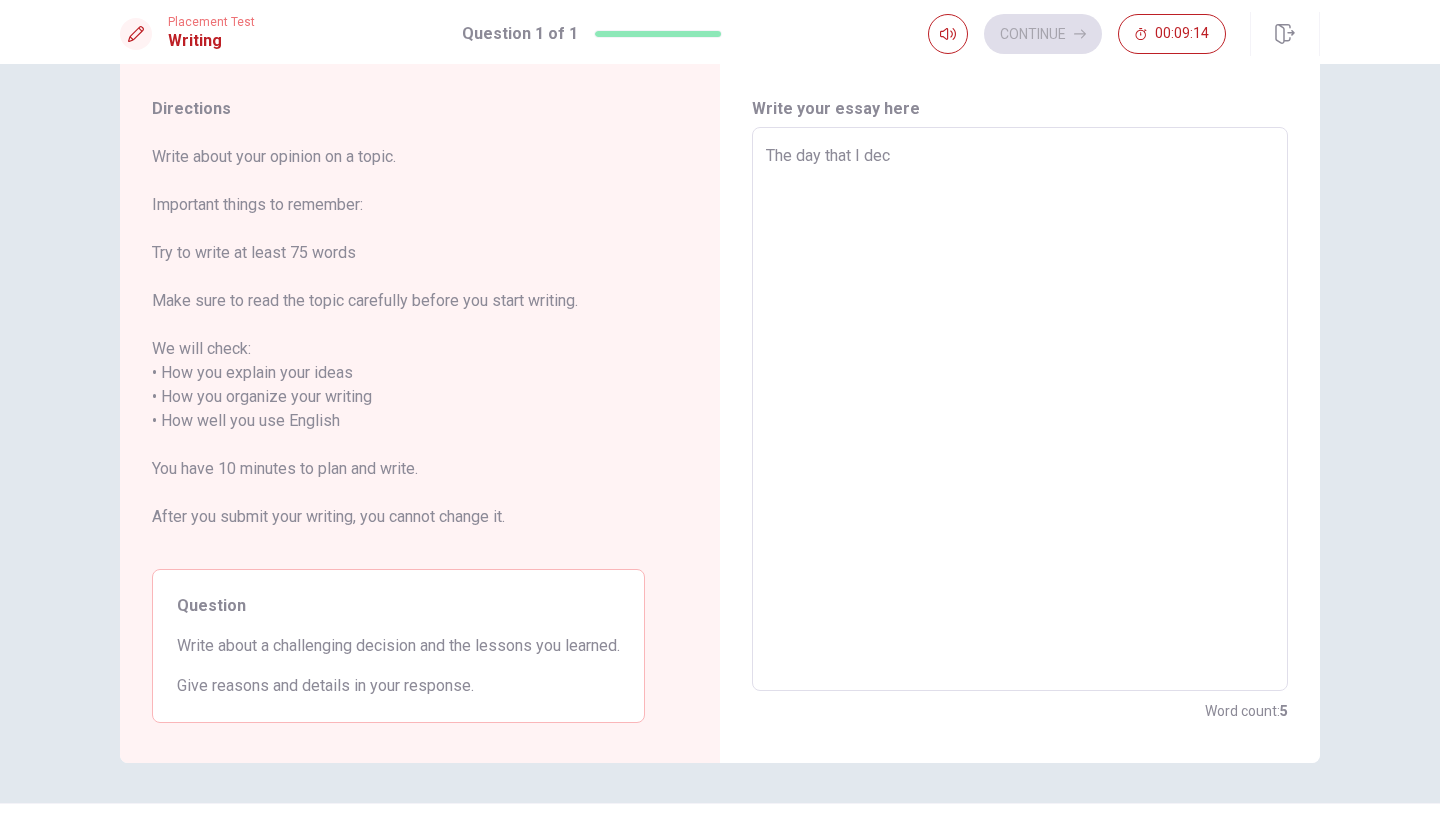 type on "x" 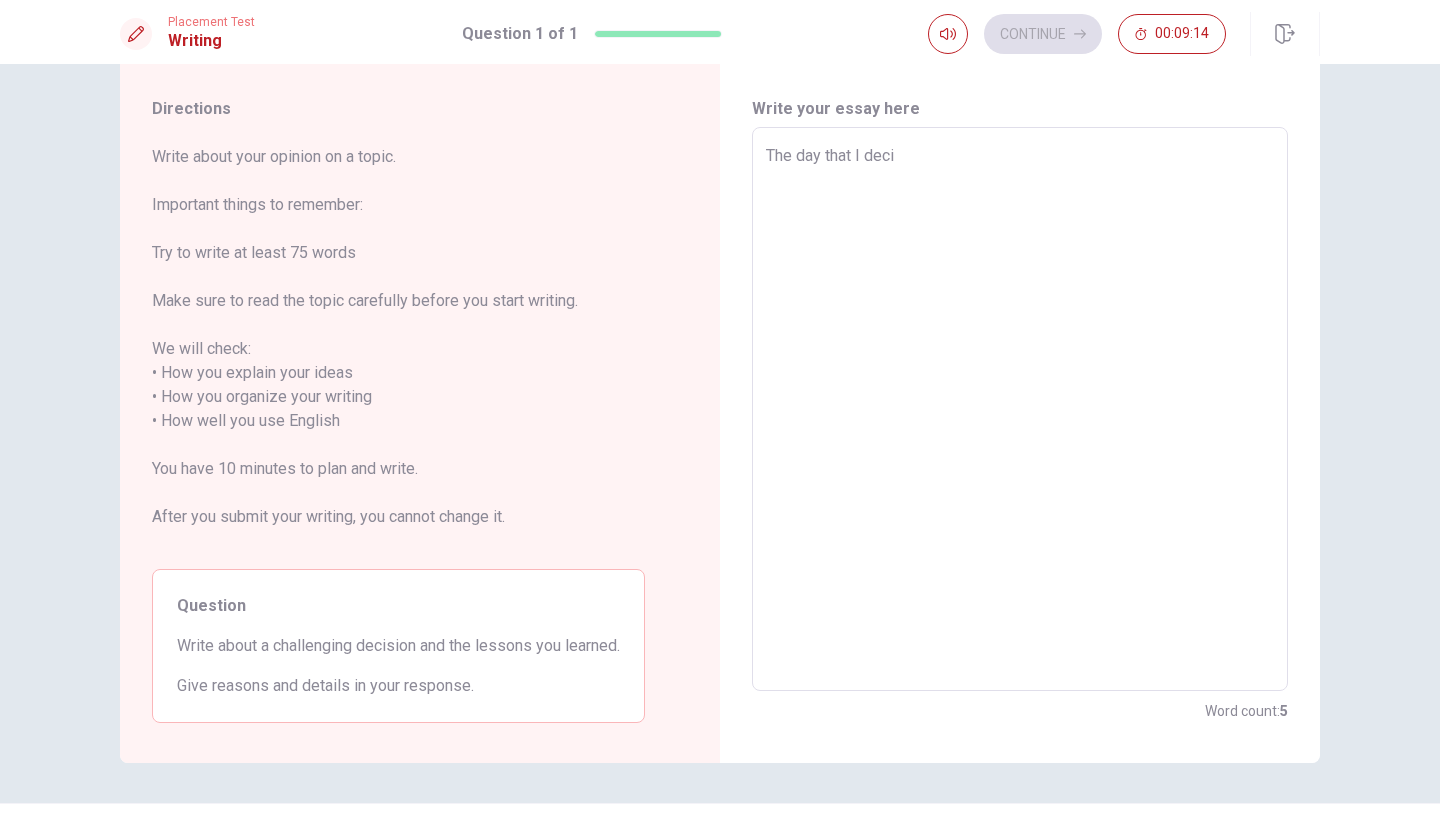 type on "x" 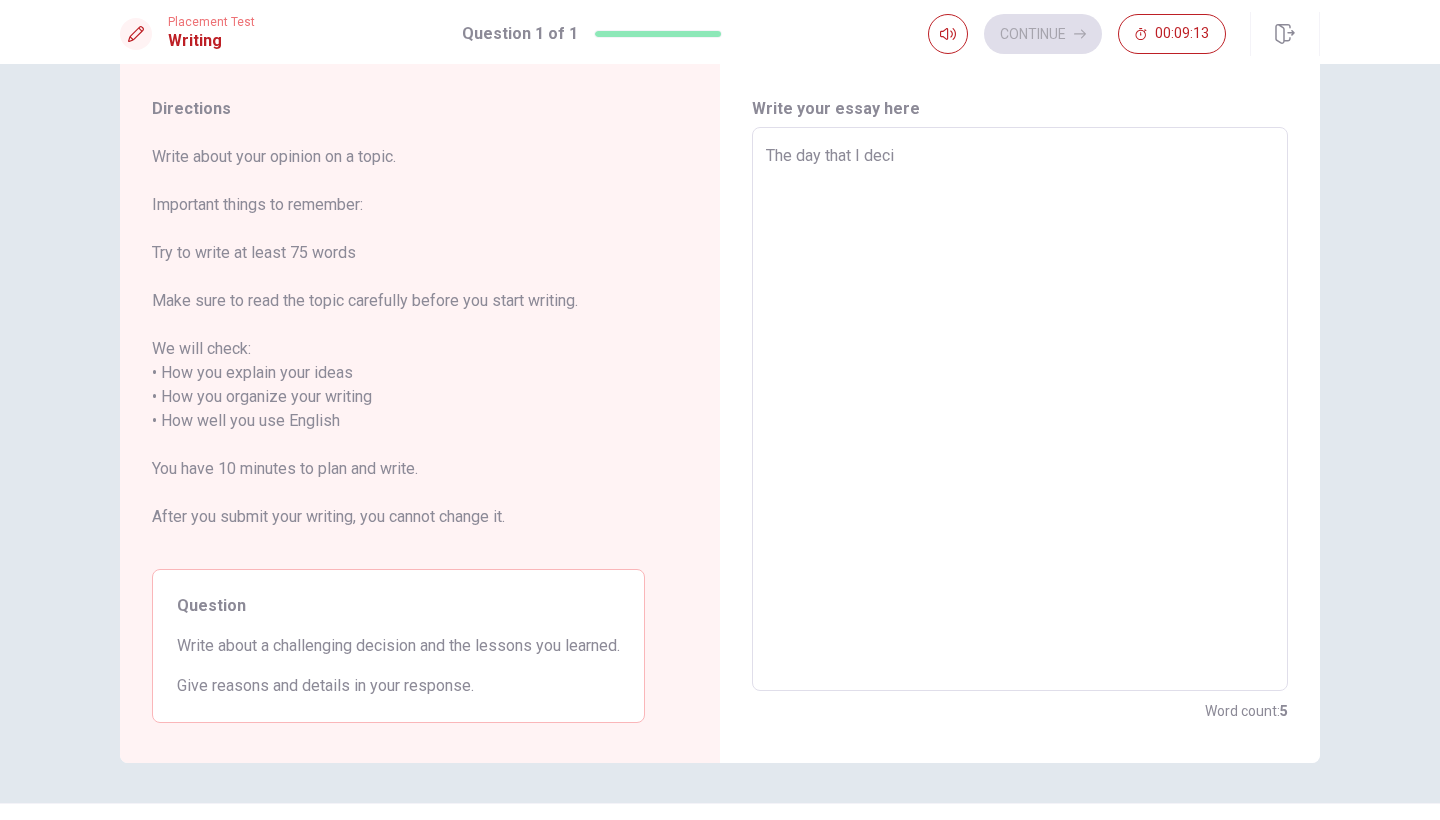 type on "The day that I decid" 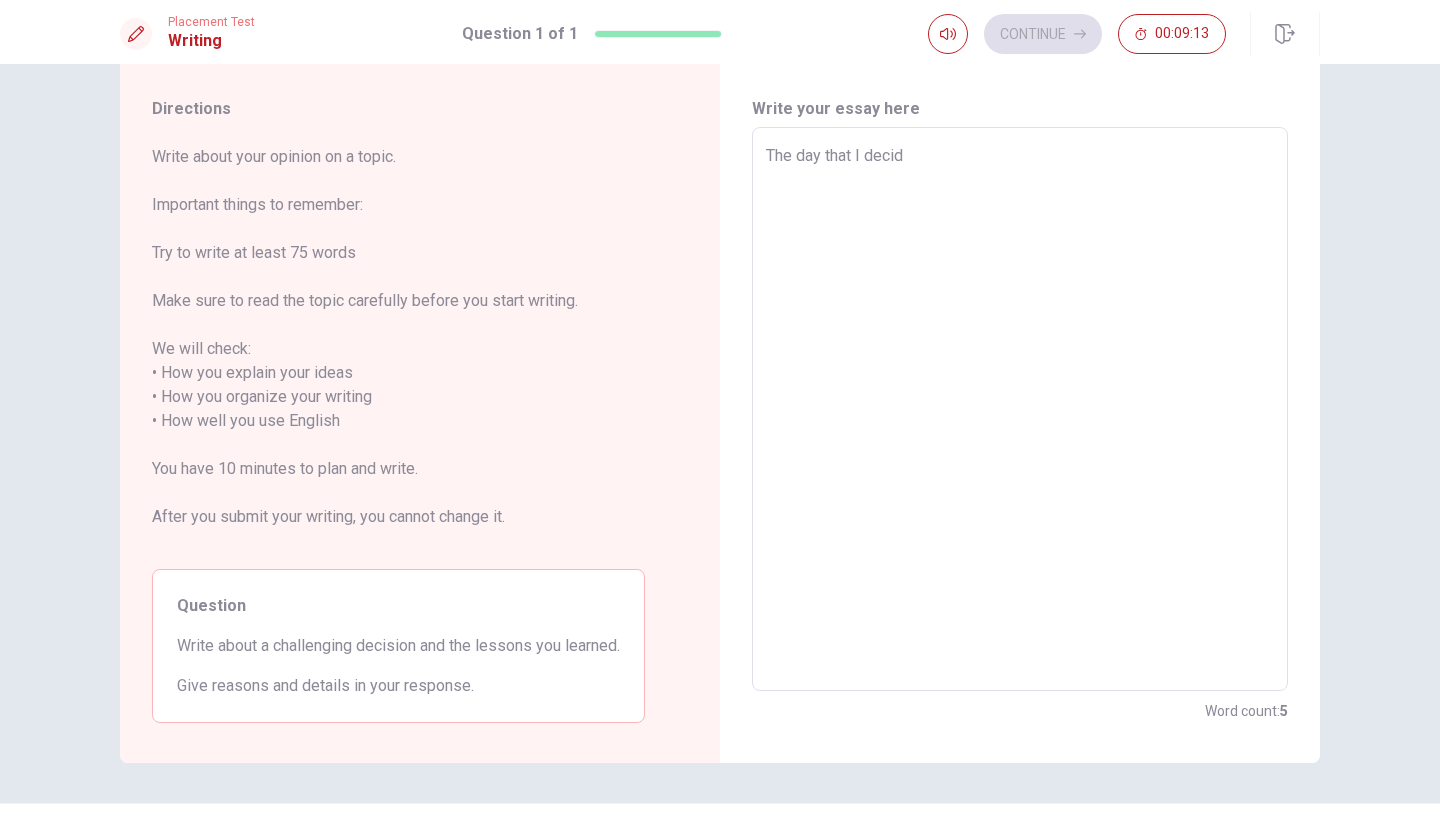 type on "x" 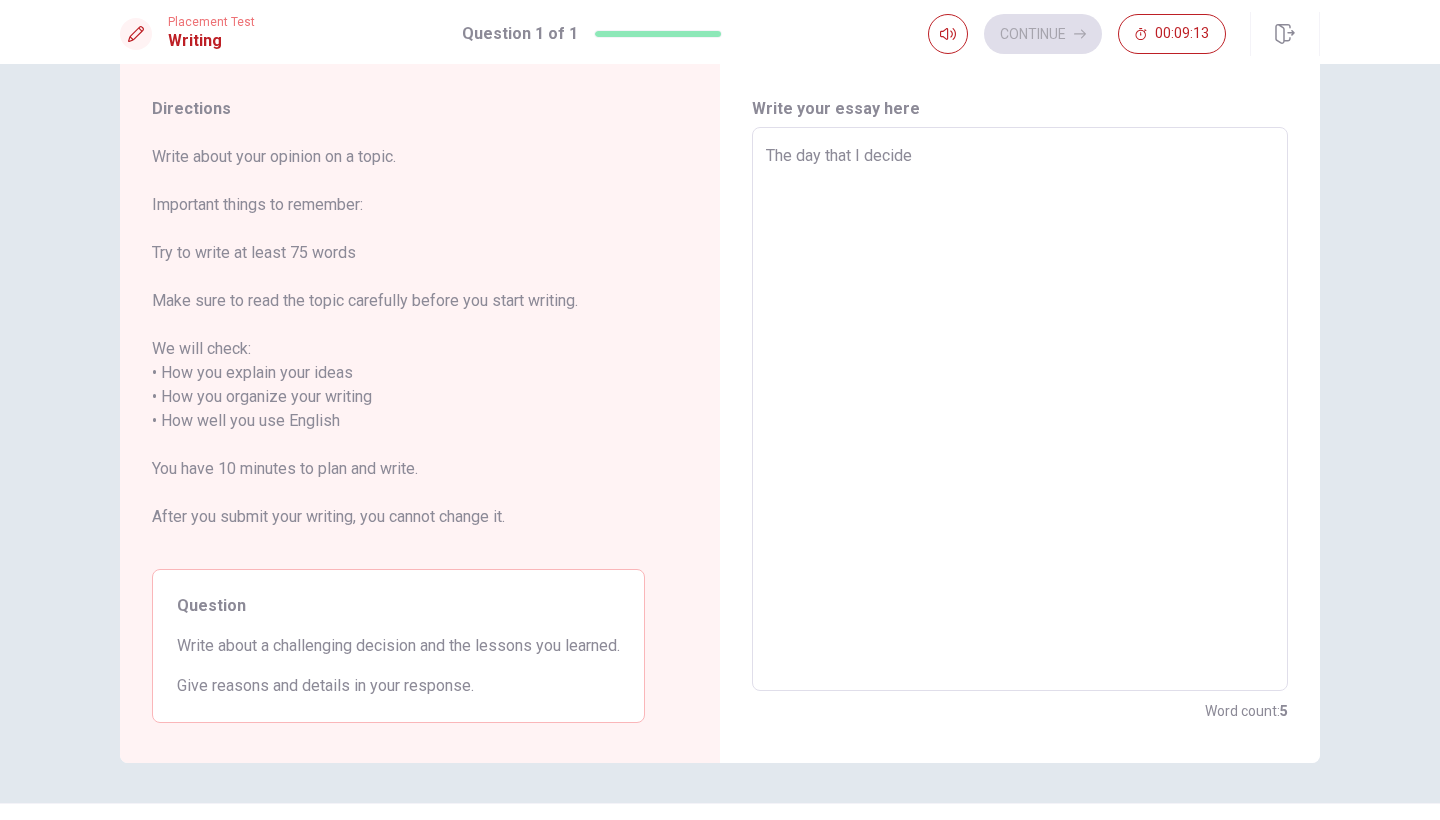 type on "x" 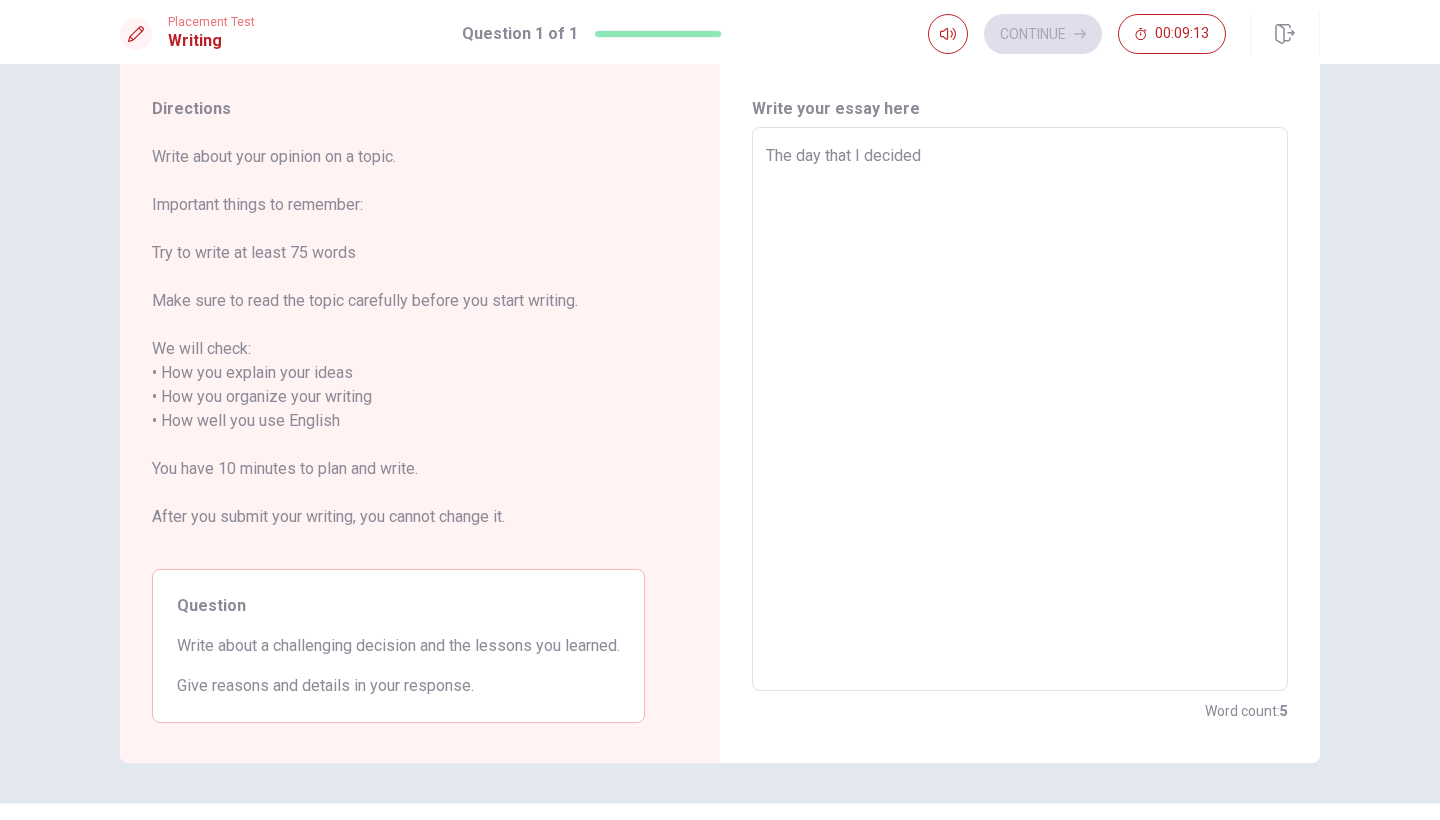type on "x" 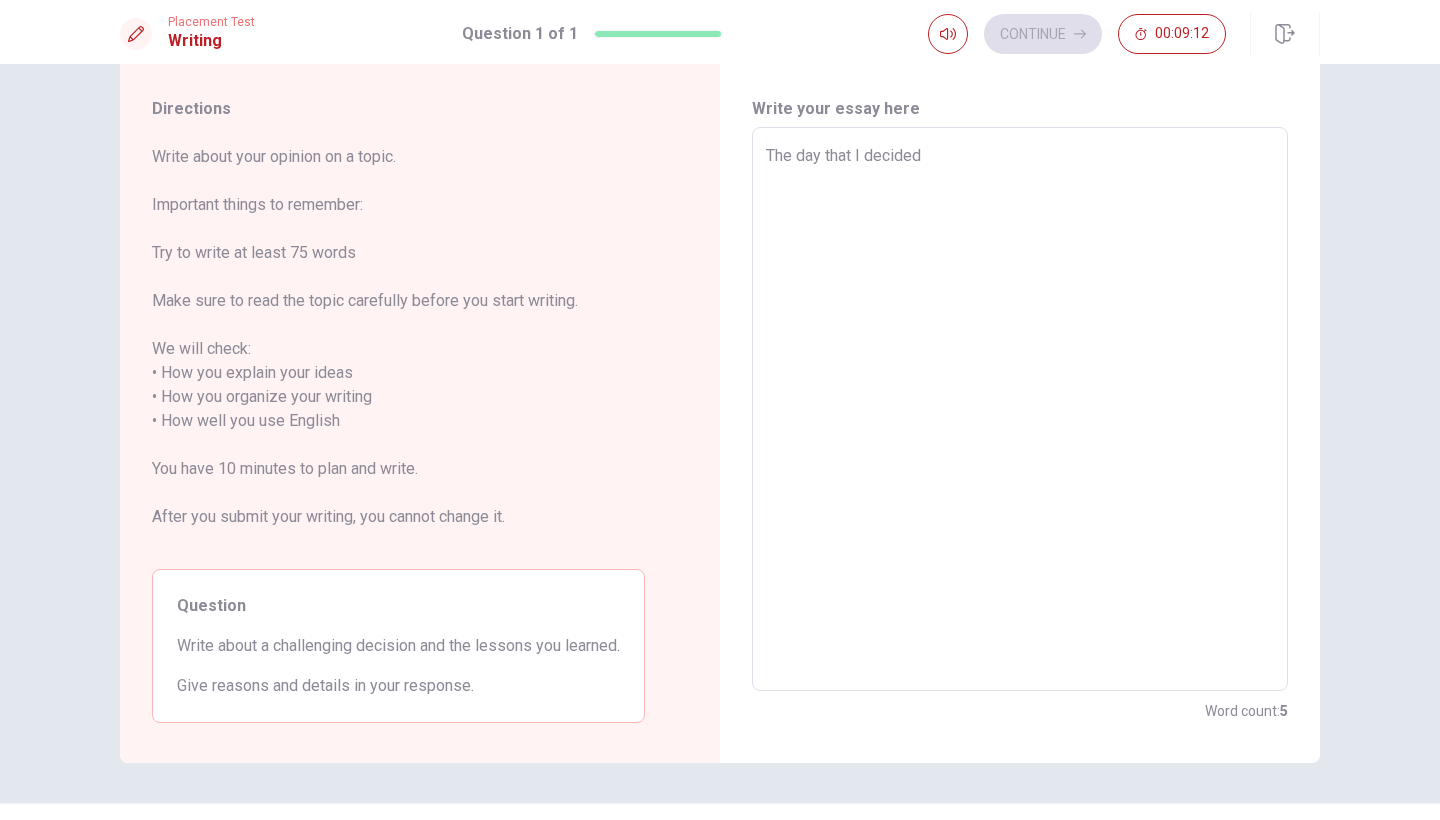 type on "The day that I decided" 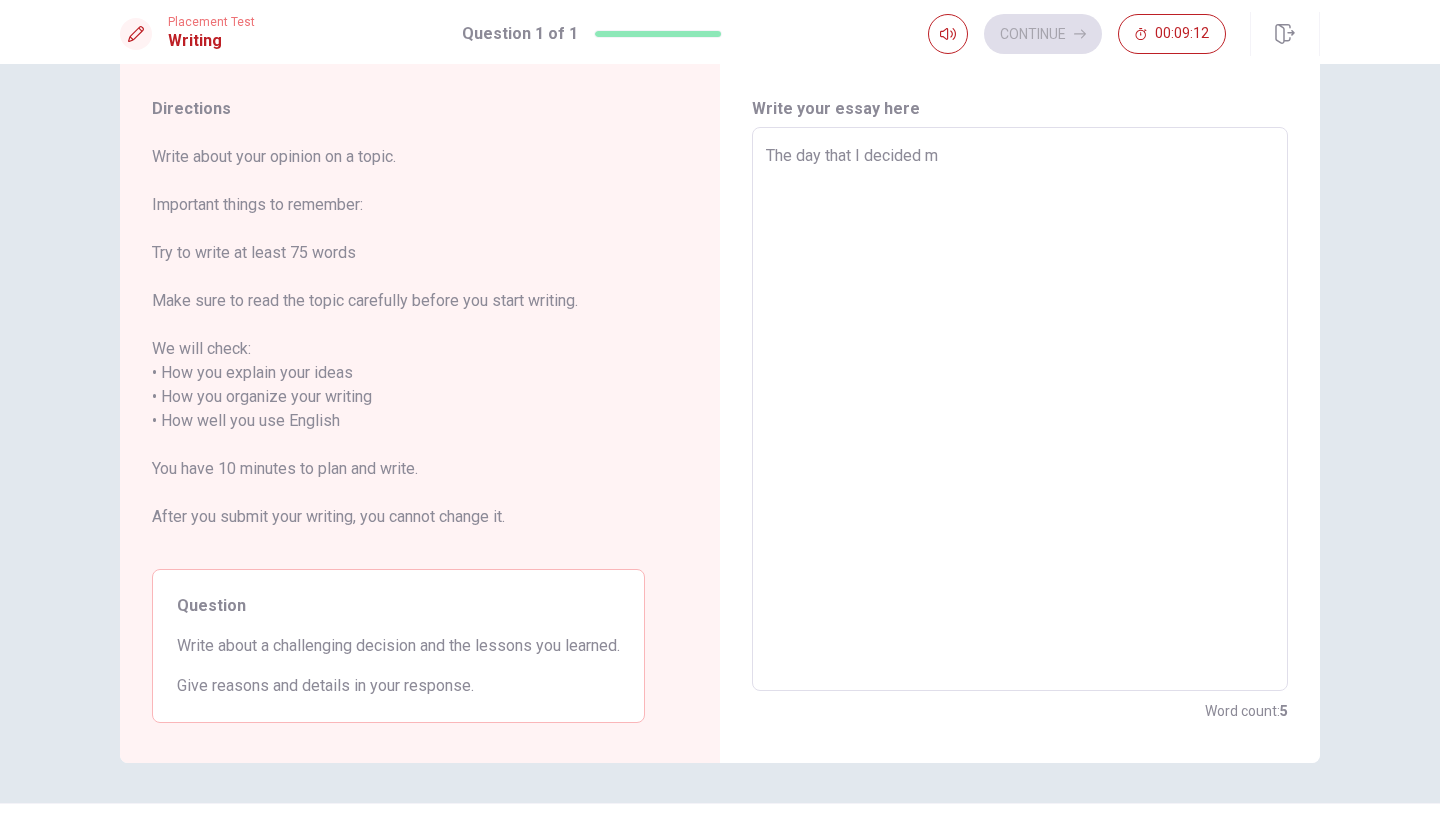 type on "x" 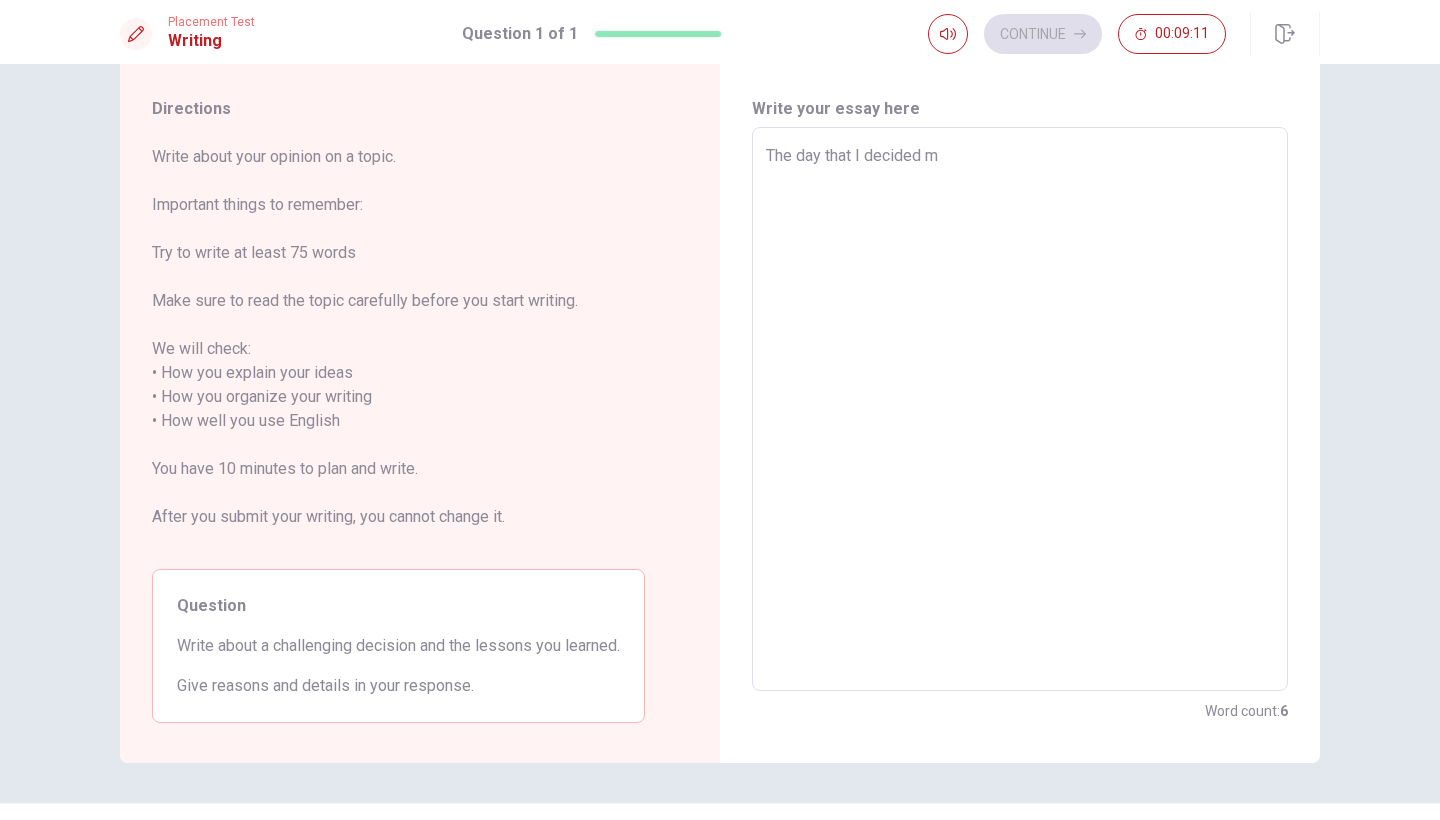 type on "The day that I decided my" 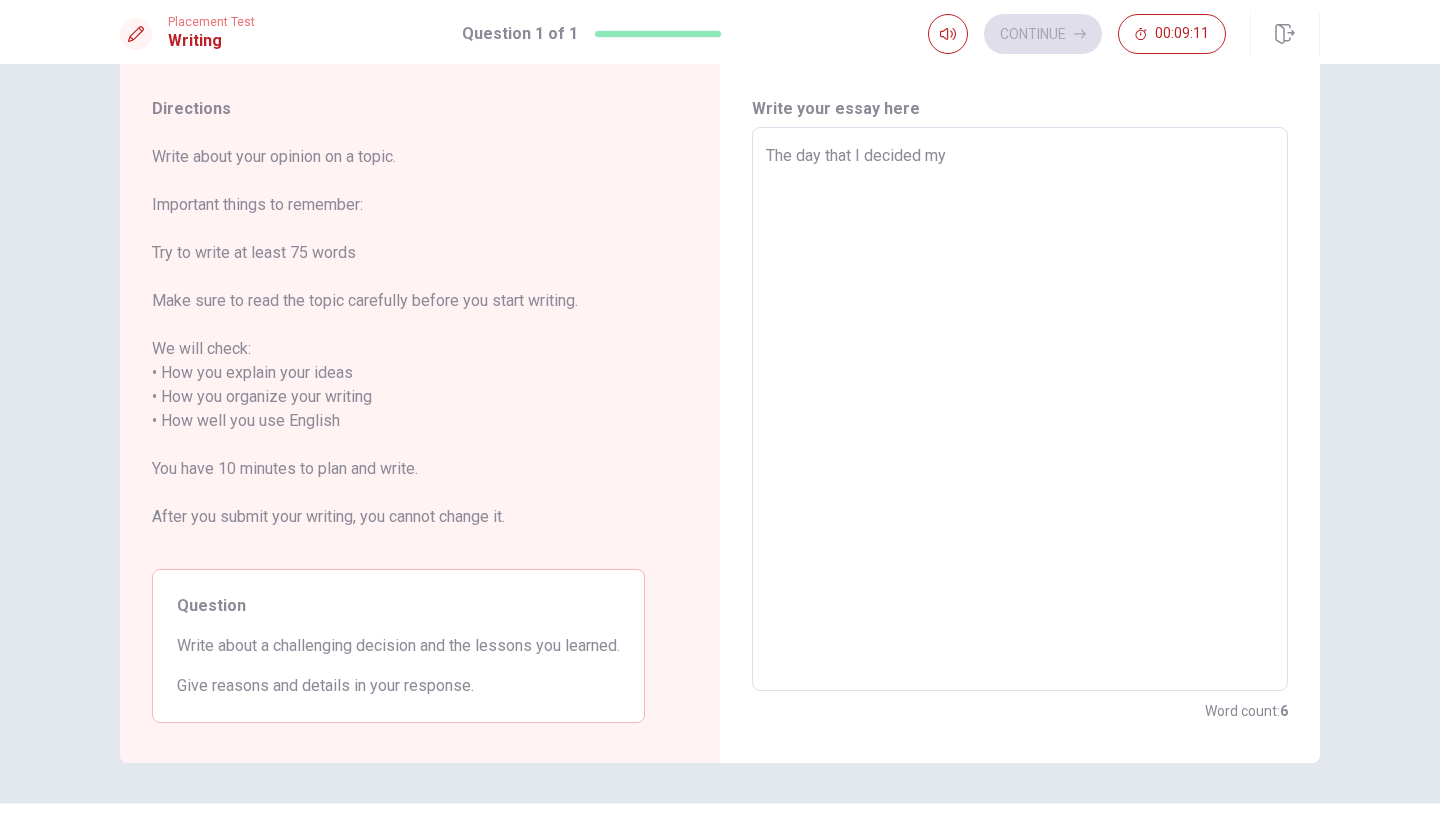 type on "x" 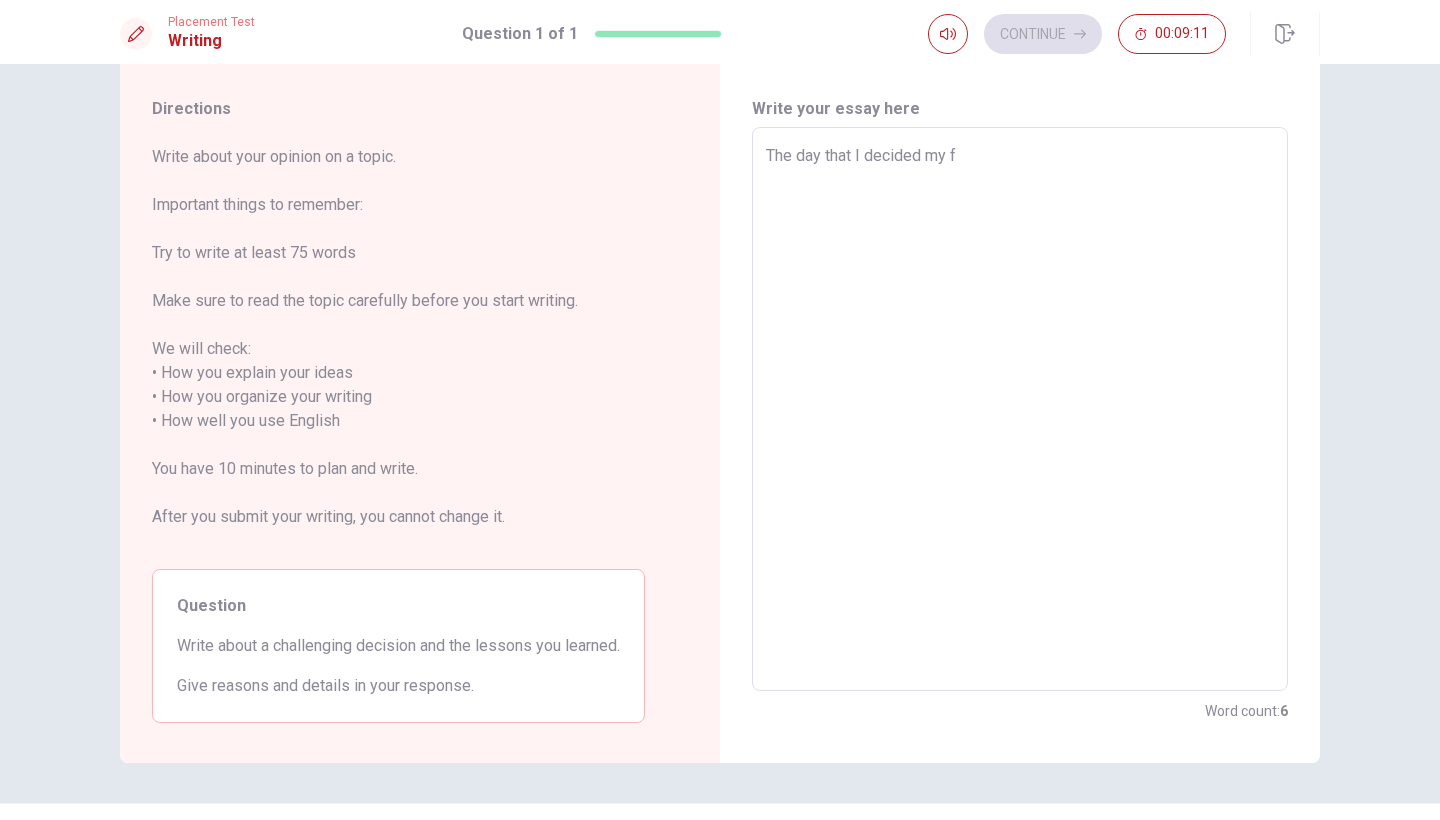 type on "x" 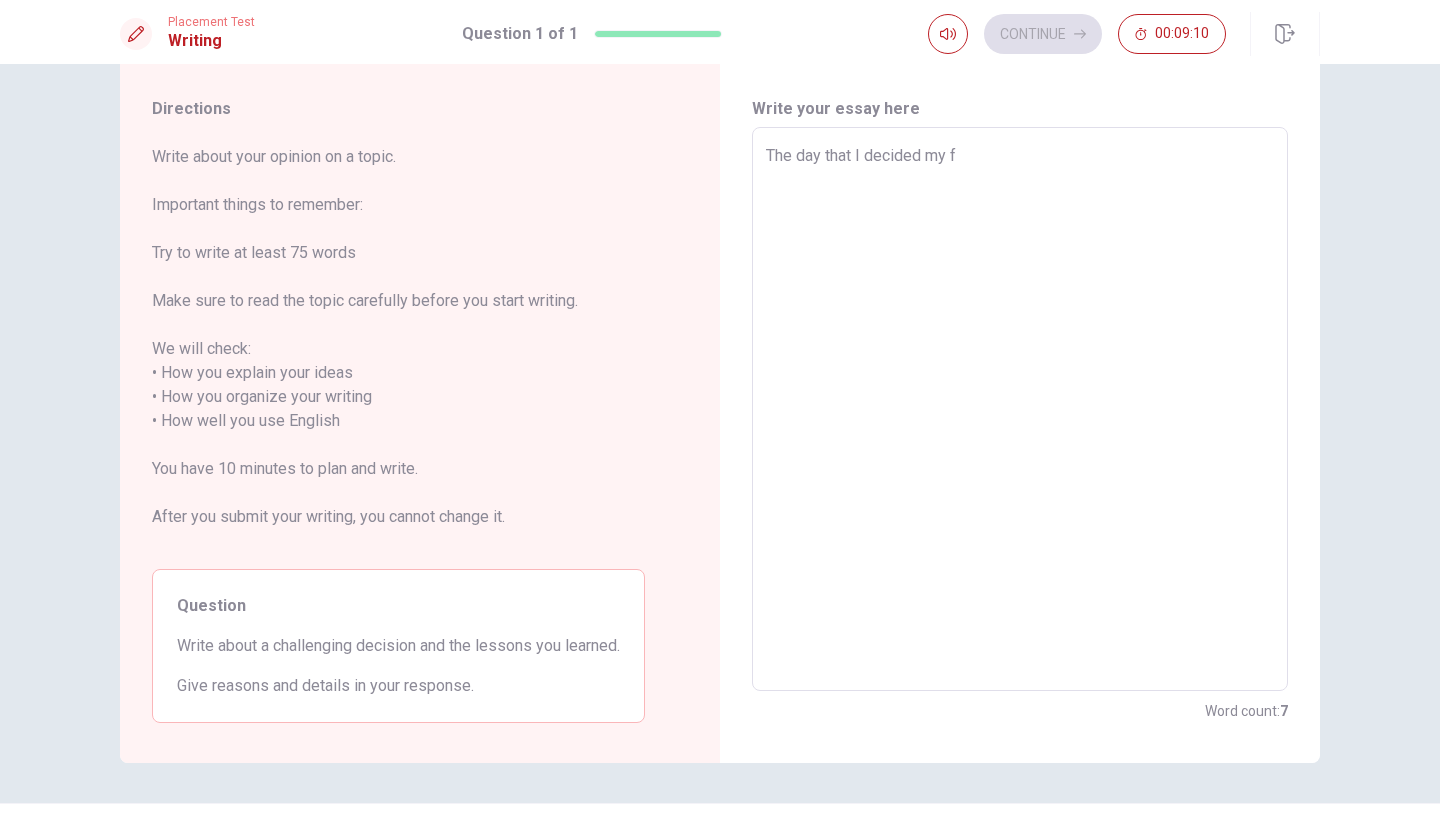 type on "The day that I decided my fu" 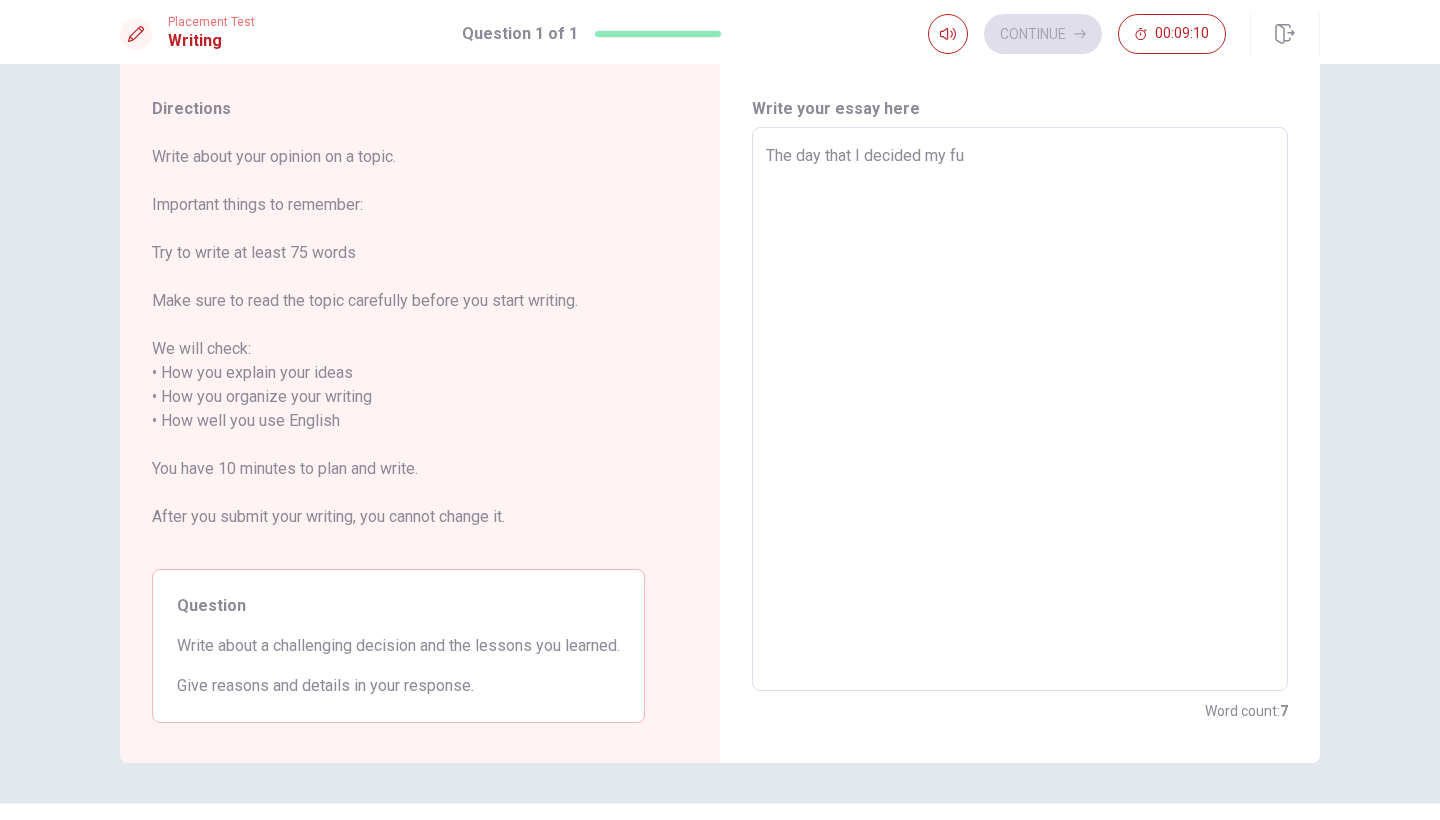 type on "x" 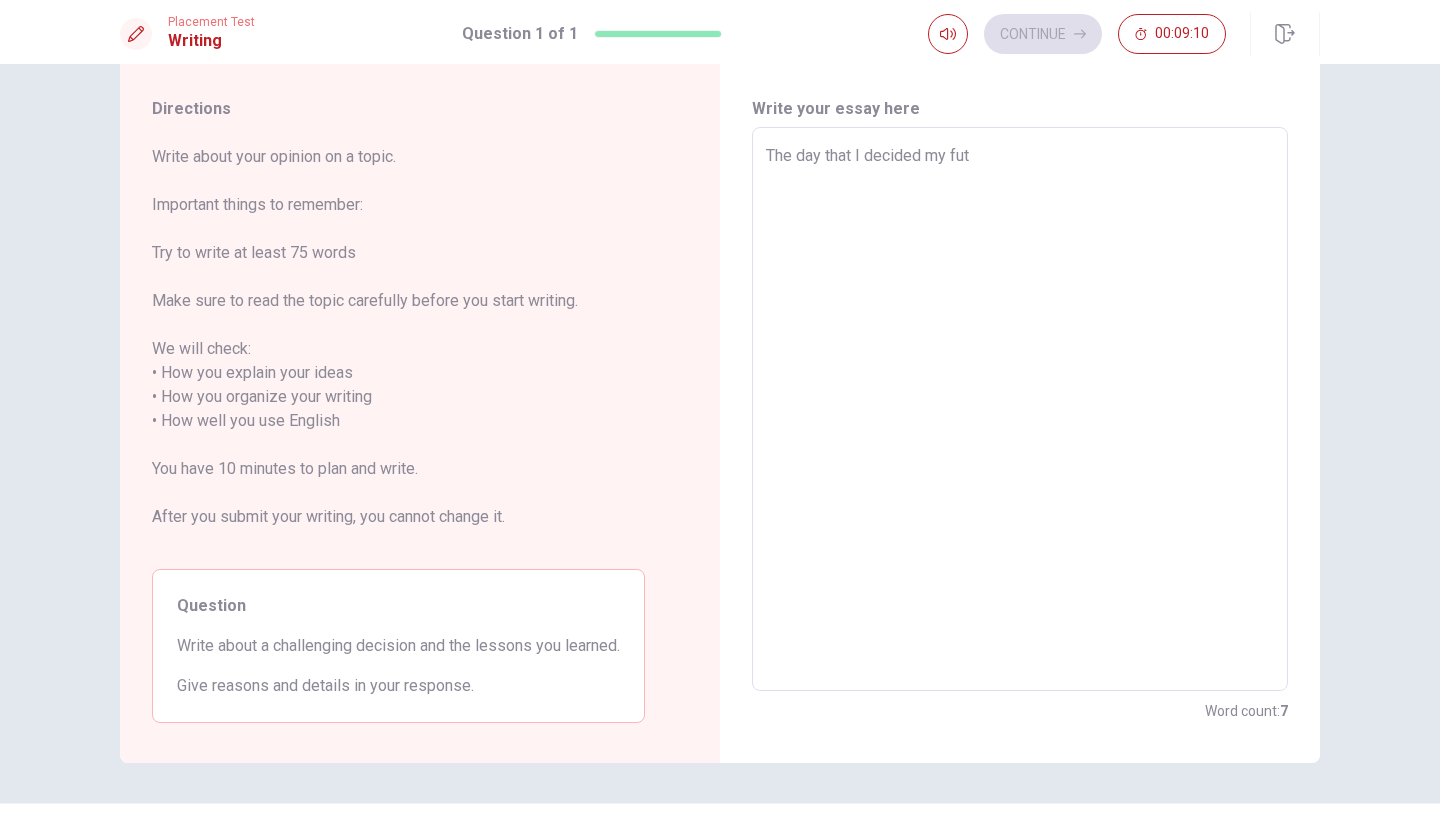 type on "x" 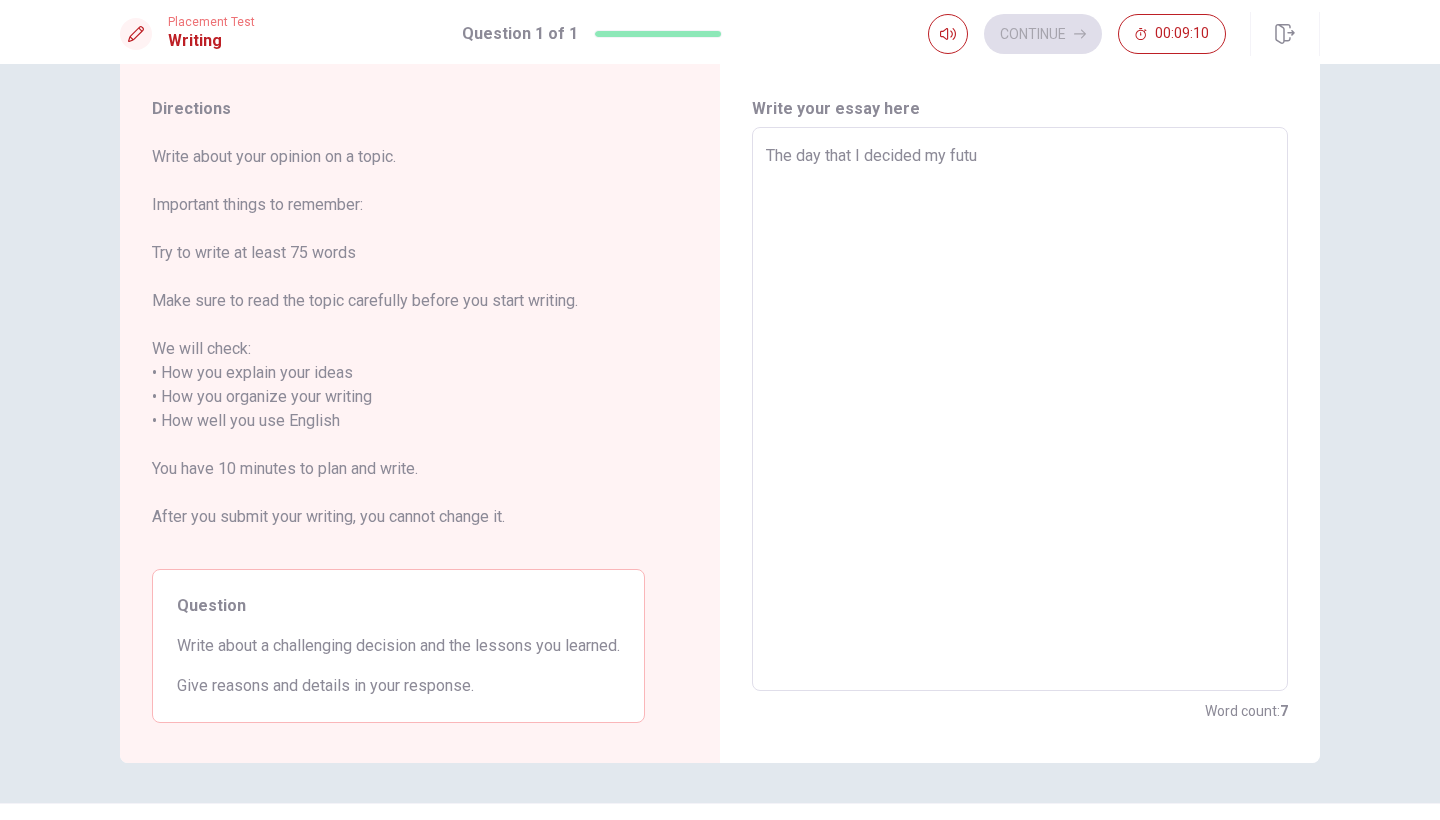 type on "x" 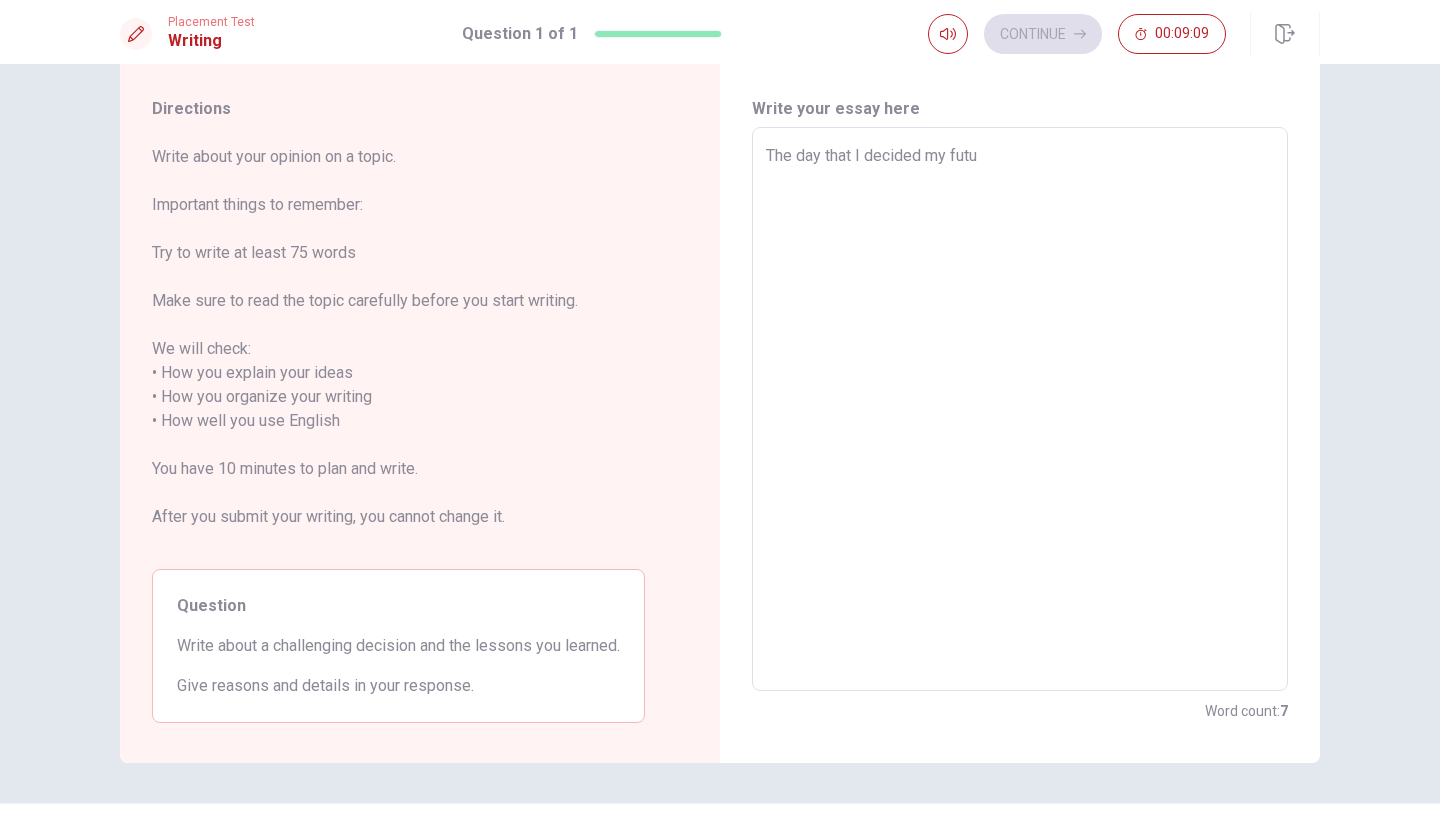 type on "The day that I decided my futur" 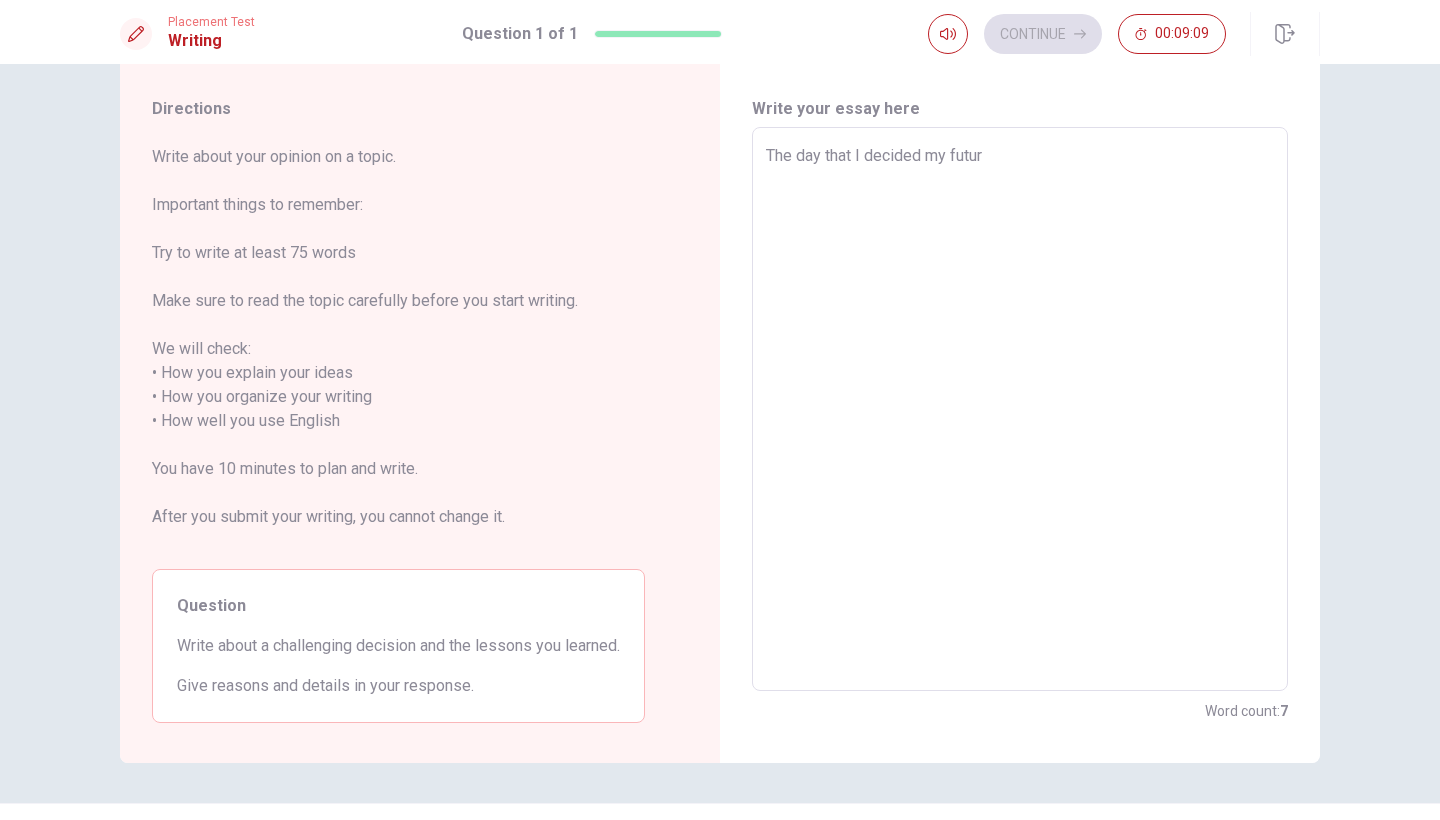 type on "x" 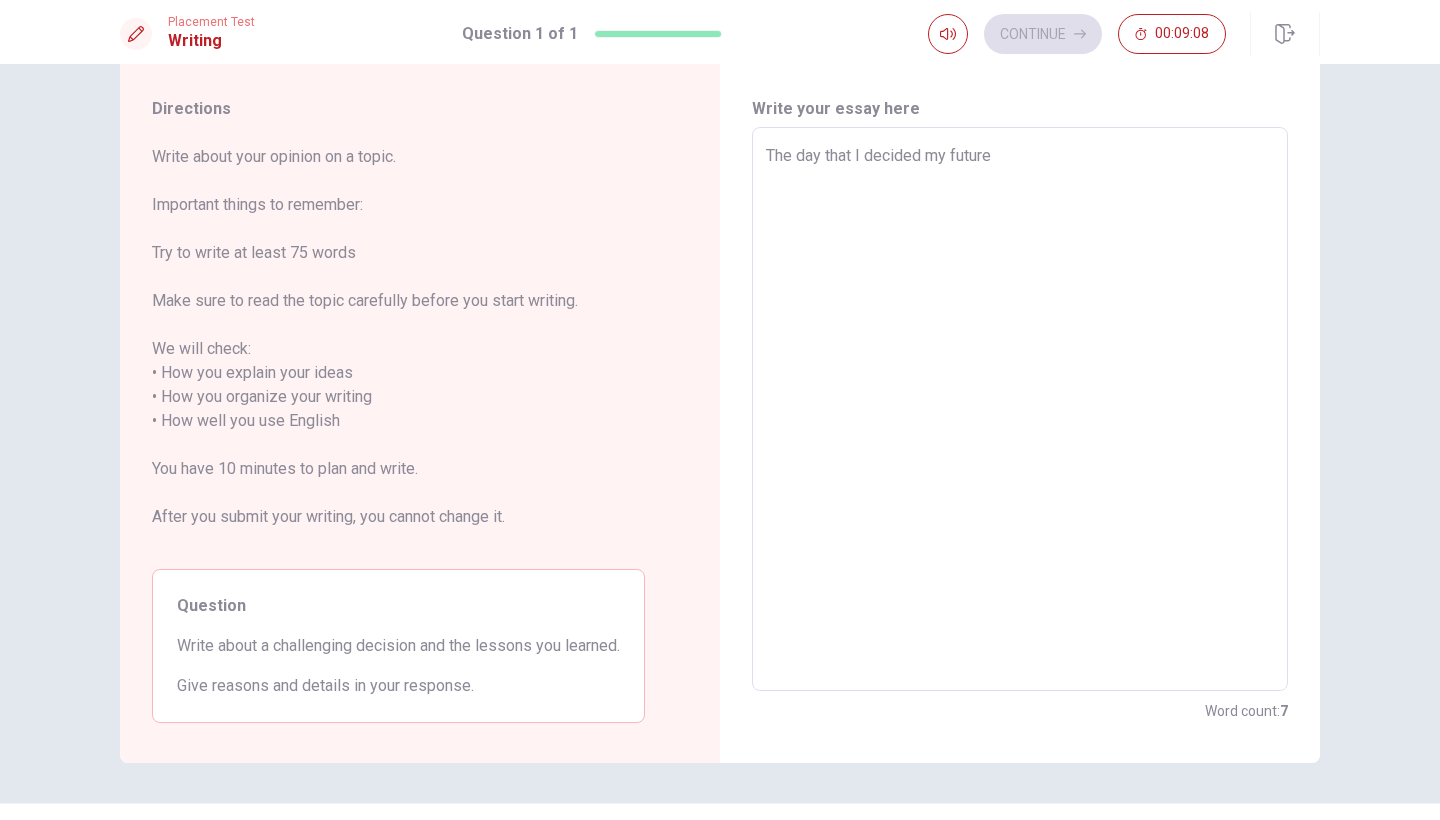 type on "x" 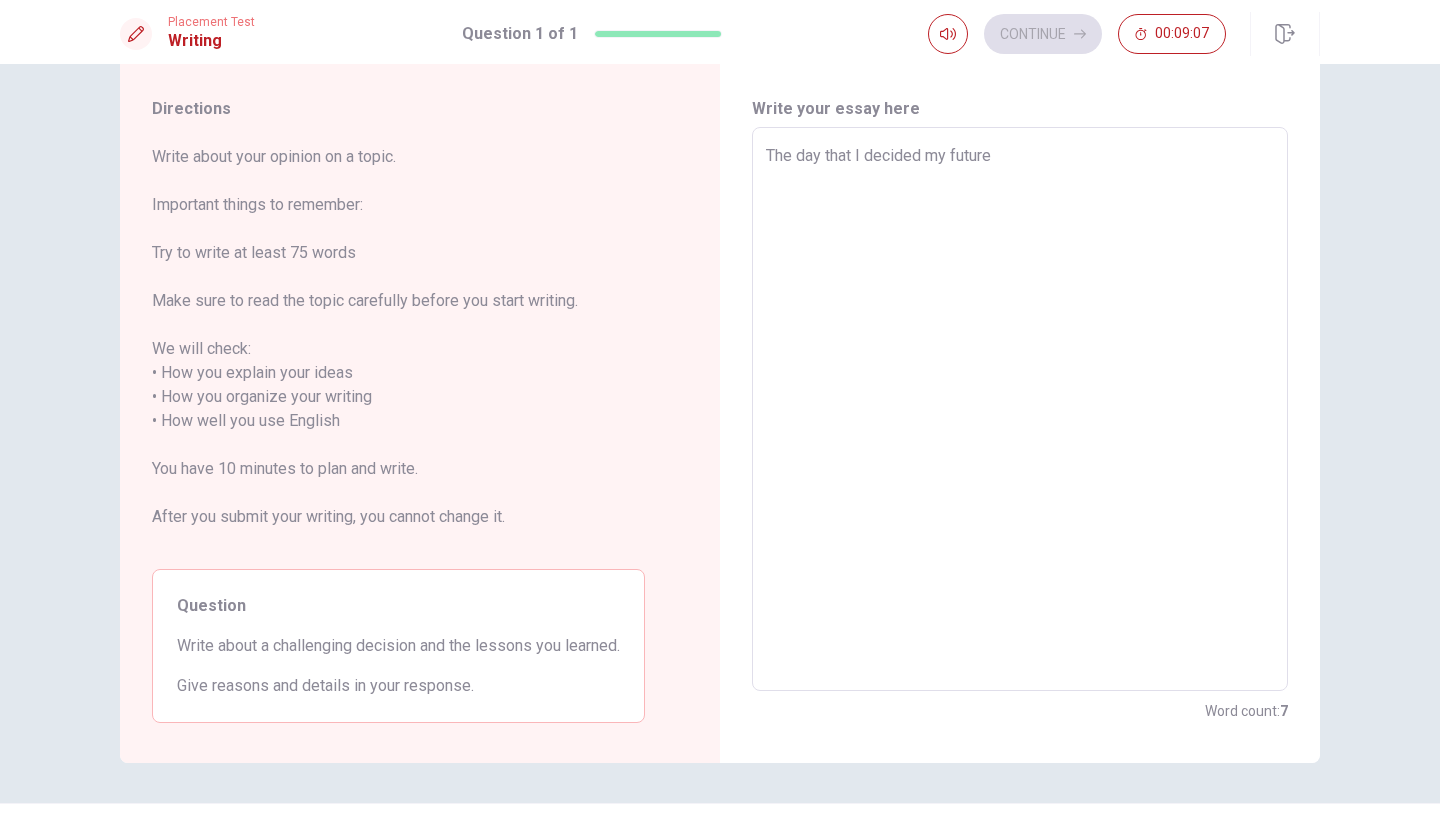 type on "The day that I decided my future." 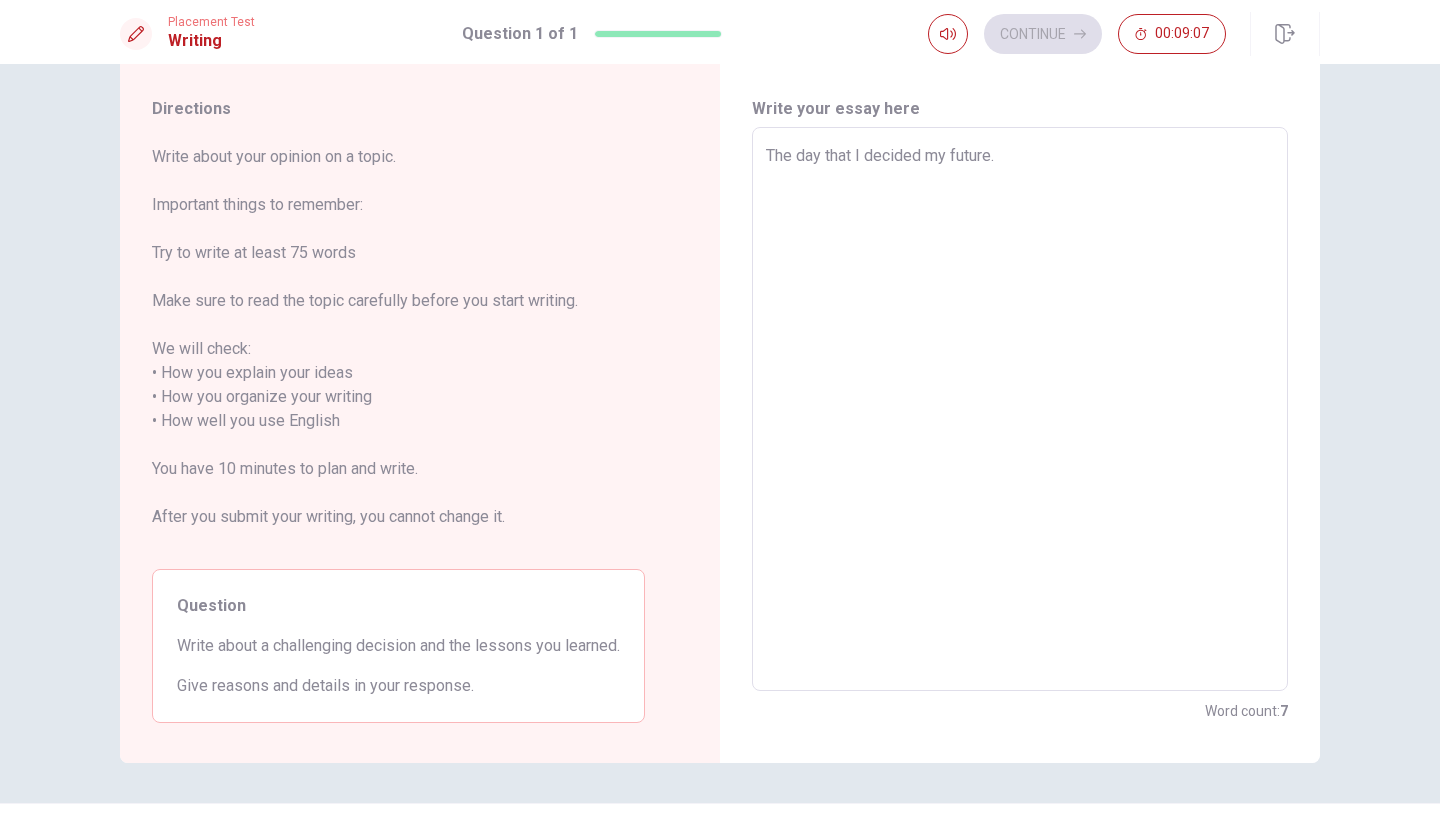 type on "x" 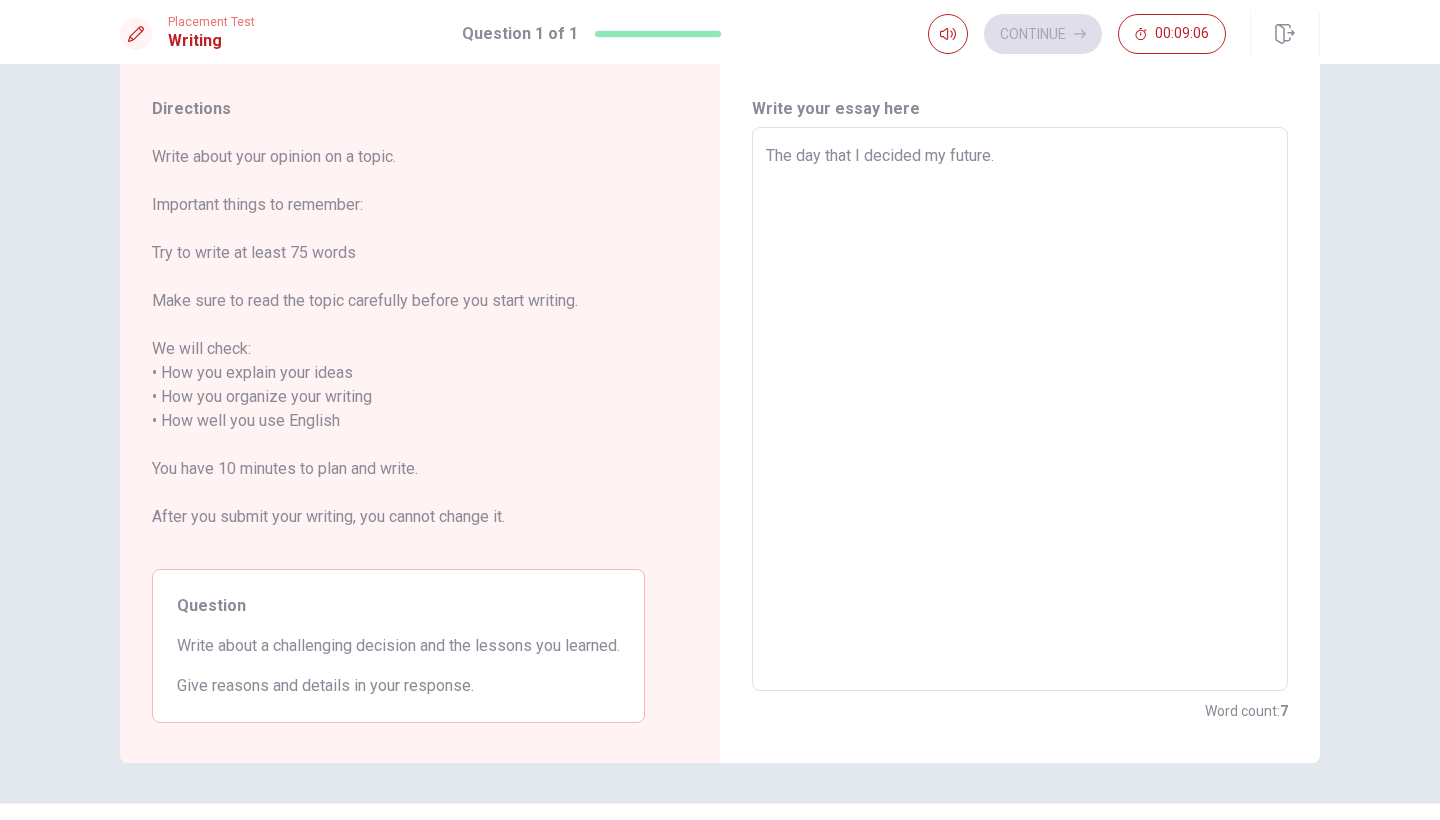 type on "The day that I decided my future." 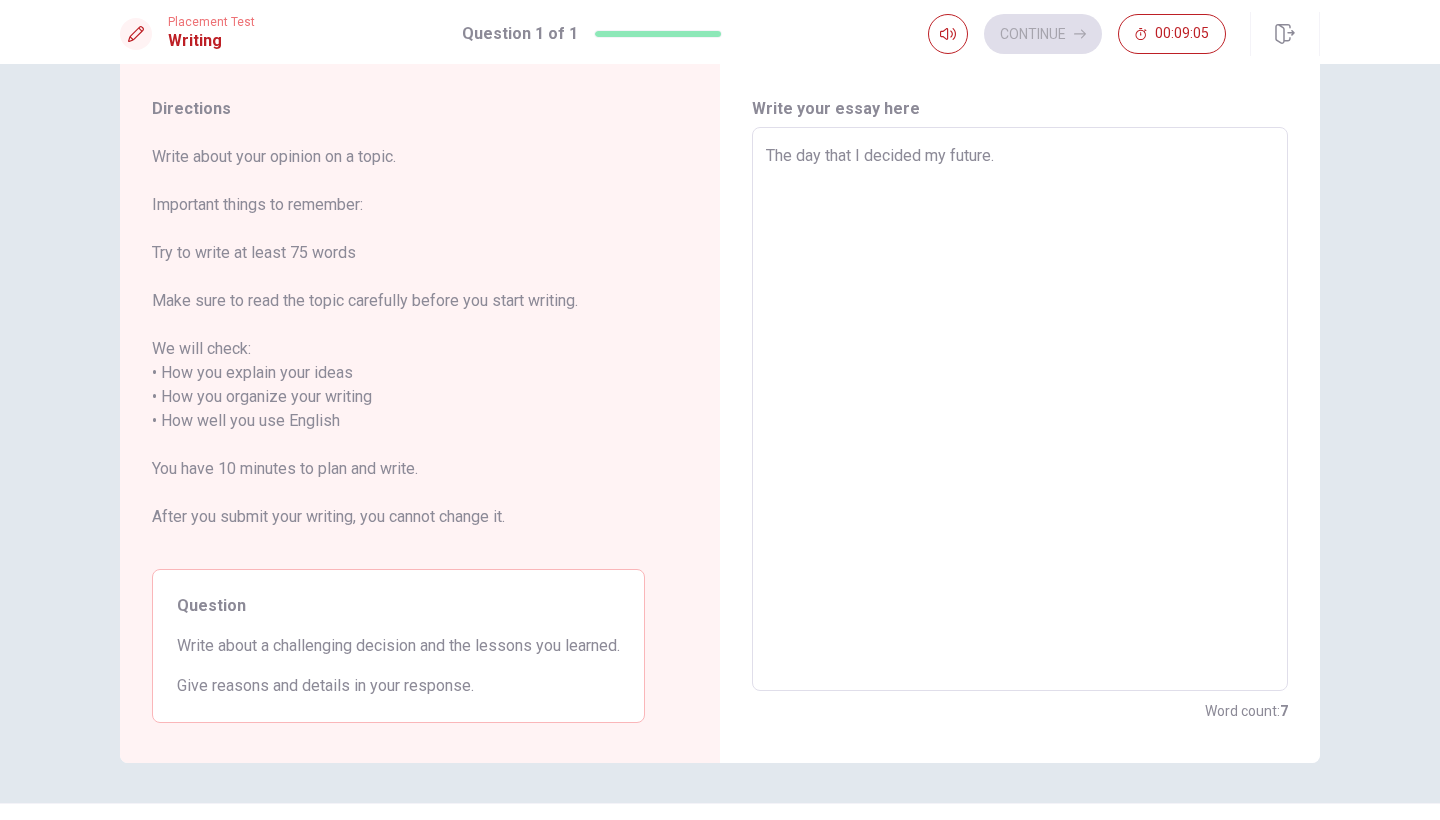 type on "x" 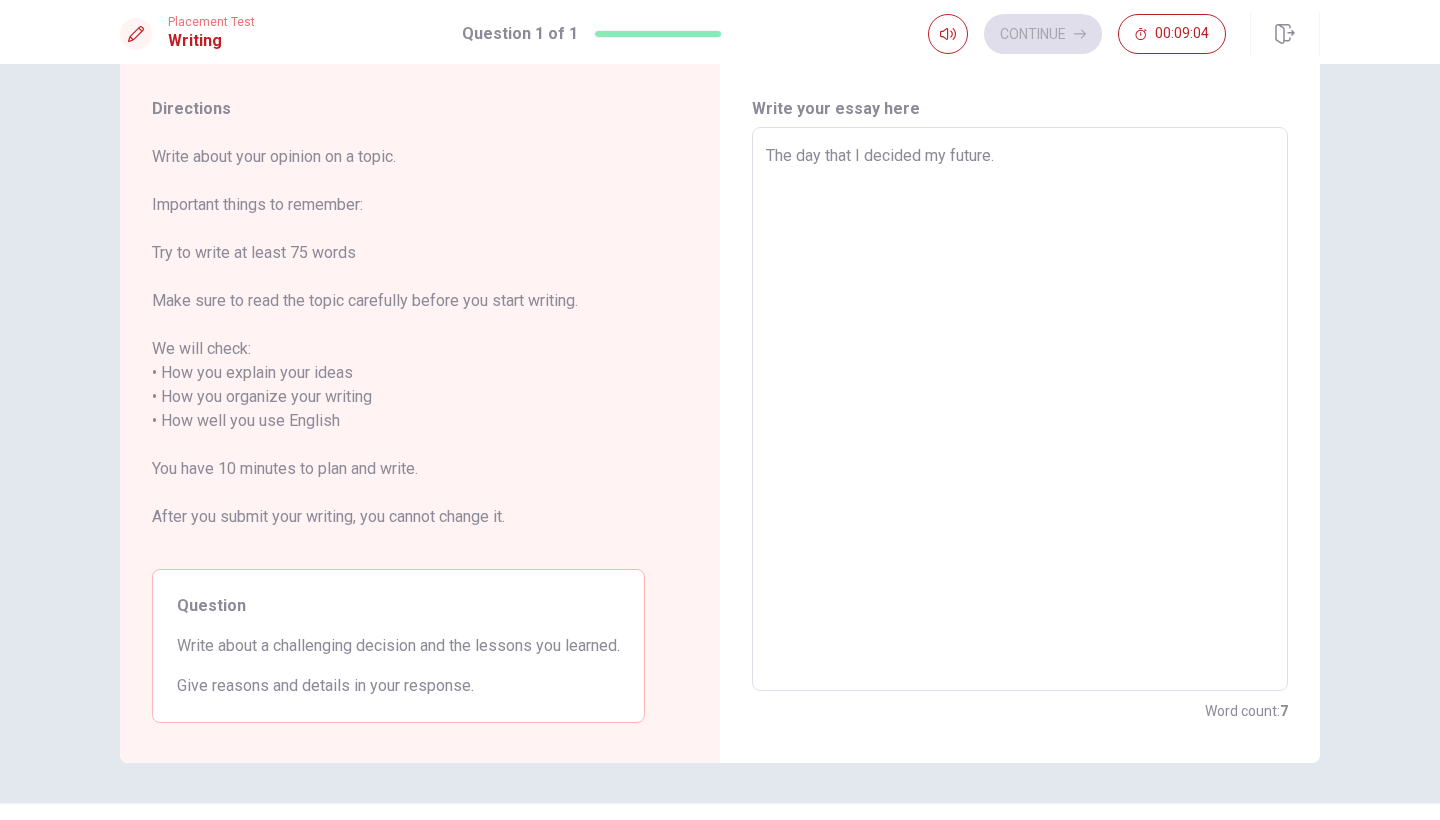 type on "The day that I decided my future.
I" 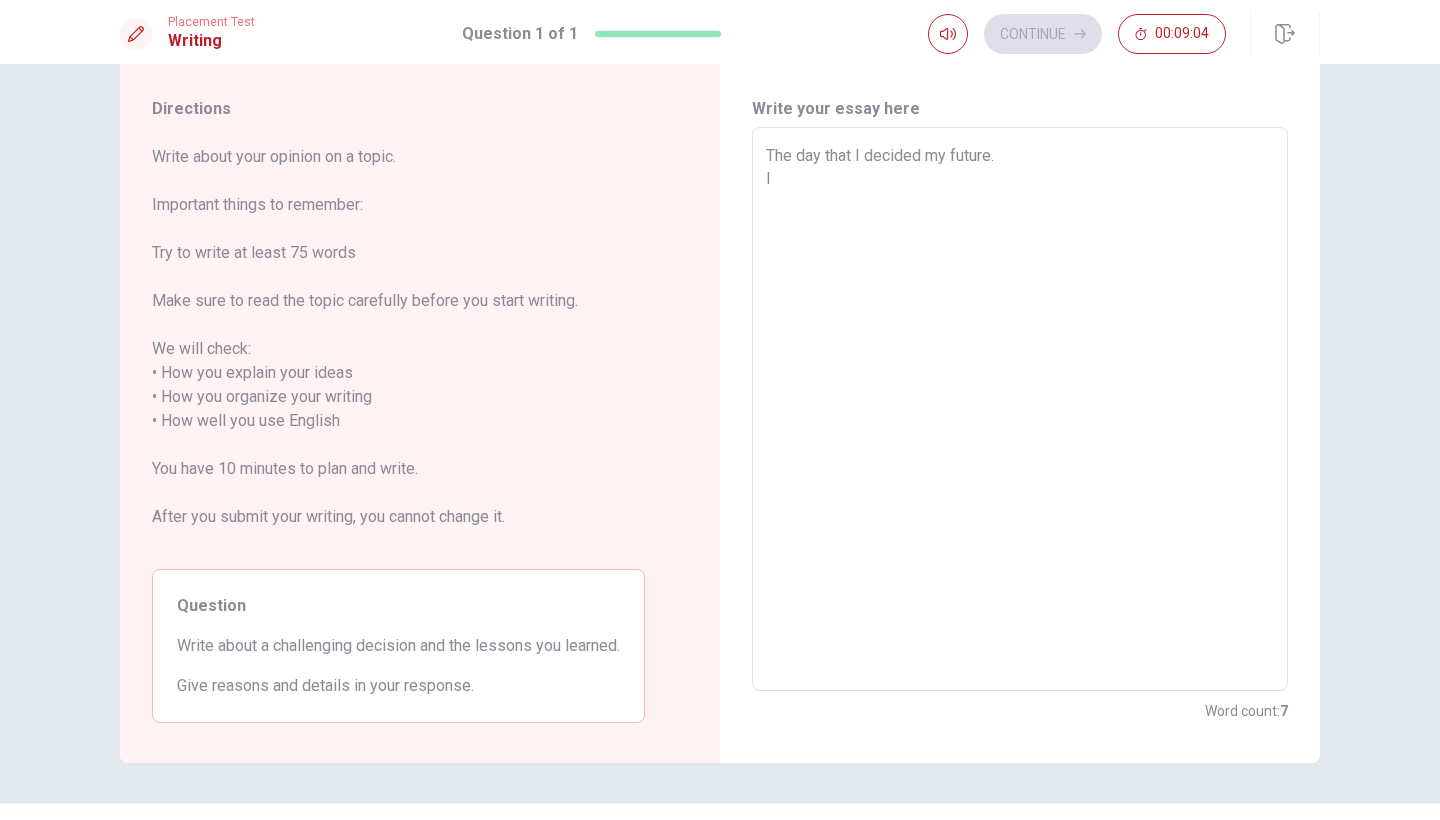 type on "x" 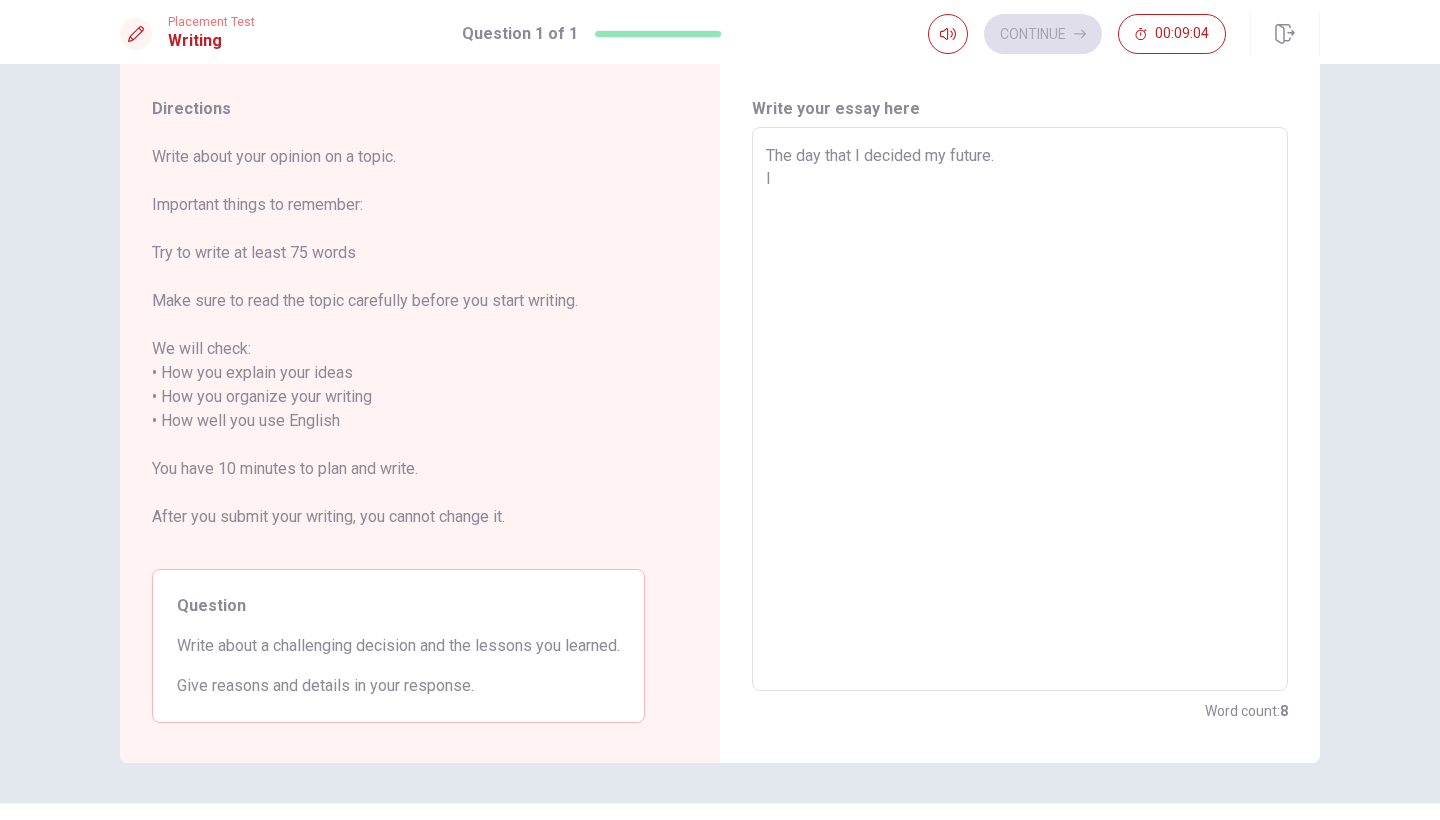 type on "The day that I decided my future.
I" 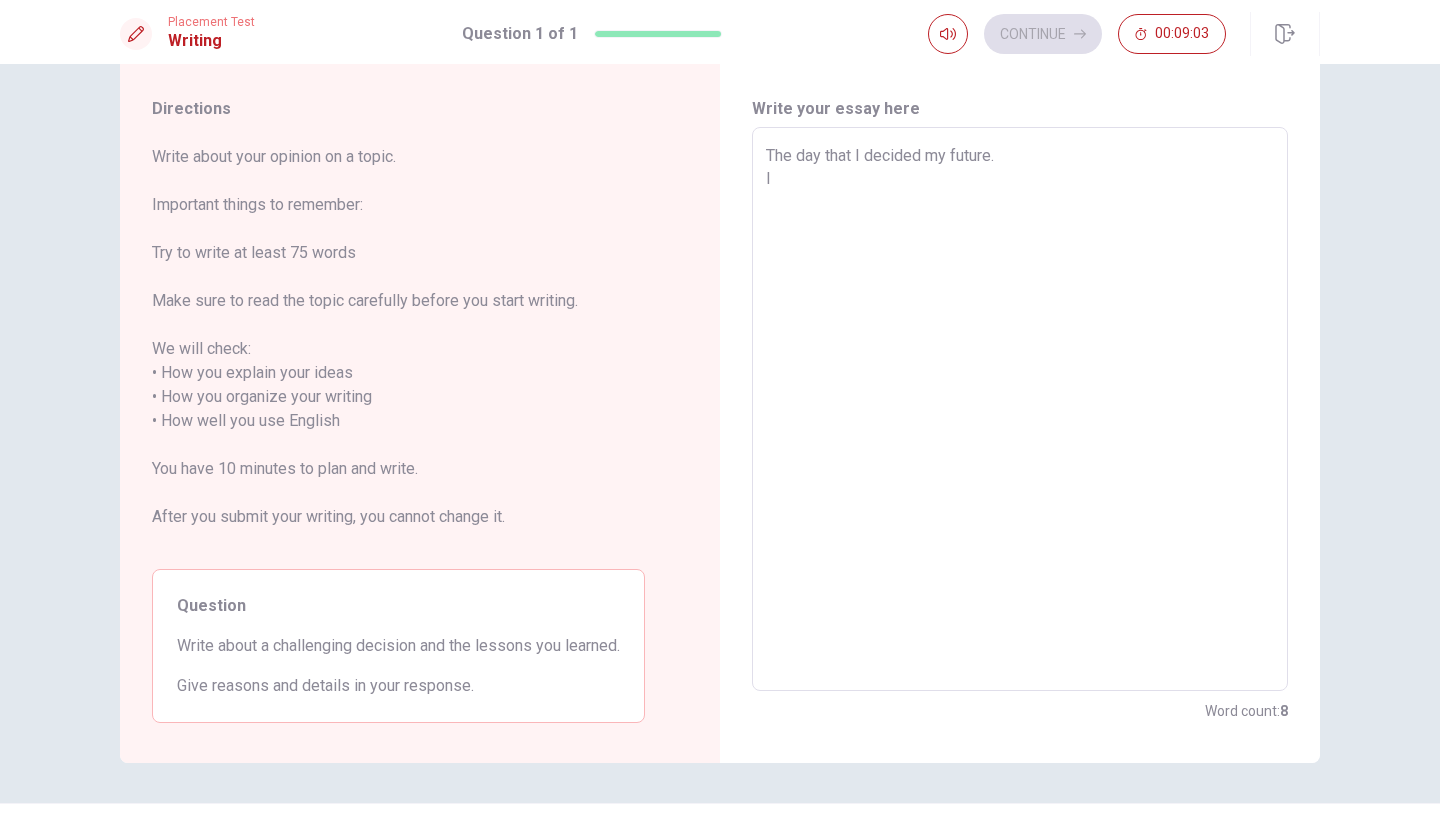 type on "x" 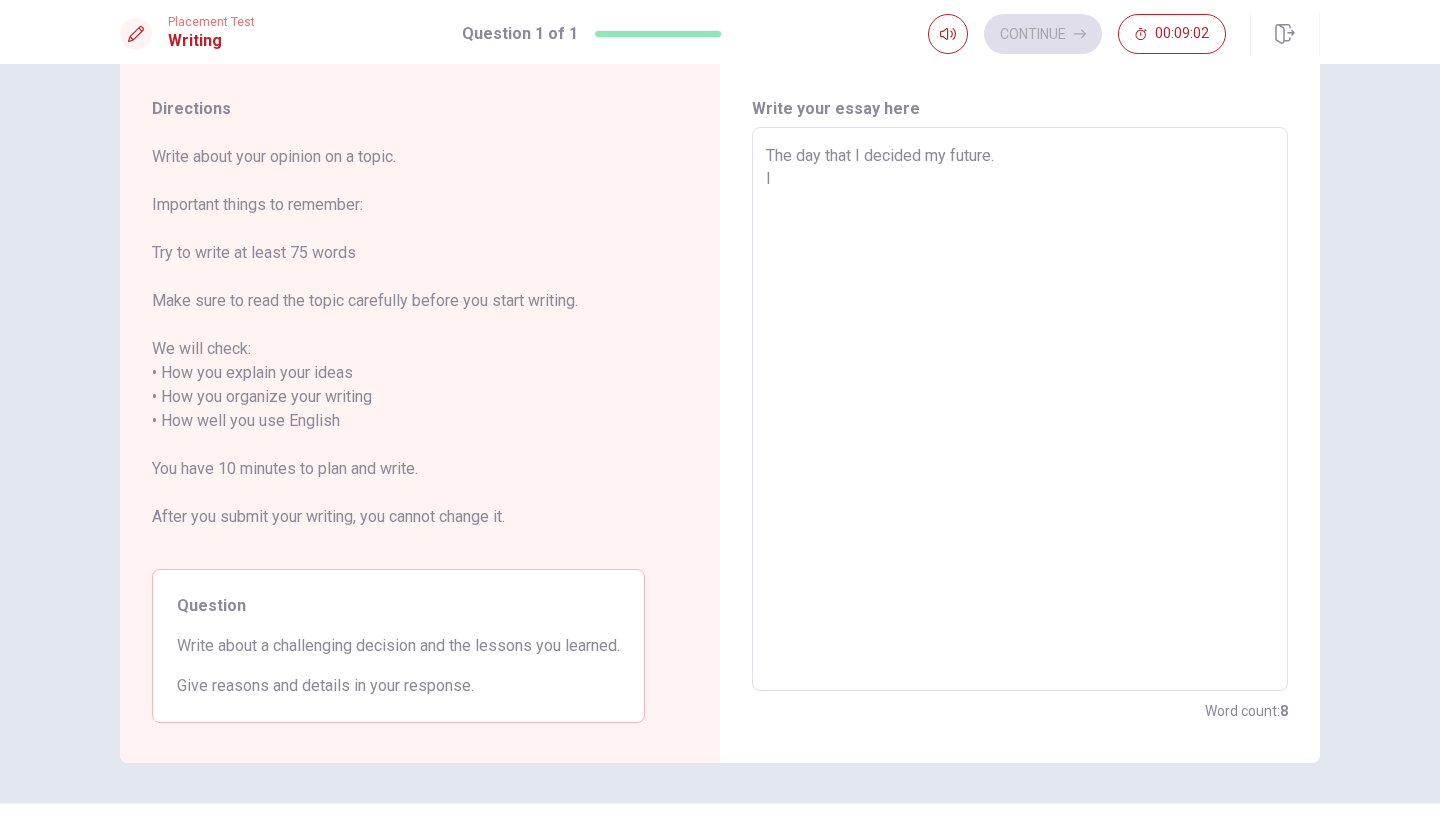 type on "The day that I decided my future.
I a" 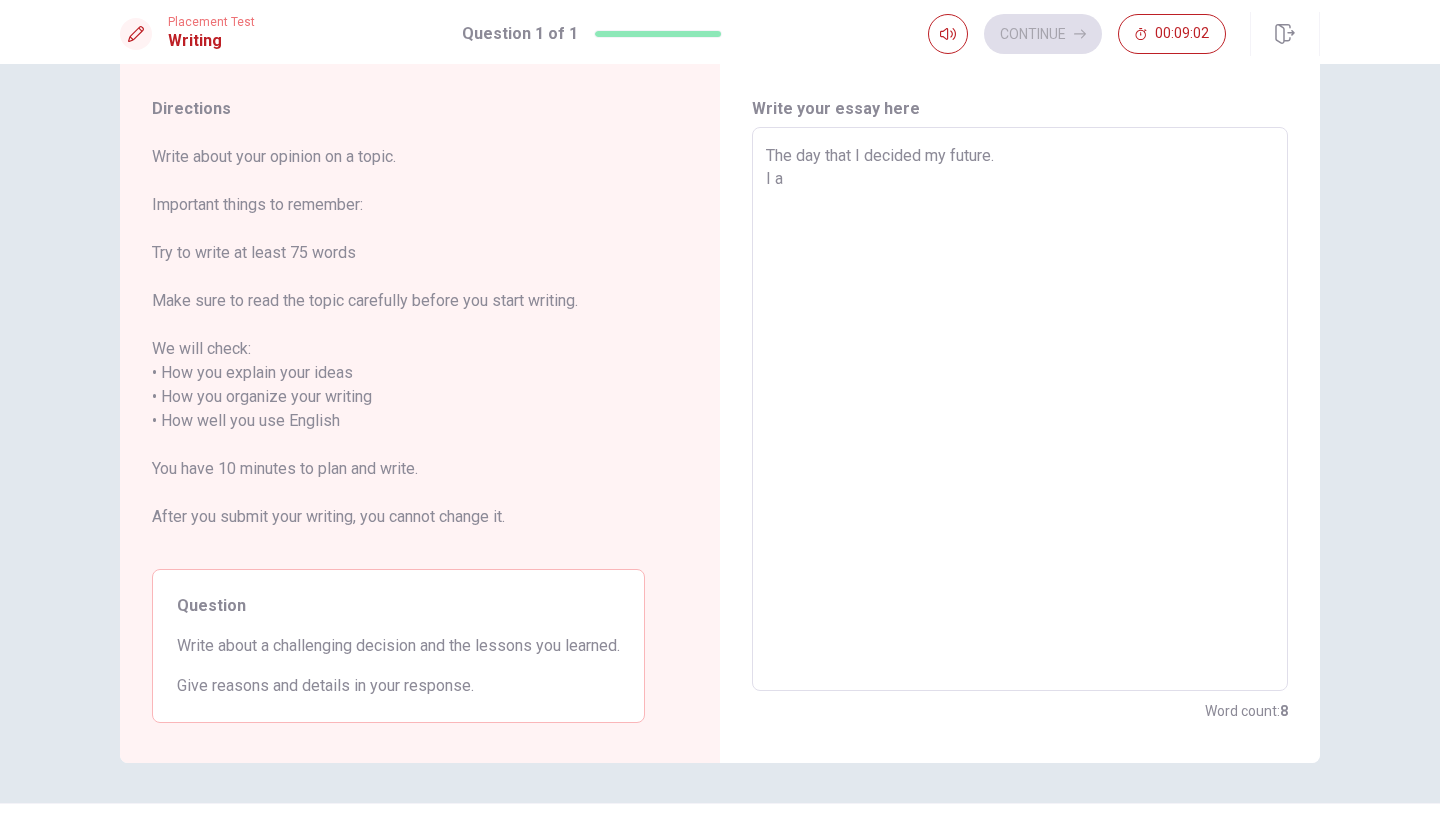 type on "x" 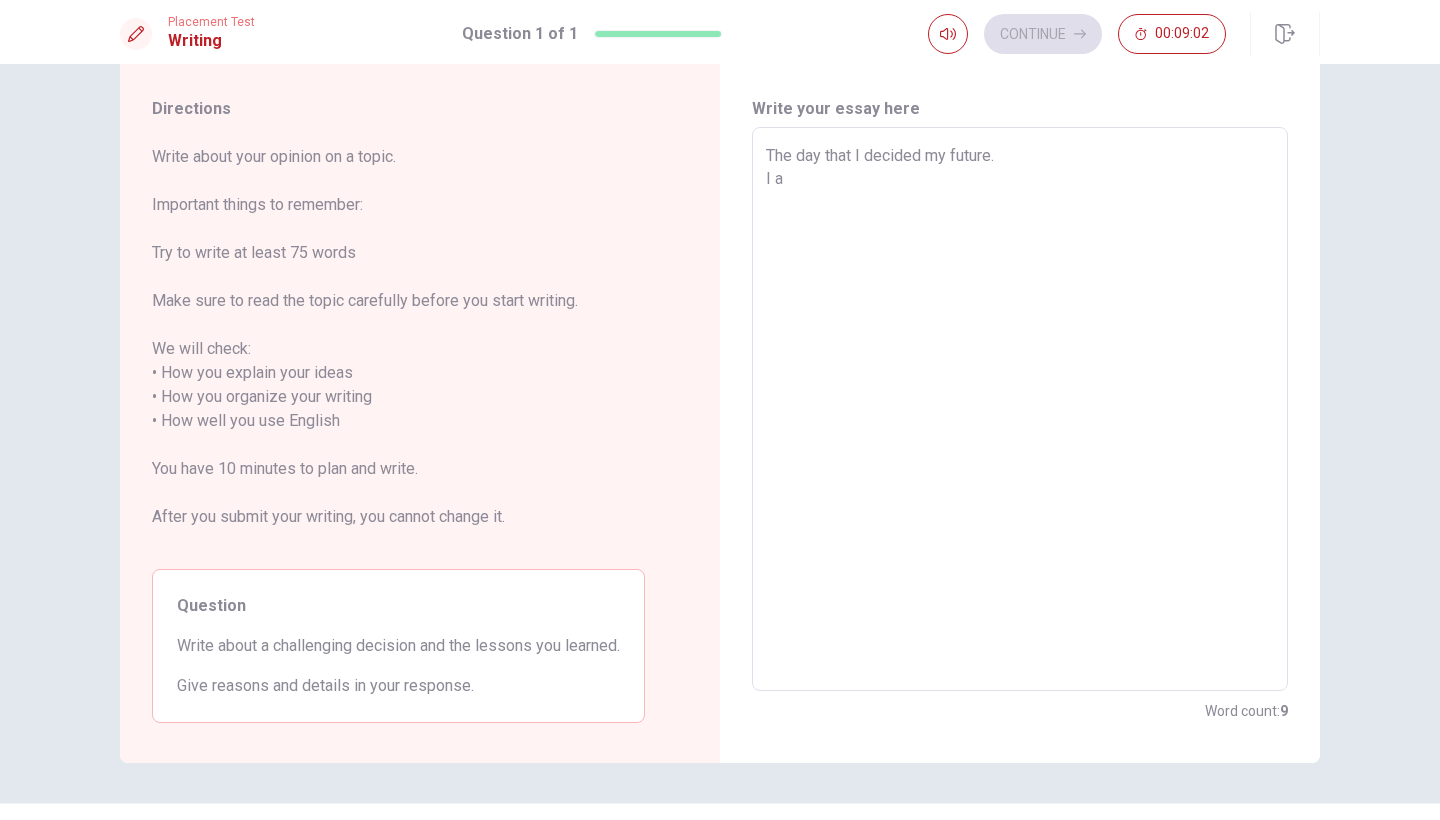 type on "The day that I decided my future.
I al" 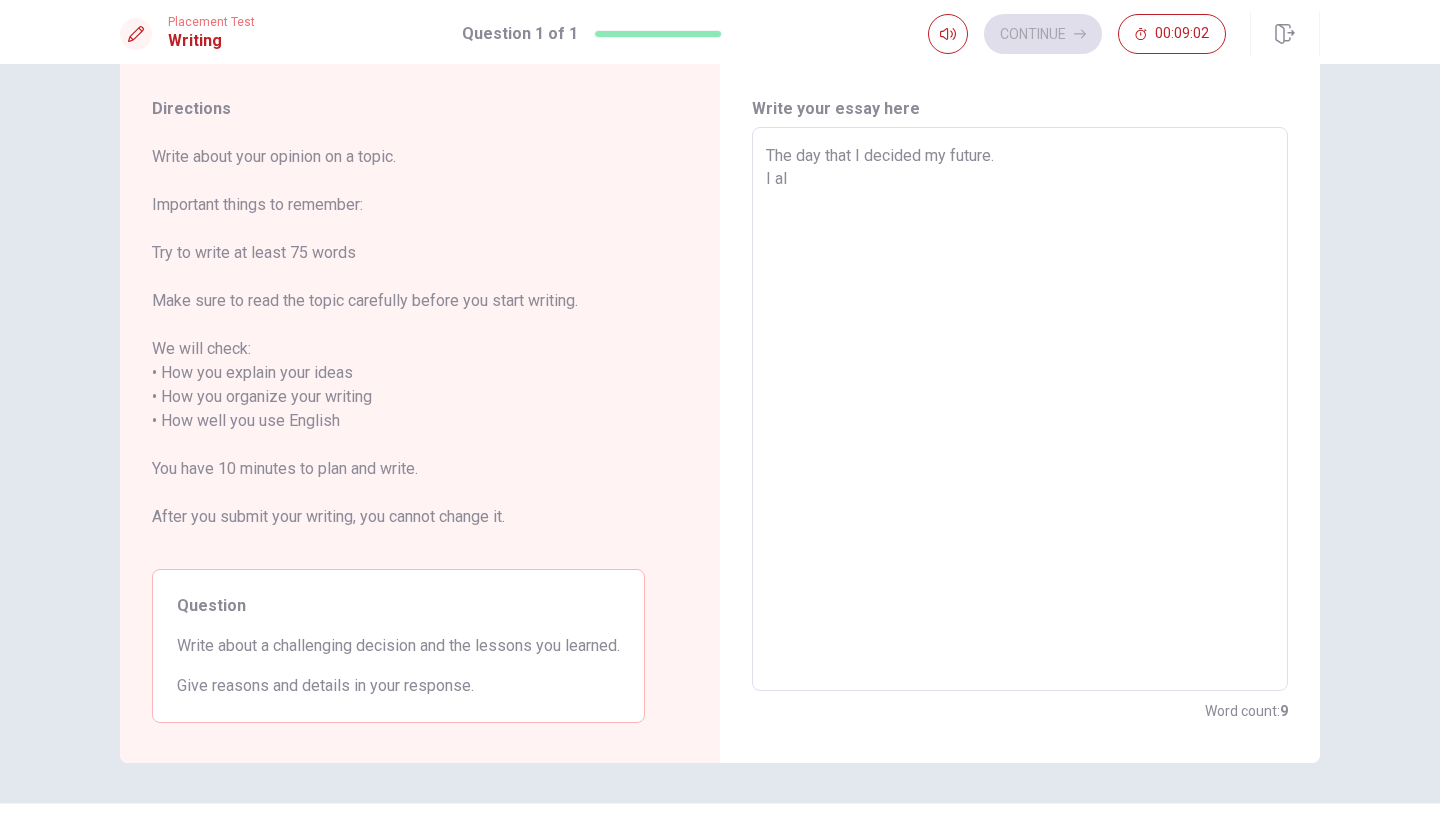 type on "x" 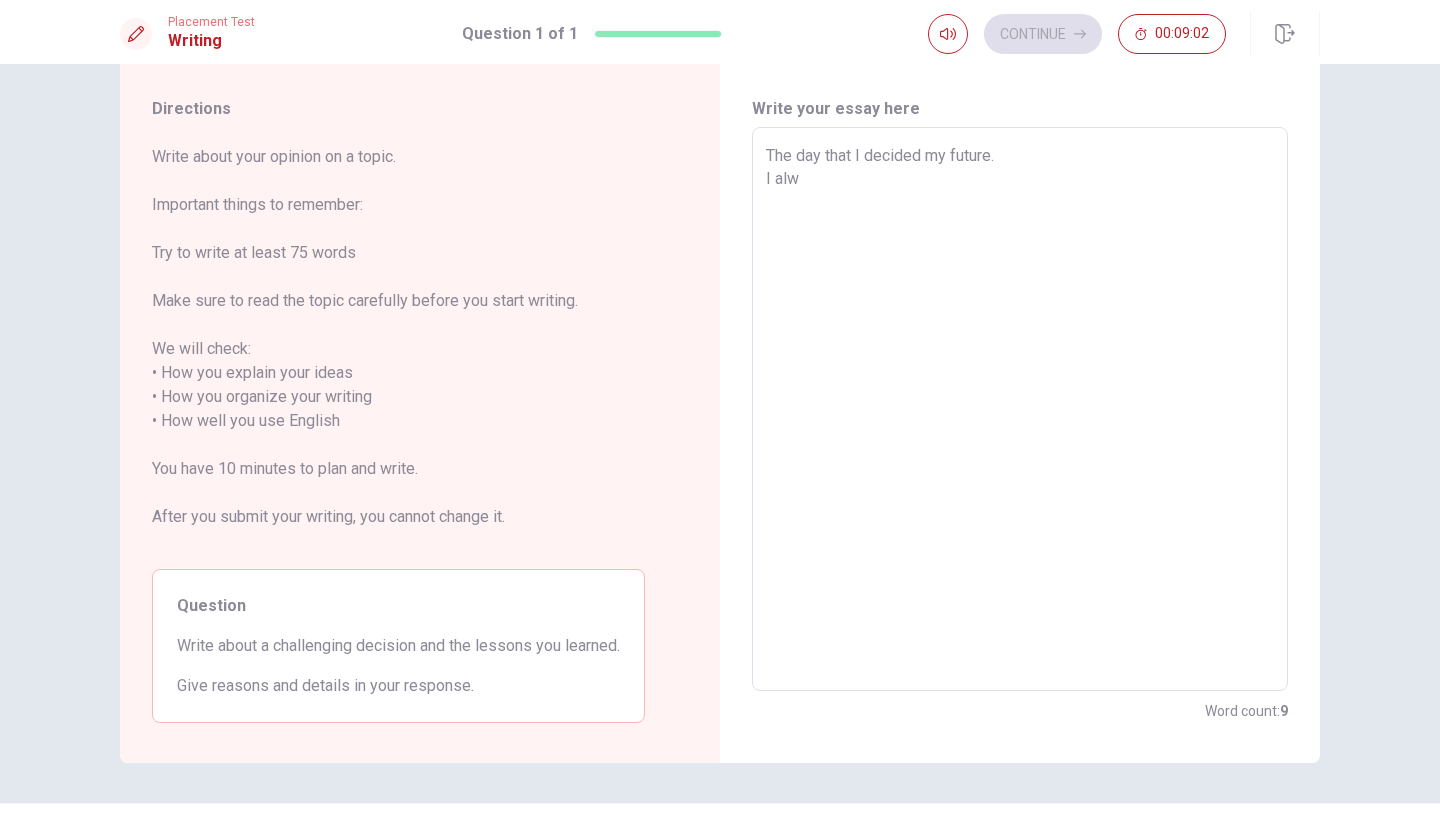type on "x" 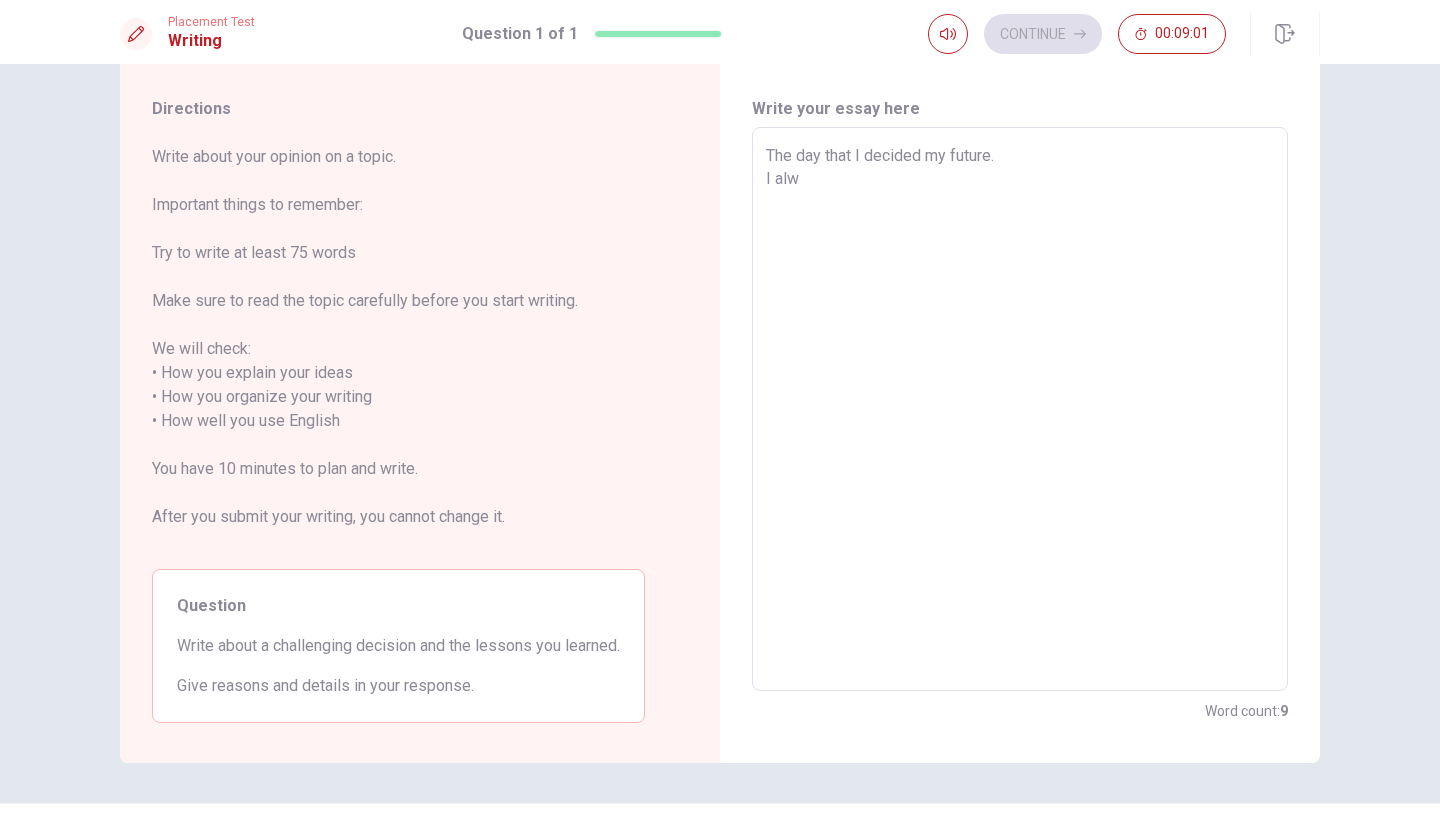 type on "The day that I decided my future.
I alwa" 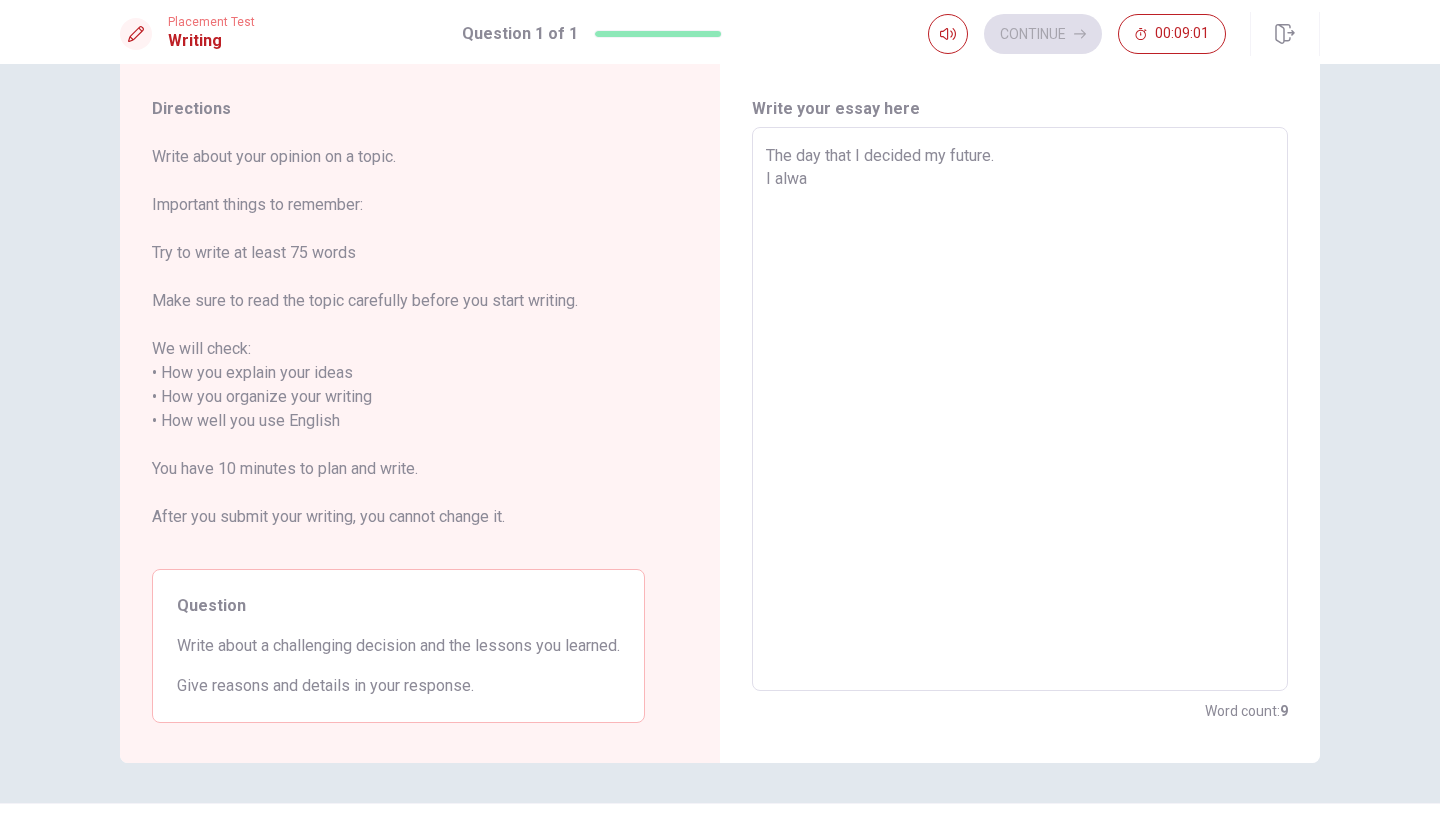 type on "x" 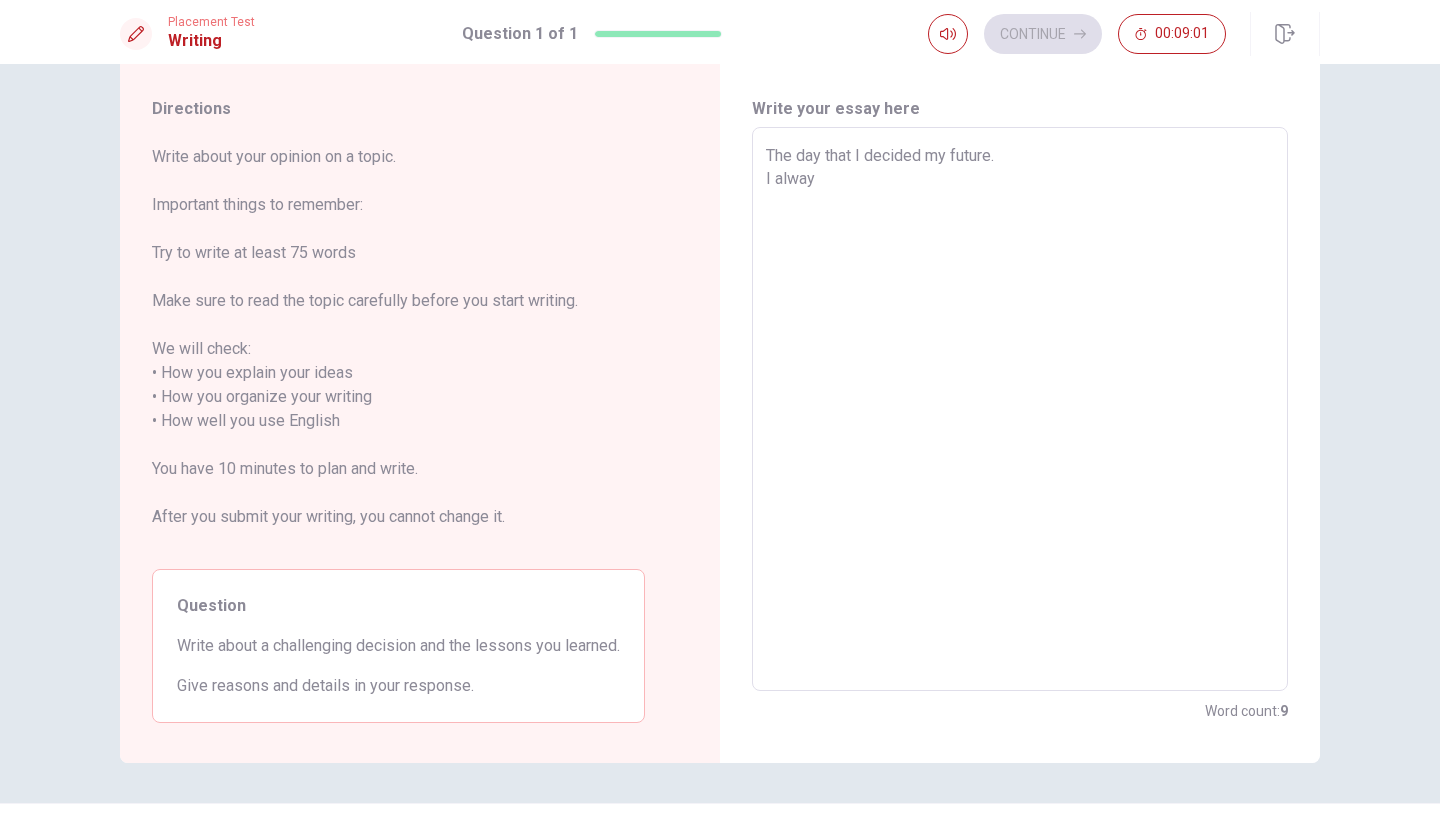 type on "x" 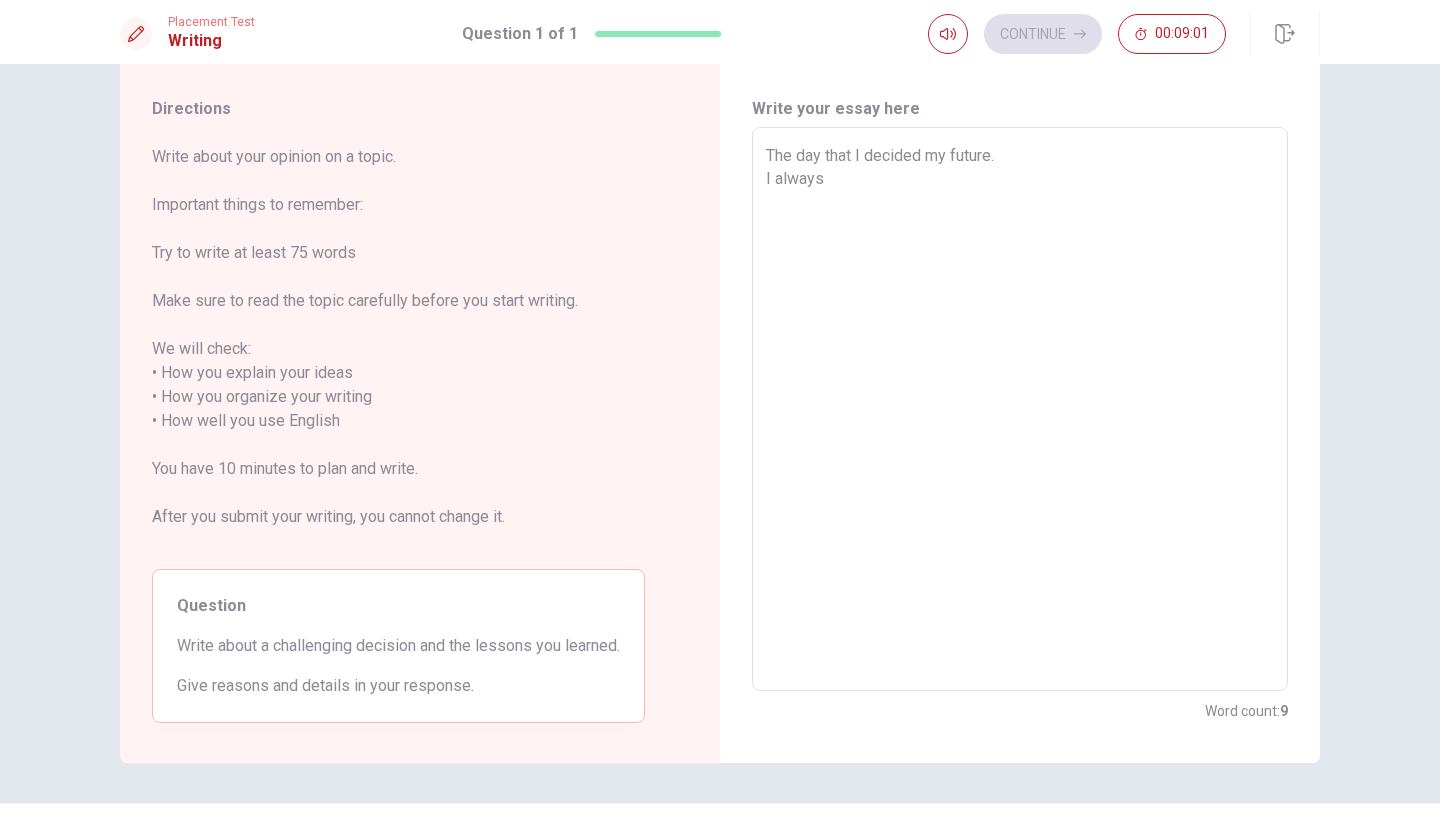 type on "x" 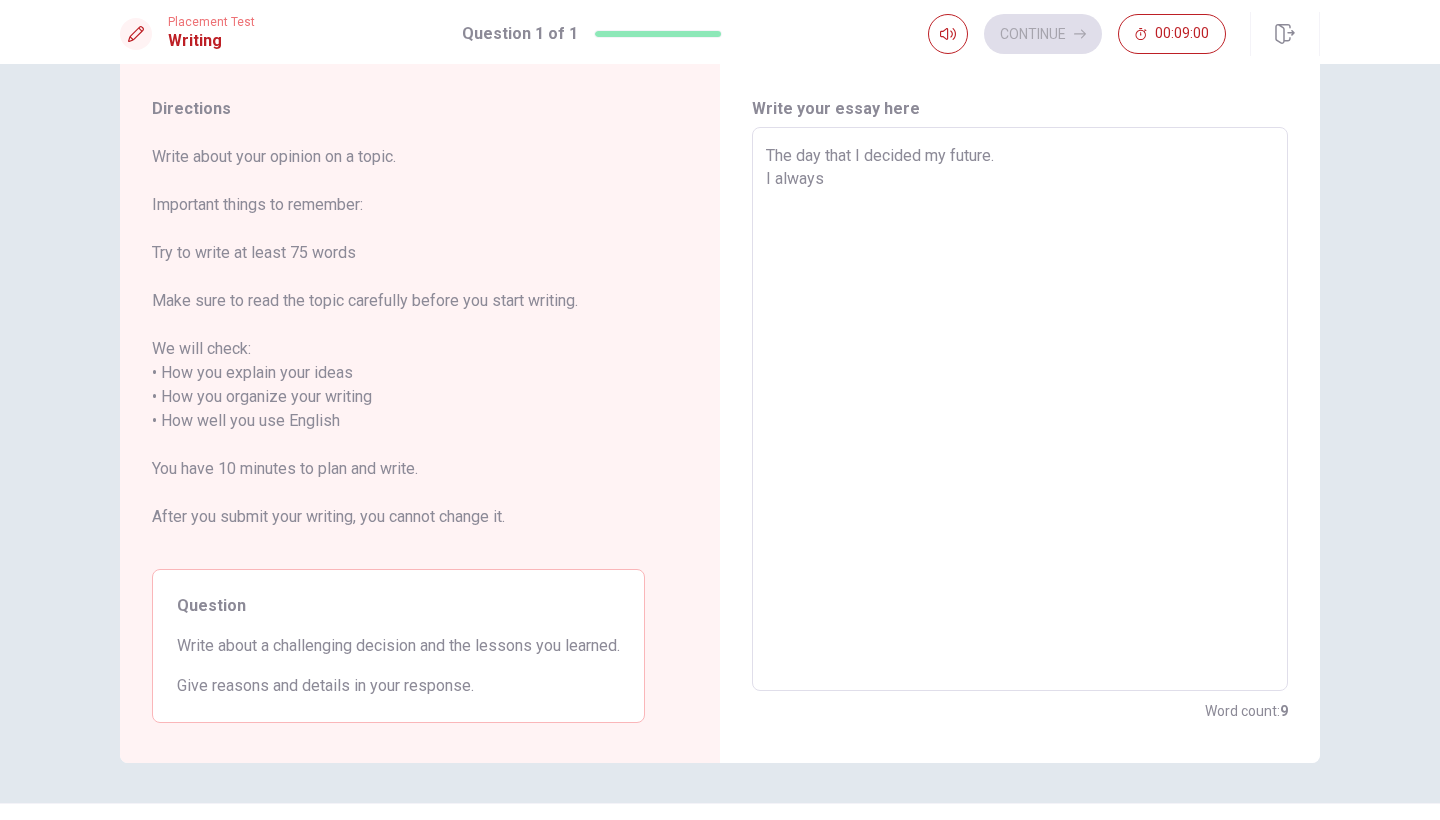 type on "The day that I decided my future.
I always" 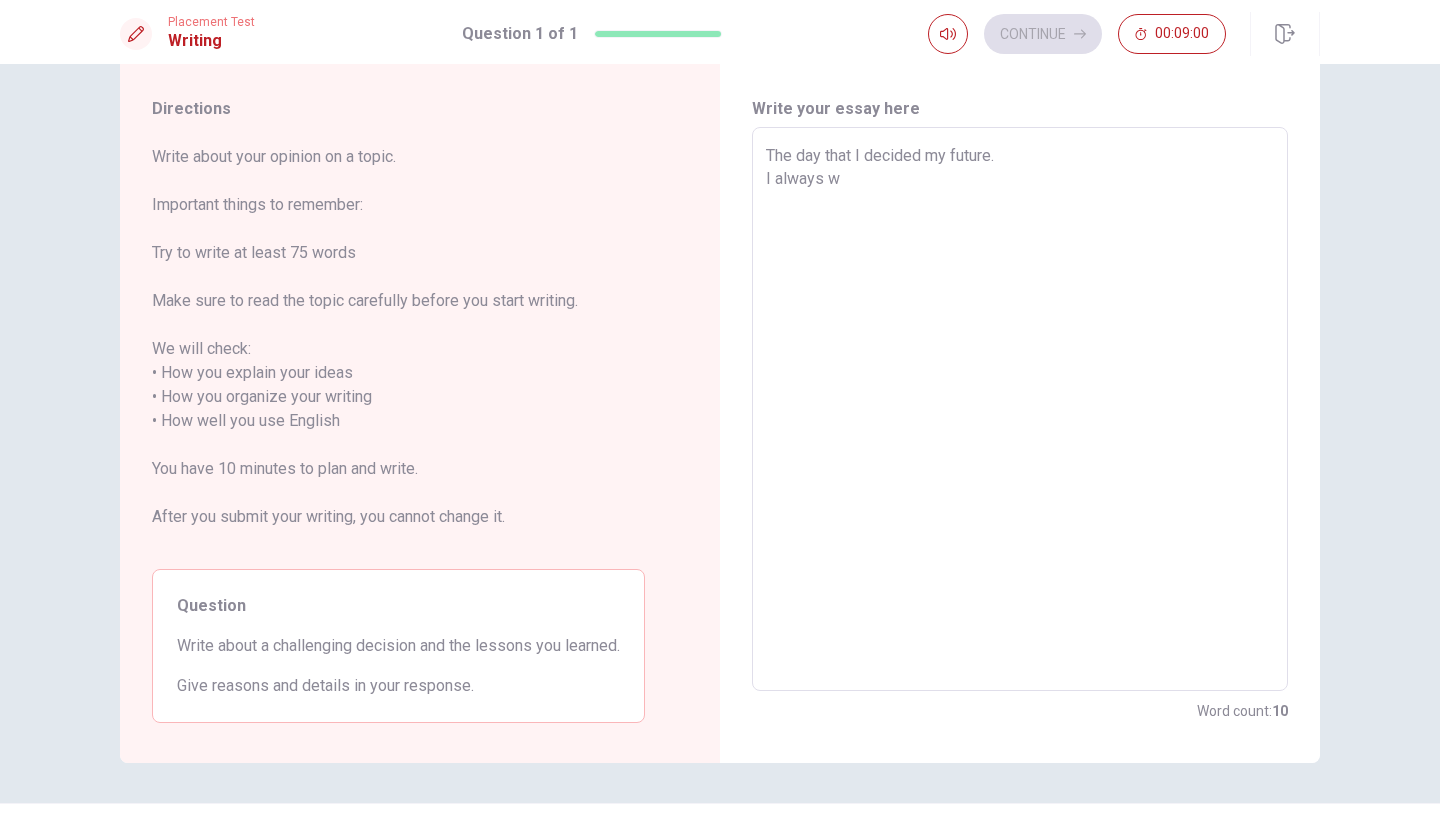 type on "x" 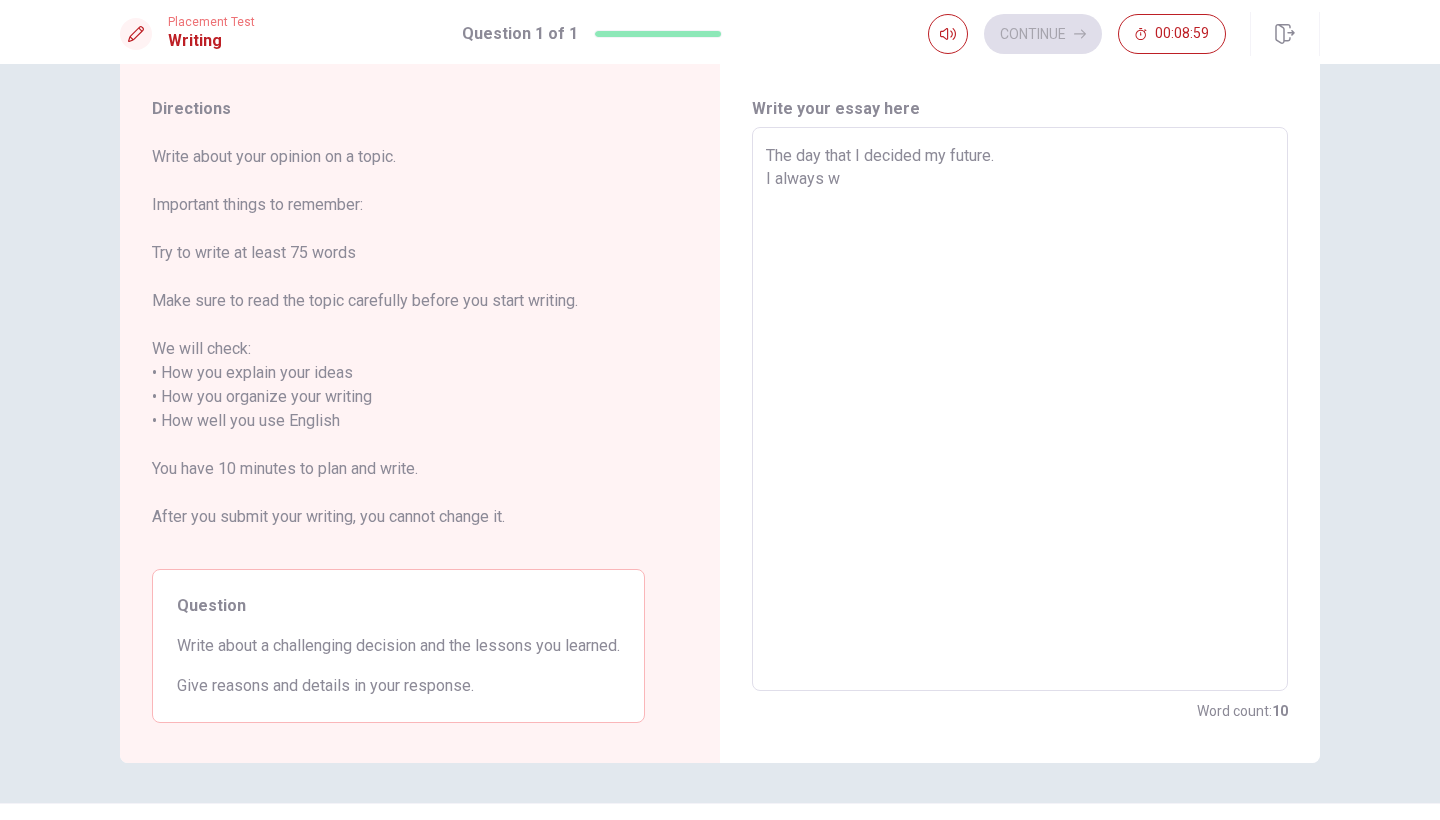 type on "The day that I decided my future.
I always wa" 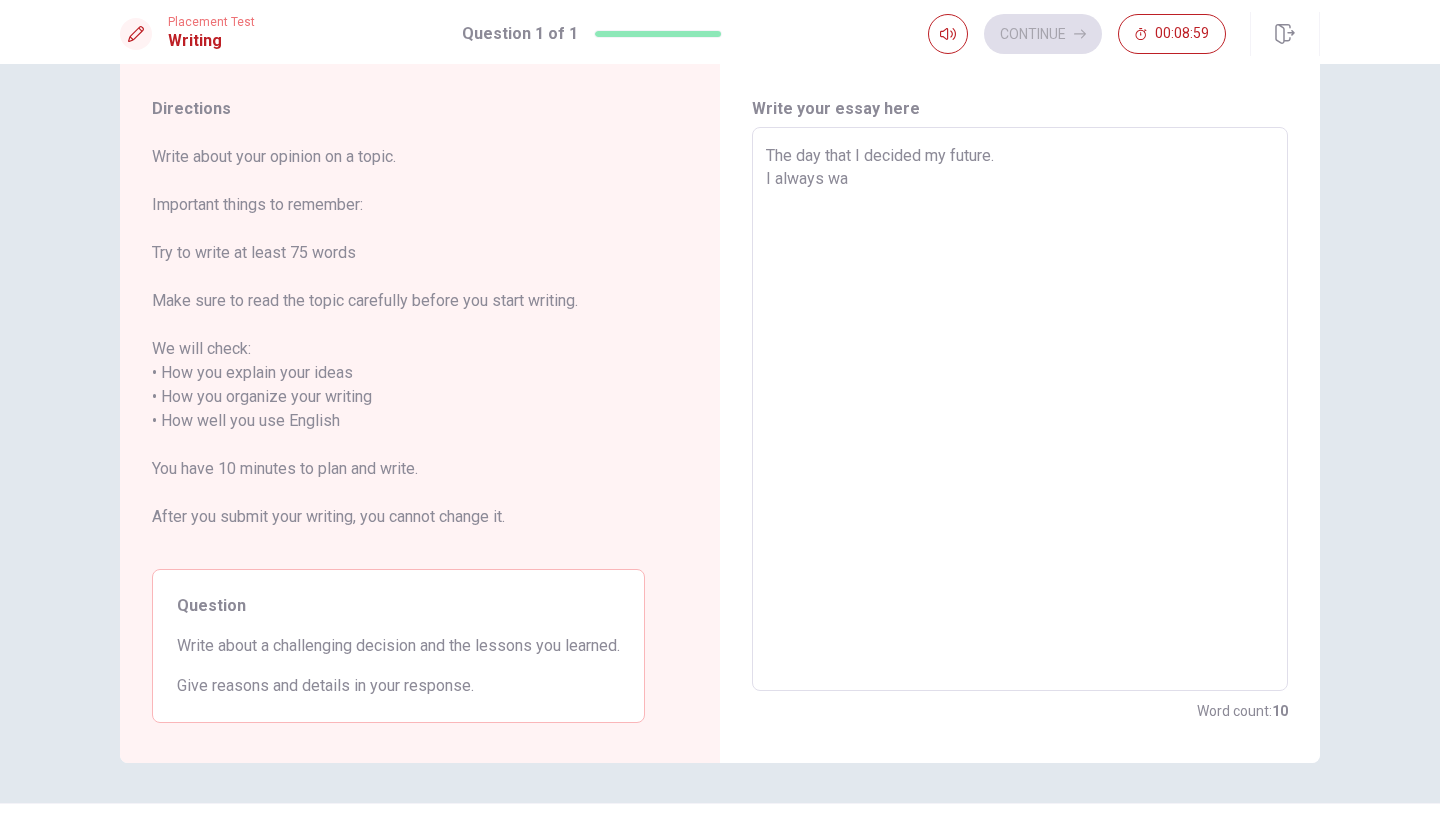 type on "x" 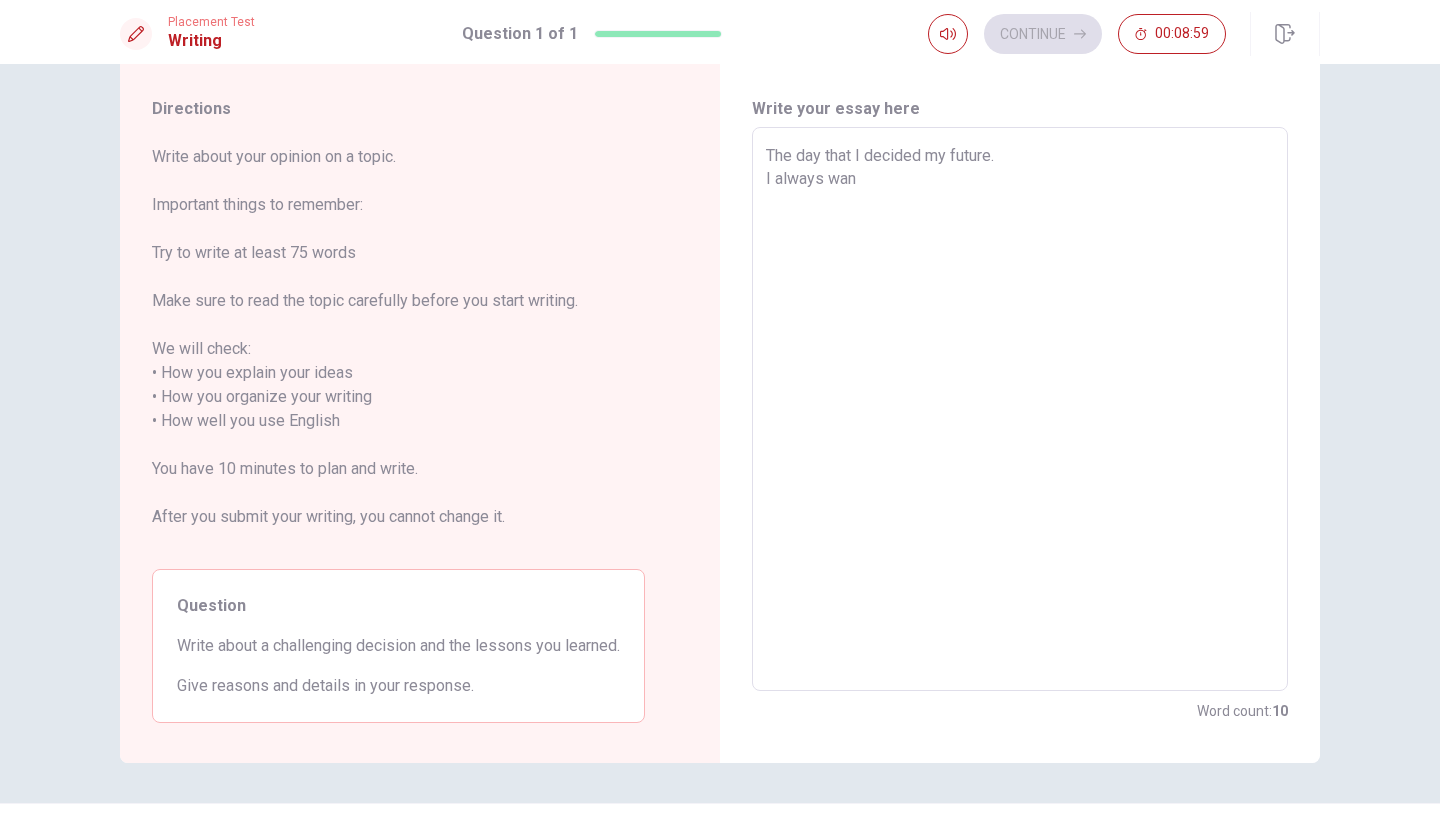 type on "x" 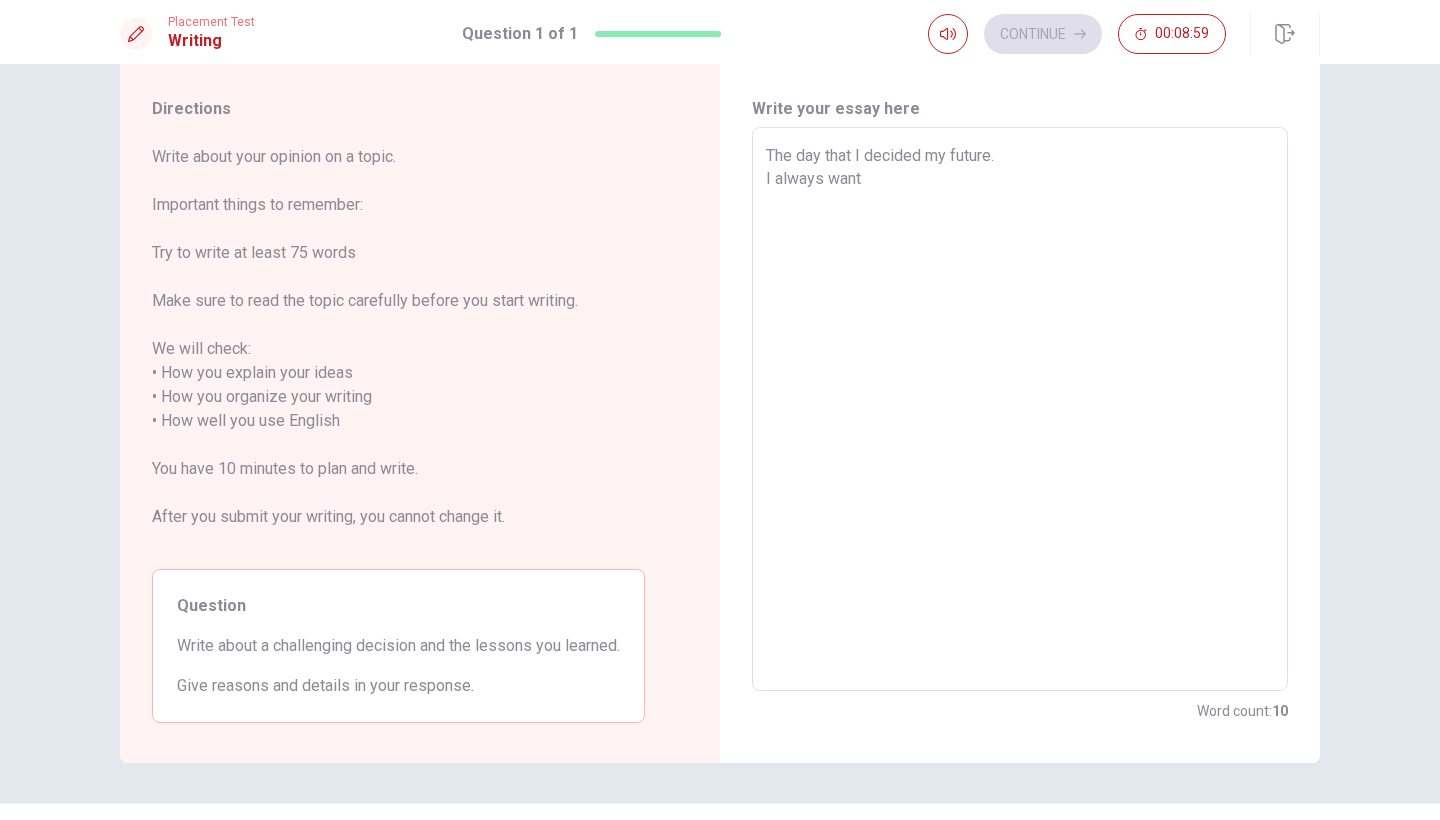 type on "x" 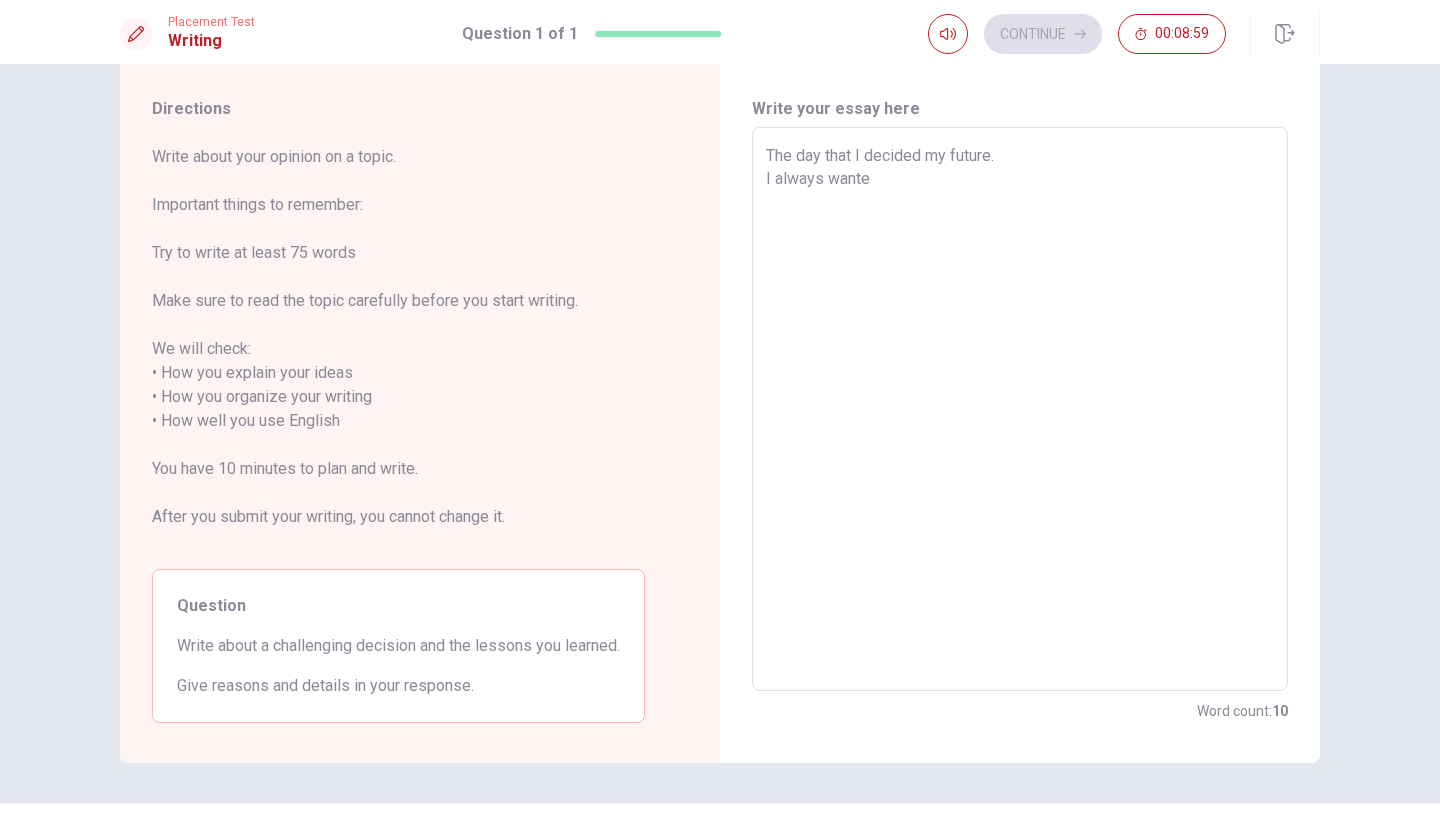 type on "x" 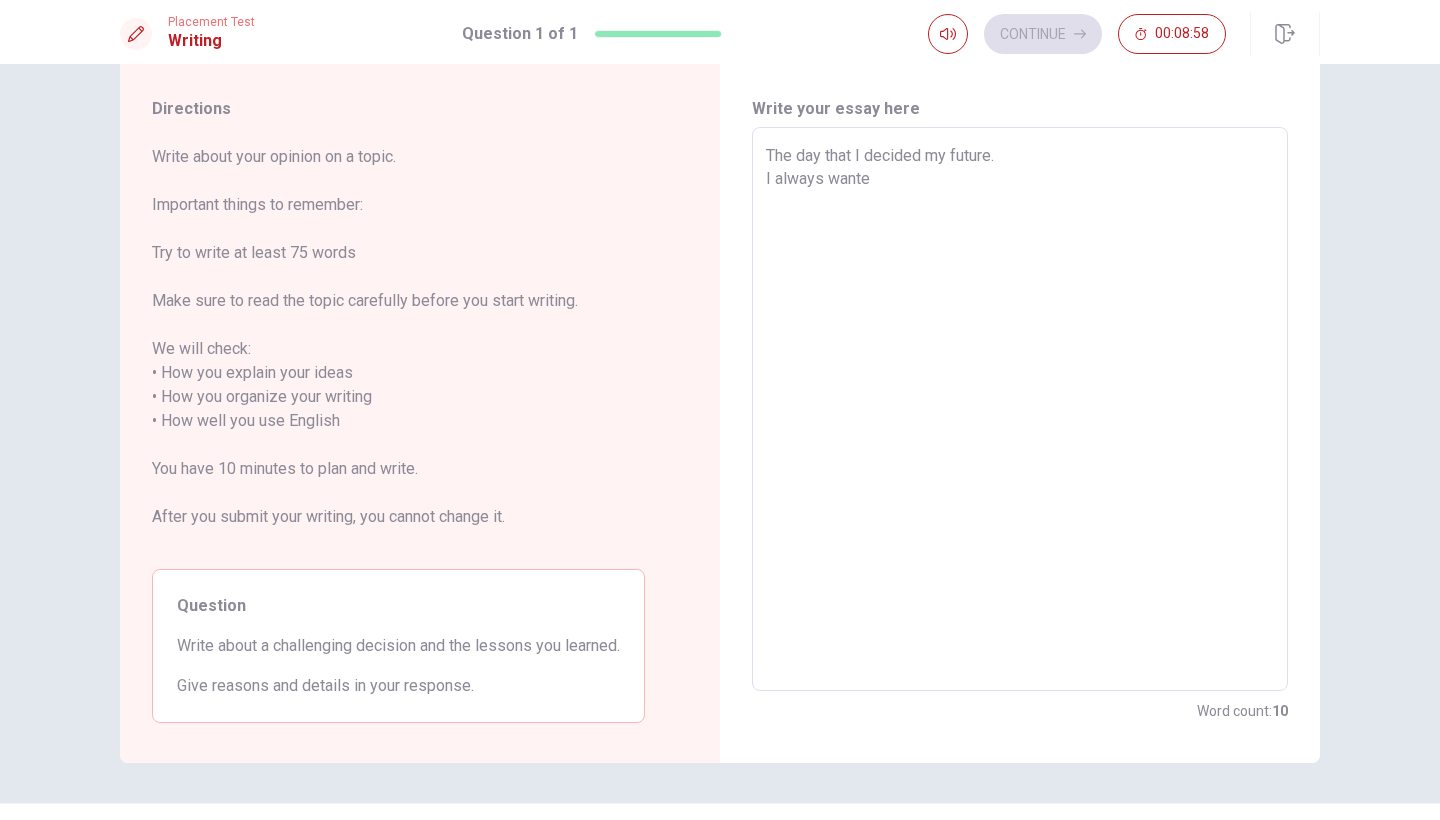 type on "The day that I decided my future.
I always wanted" 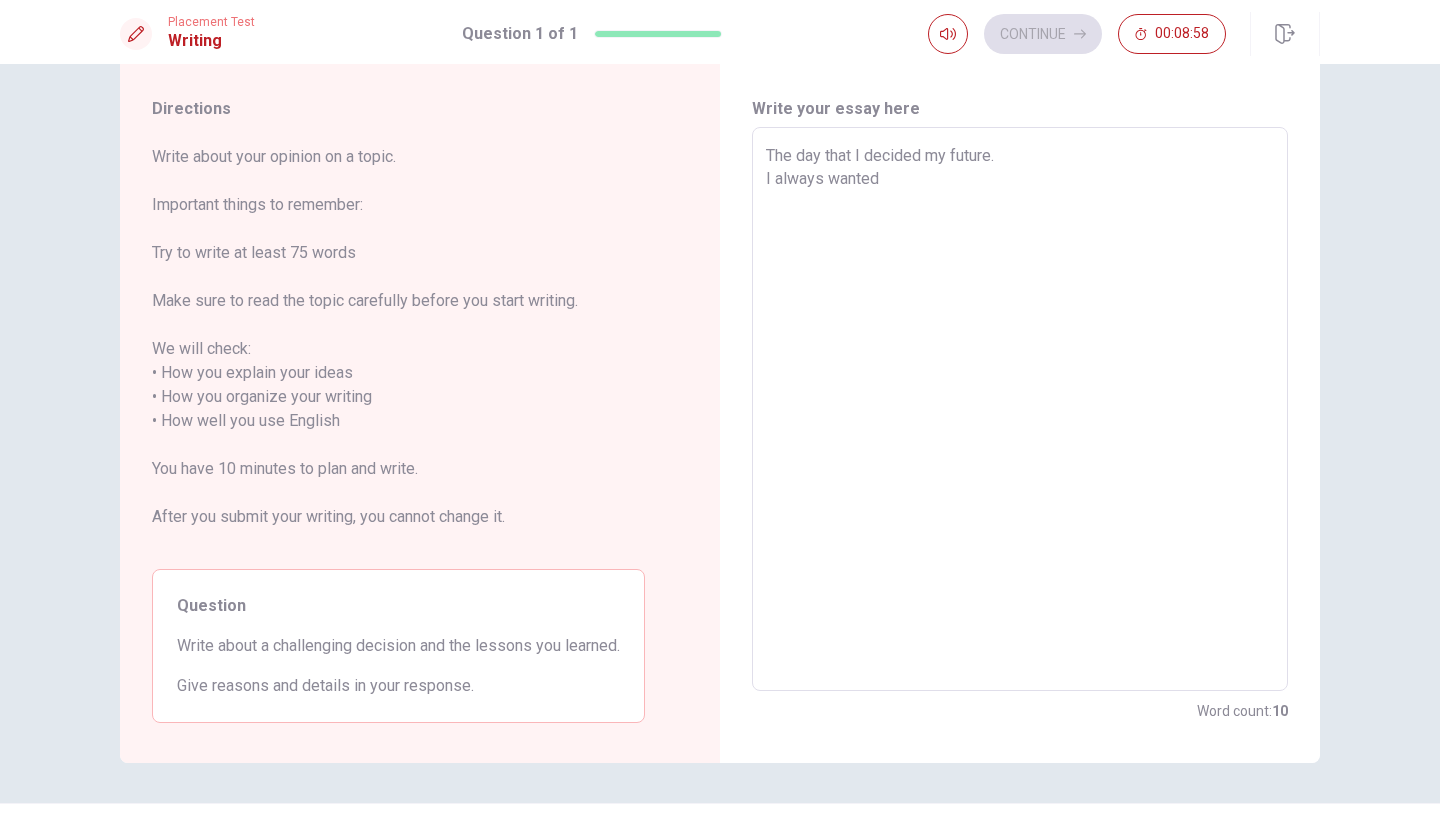 type on "x" 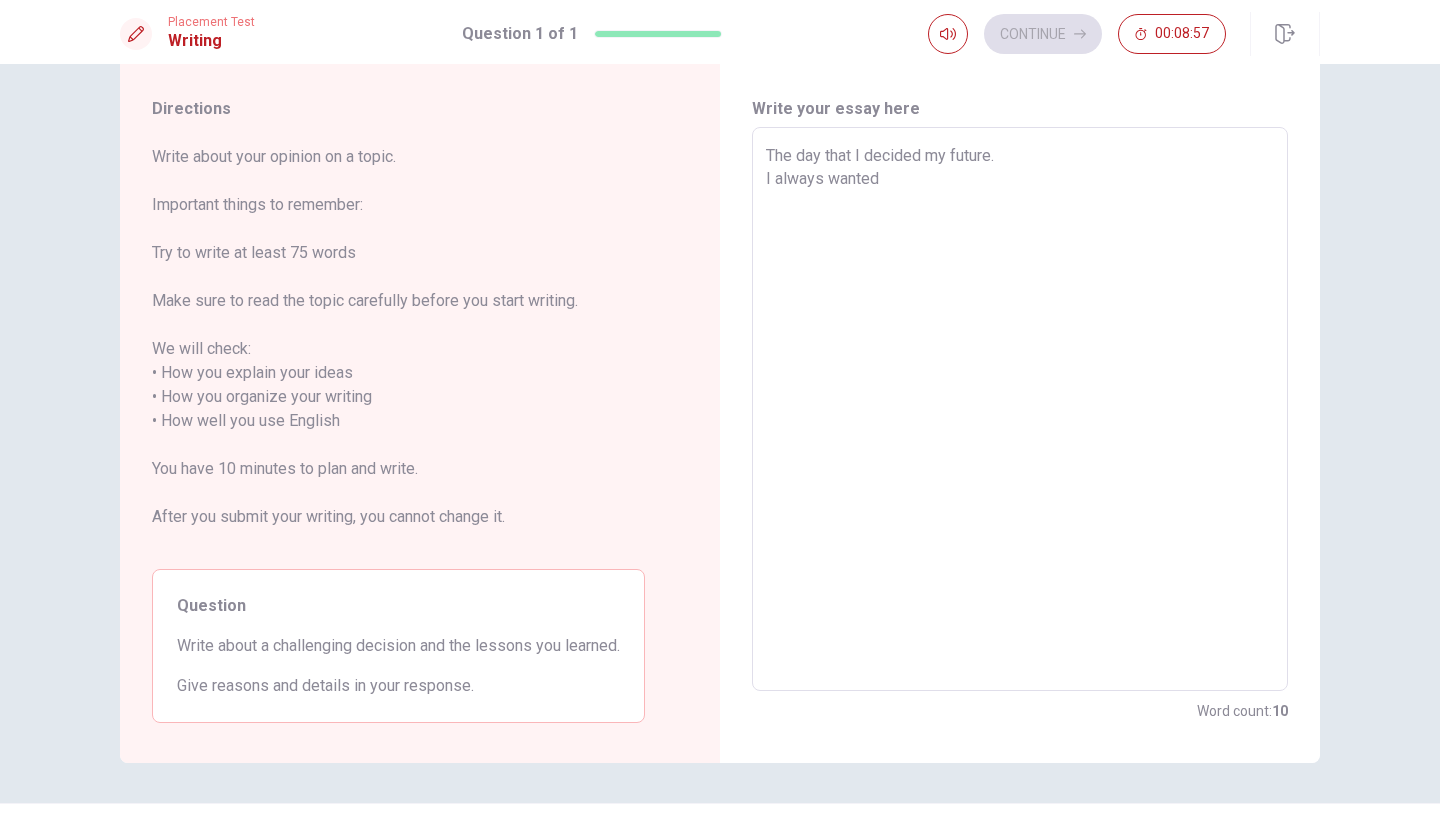 type on "The day that I decided my future.
I always wanted t" 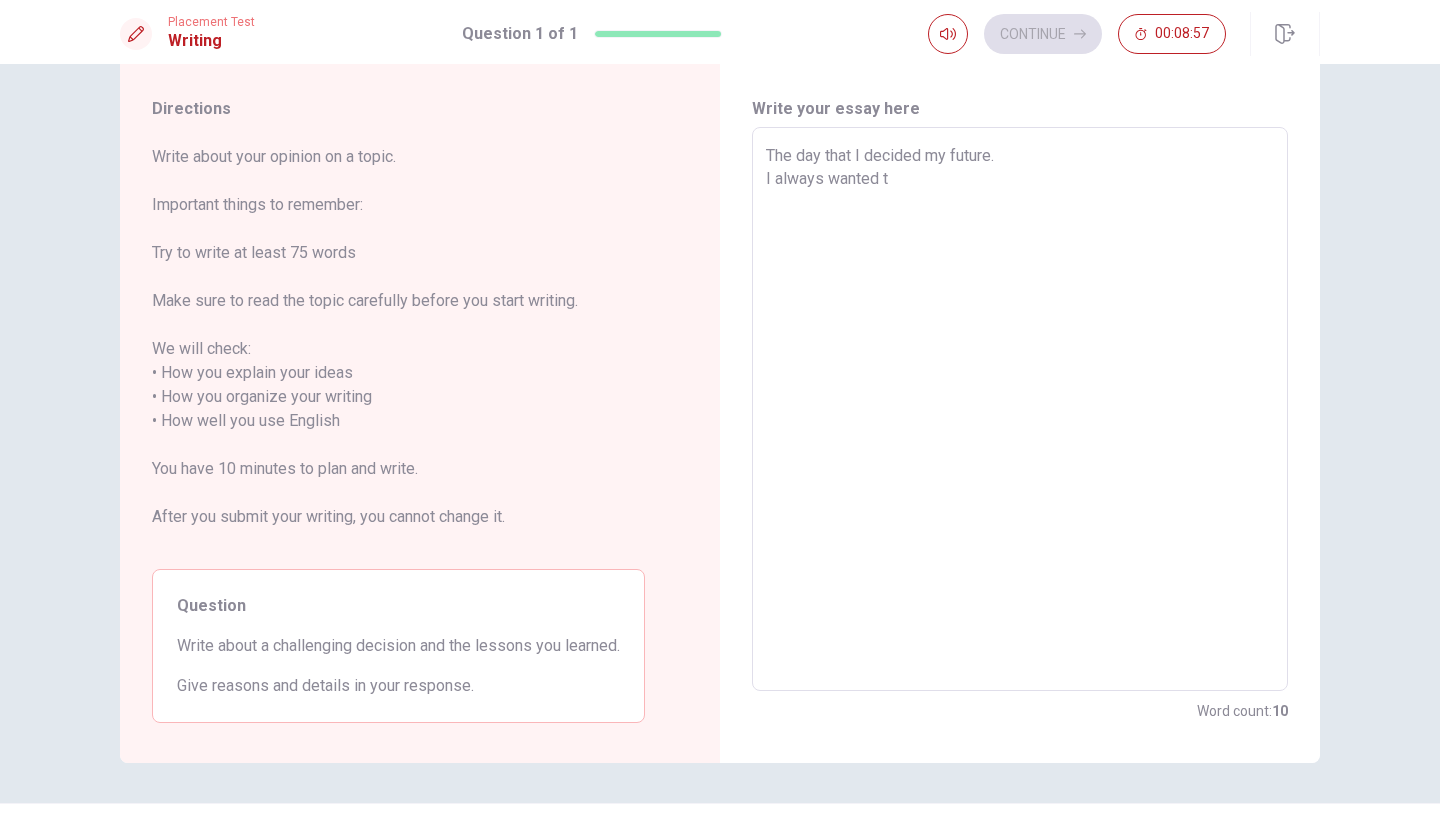 type on "x" 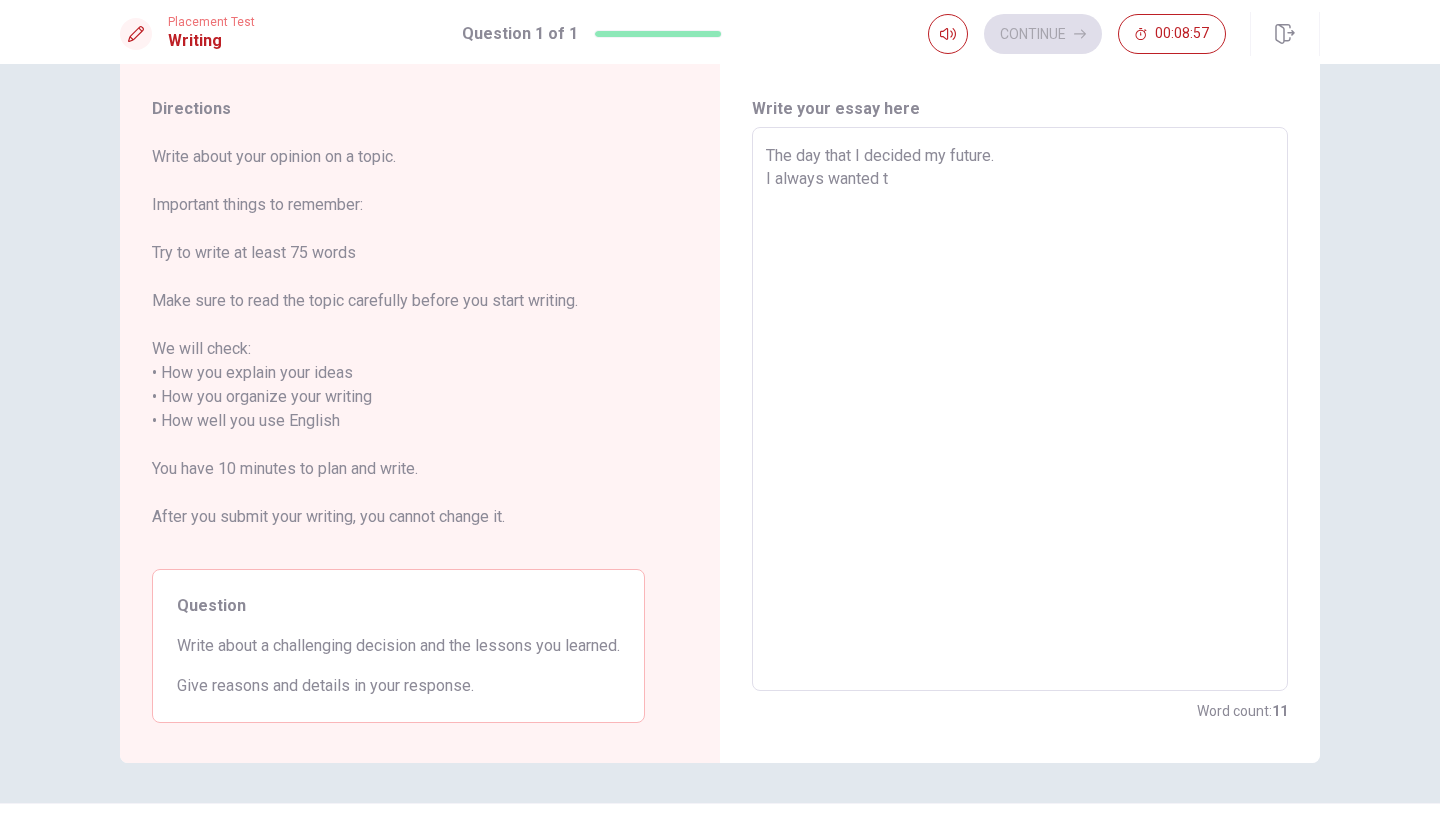 type on "The day that I decided my future.
I always wanted to" 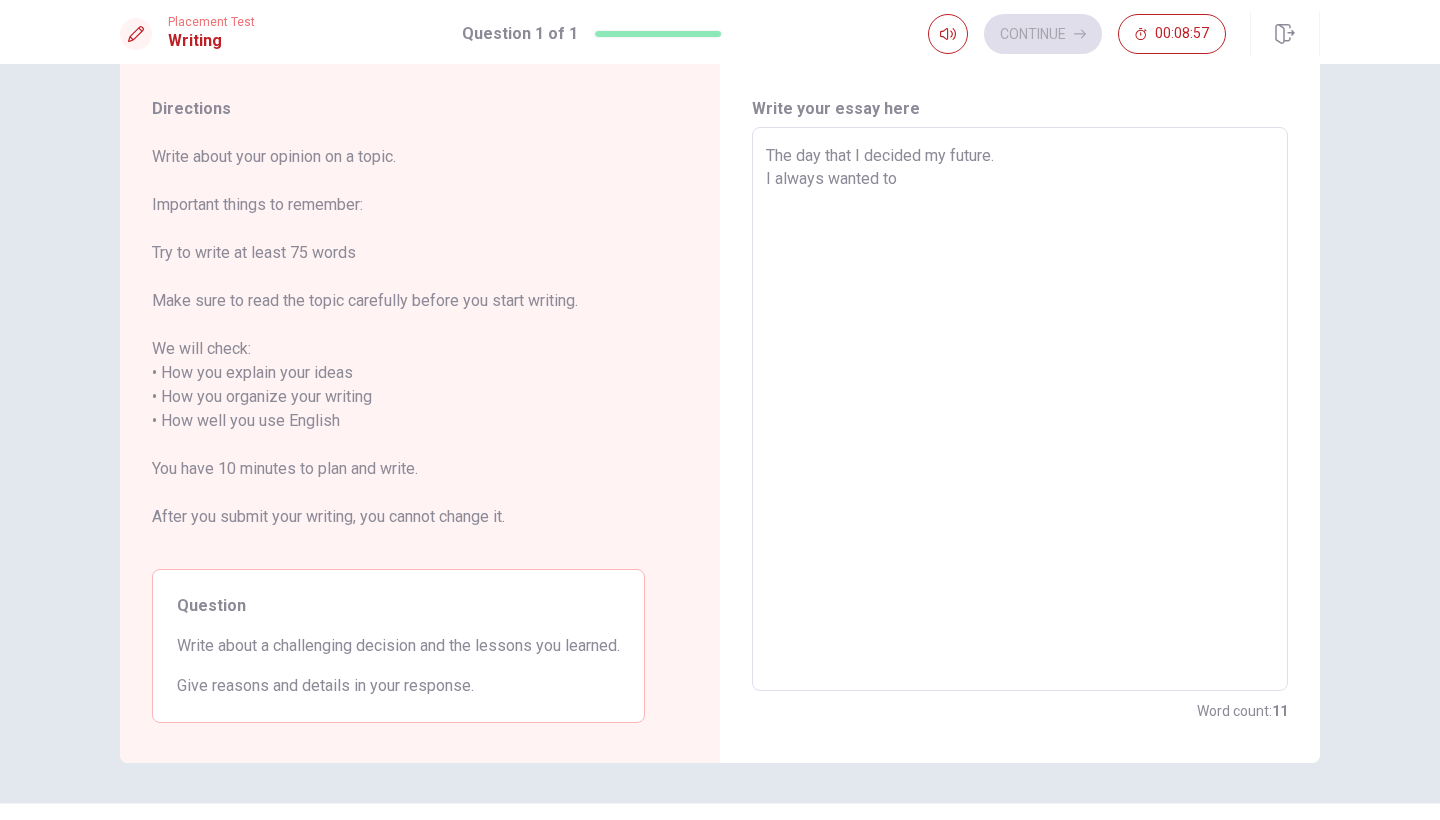 type on "x" 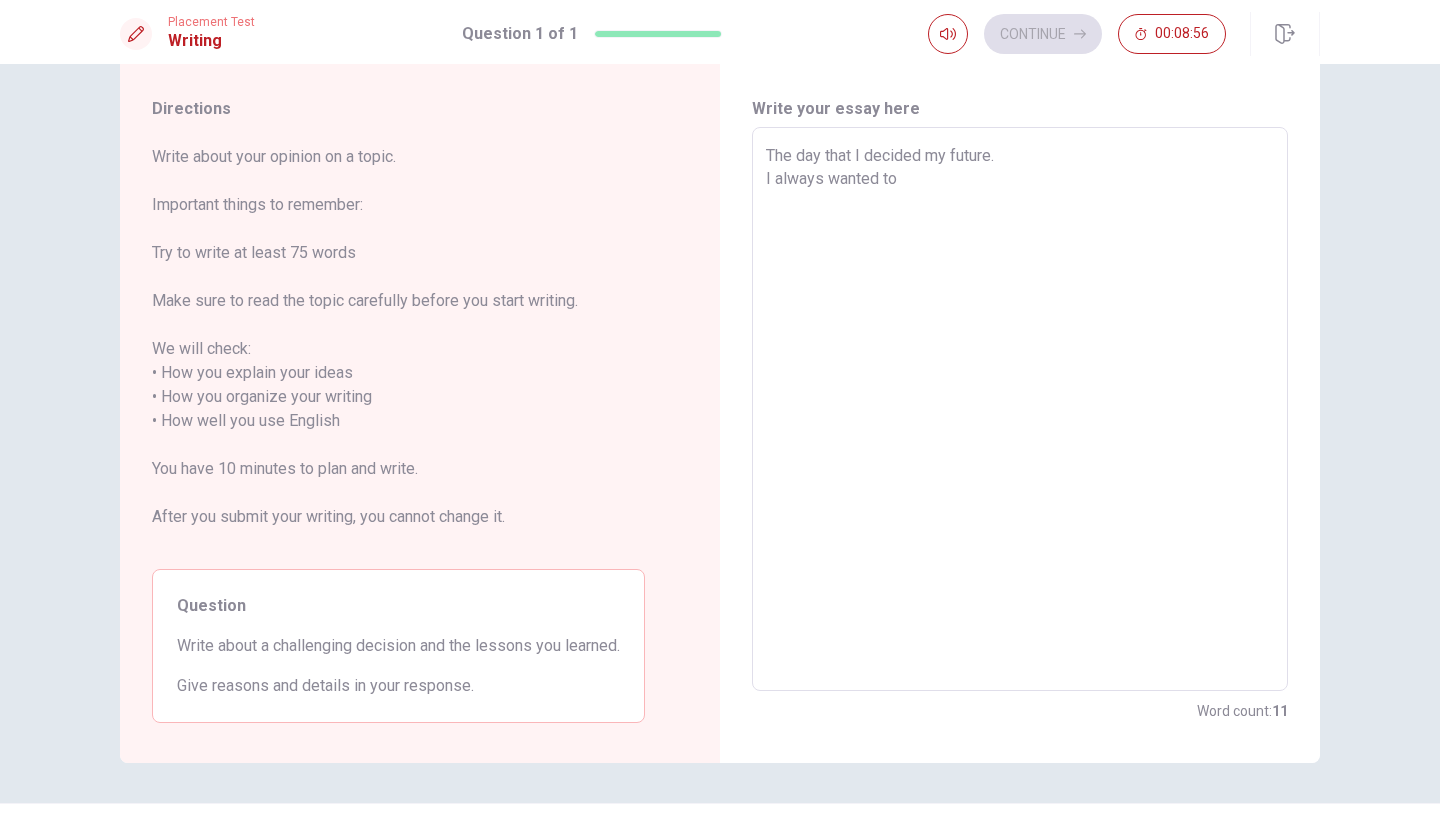 type on "The day that I decided my future.
I always wanted to b" 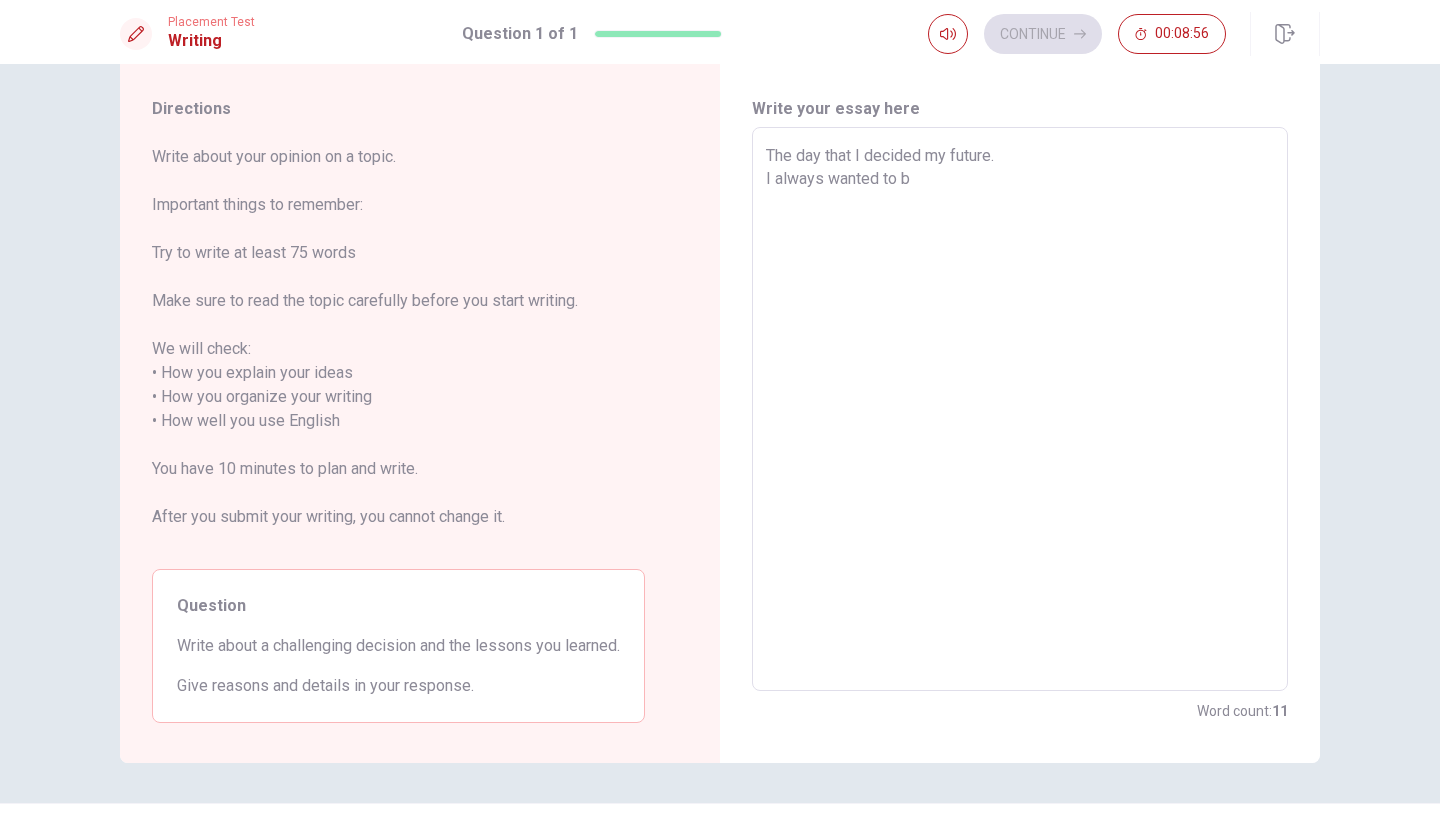 type on "x" 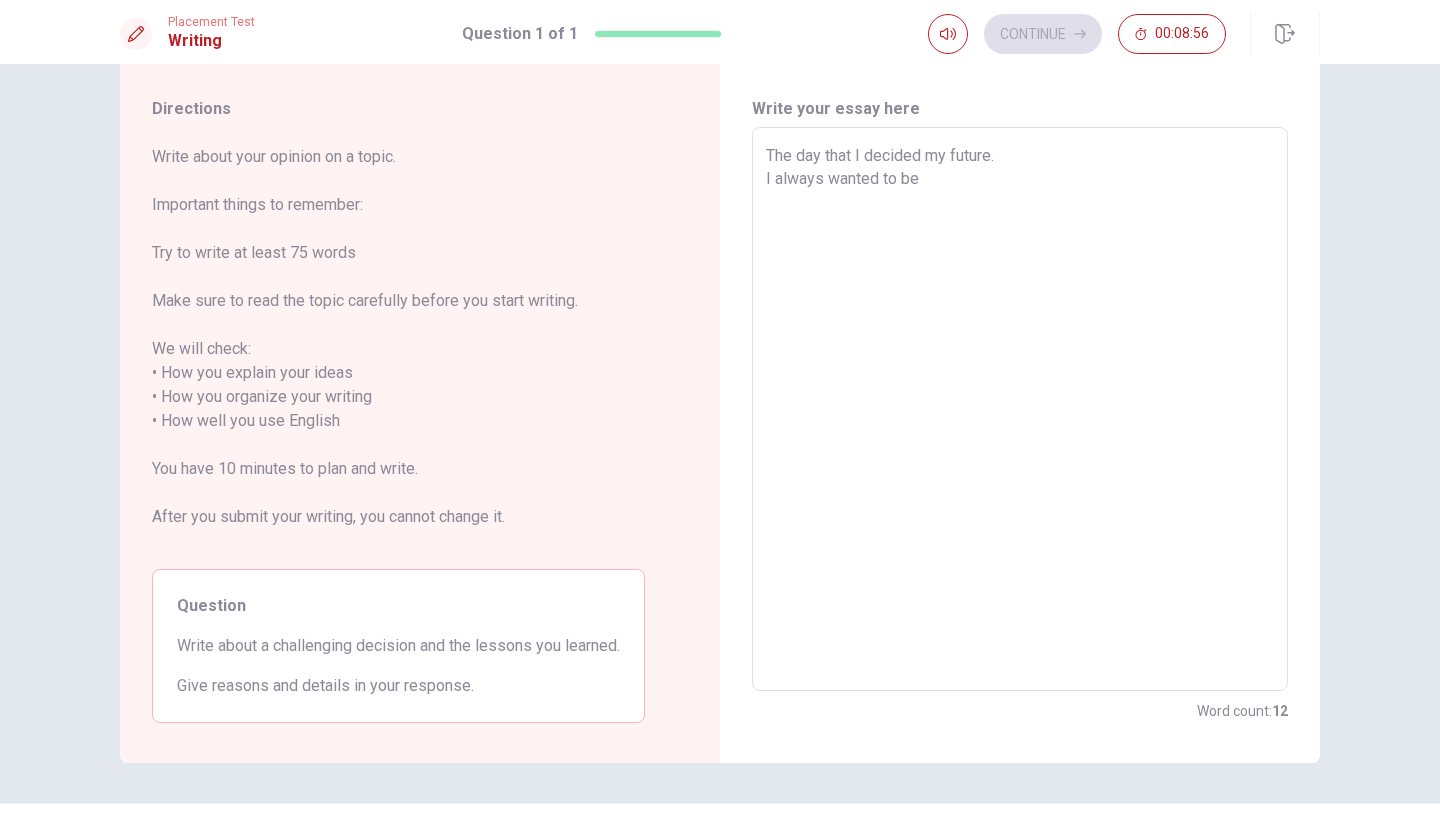 type on "x" 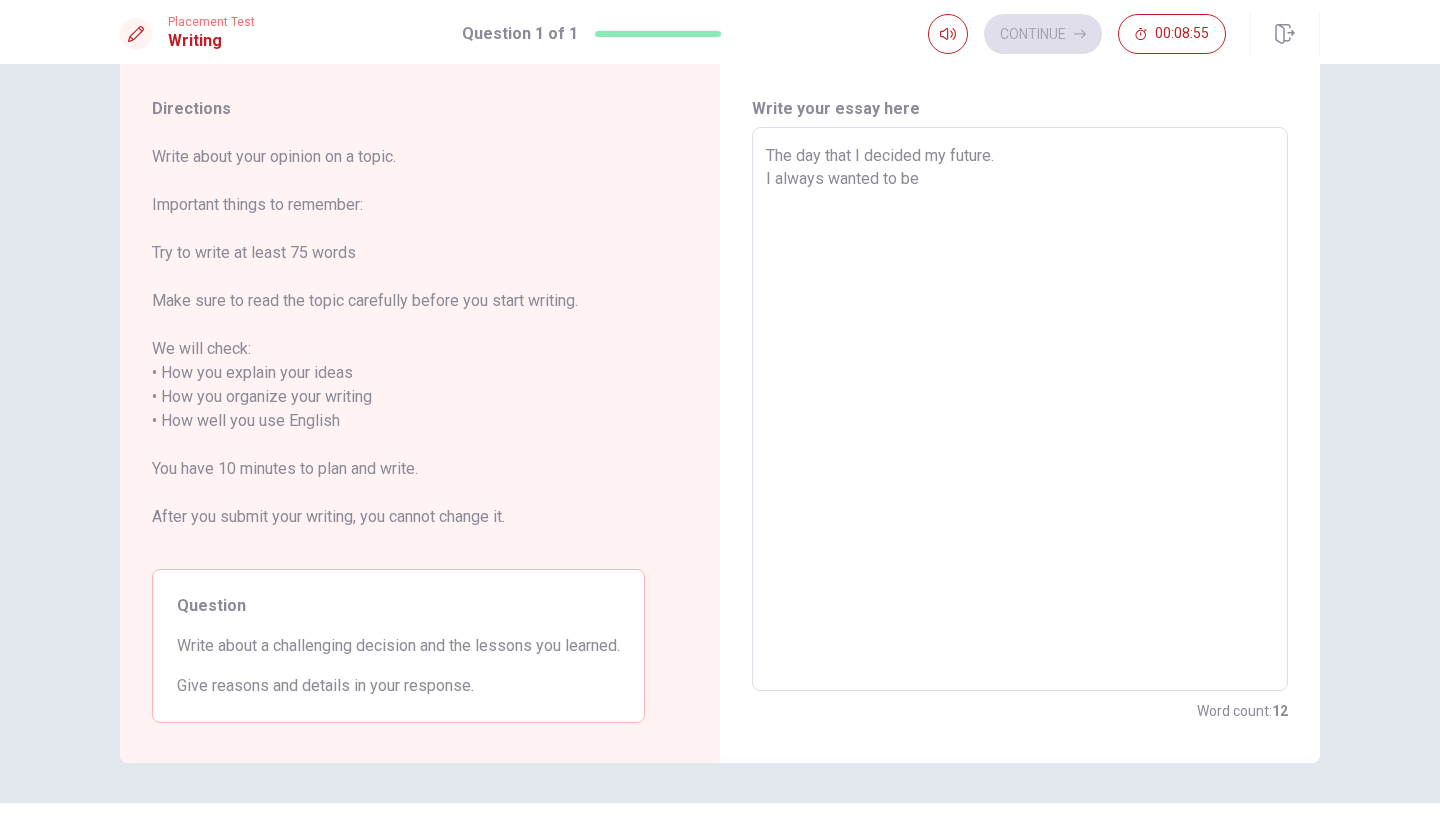 type on "The day that I decided my future.
I always wanted to be a" 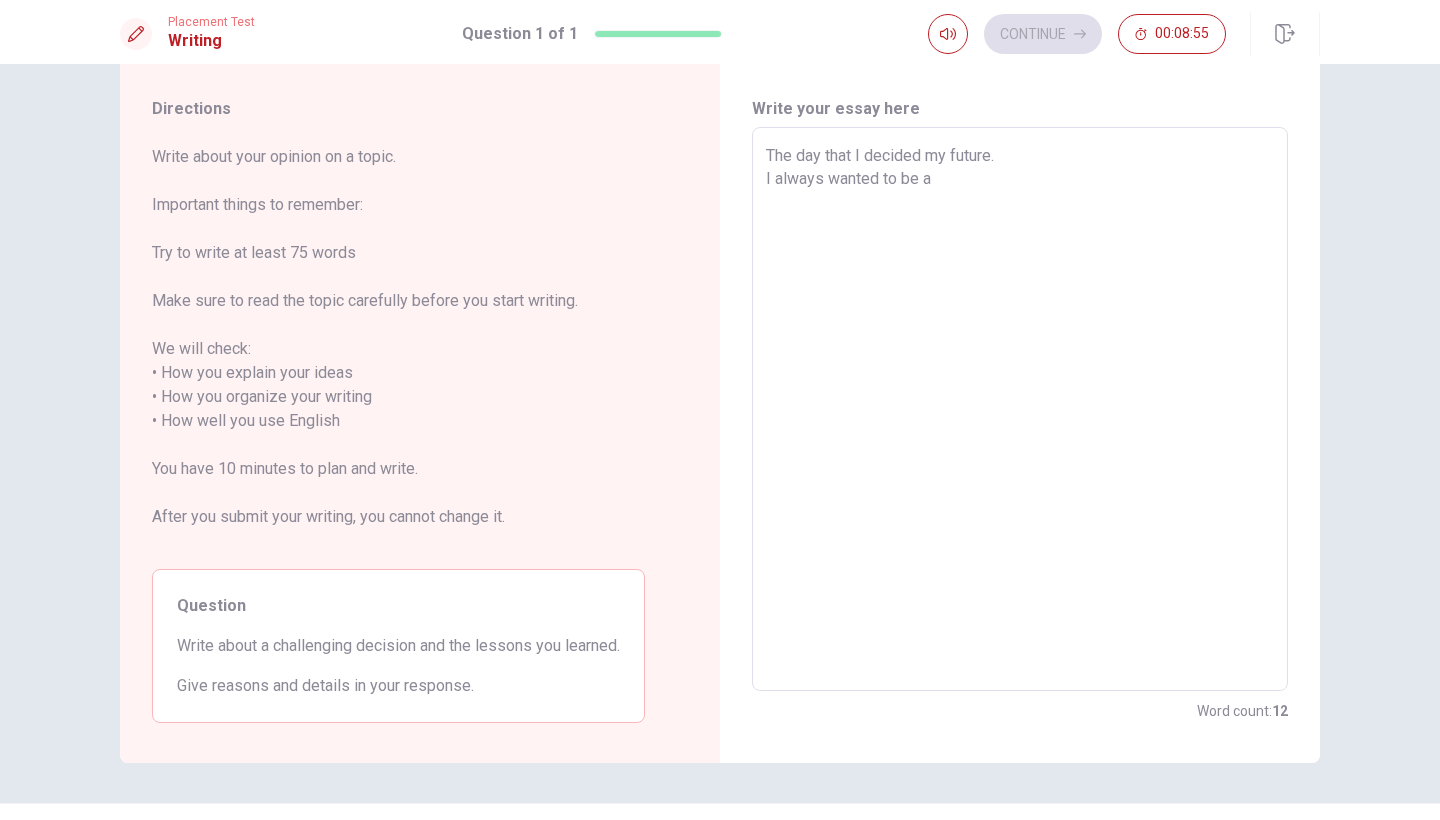 type on "x" 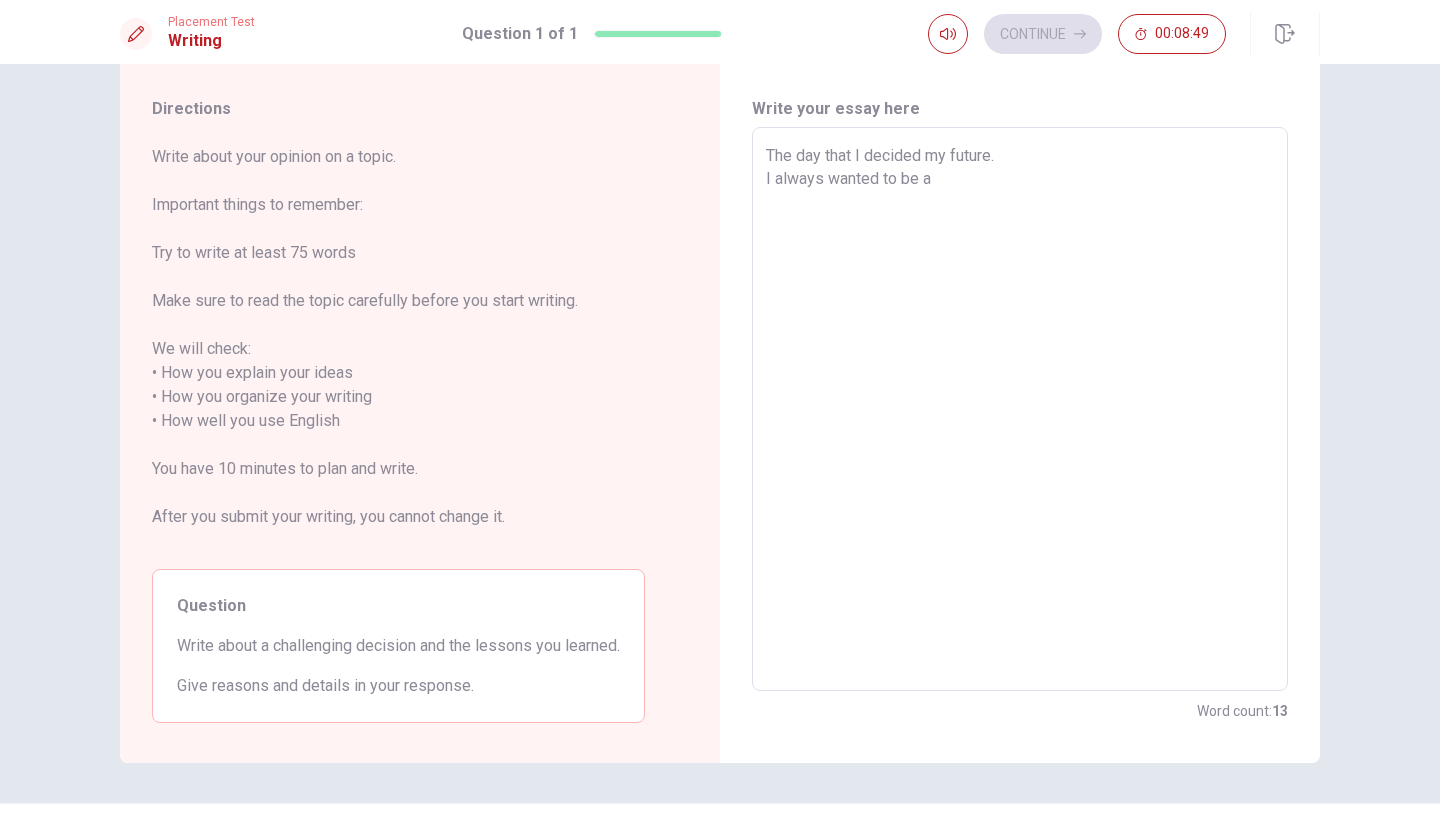 type on "x" 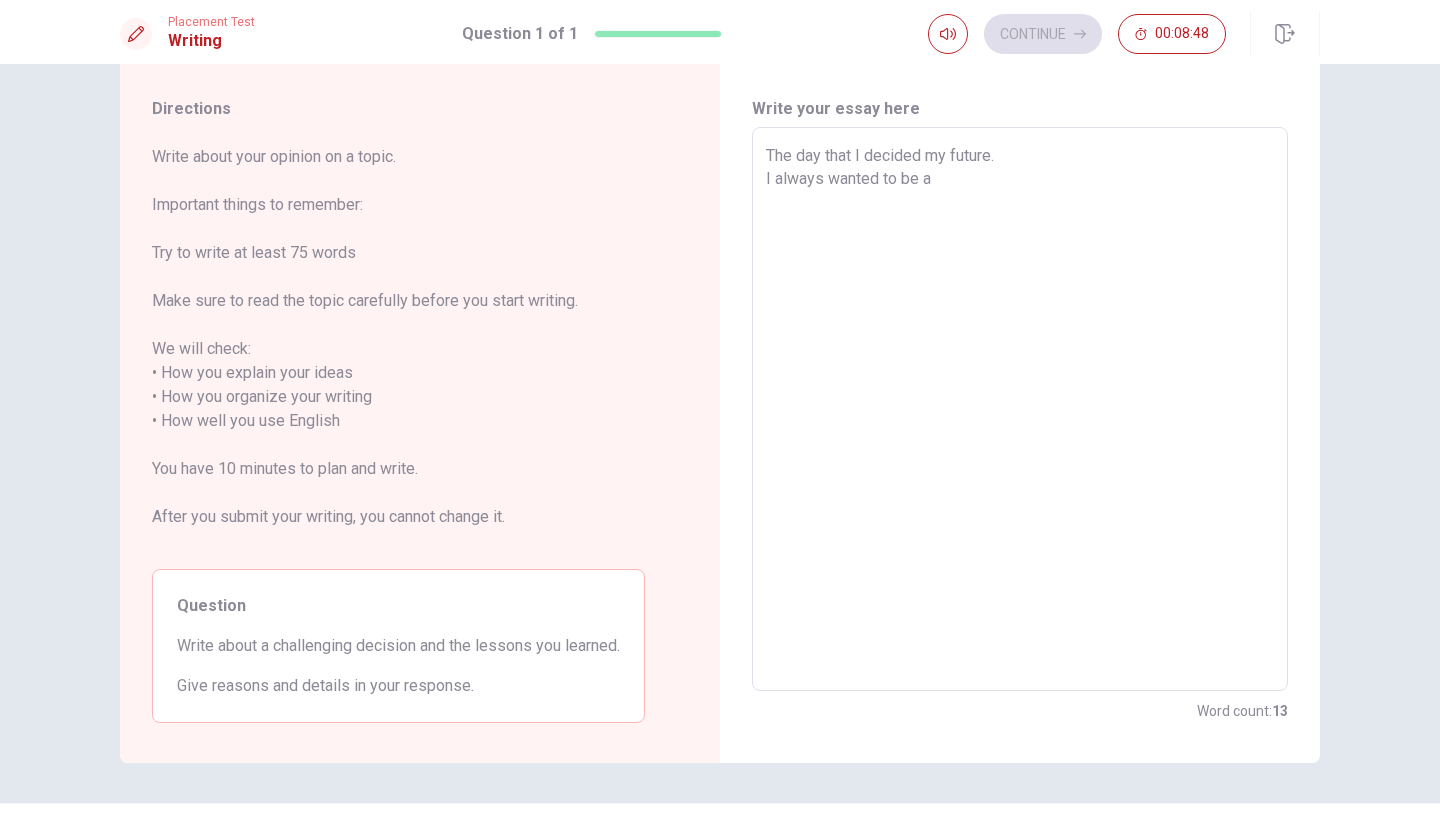 type on "The day that I decided my future.
I always wanted to be a m" 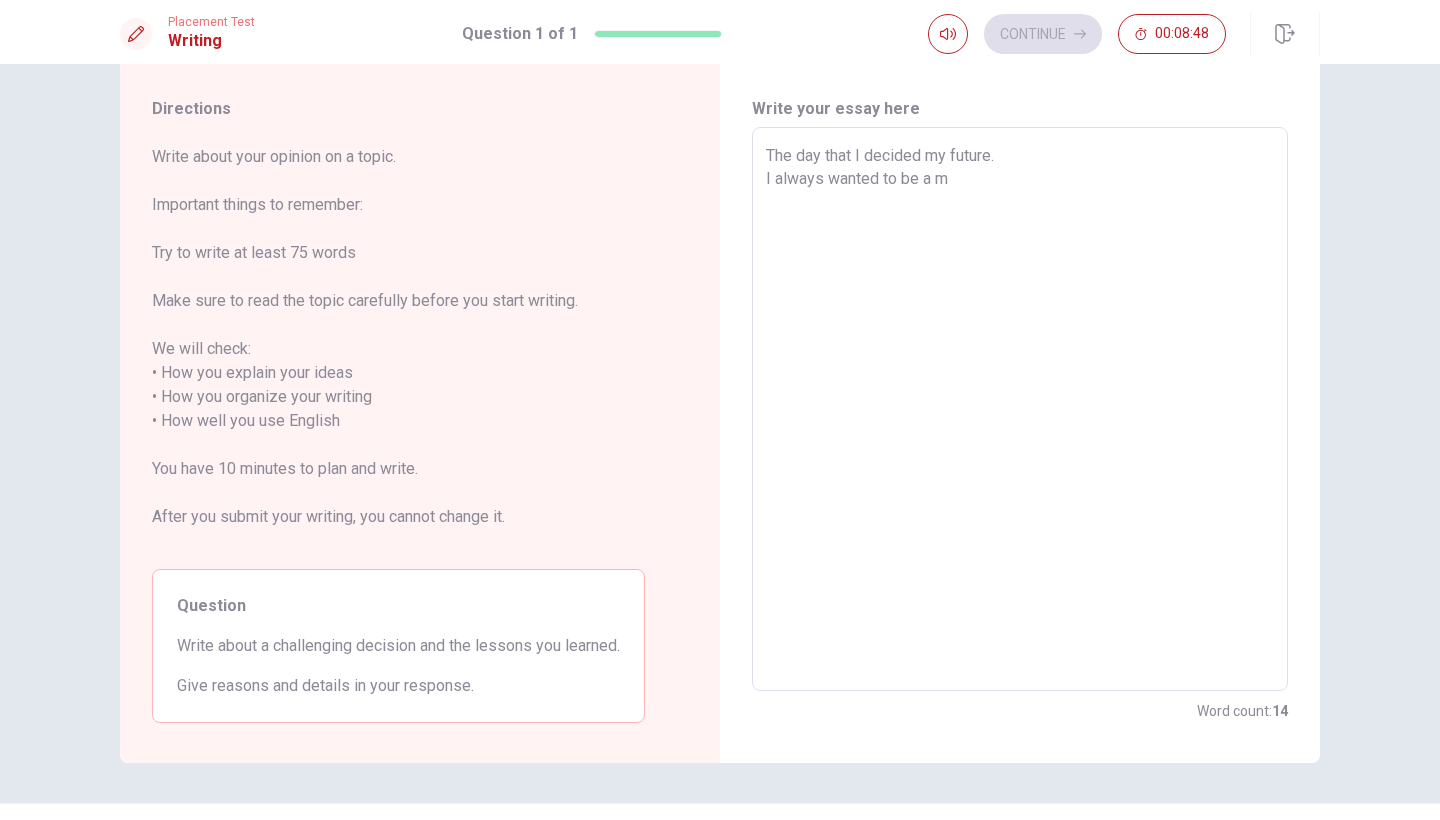 type on "x" 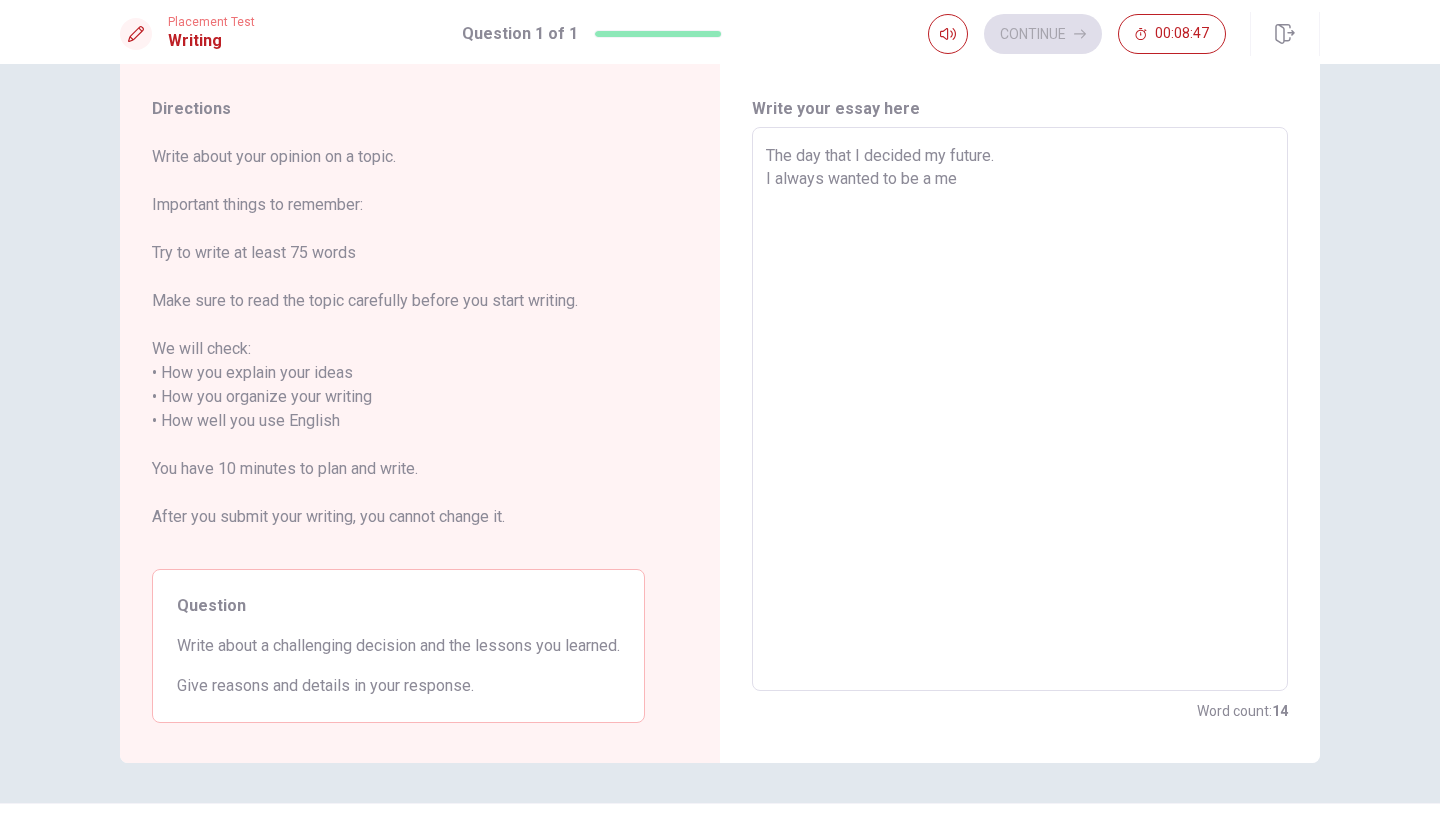 type on "x" 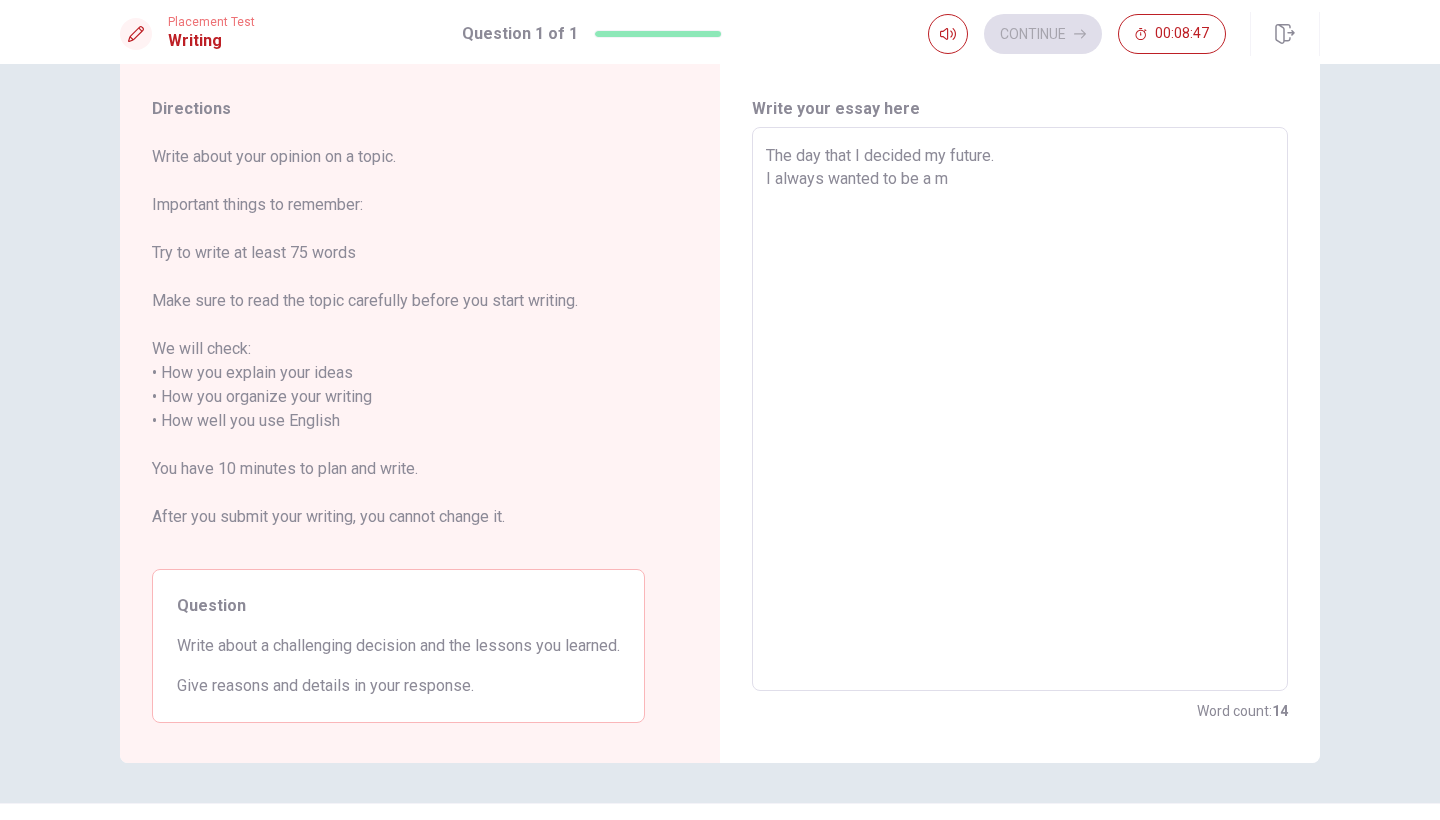 type on "x" 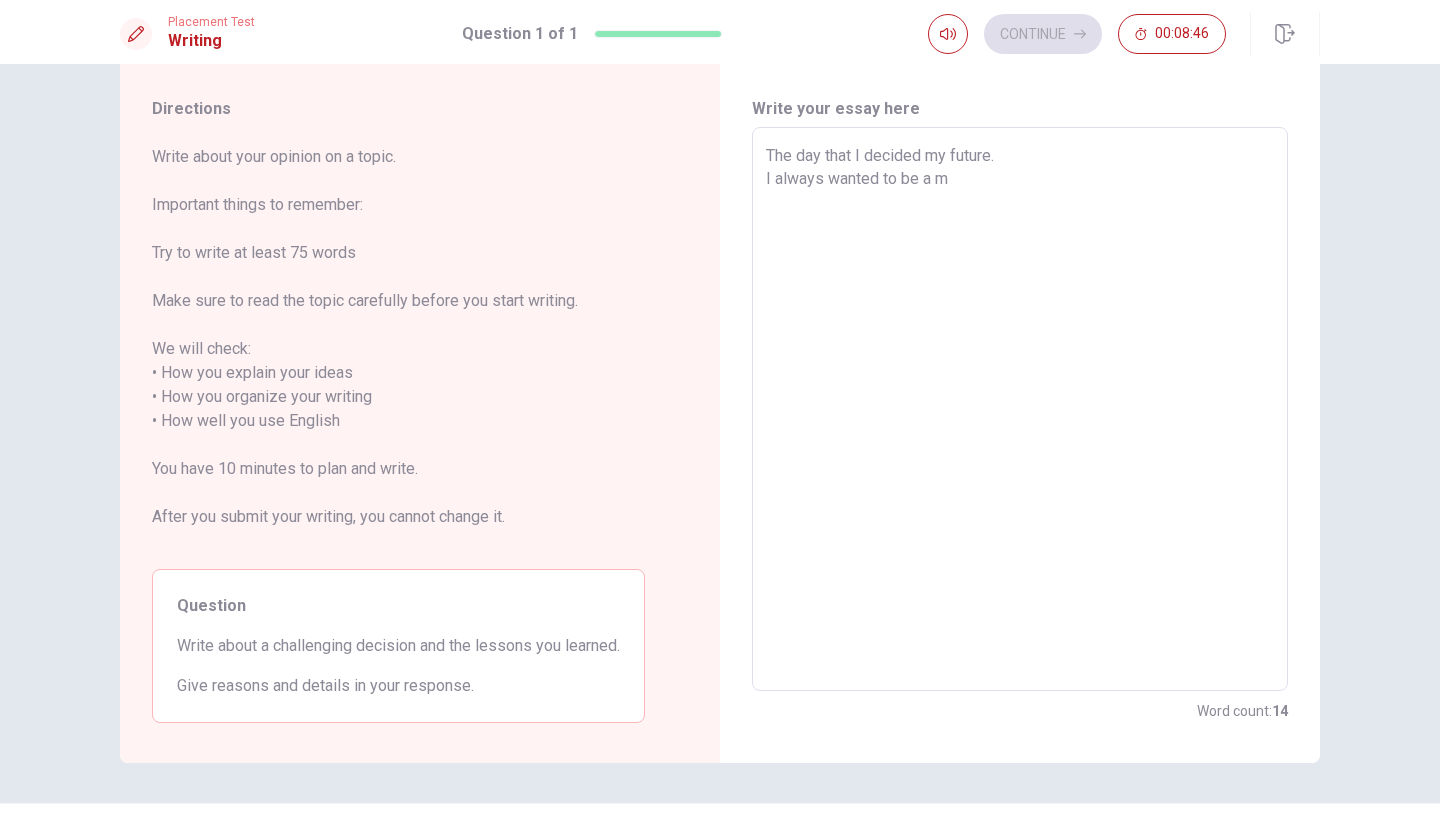 type on "The day that I decided my future.
I always wanted to be a" 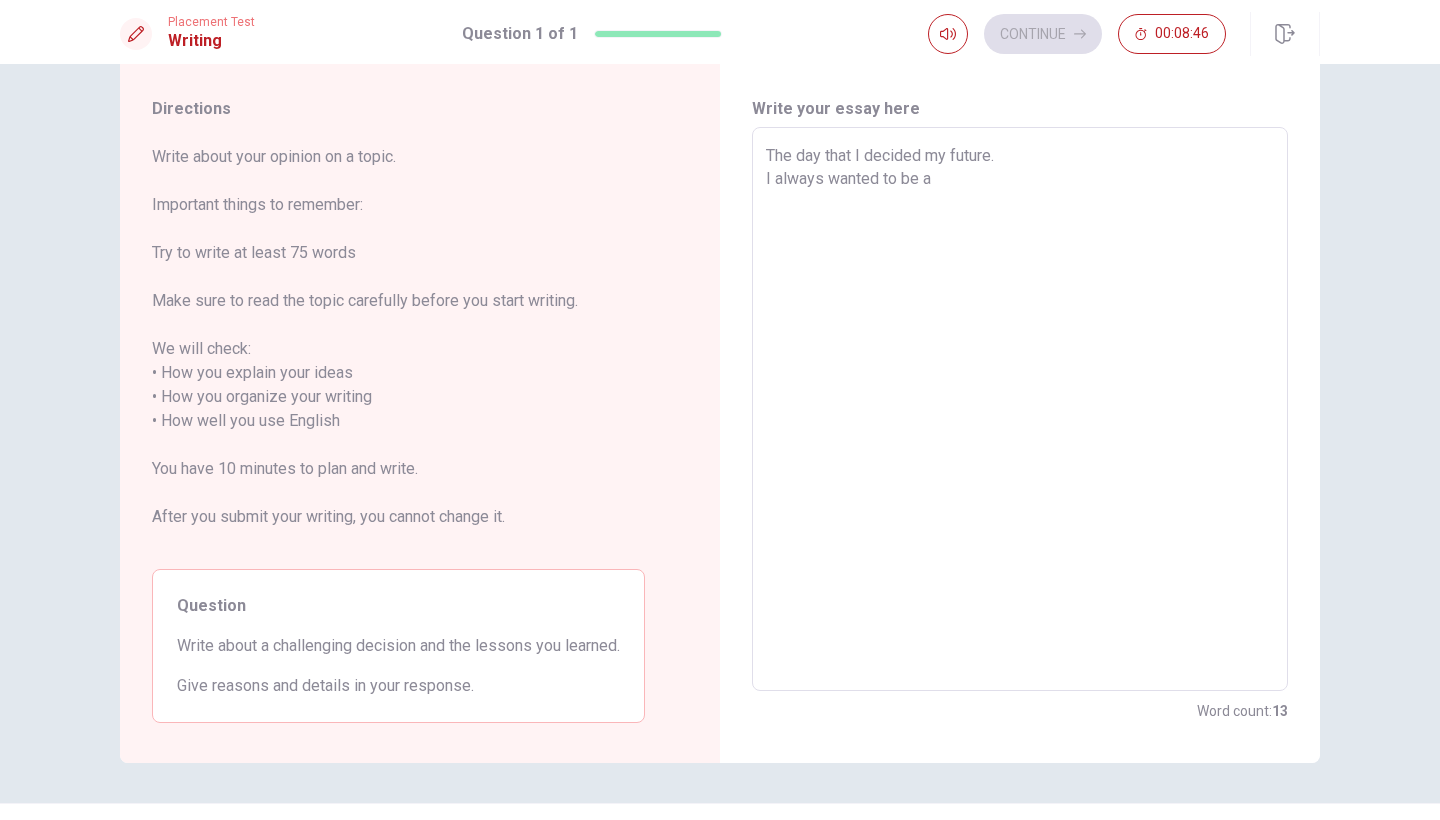 type on "x" 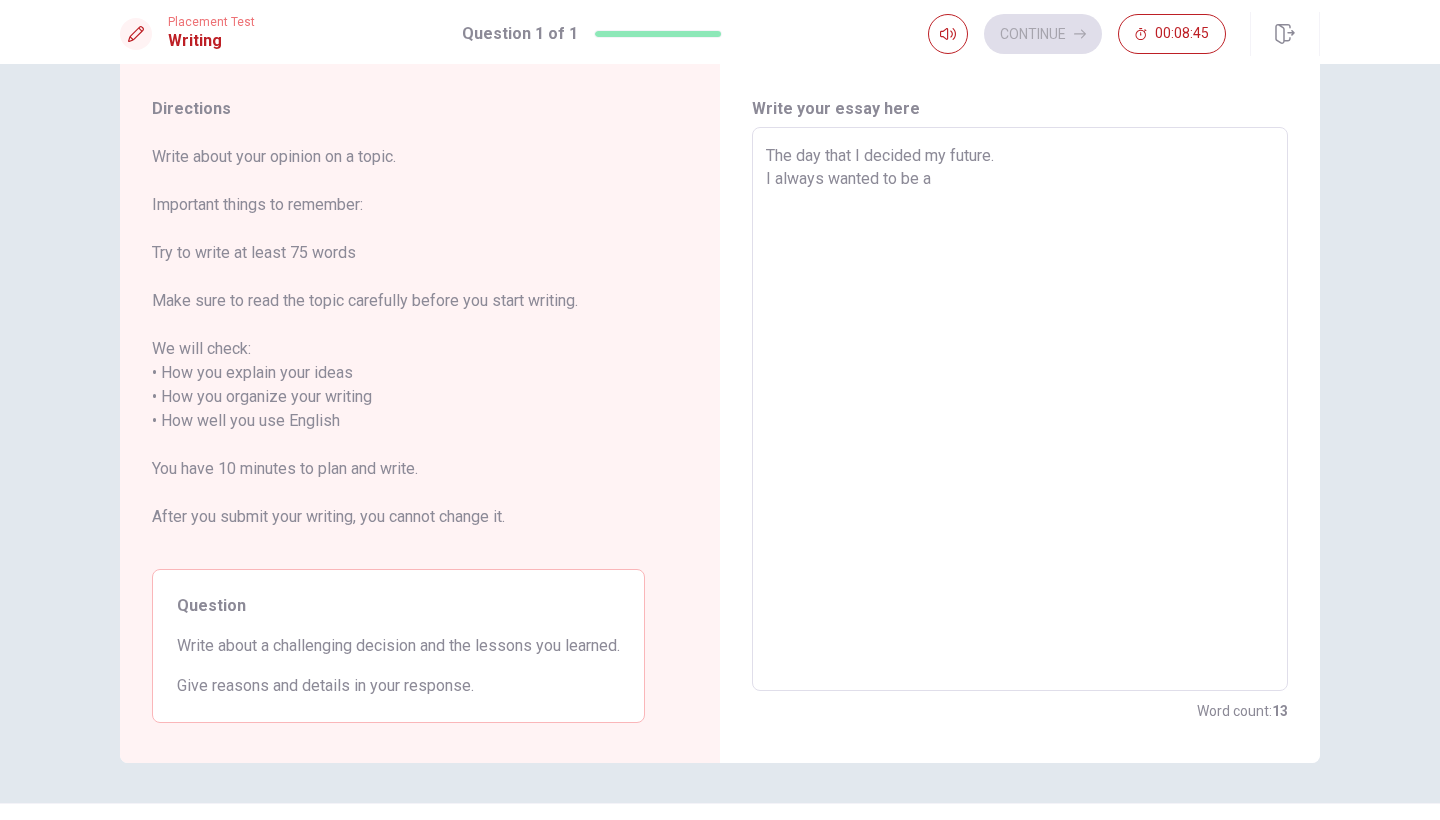 type on "The day that I decided my future.
I always wanted to be a d" 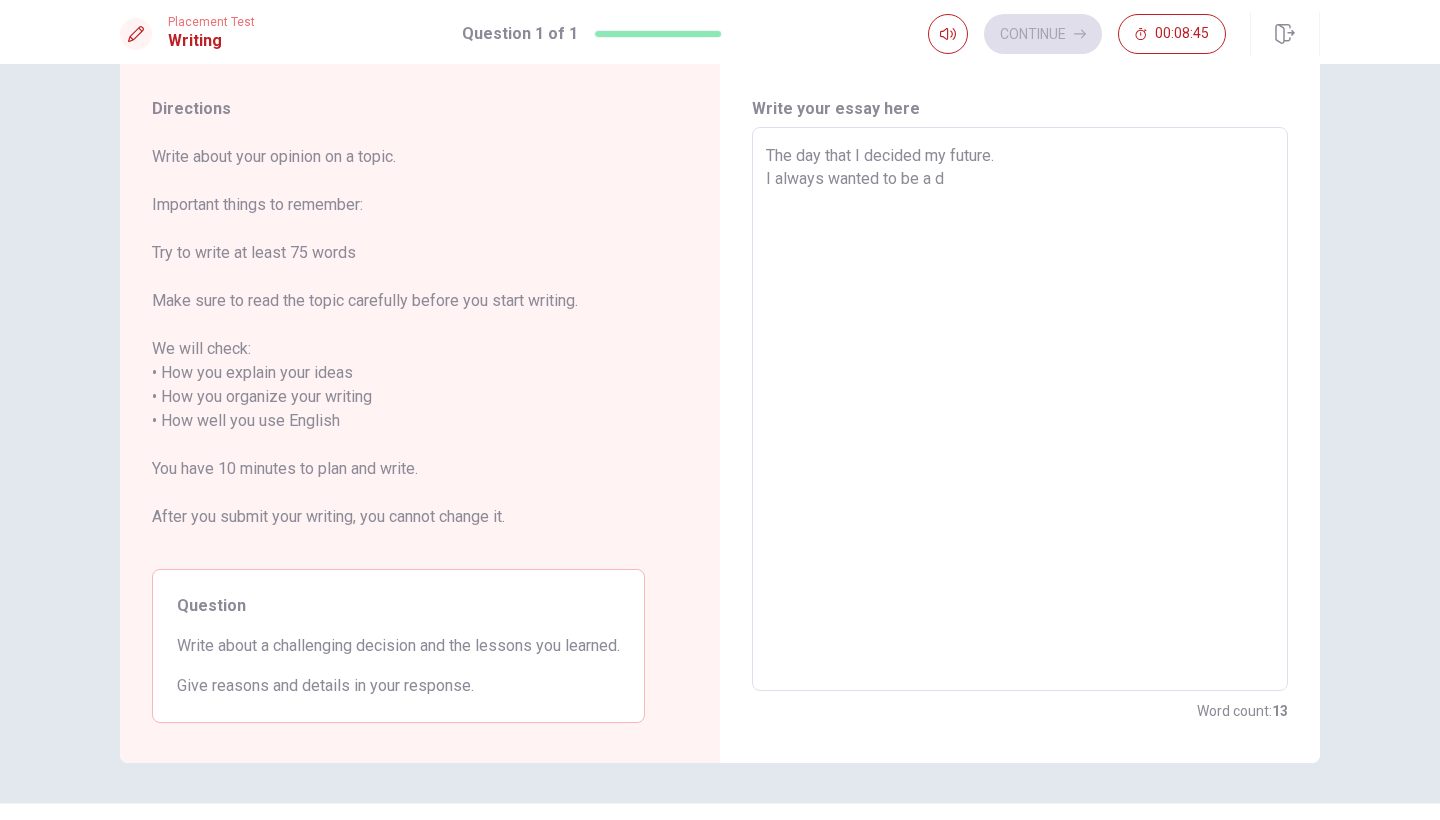 type on "x" 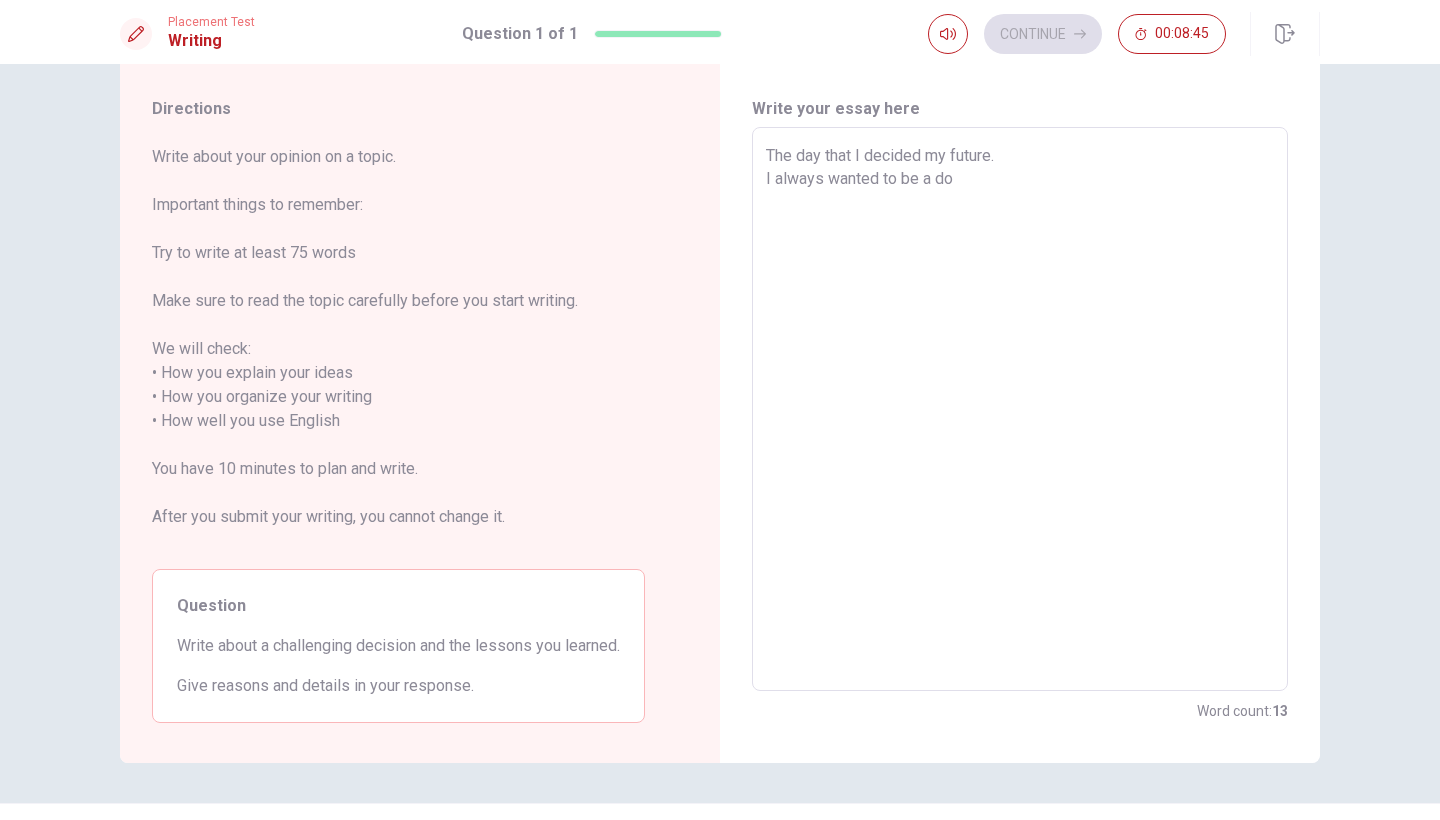 type on "x" 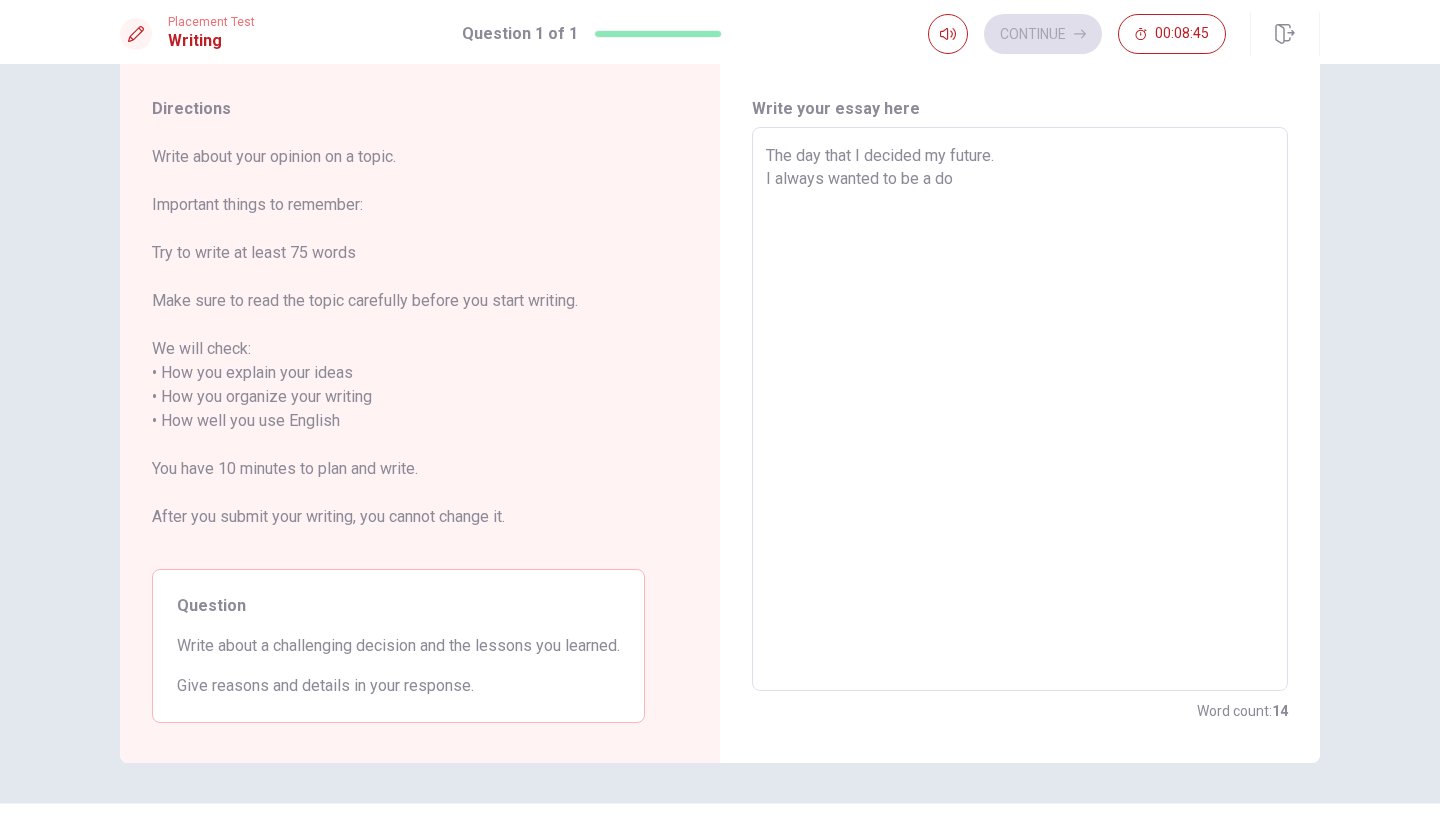 type on "The day that I decided my future.
I always wanted to be a doc" 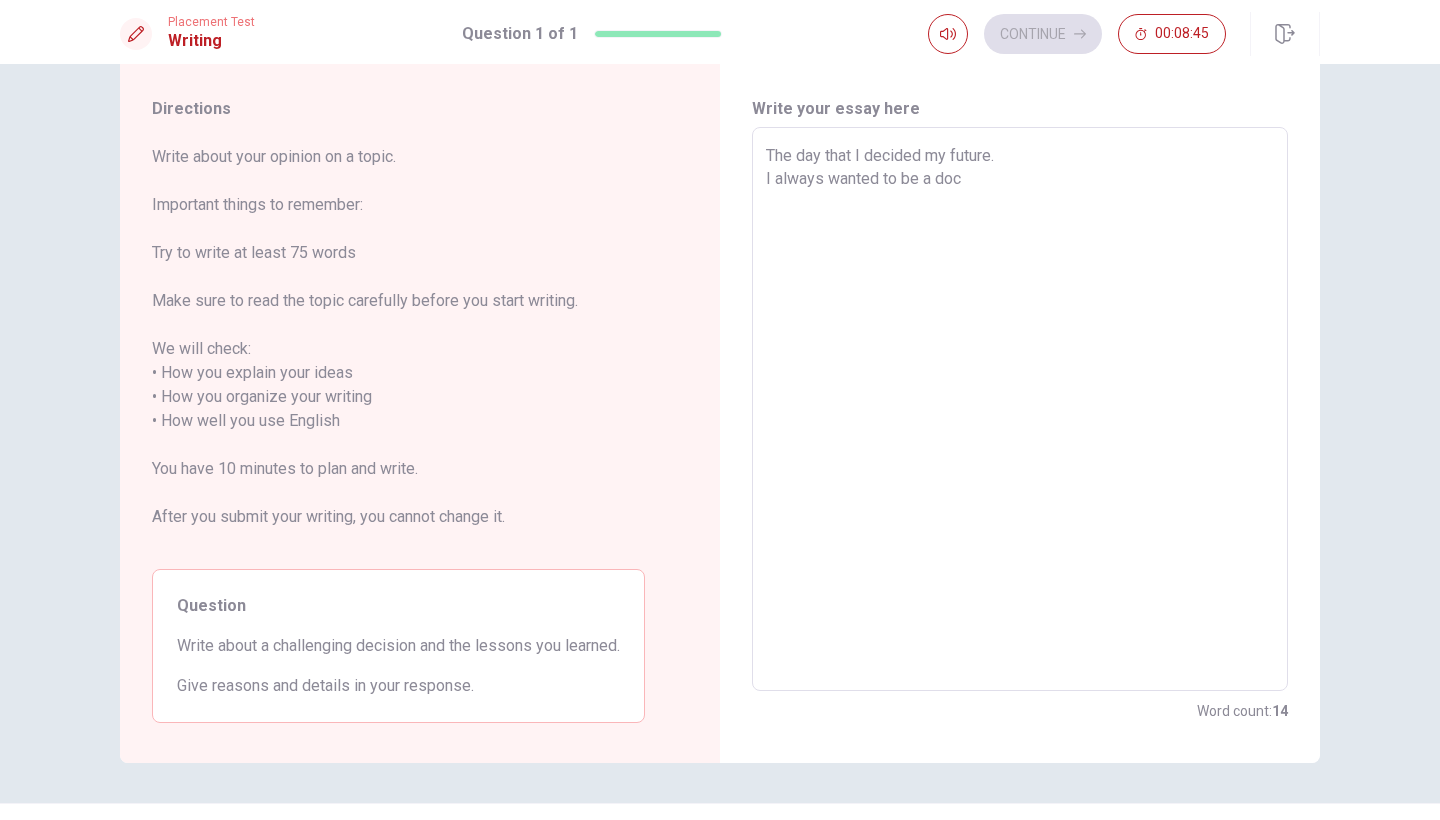 type on "x" 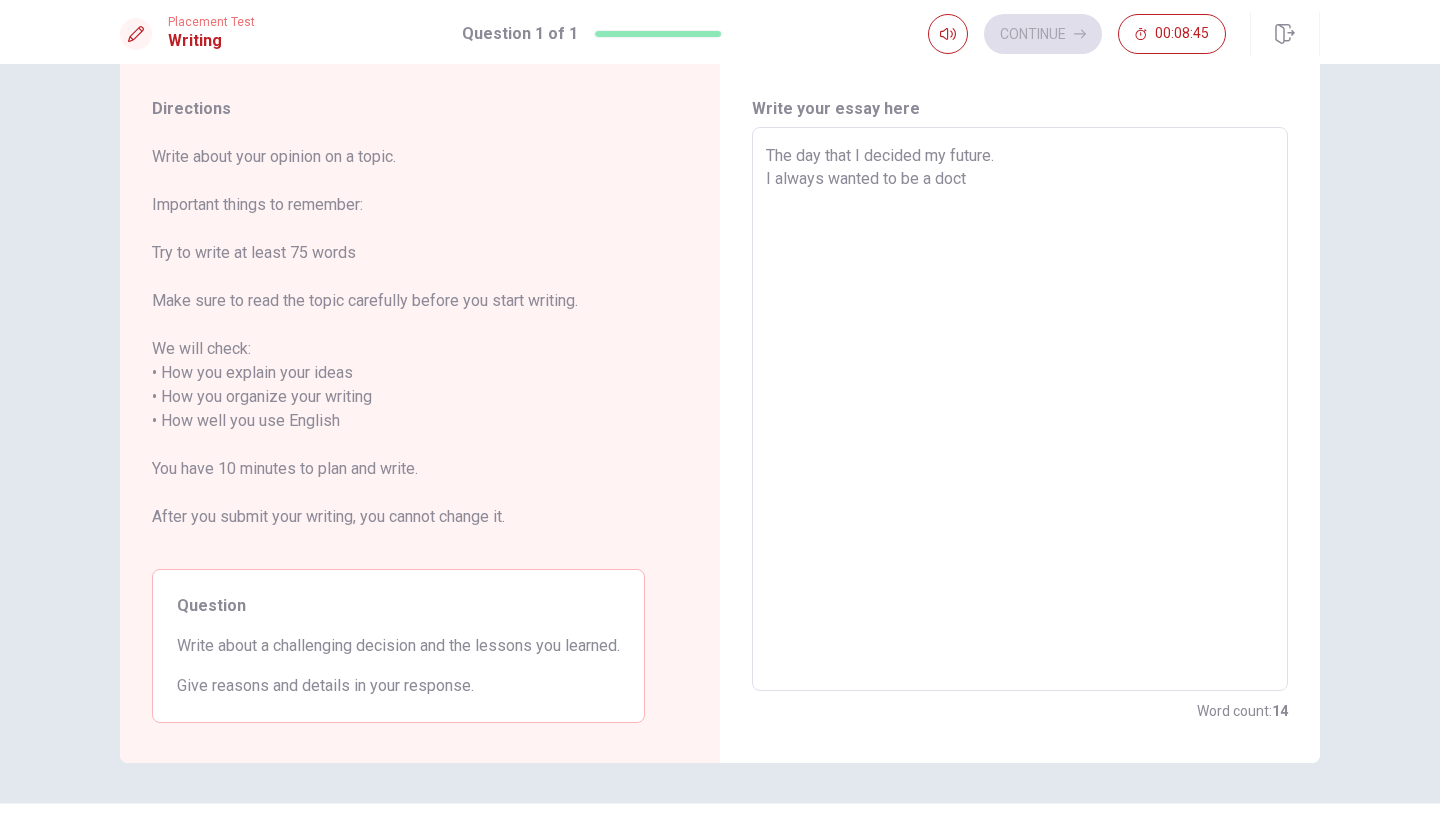 type on "x" 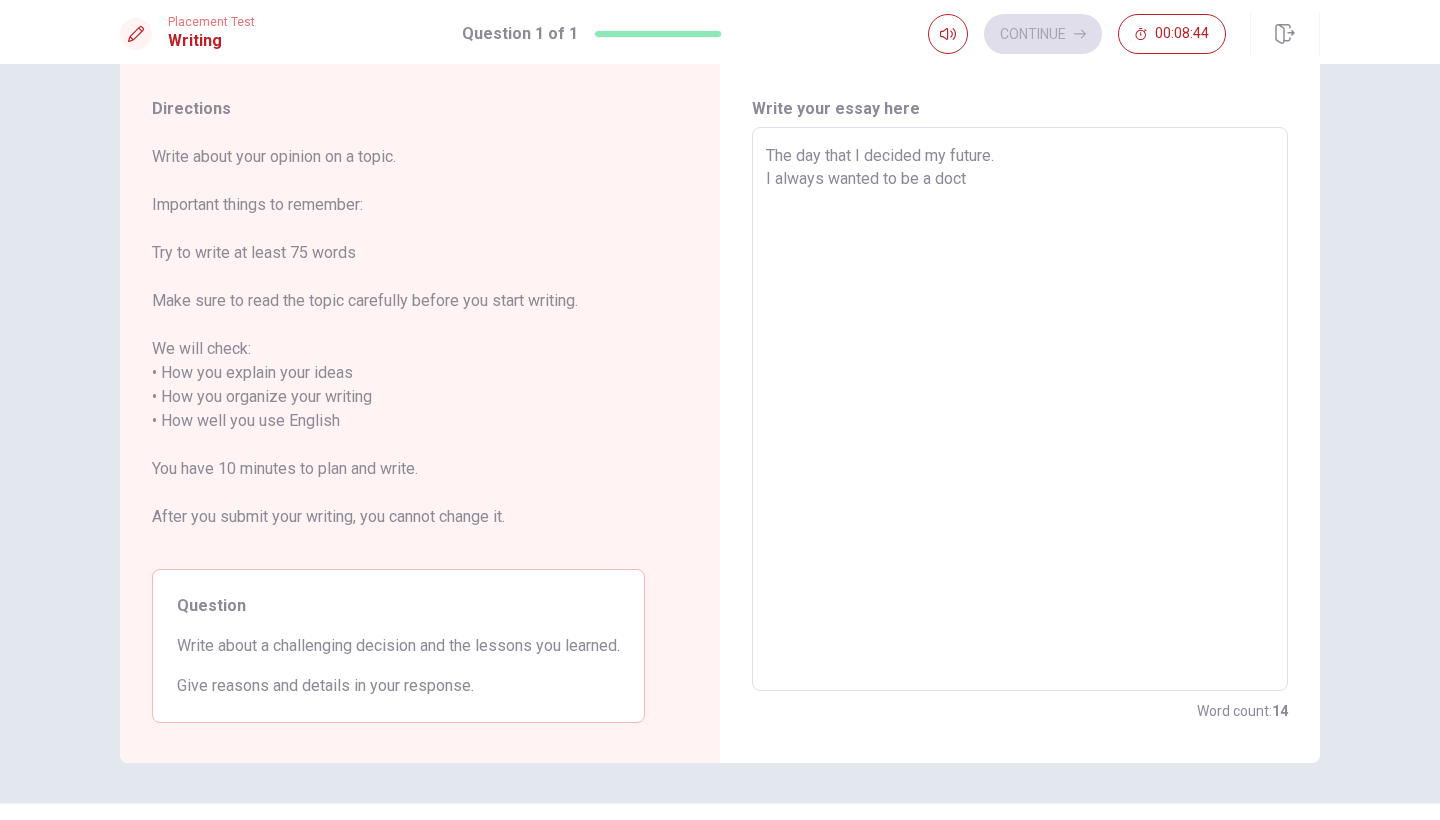 type on "The day that I decided my future.
I always wanted to be a docto" 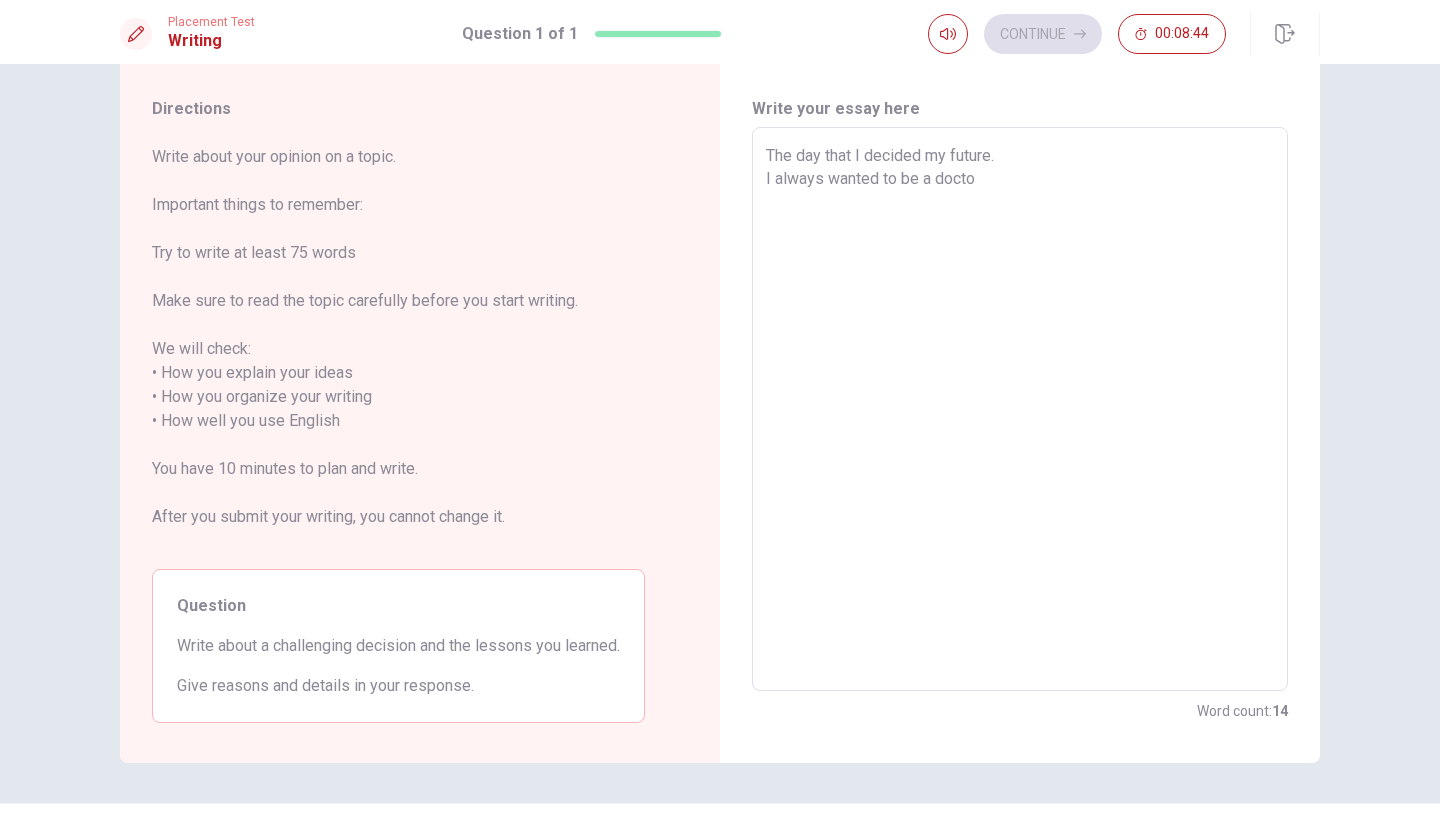 type on "x" 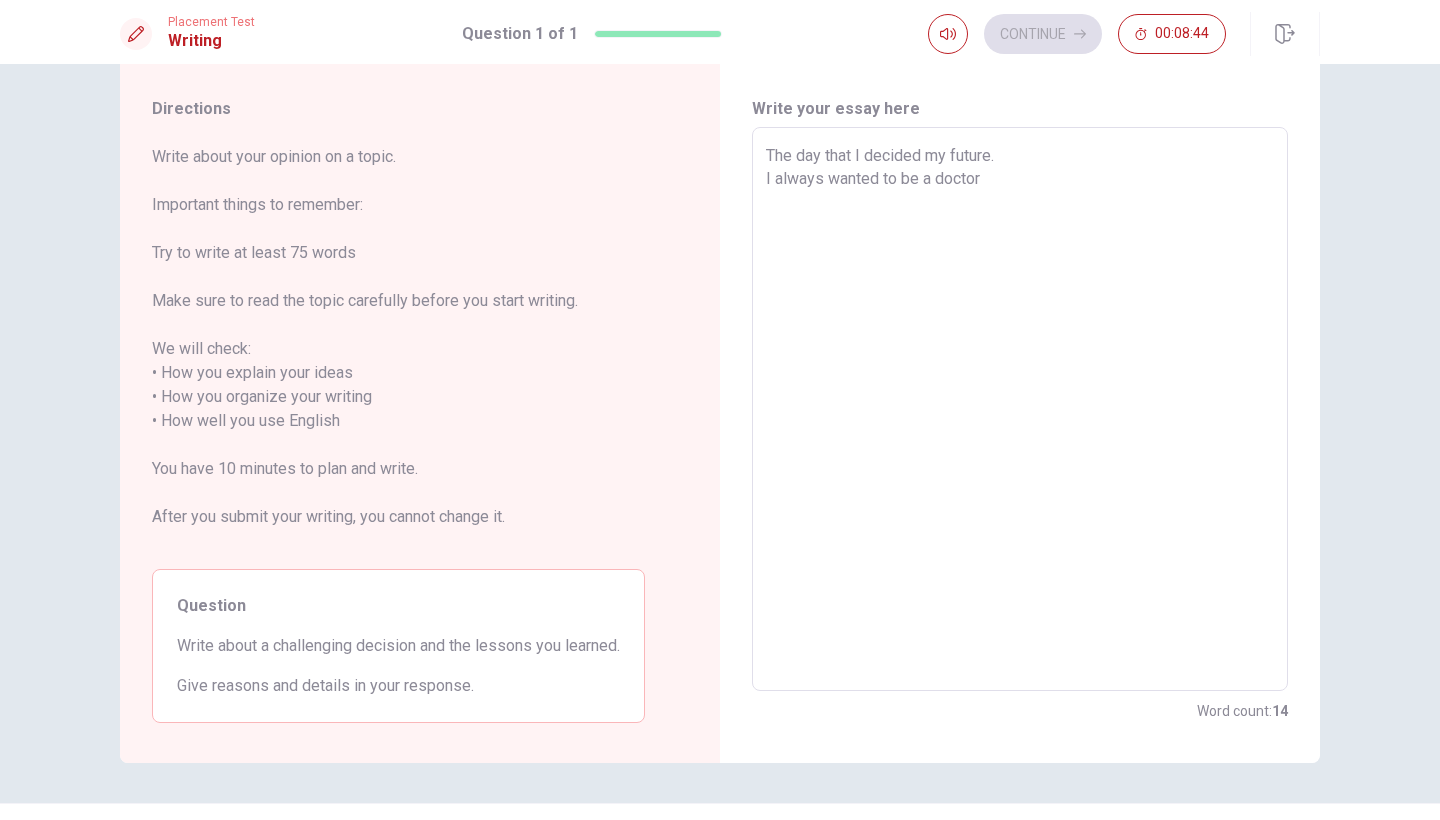 type on "x" 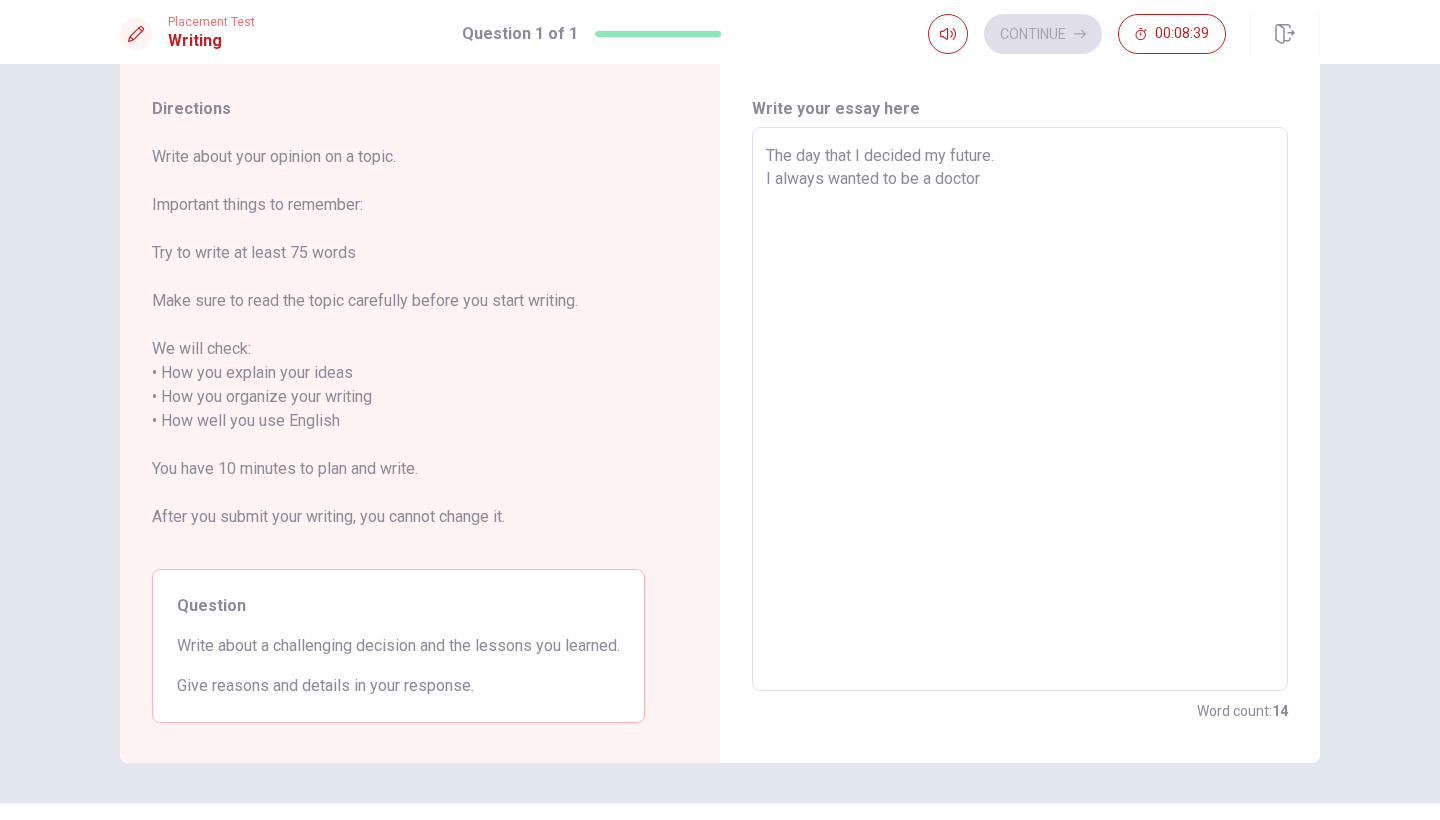 type on "x" 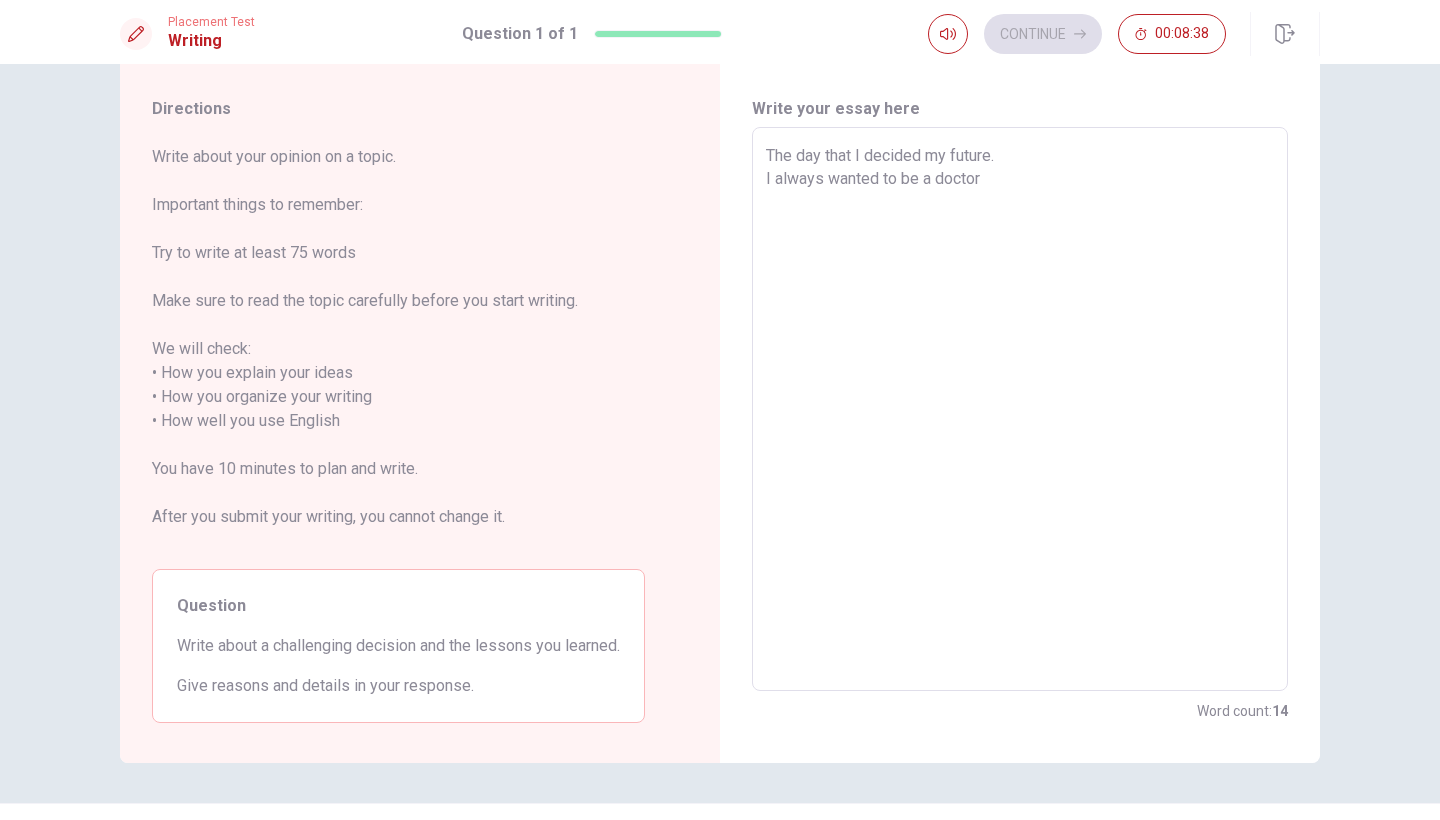 type on "The day that I decided my future.
I always wanted to be a doctor a" 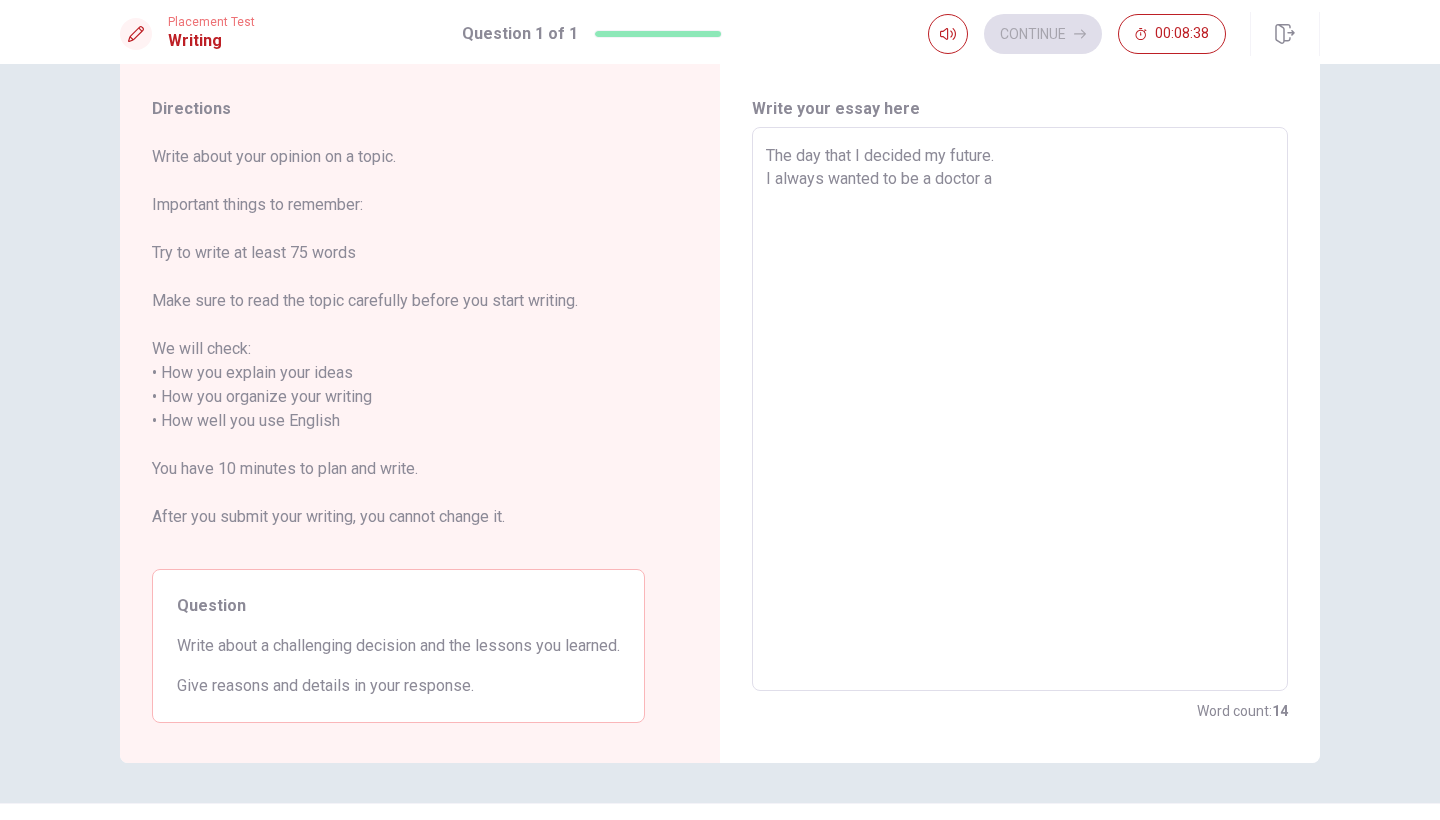 type on "x" 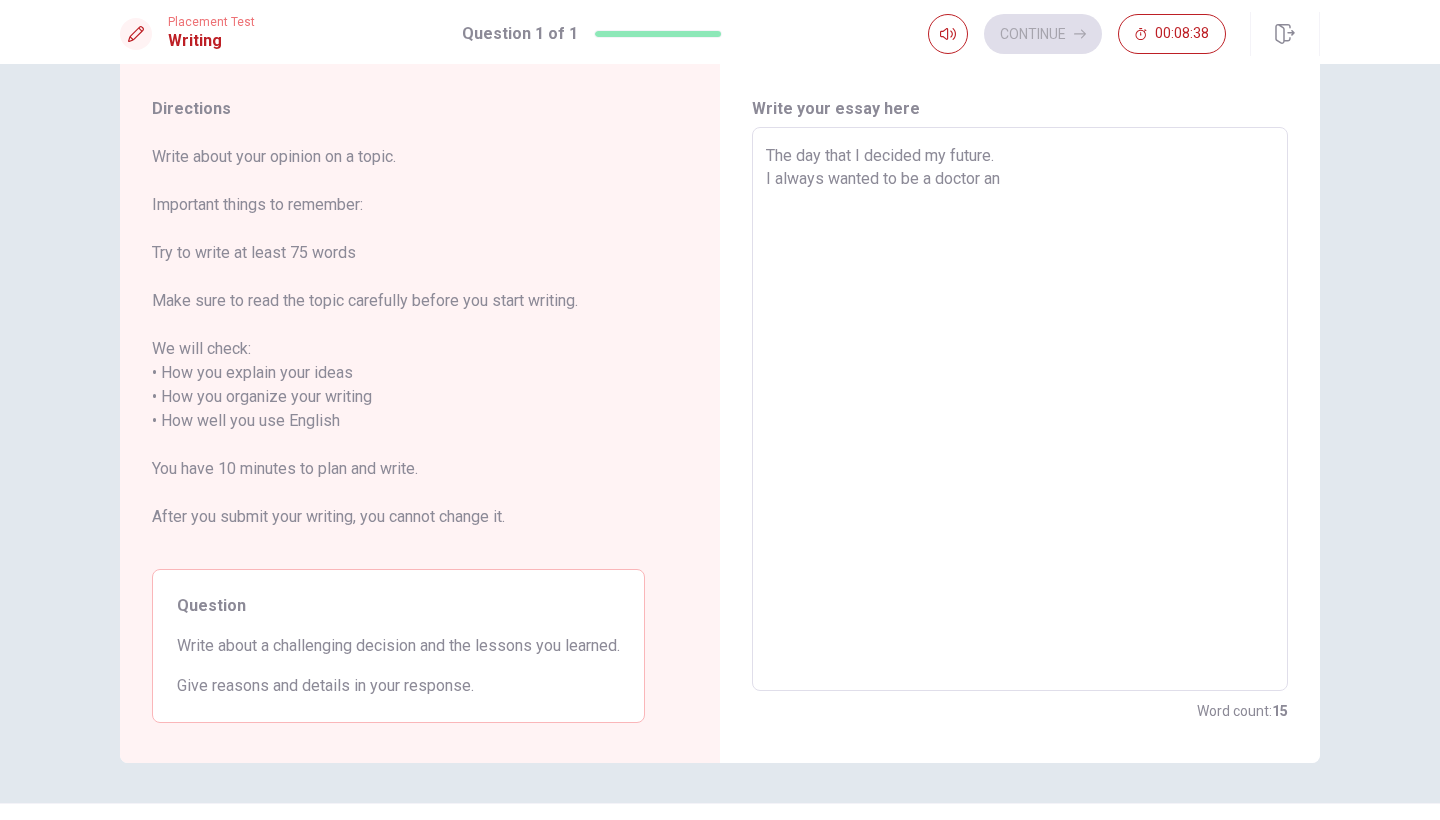 type on "x" 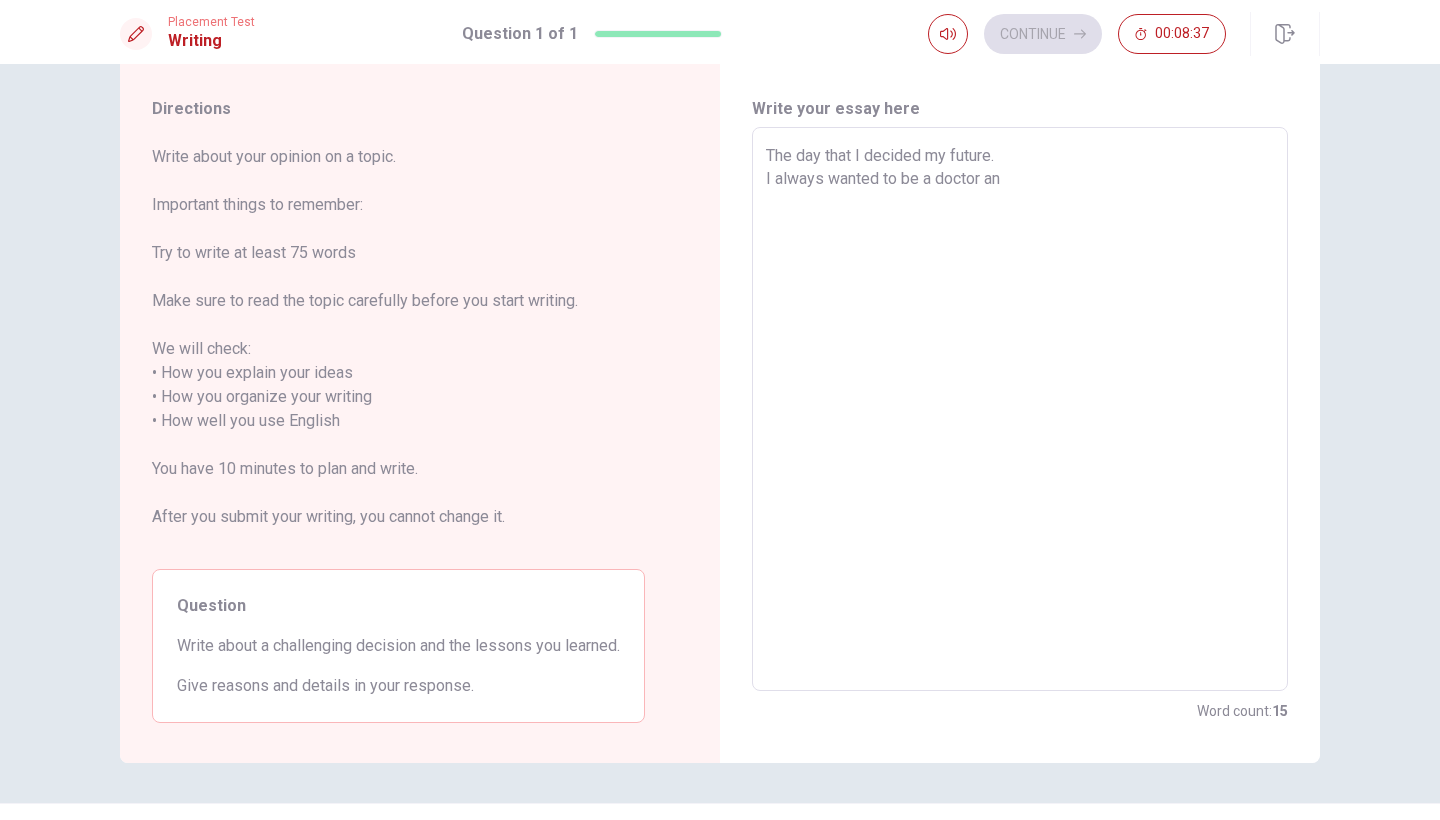 type on "The day that I decided my future.
I always wanted to be a doctor and" 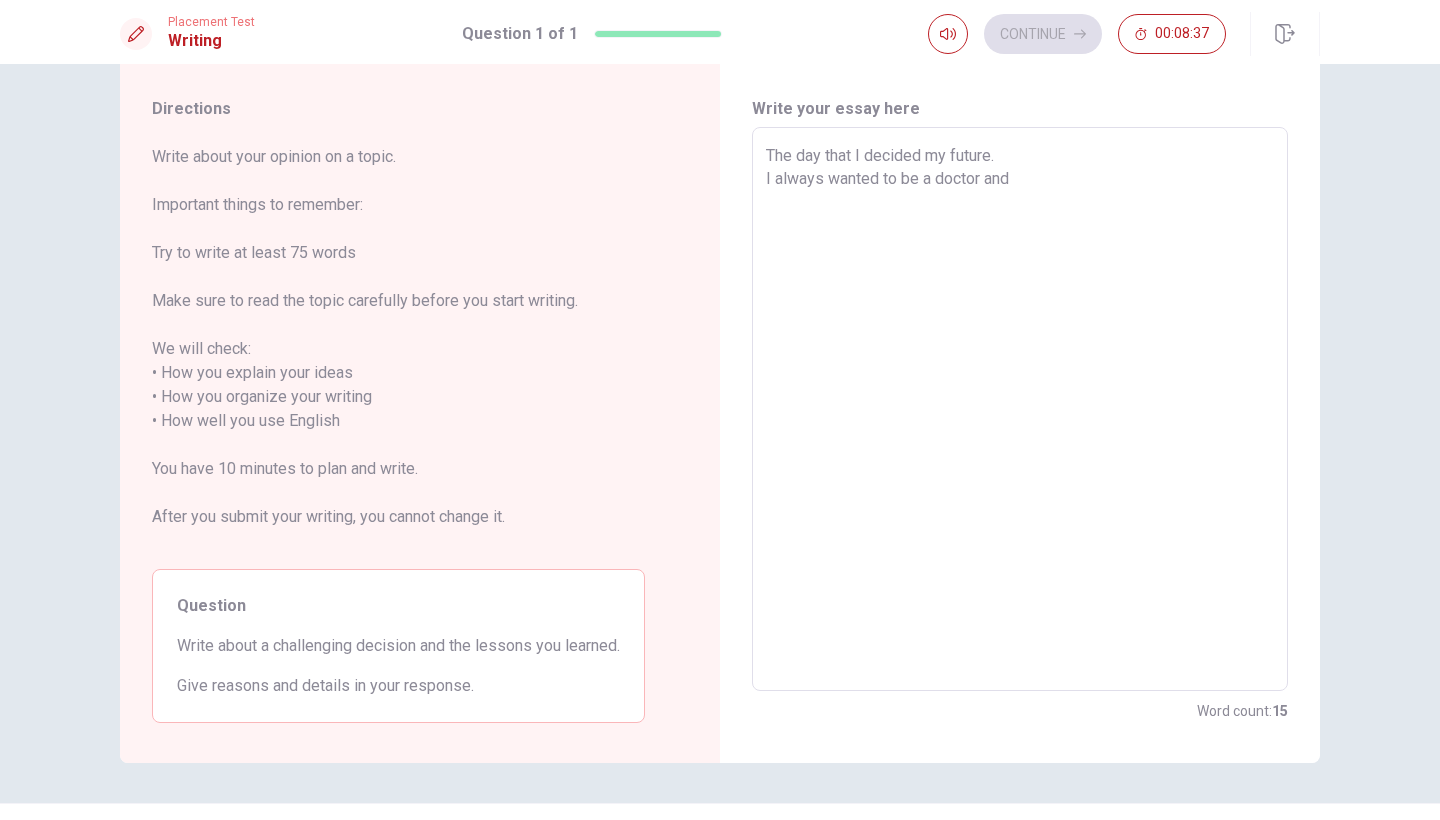 type on "x" 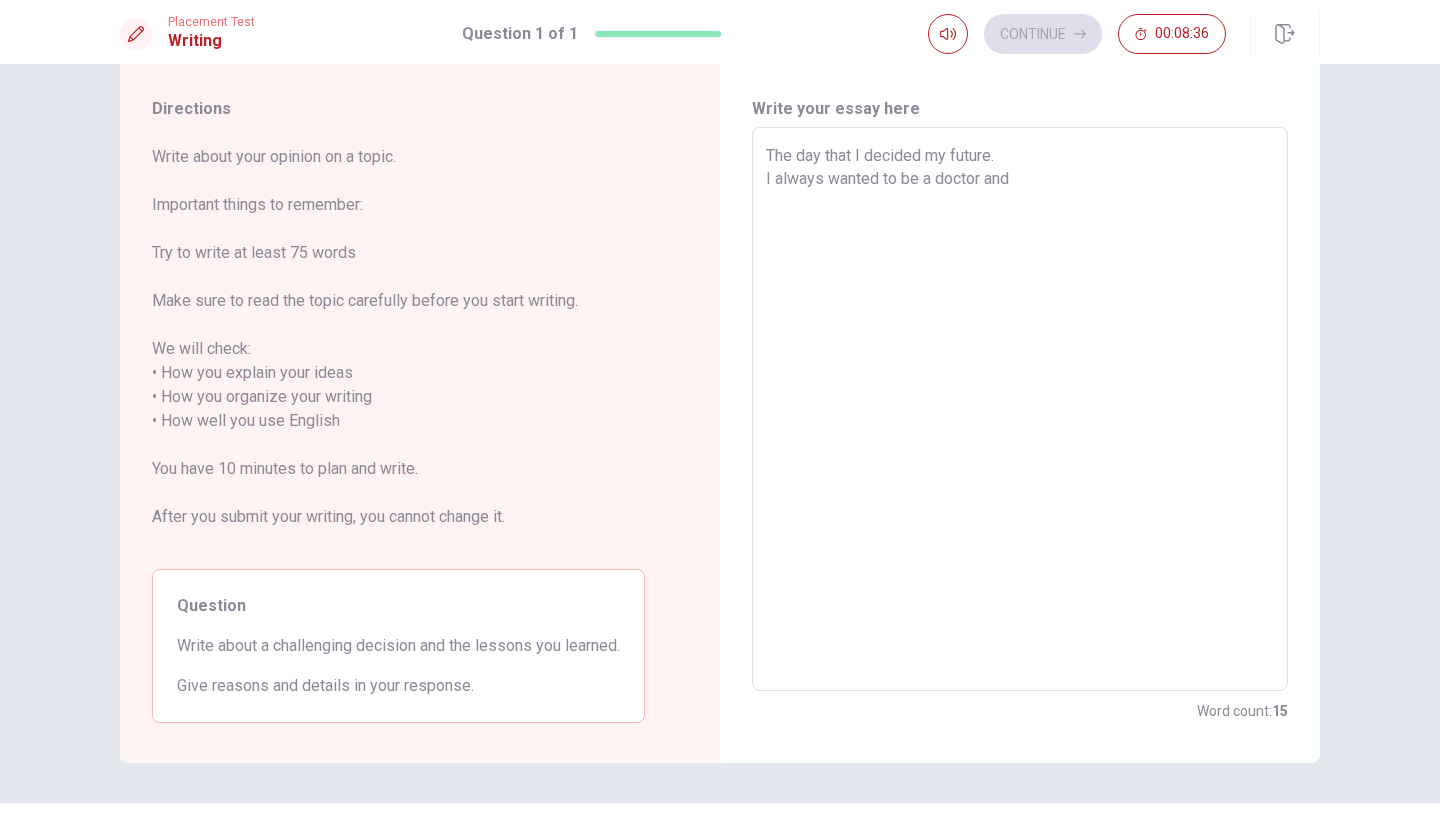 type on "The day that I decided my future.
I always wanted to be a doctor and I" 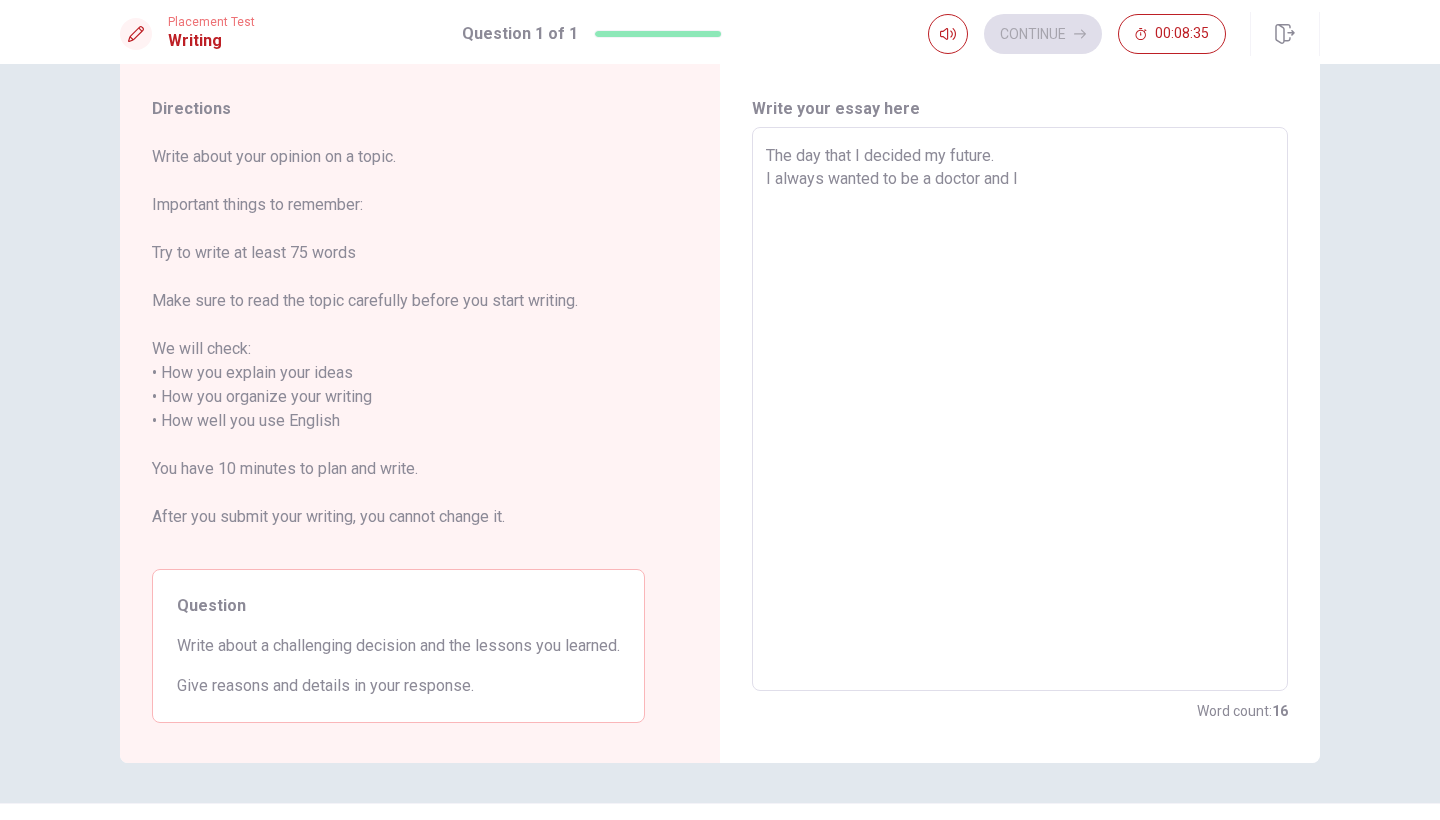 type on "x" 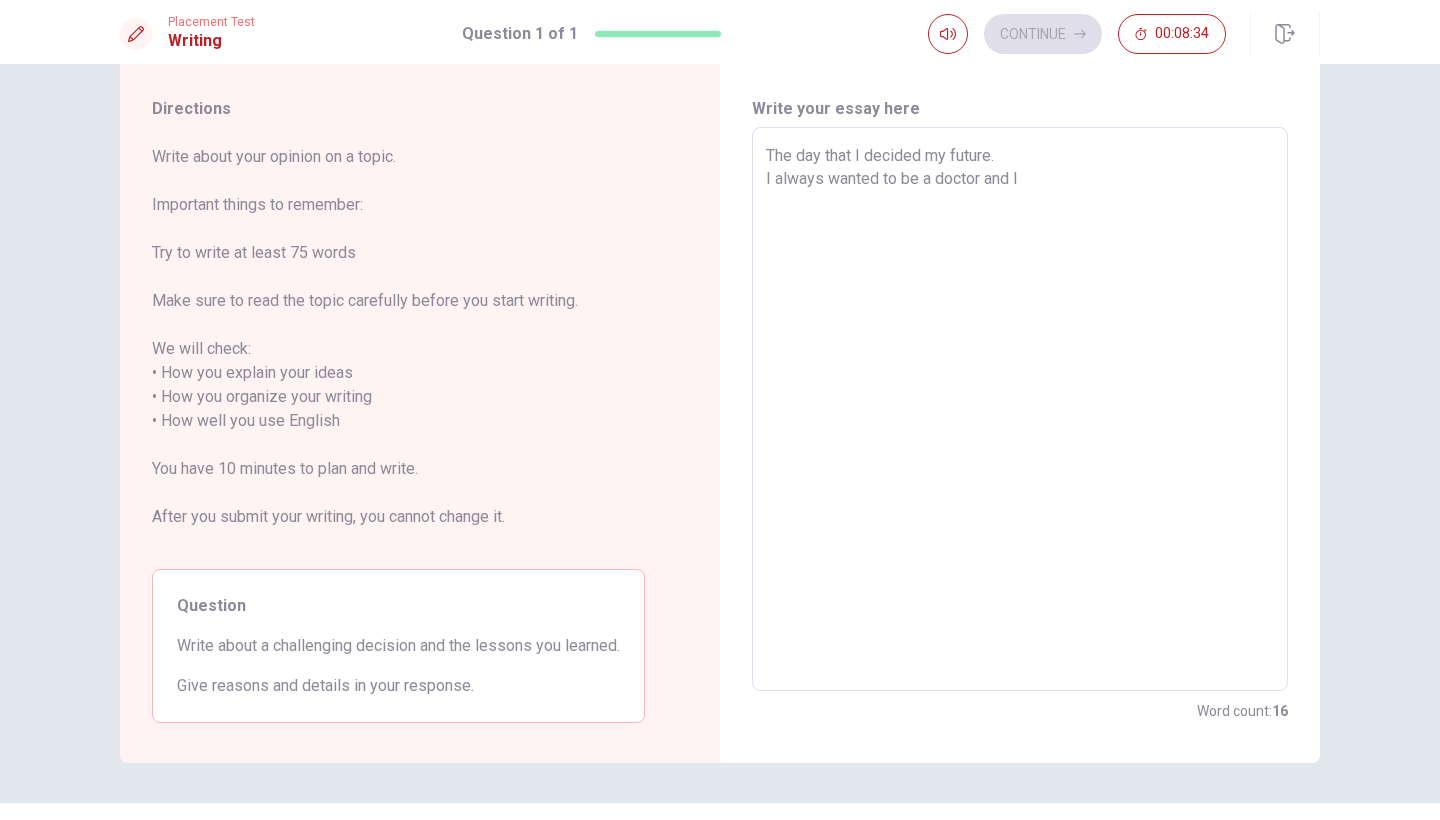 type on "The day that I decided my future.
I always wanted to be a doctor and" 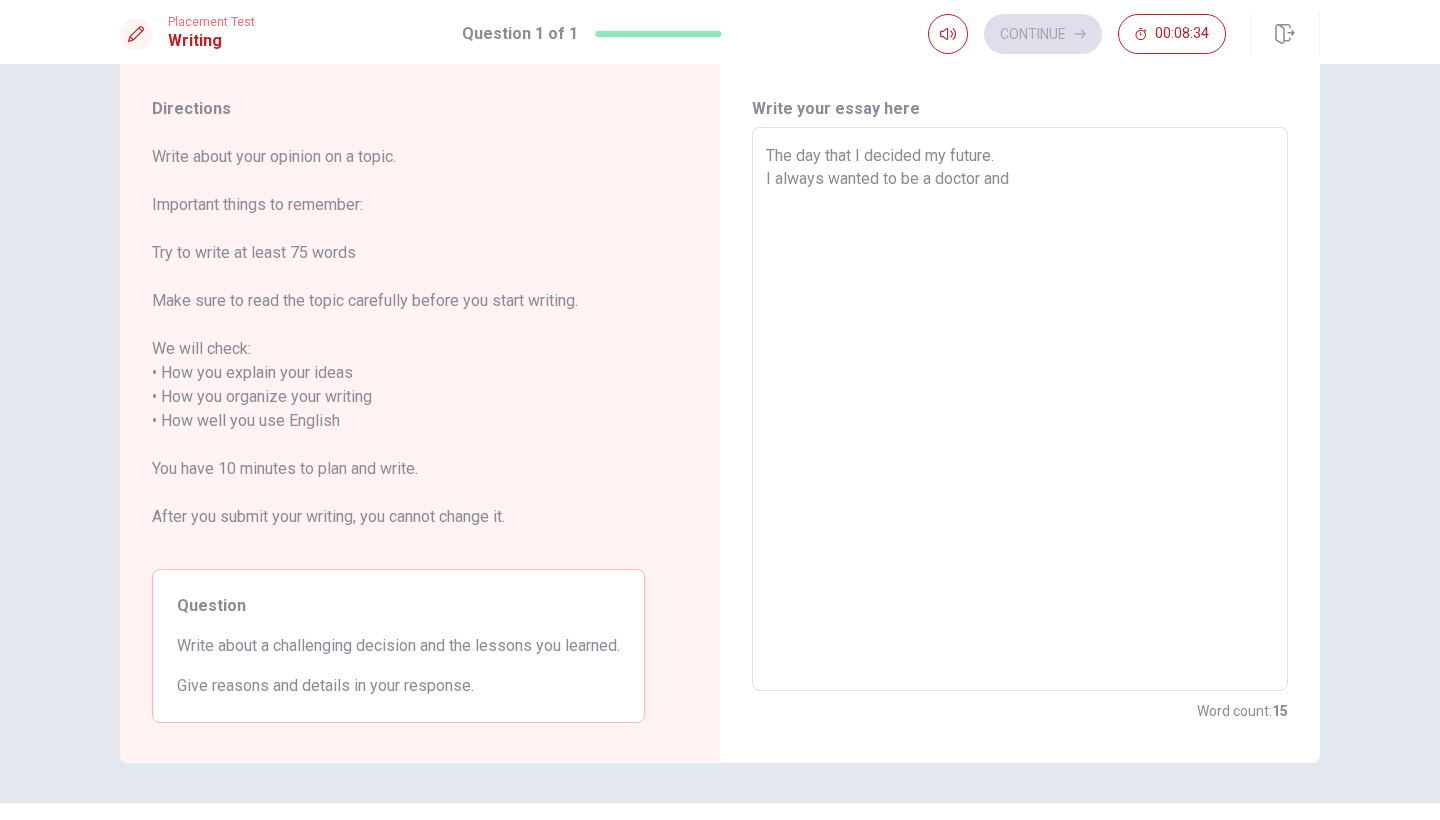 type on "x" 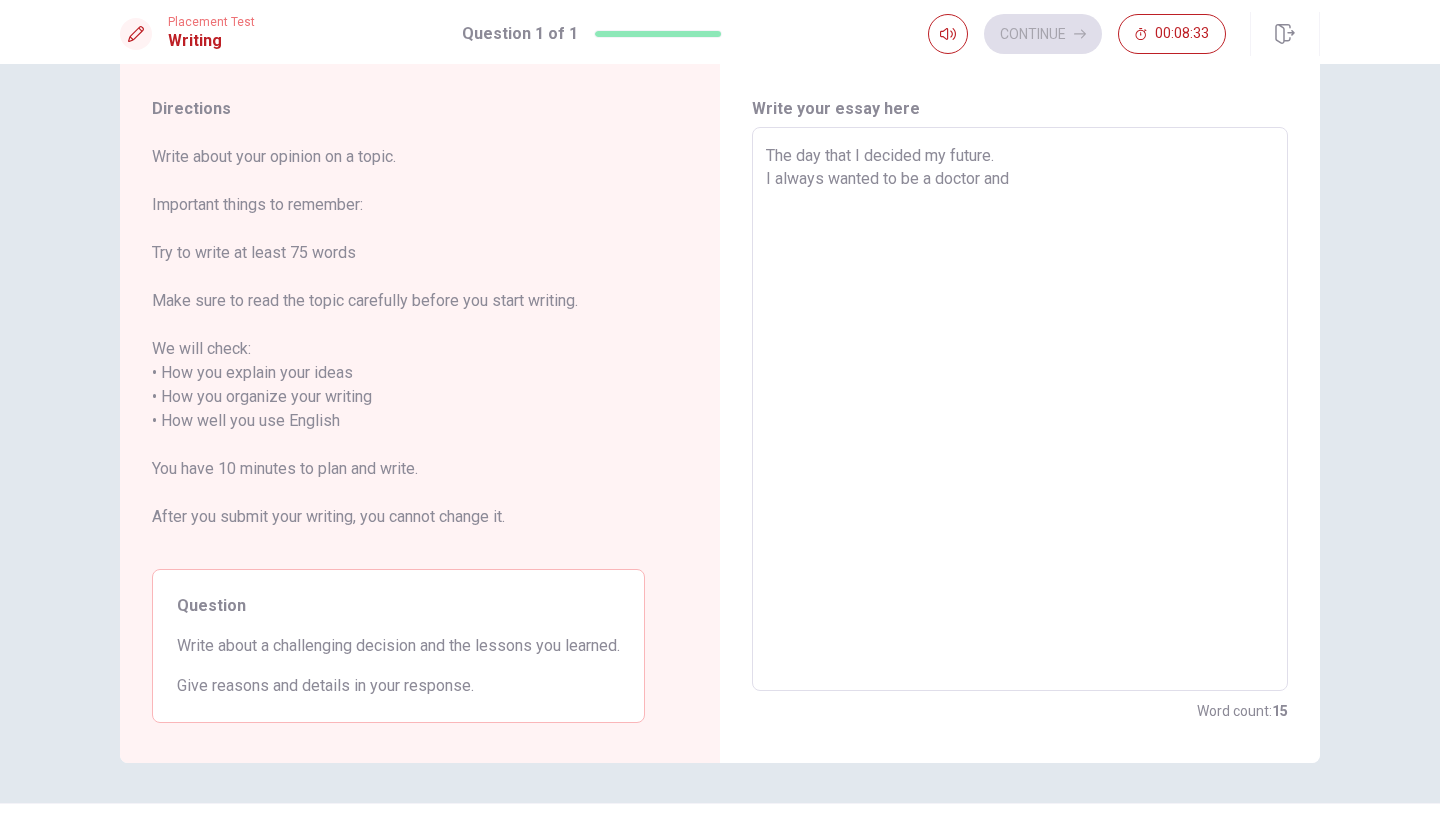type on "The day that I decided my future.
I always wanted to be a doctor and" 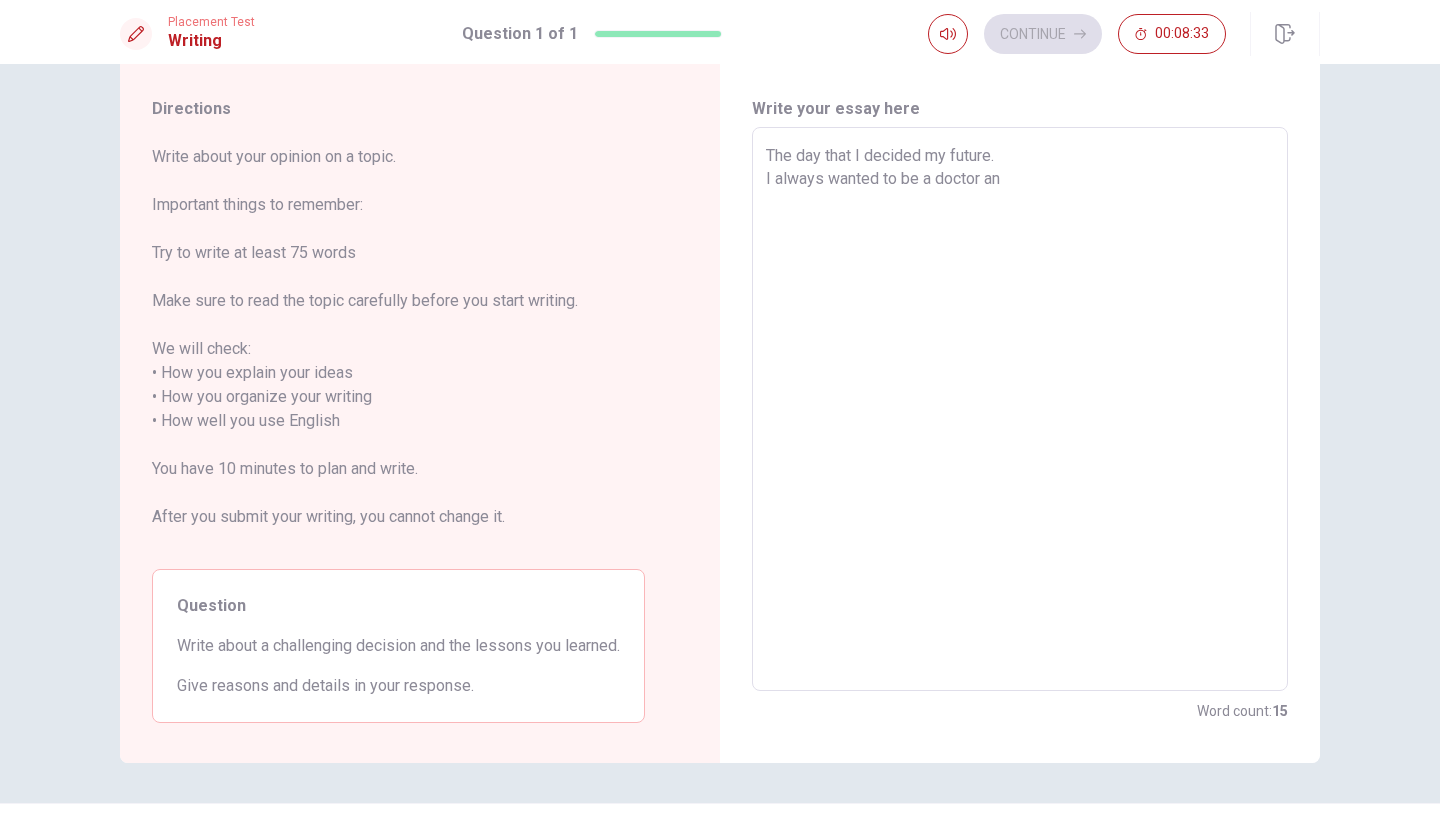 type on "x" 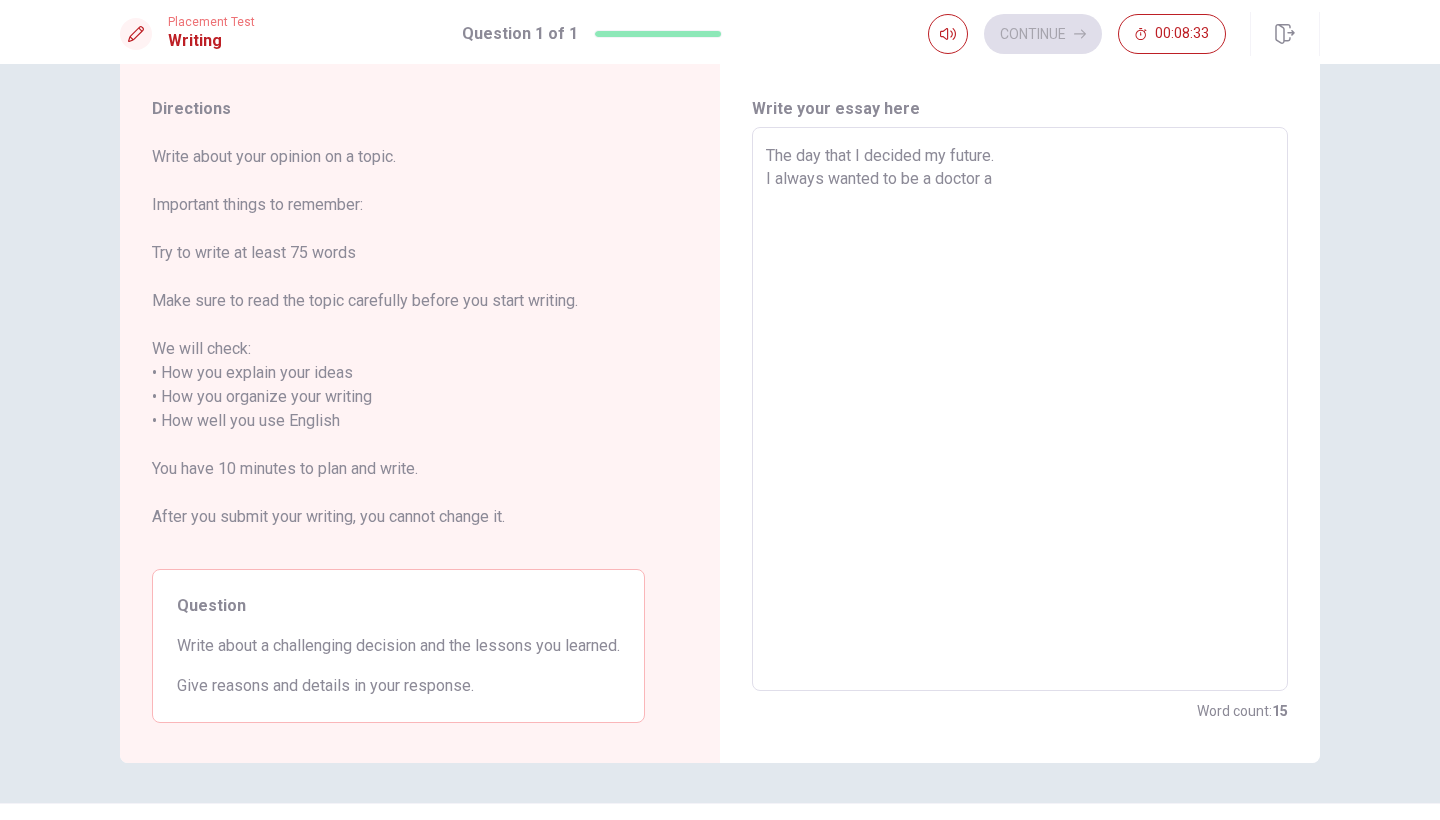 type on "x" 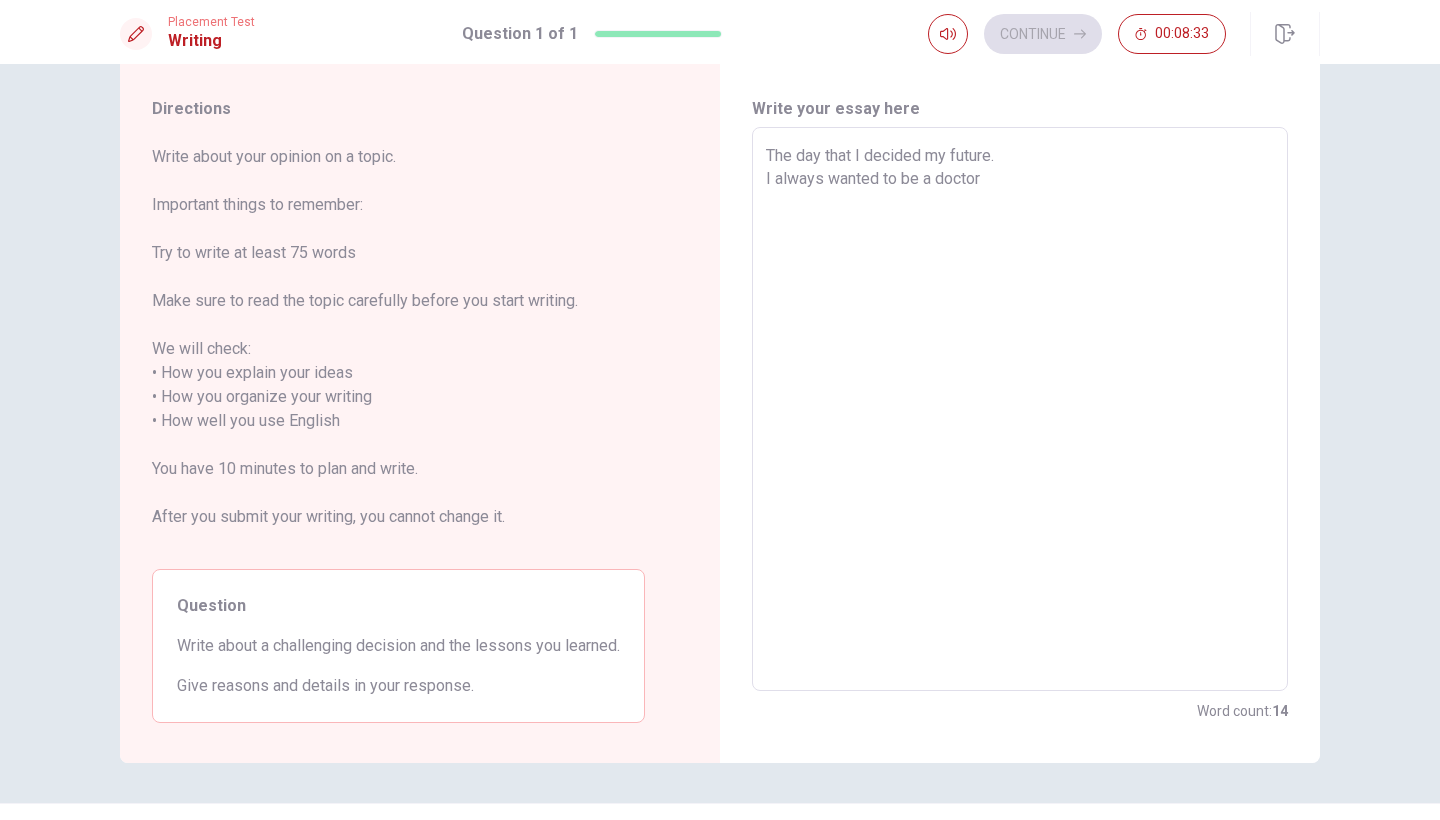 type on "x" 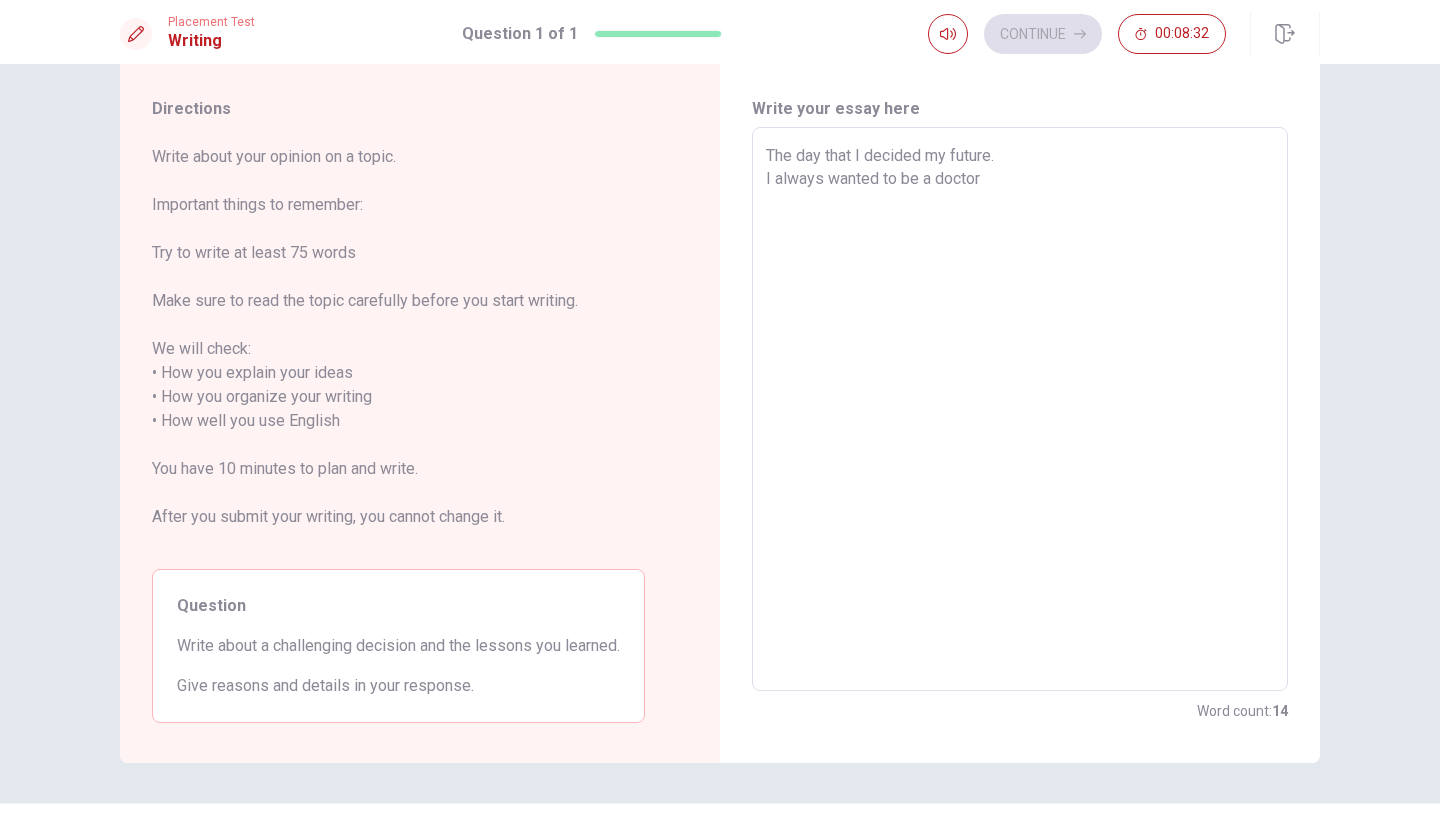 type on "The day that I decided my future.
I always wanted to be a doctor since" 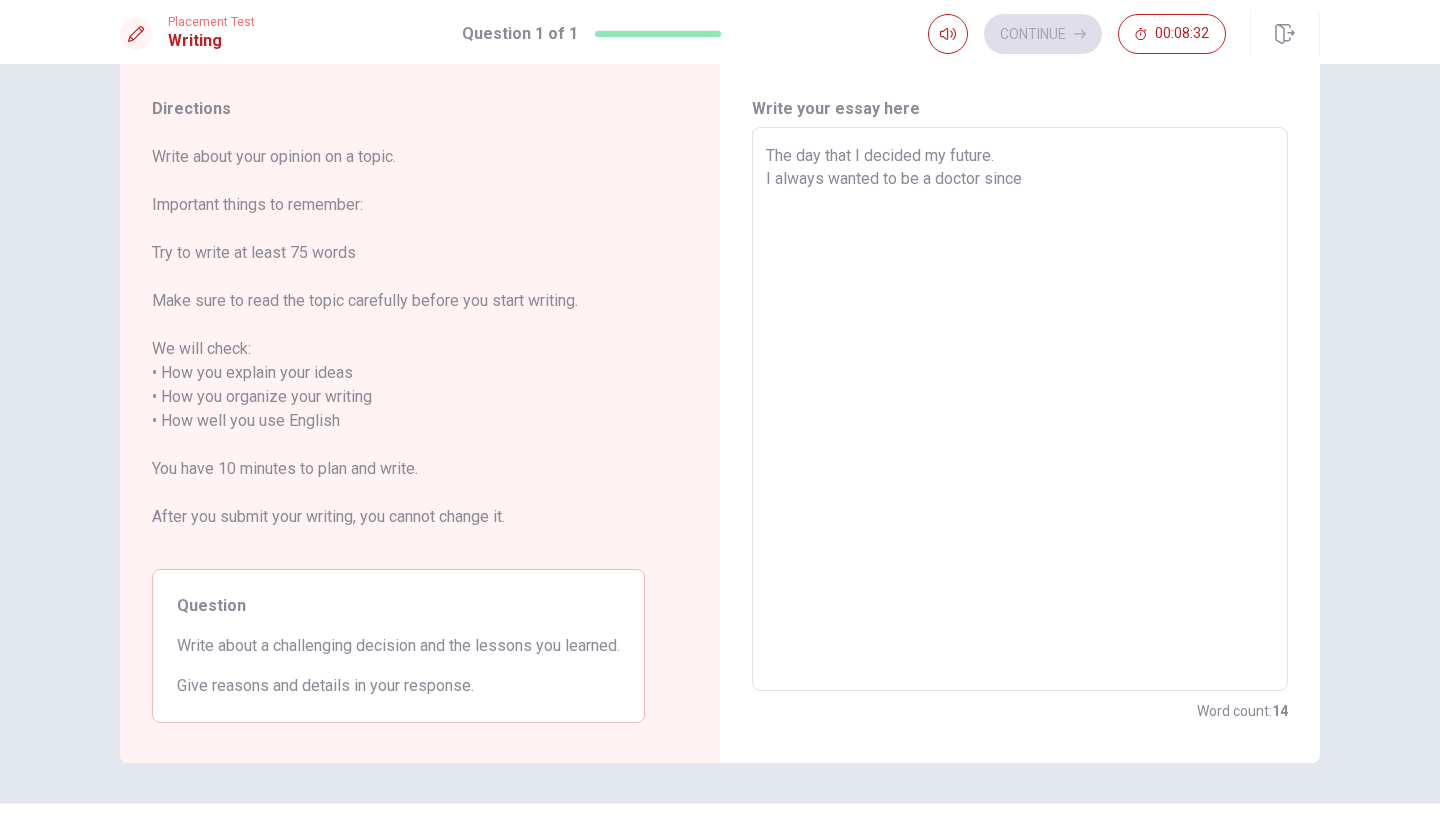 type on "x" 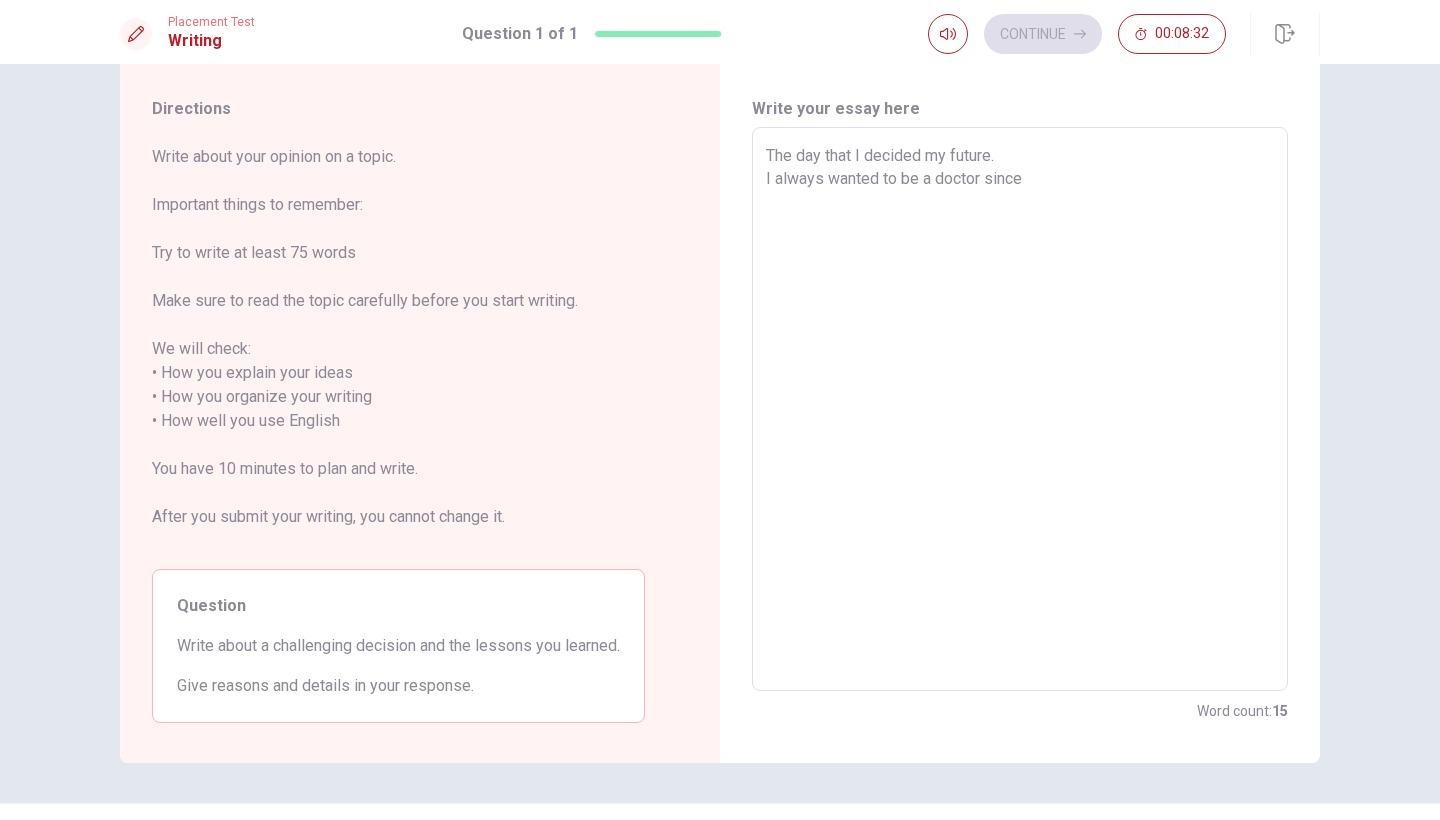 type on "The day that I decided my future.
I always wanted to be a doctor since" 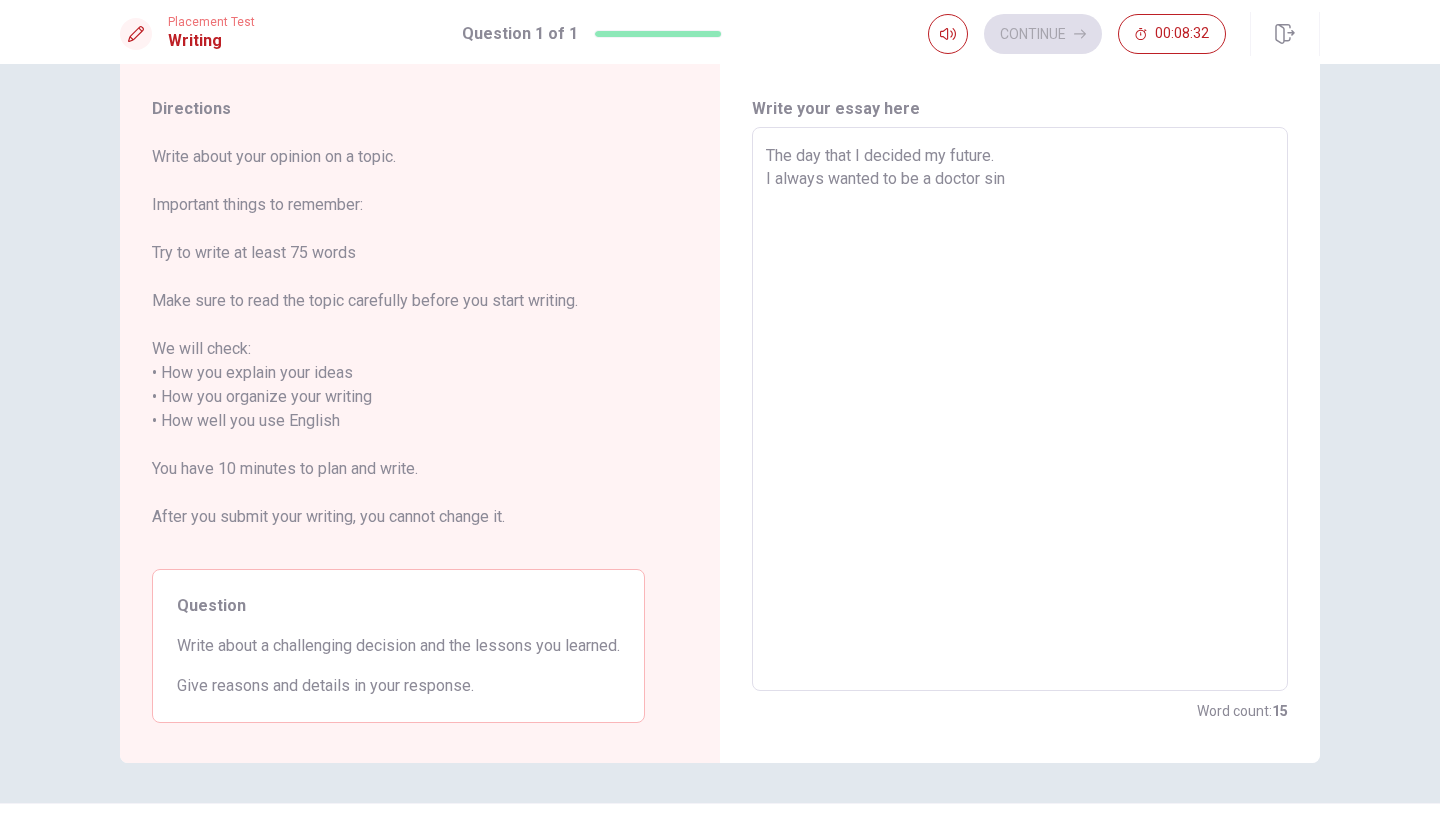 type on "x" 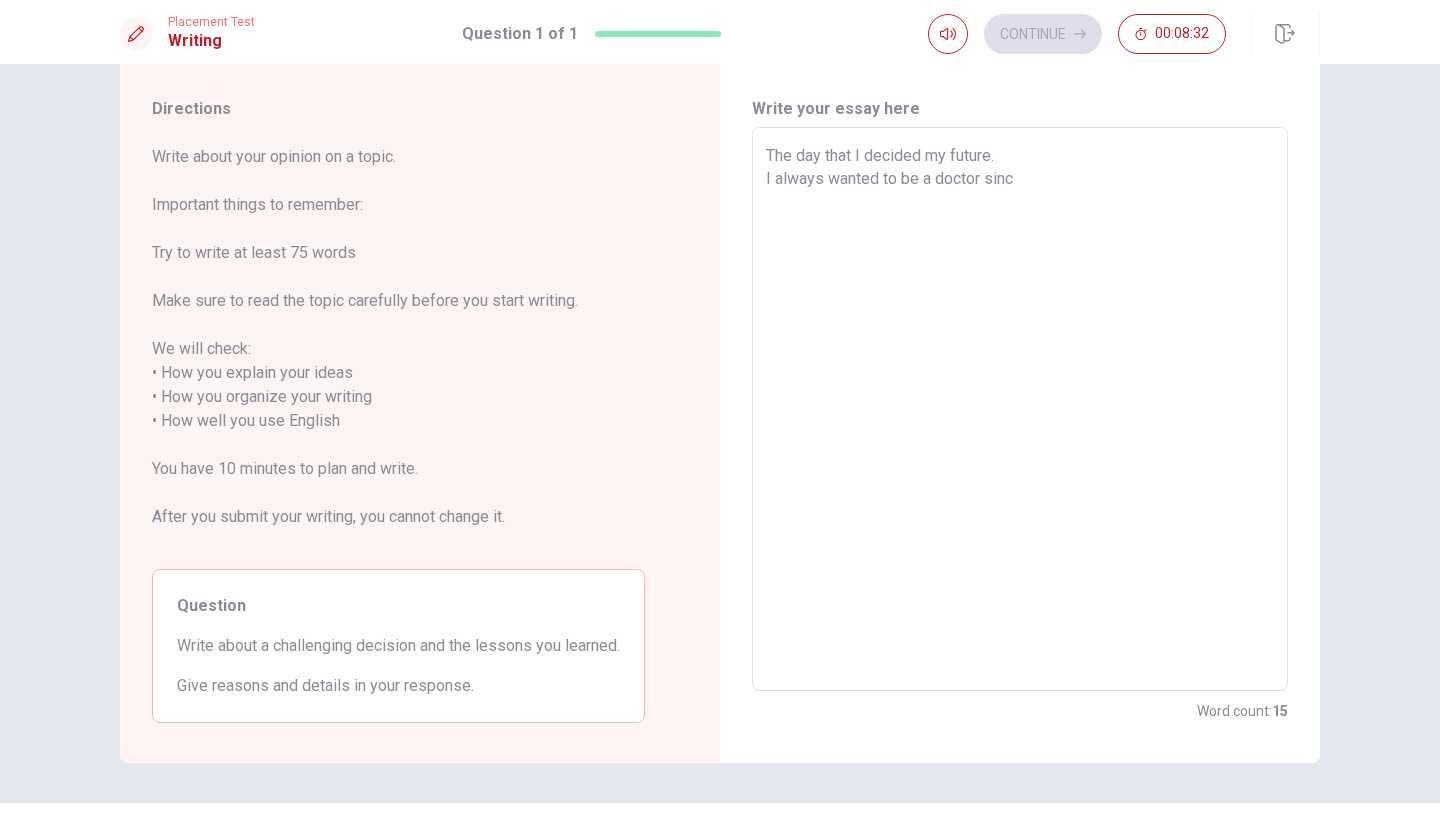 type on "x" 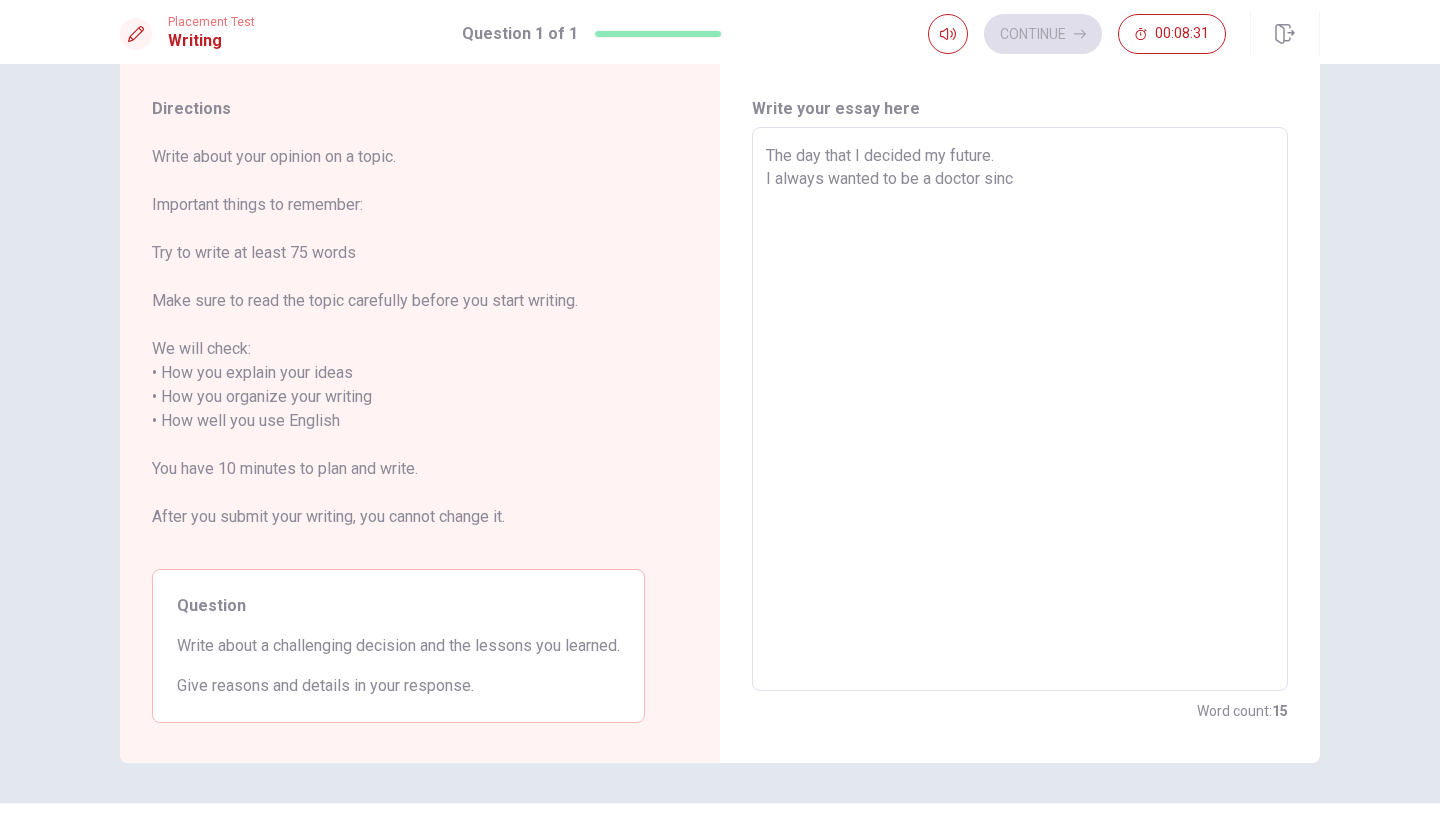 type on "The day that I decided my future.
I always wanted to be a doctor since" 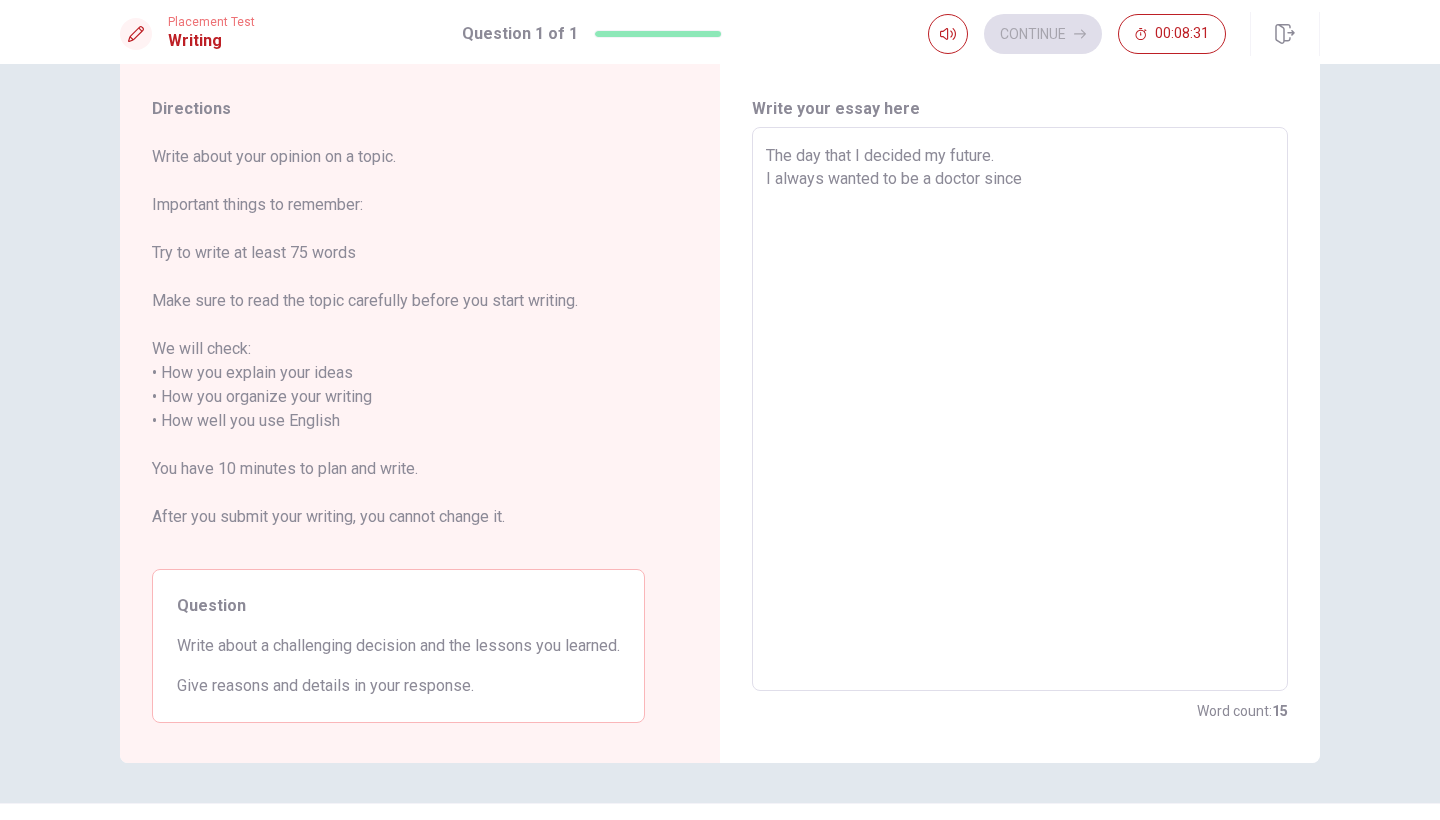 type on "x" 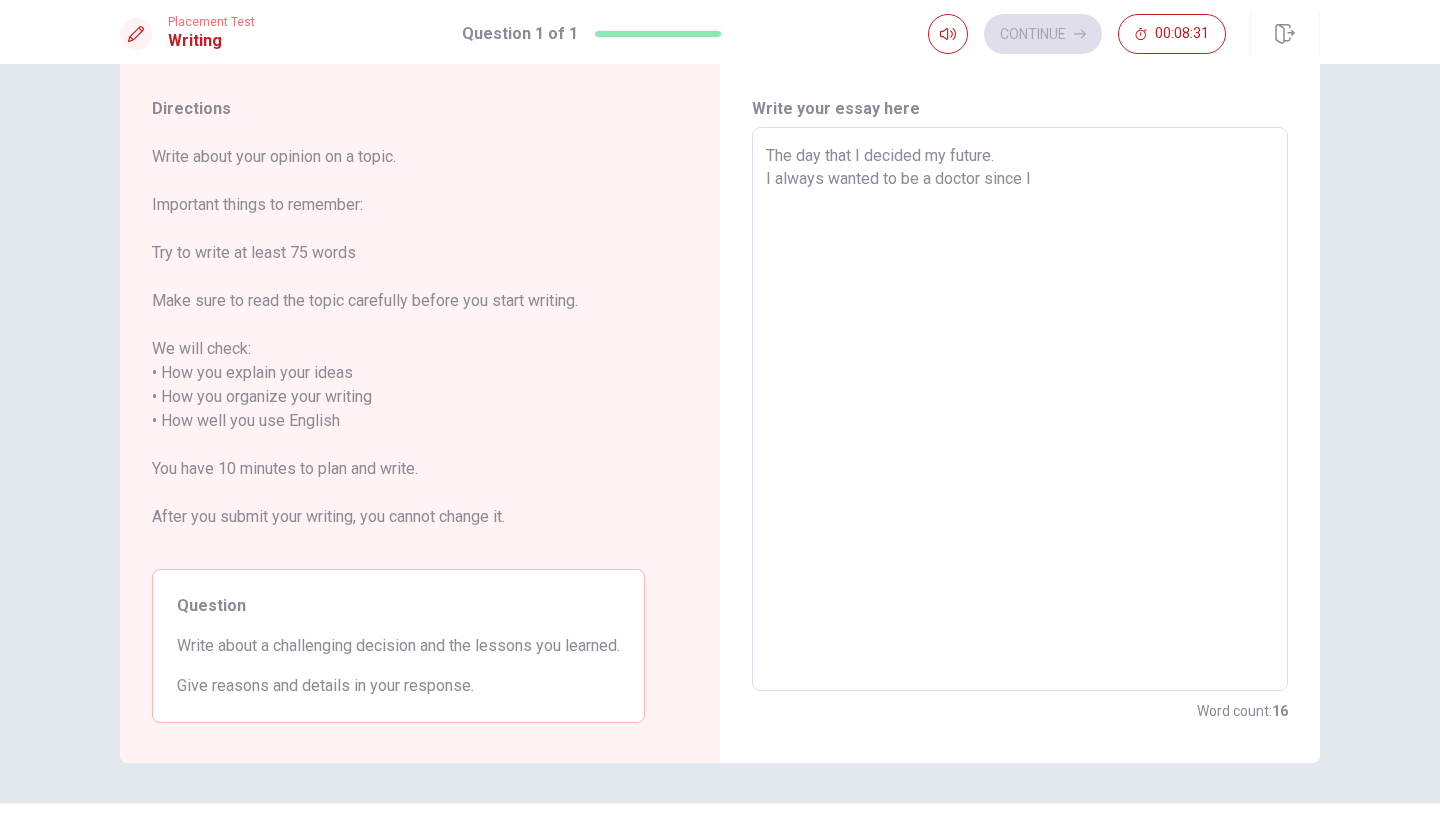 type on "x" 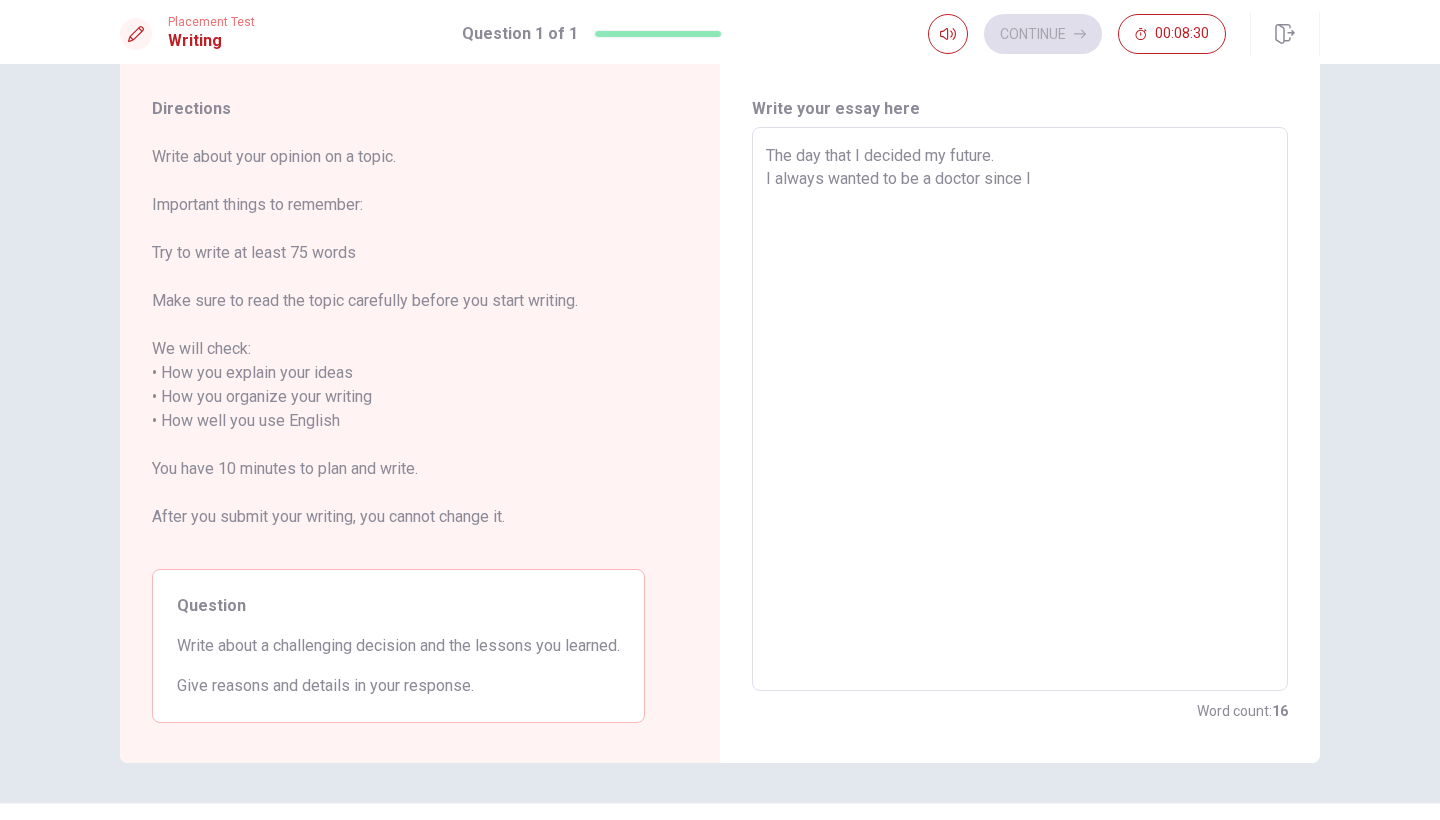 type on "The day that I decided my future.
I always wanted to be a doctor since I w" 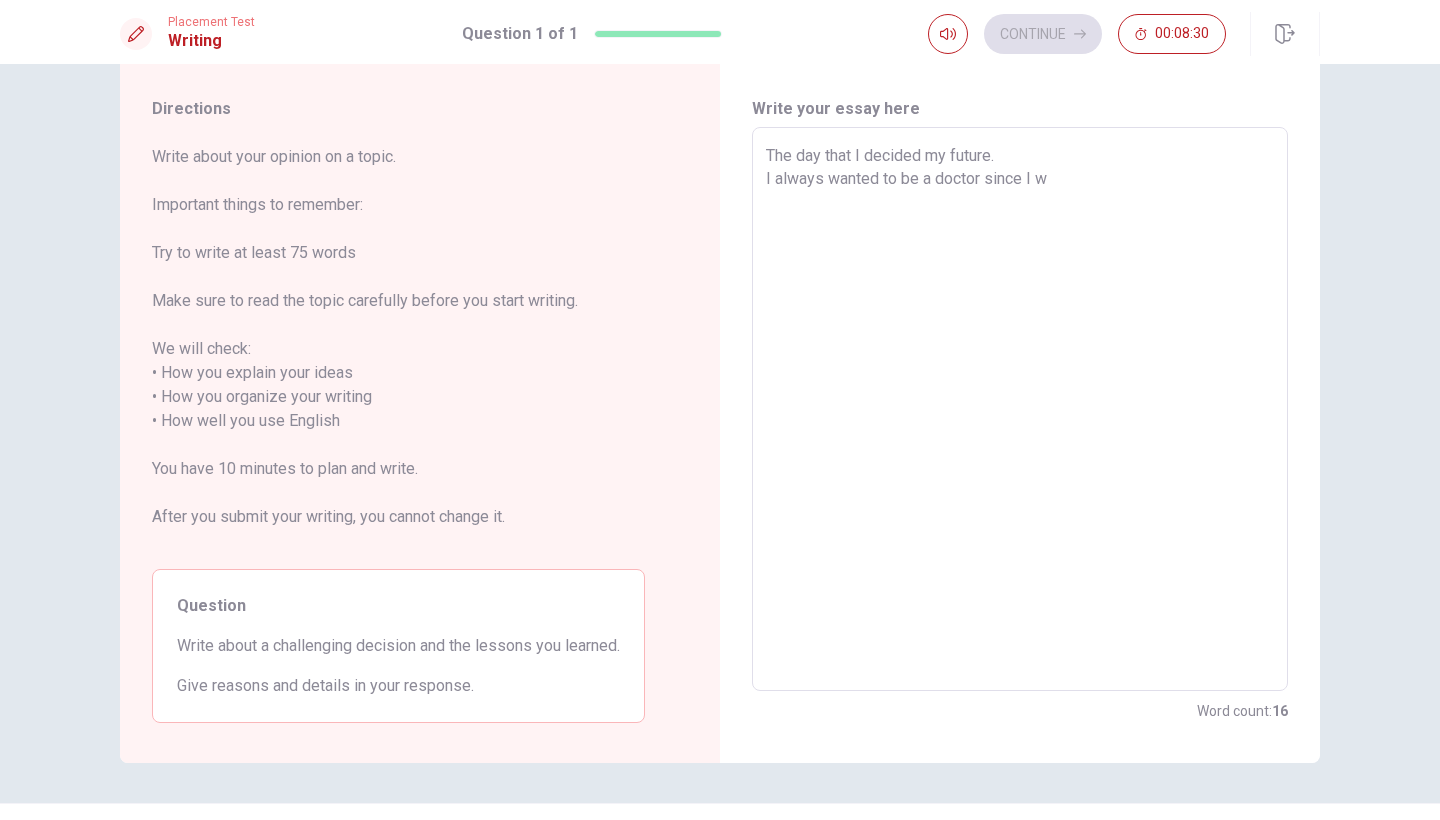 type on "x" 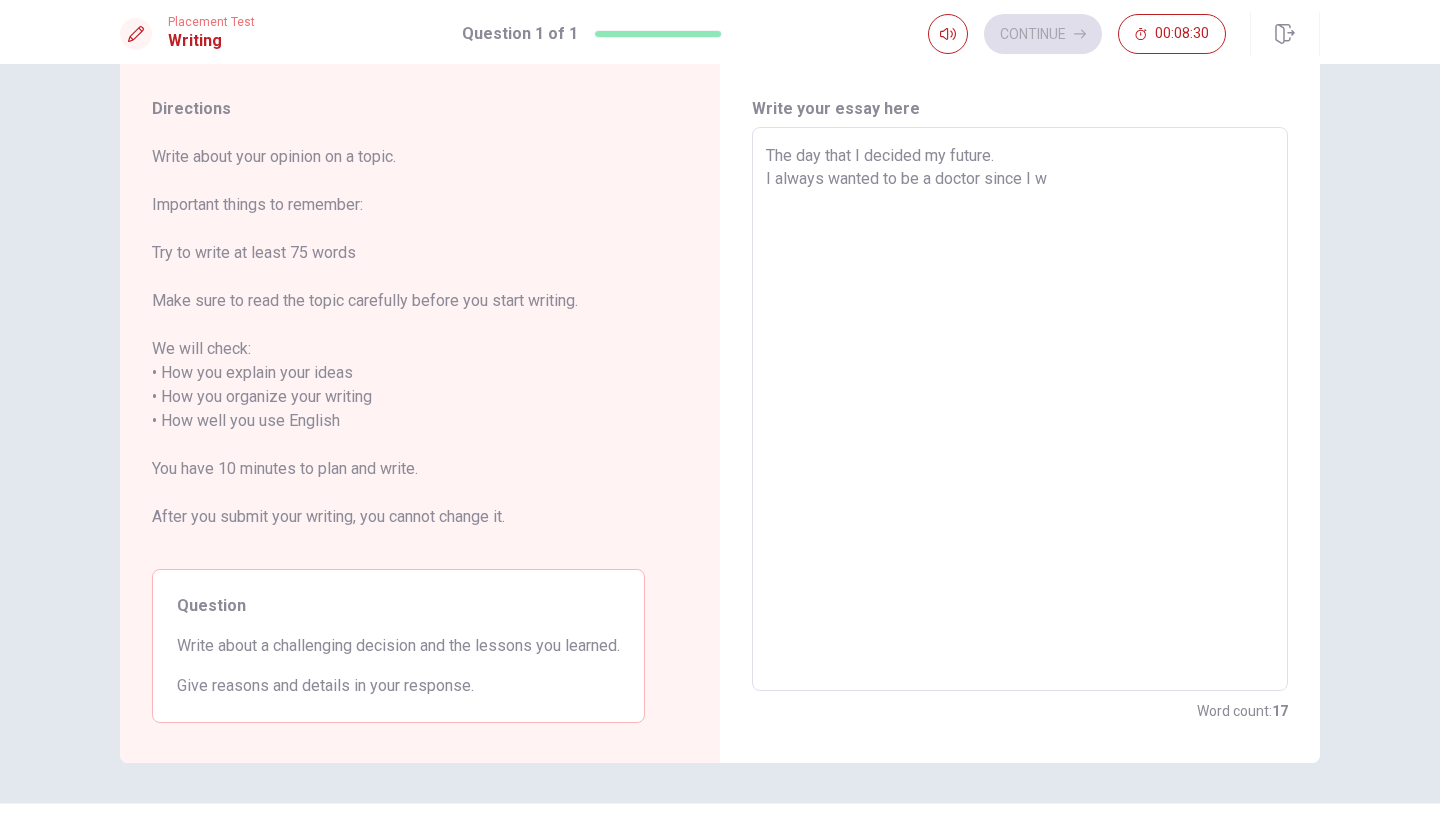 type on "The day that I decided my future.
I always wanted to be a doctor since I wa" 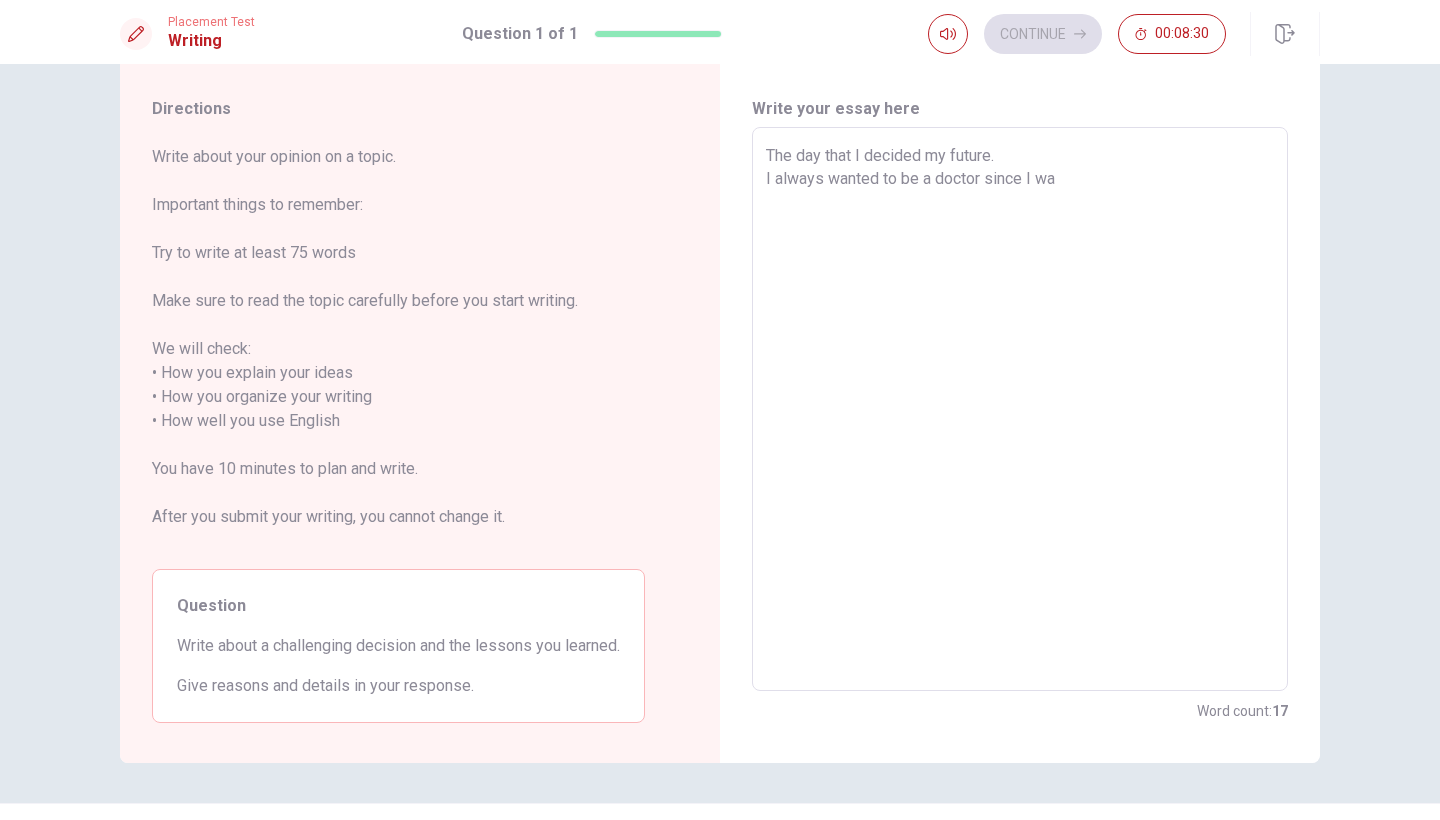 type on "x" 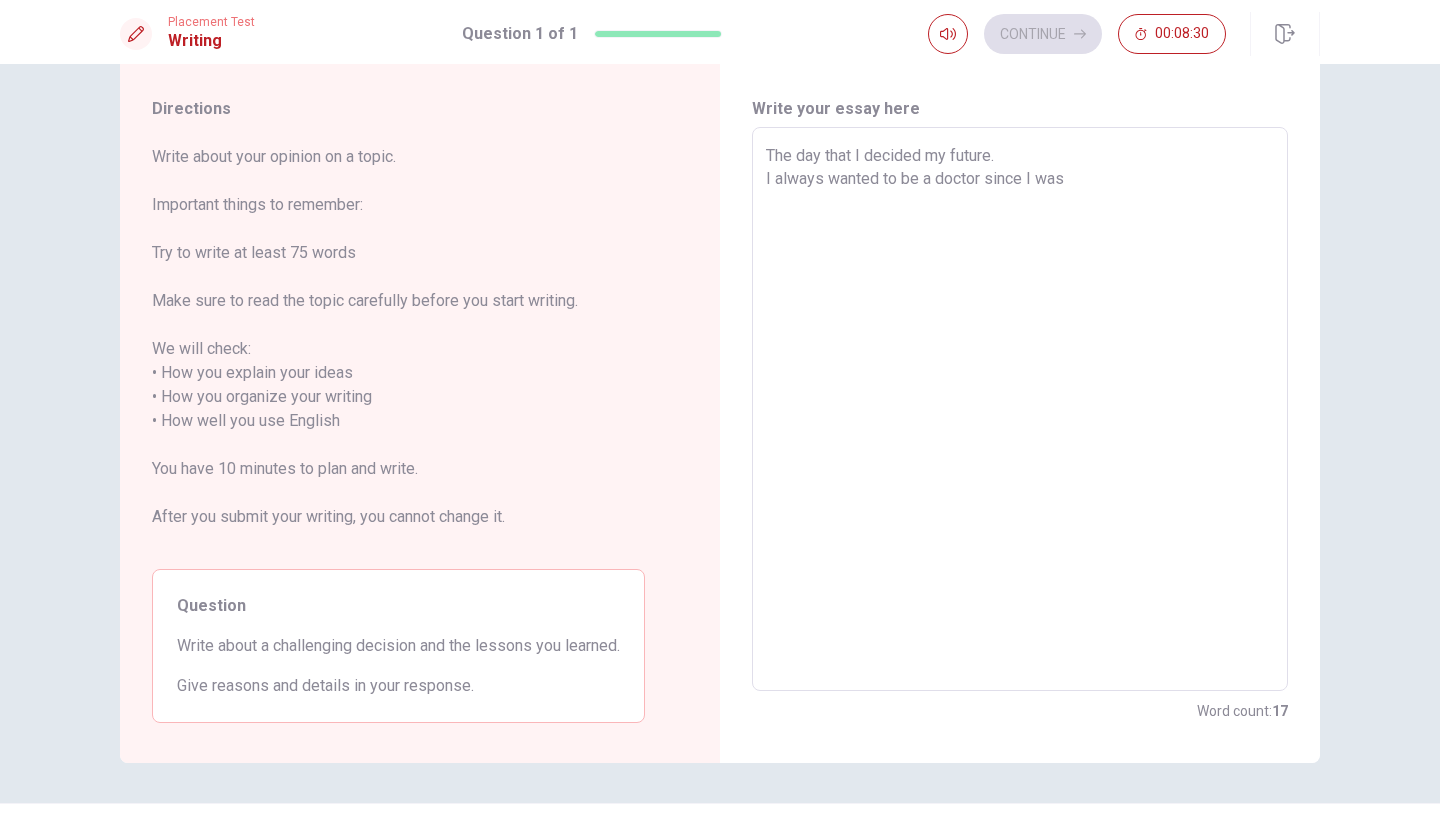 type on "x" 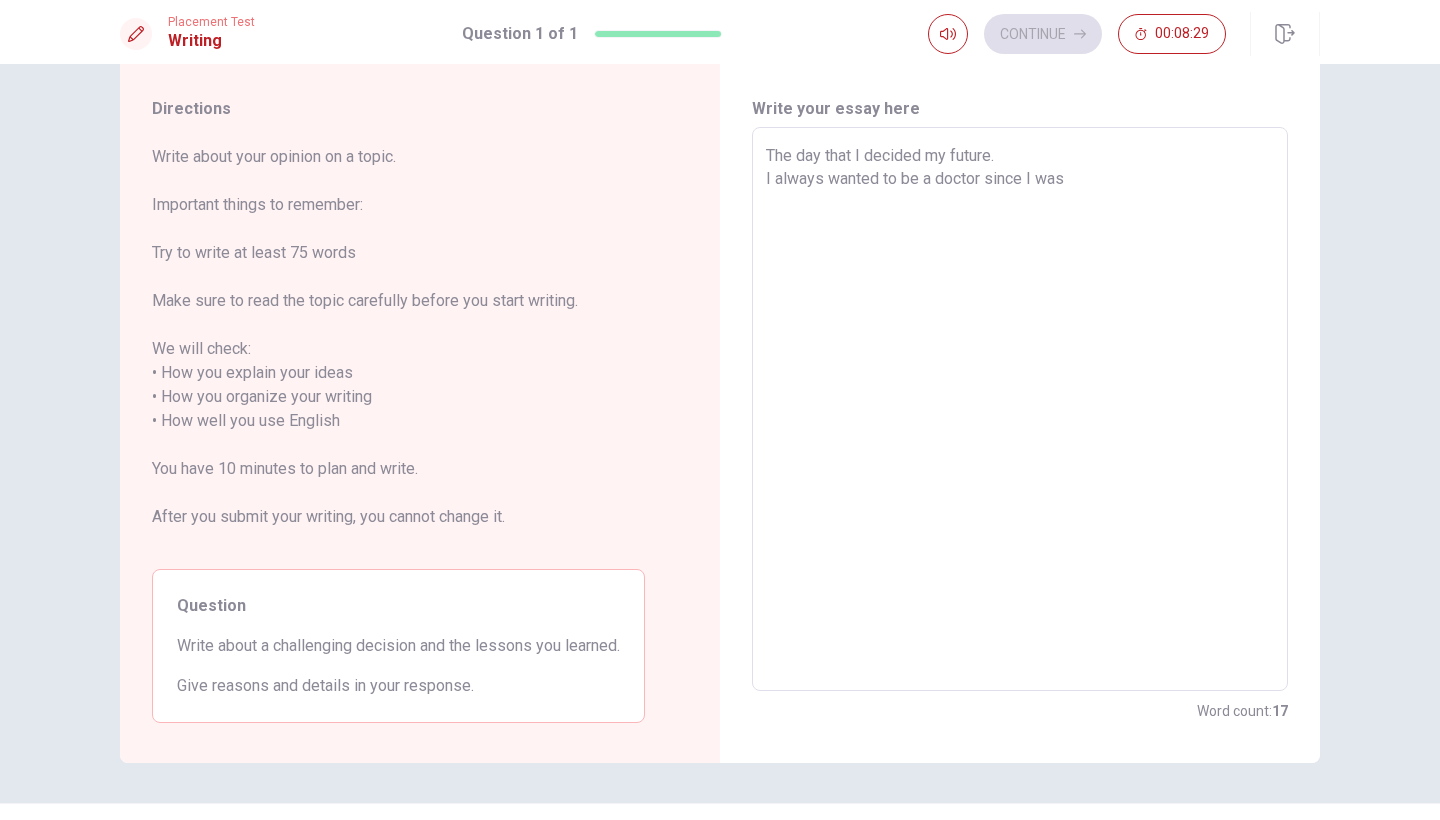 type on "The day that I decided my future.
I always wanted to be a doctor since I was" 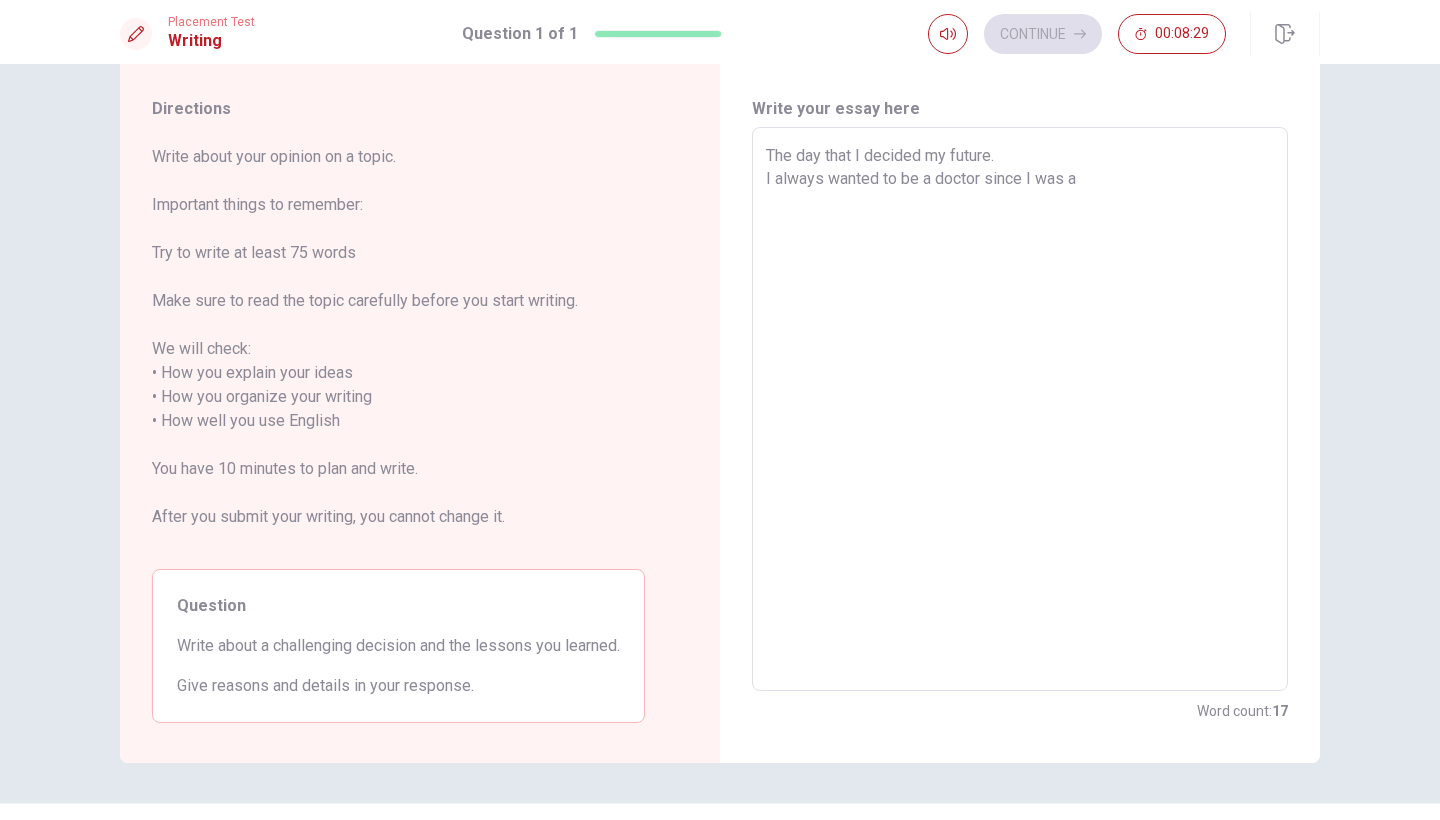 type on "x" 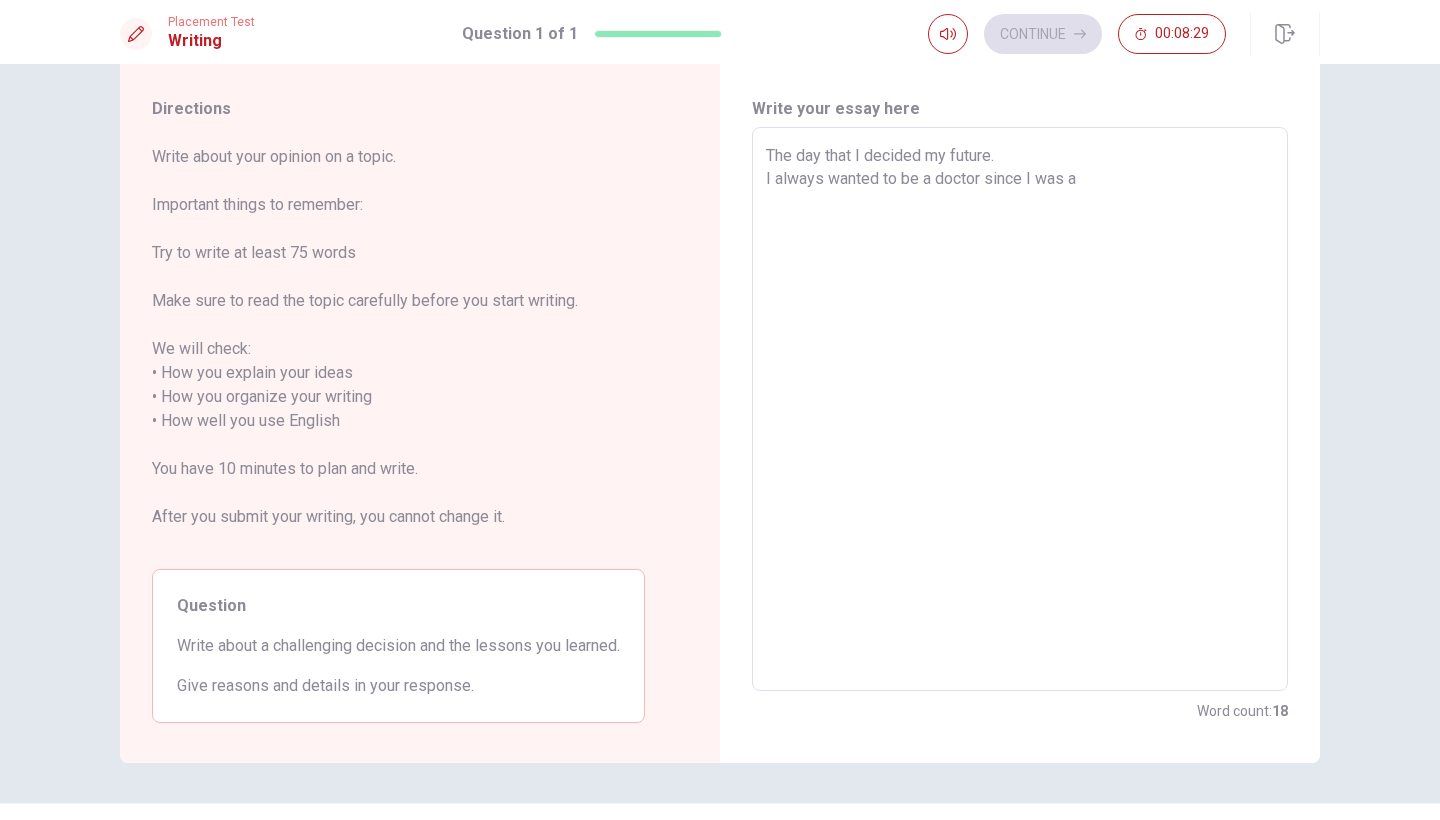 type on "The day that I decided my future.
I always wanted to be a doctor since I was a" 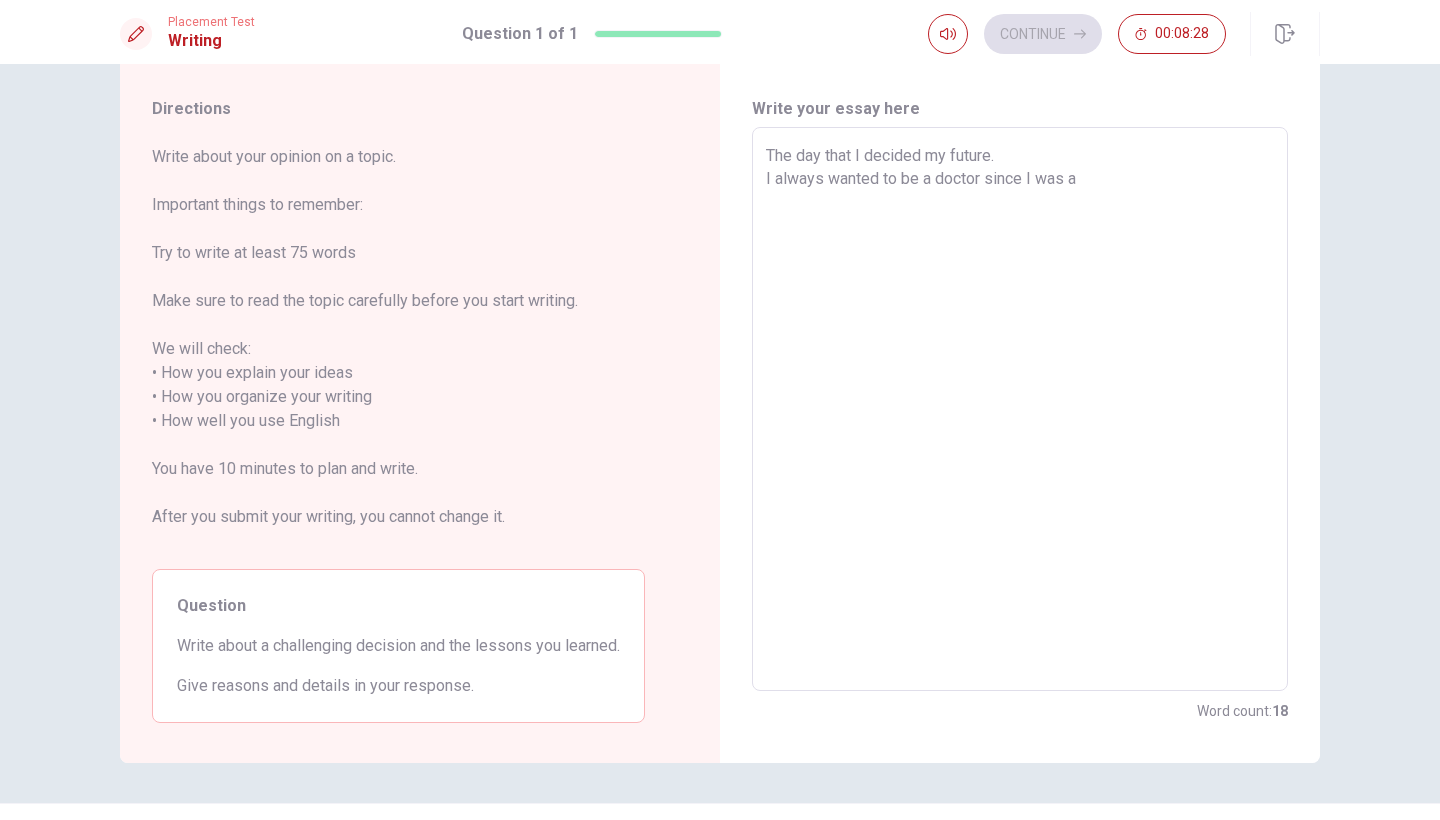 type on "The day that I decided my future.
I always wanted to be a doctor since I was a c" 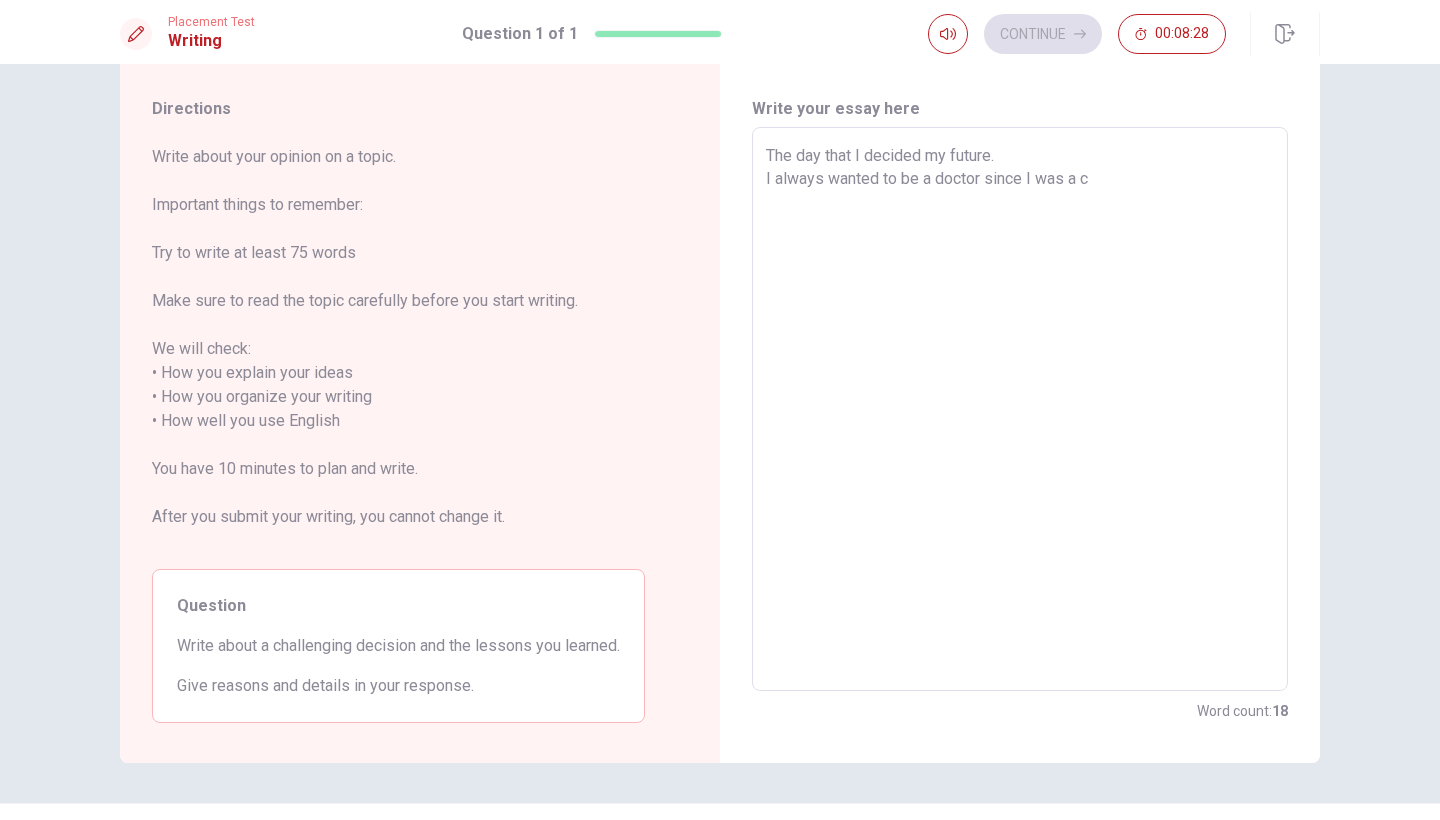 type on "x" 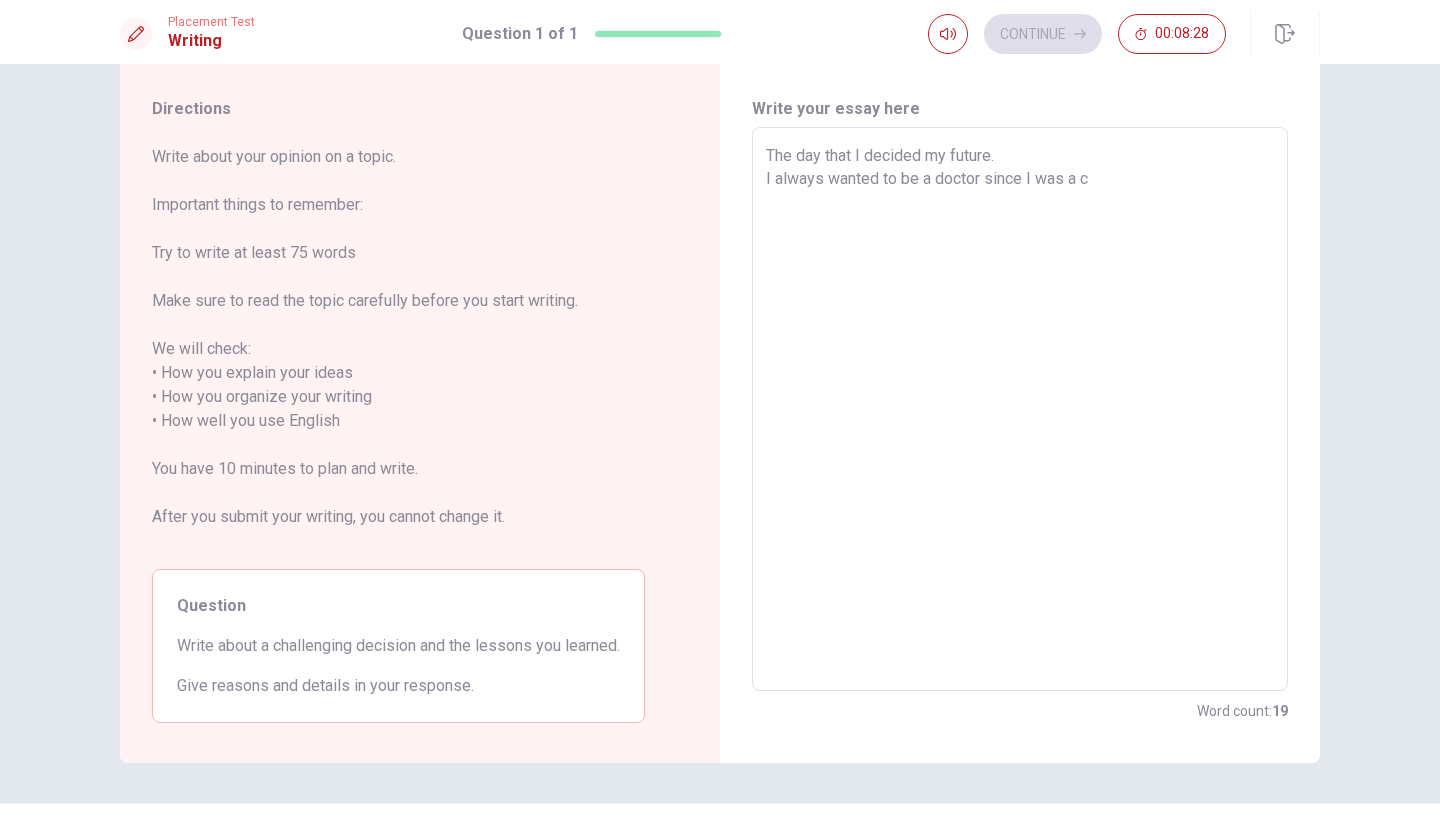 type on "The day that I decided my future.
I always wanted to be a doctor since I was a child. I remember dreaming about it. But unexpectedly , when I had to do the exam to enter in the university I was forced to change the direction of my life and I had to manage myself to try to reach my goal by doing another career.
I sp" 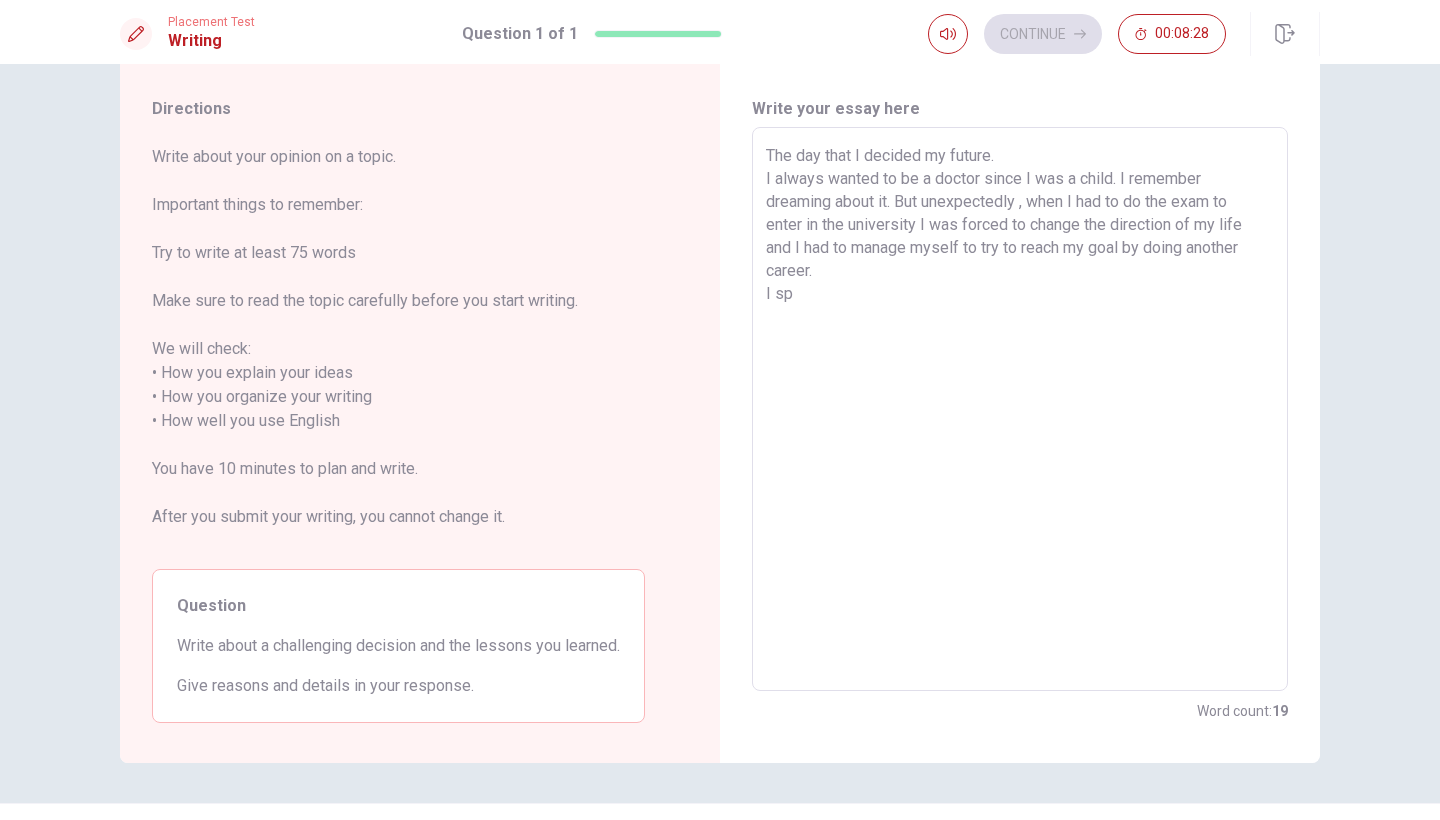 type on "x" 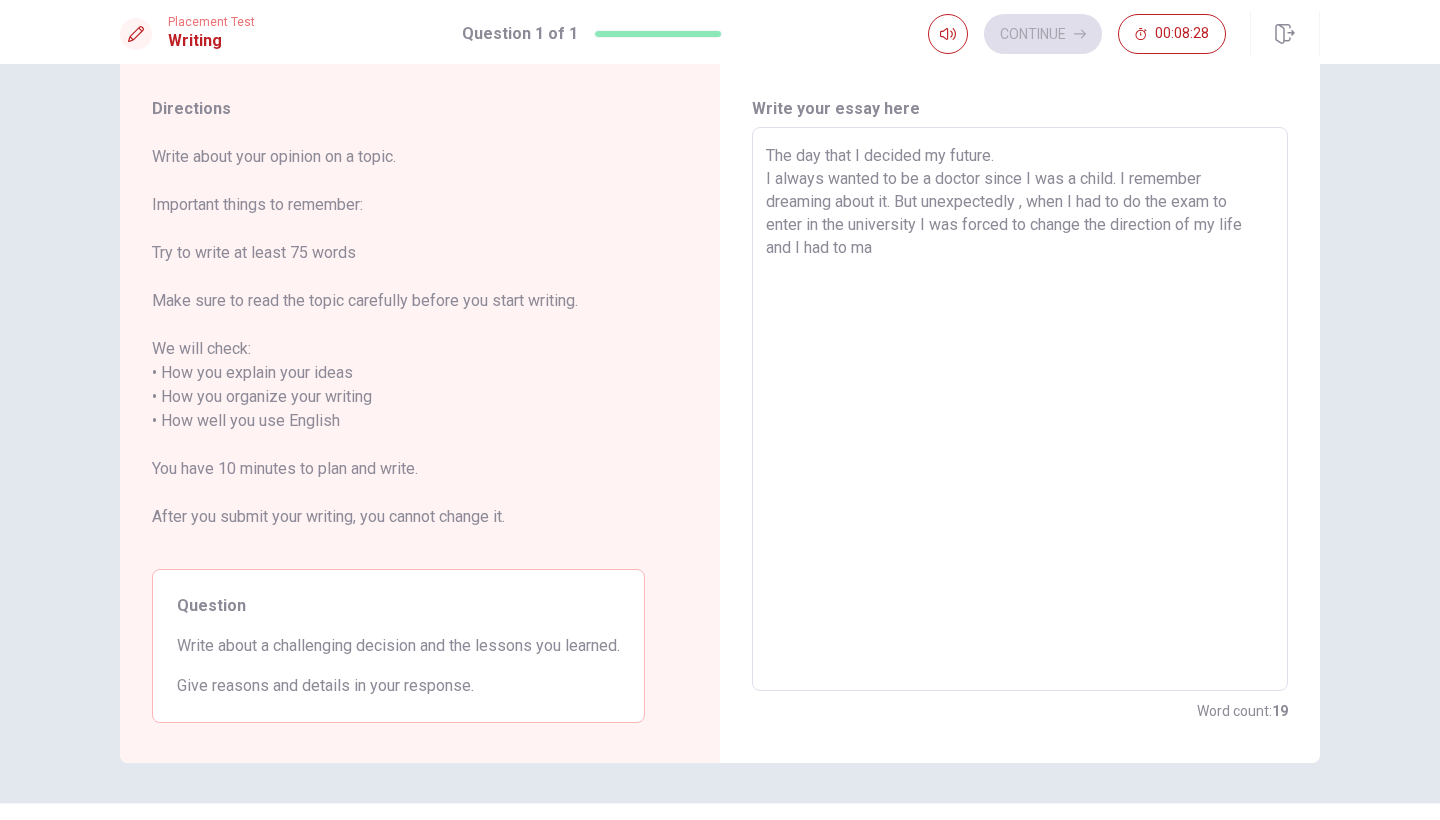 type on "x" 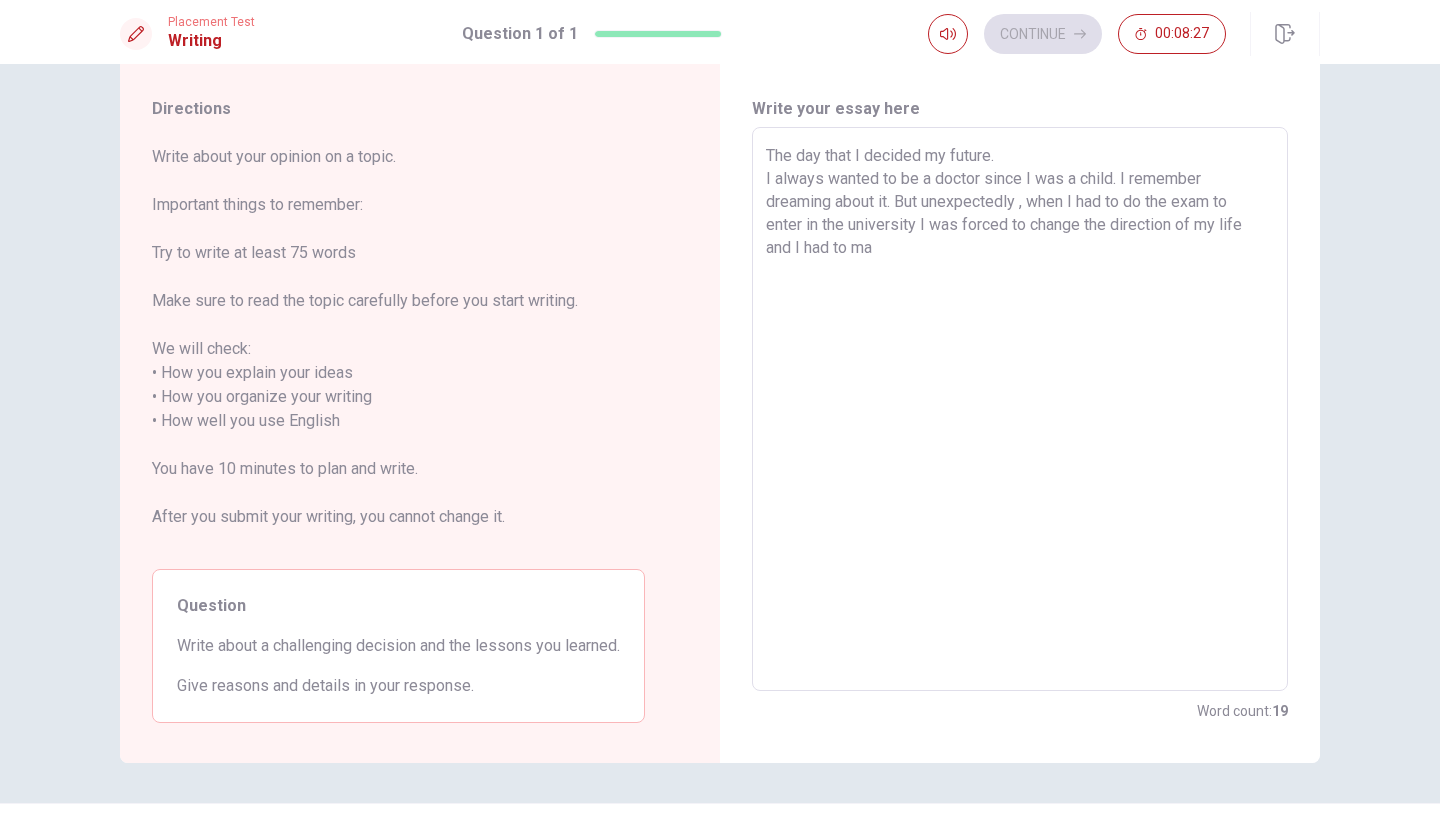 type on "The day that I decided my future.
I always wanted to be a doctor since I was a child" 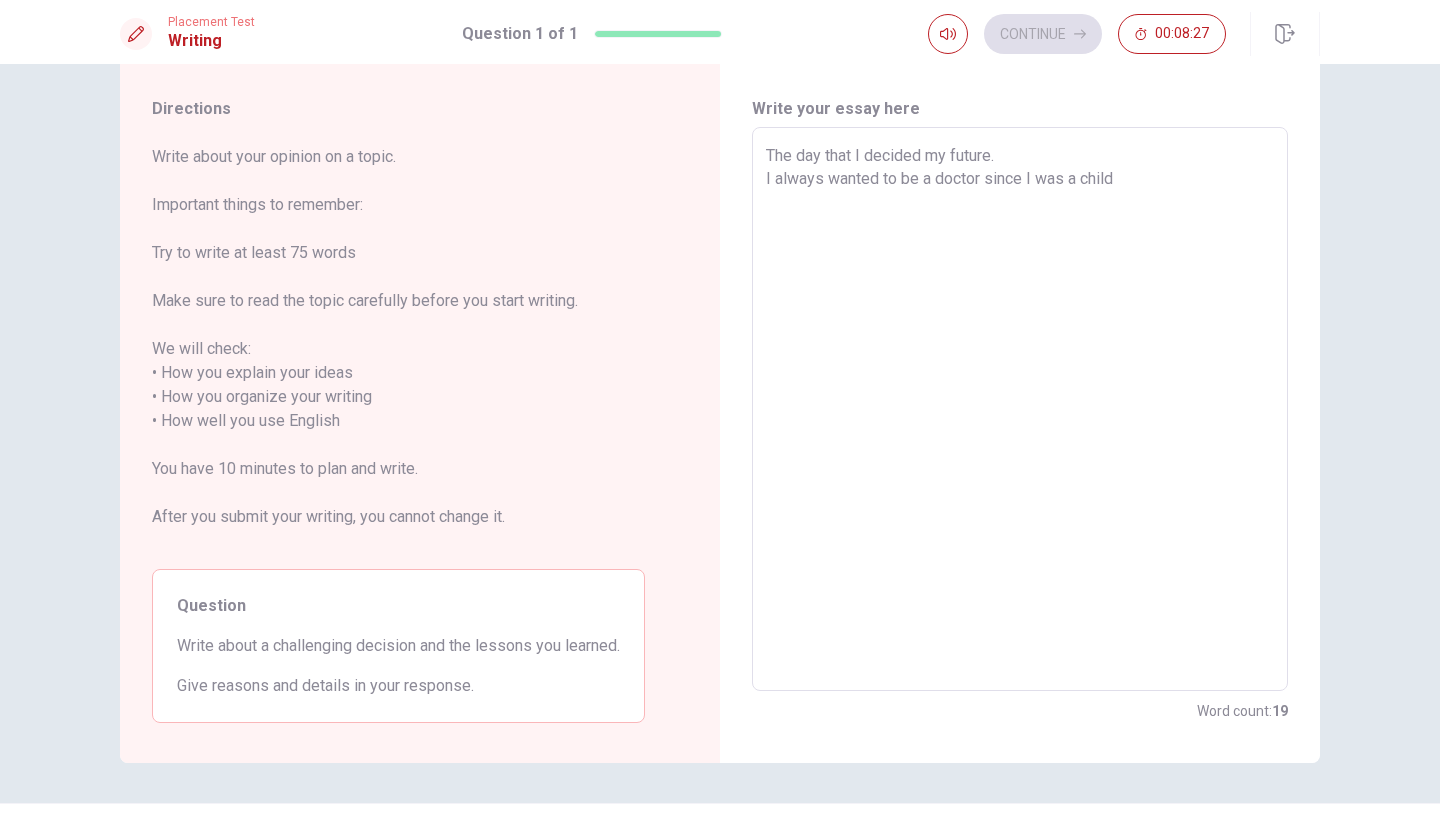 type on "x" 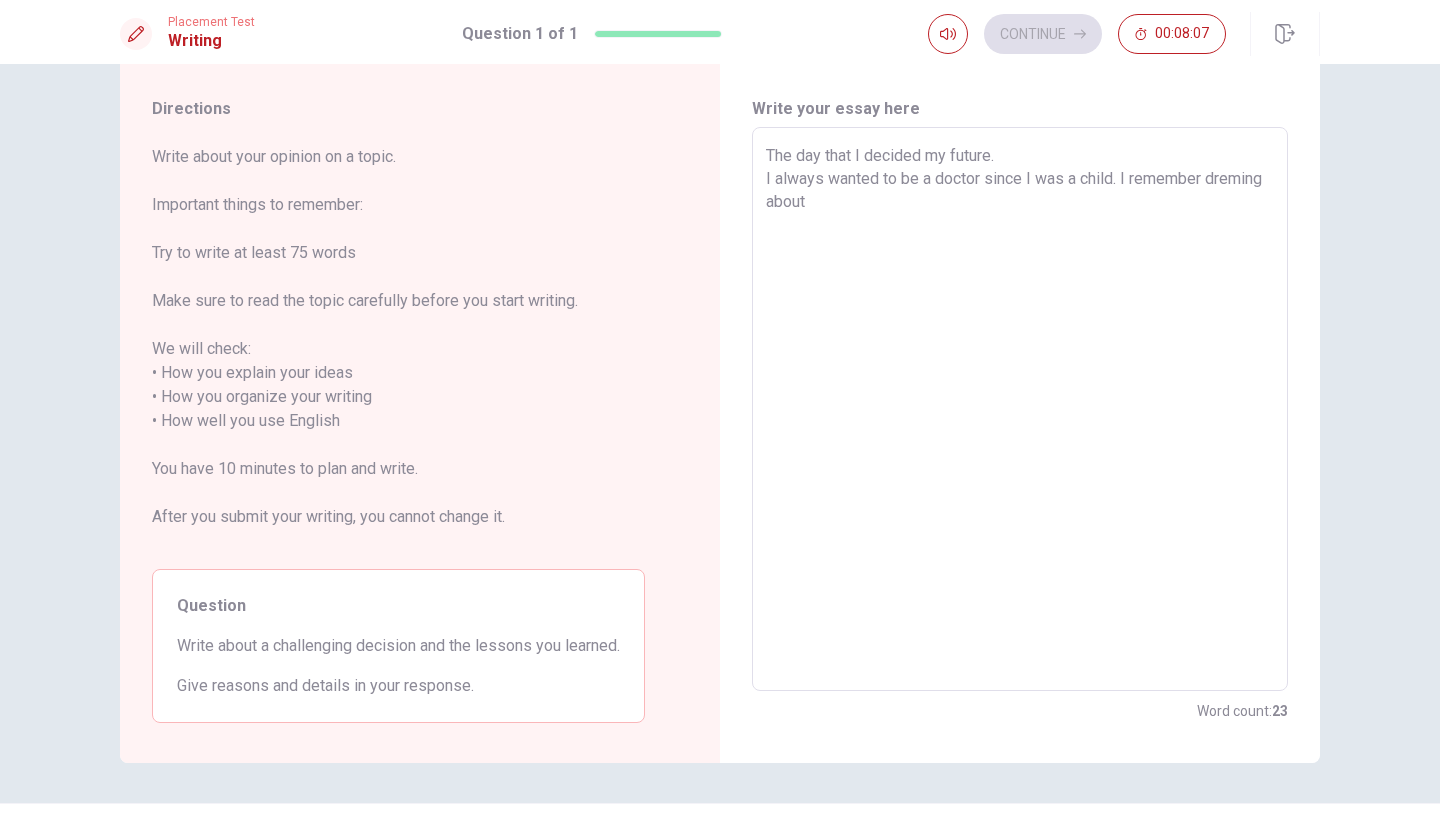 click on "The day that I decided my future.
I always wanted to be a doctor since I was a child. I remember dreming about" at bounding box center [1020, 409] 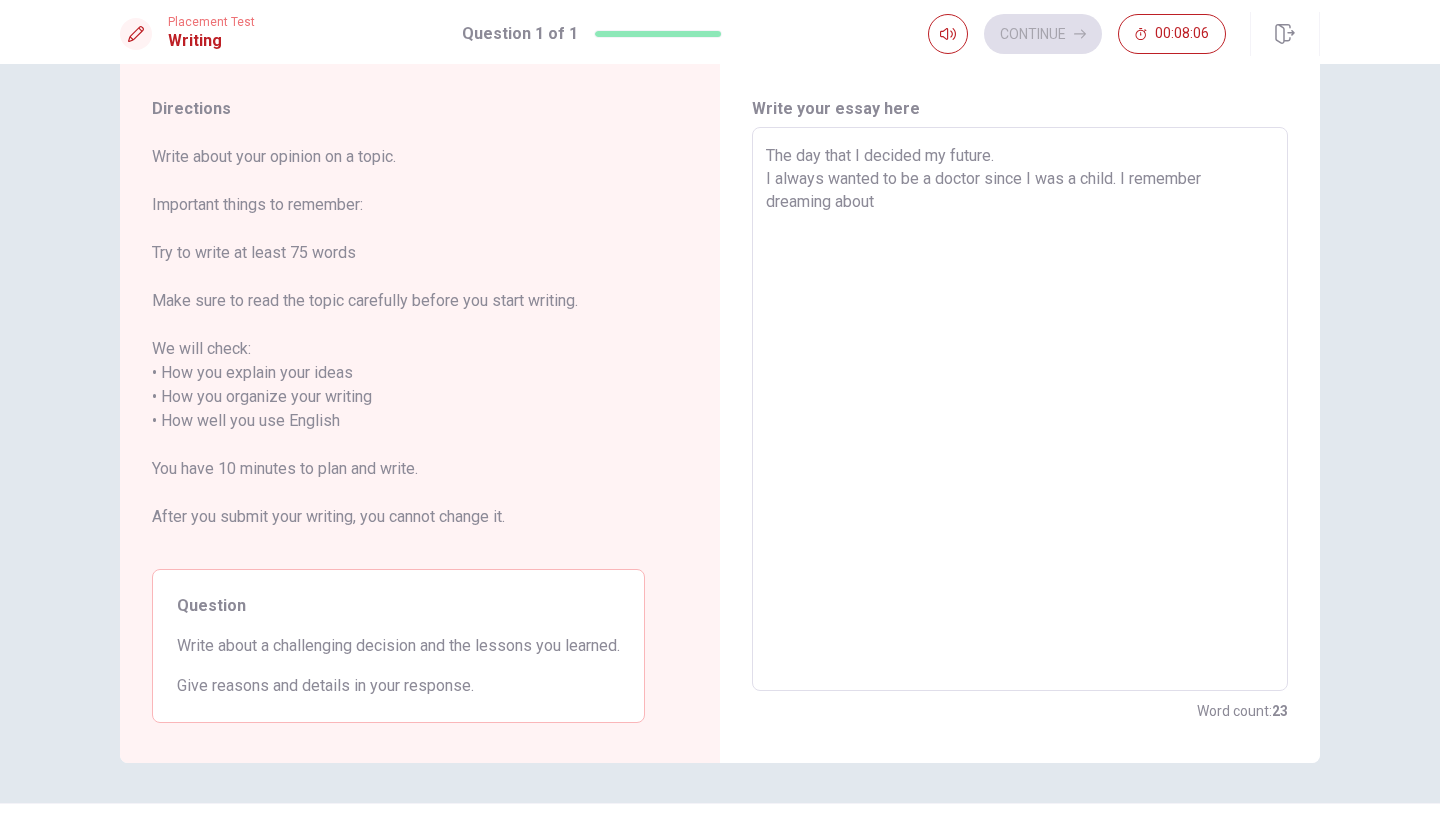 click on "The day that I decided my future.
I always wanted to be a doctor since I was a child. I remember dreaming about" at bounding box center [1020, 409] 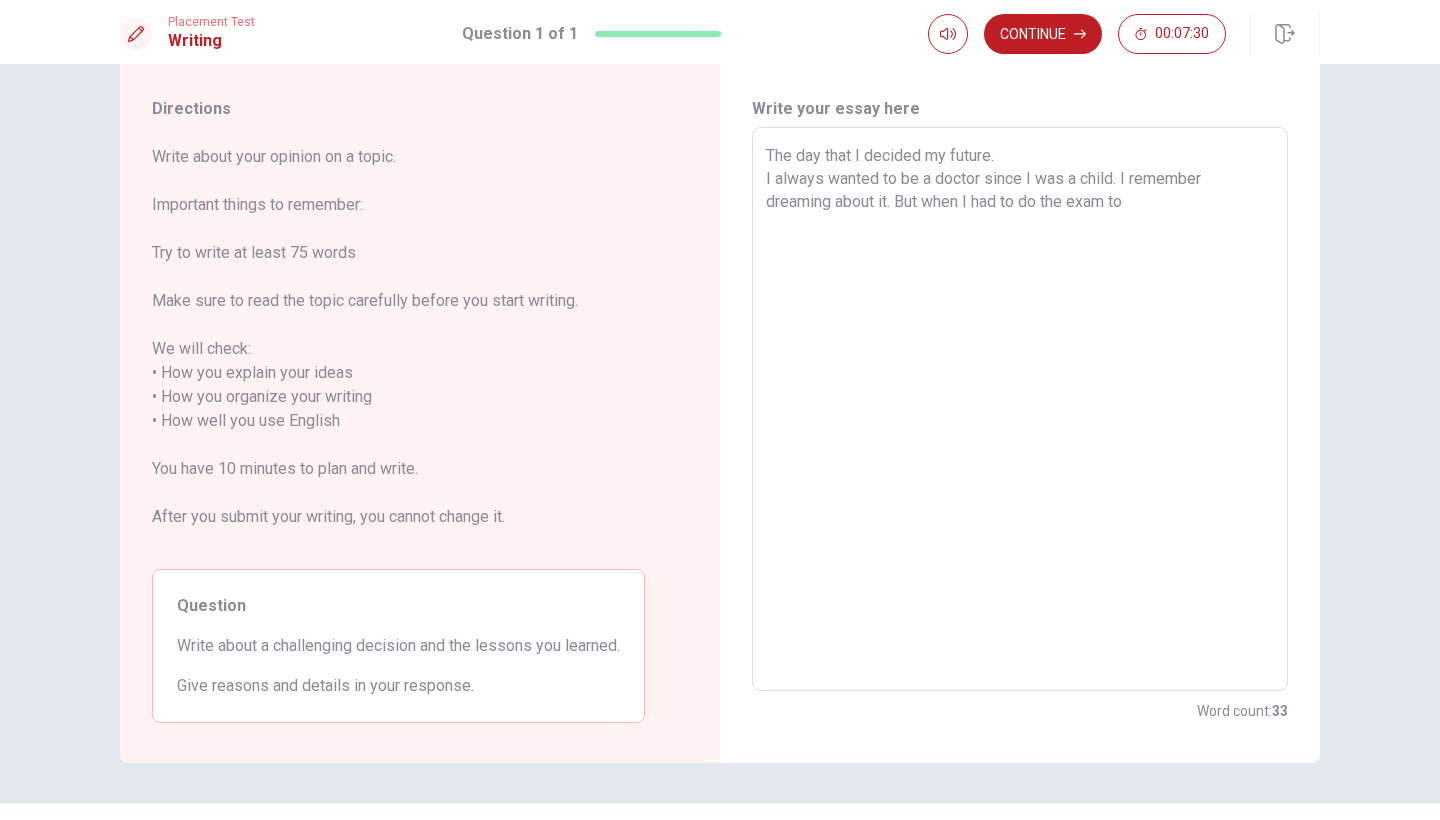 click on "The day that I decided my future.
I always wanted to be a doctor since I was a child. I remember dreaming about it. But when I had to do the exam to" at bounding box center (1020, 409) 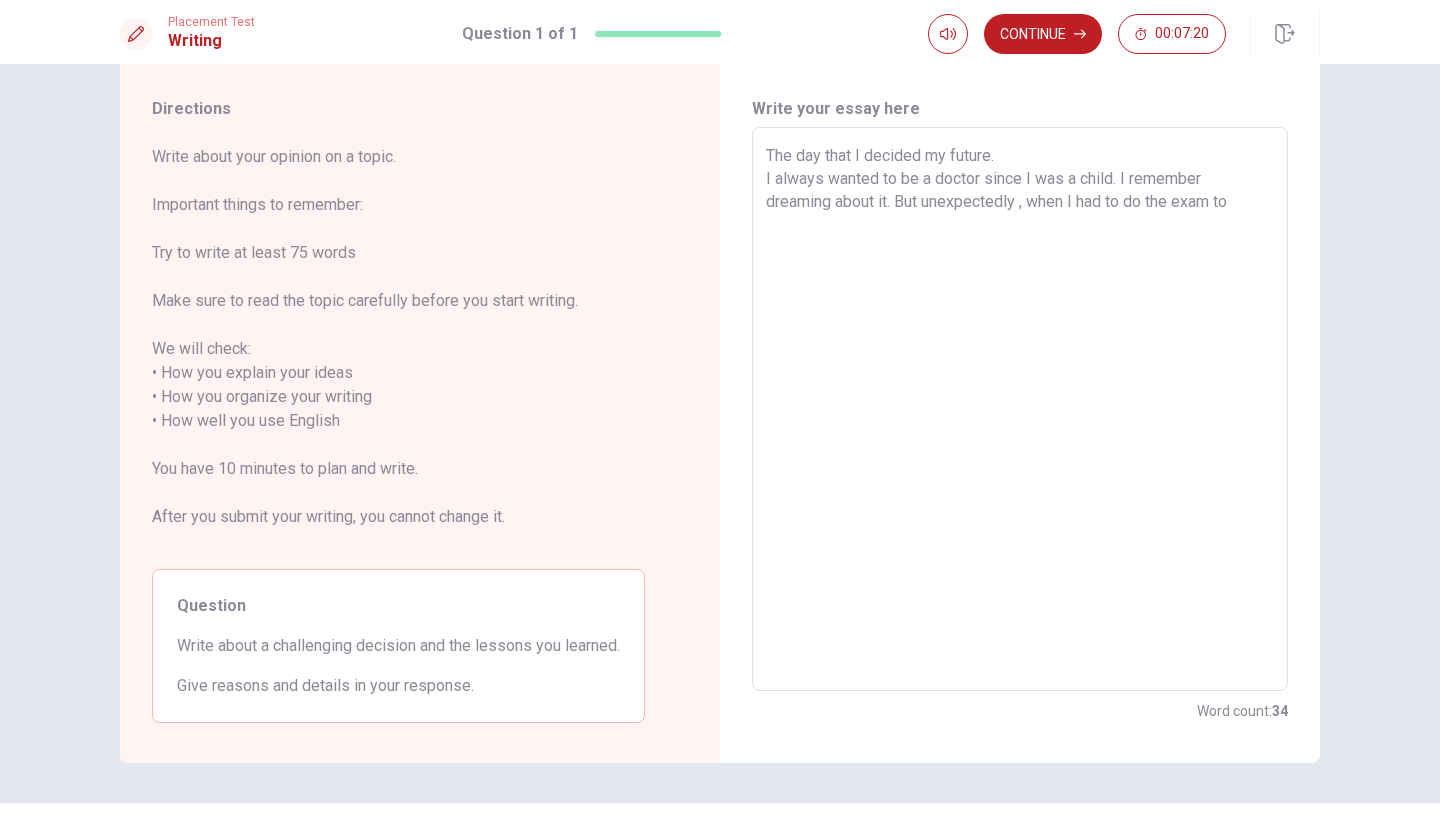 click on "The day that I decided my future.
I always wanted to be a doctor since I was a child. I remember dreaming about it. But unexpectedly , when I had to do the exam to" at bounding box center (1020, 409) 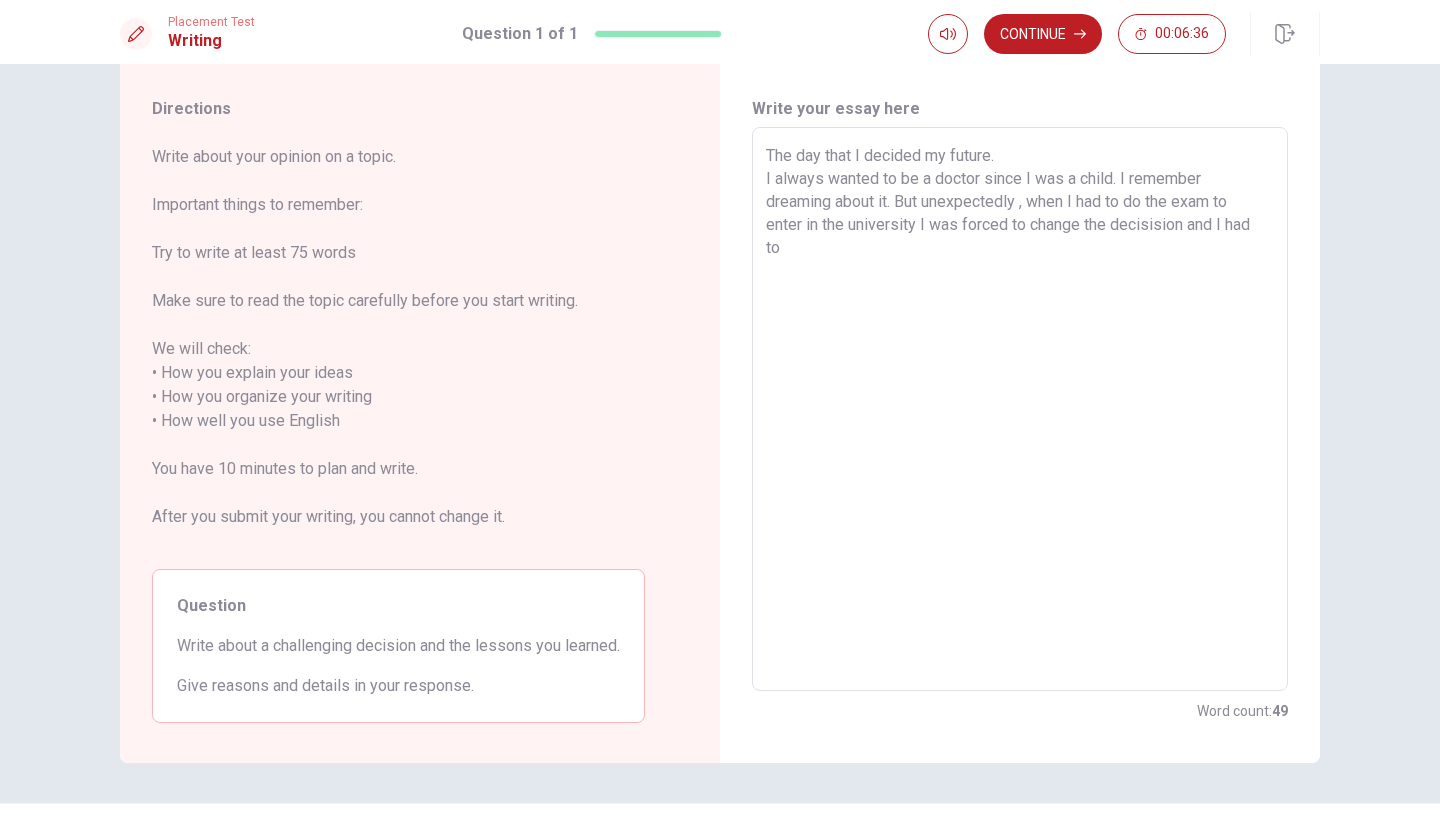 drag, startPoint x: 1184, startPoint y: 223, endPoint x: 1121, endPoint y: 224, distance: 63.007935 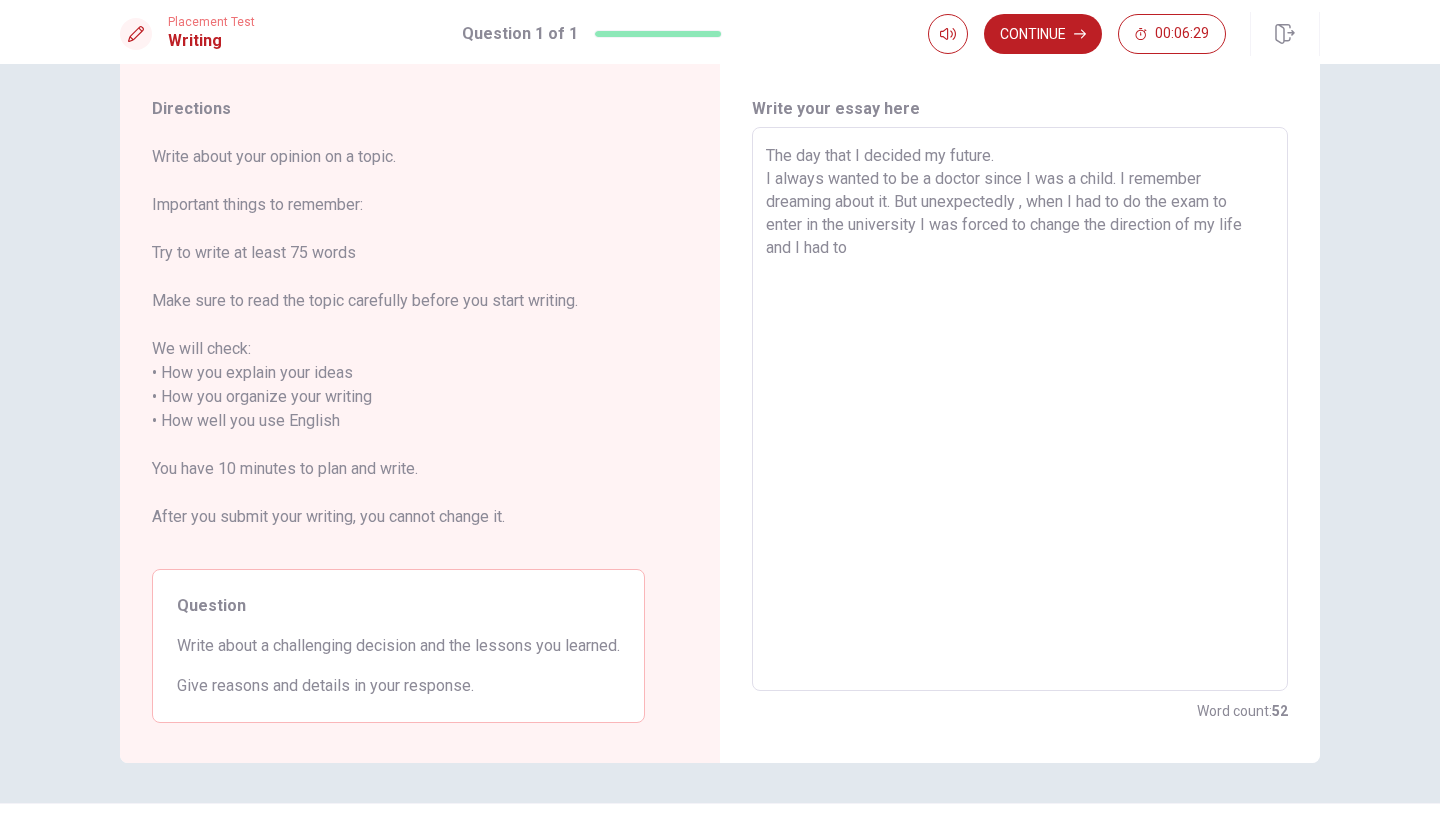 click on "The day that I decided my future.
I always wanted to be a doctor since I was a child. I remember dreaming about it. But unexpectedly , when I had to do the exam to enter in the university I was forced to change the direction of my life and I had to" at bounding box center (1020, 409) 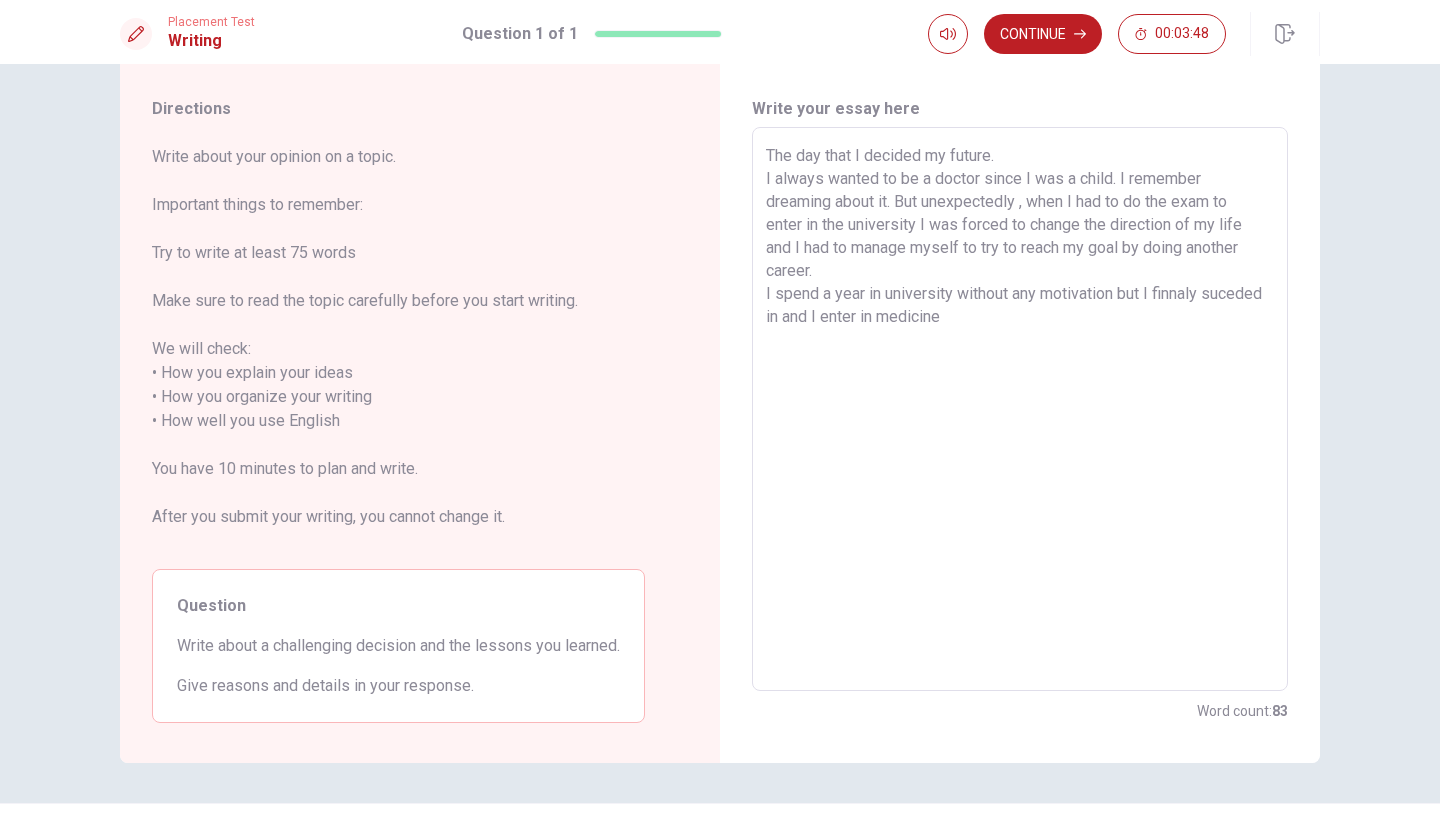 click on "The day that I decided my future.
I always wanted to be a doctor since I was a child. I remember dreaming about it. But unexpectedly , when I had to do the exam to enter in the university I was forced to change the direction of my life and I had to manage myself to try to reach my goal by doing another career.
I spend a year in university without any motivation but I finnaly suceded in and I enter in medicine" at bounding box center (1020, 409) 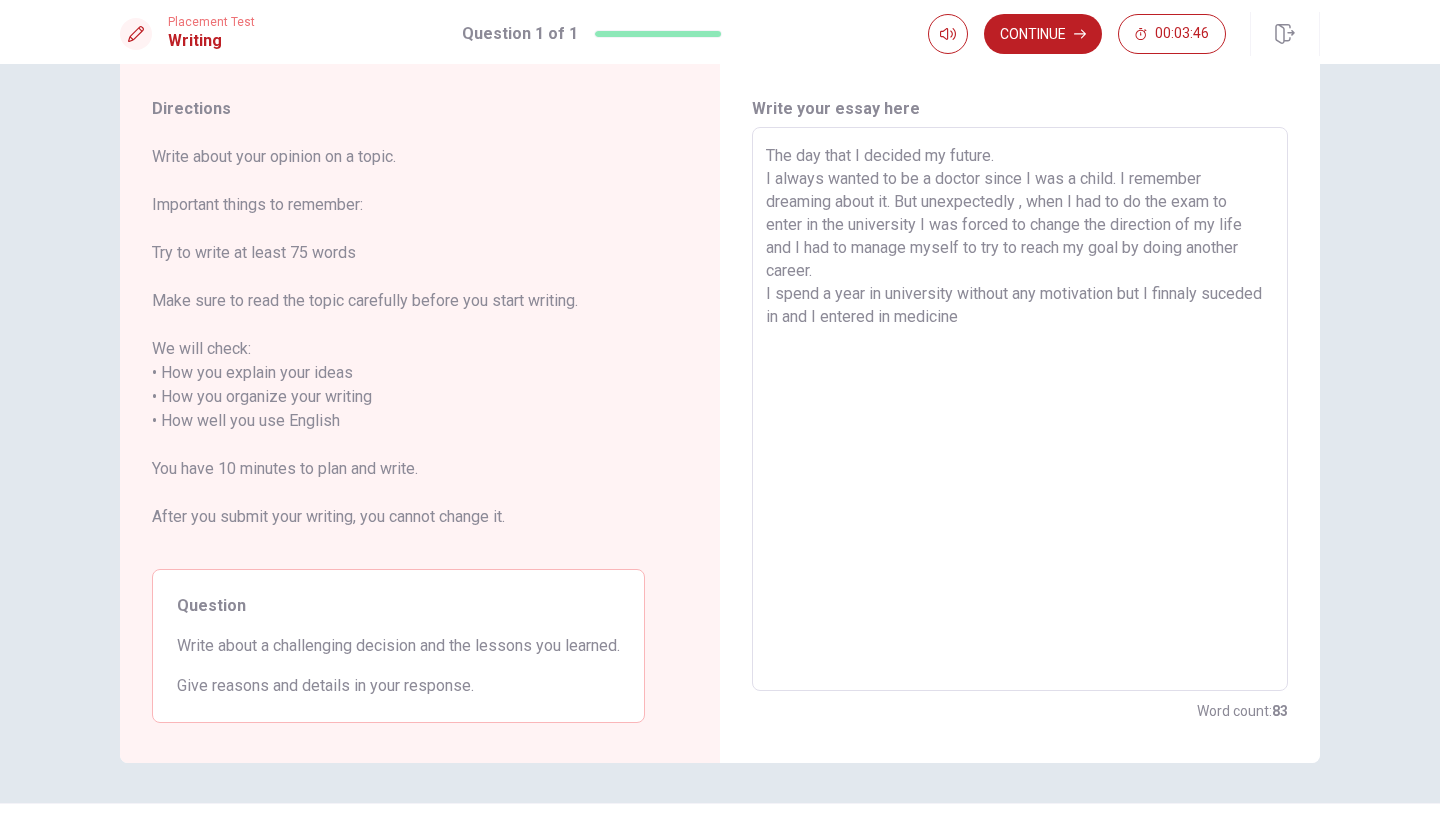 click on "The day that I decided my future.
I always wanted to be a doctor since I was a child. I remember dreaming about it. But unexpectedly , when I had to do the exam to enter in the university I was forced to change the direction of my life and I had to manage myself to try to reach my goal by doing another career.
I spend a year in university without any motivation but I finnaly suceded in and I entered in medicine" at bounding box center [1020, 409] 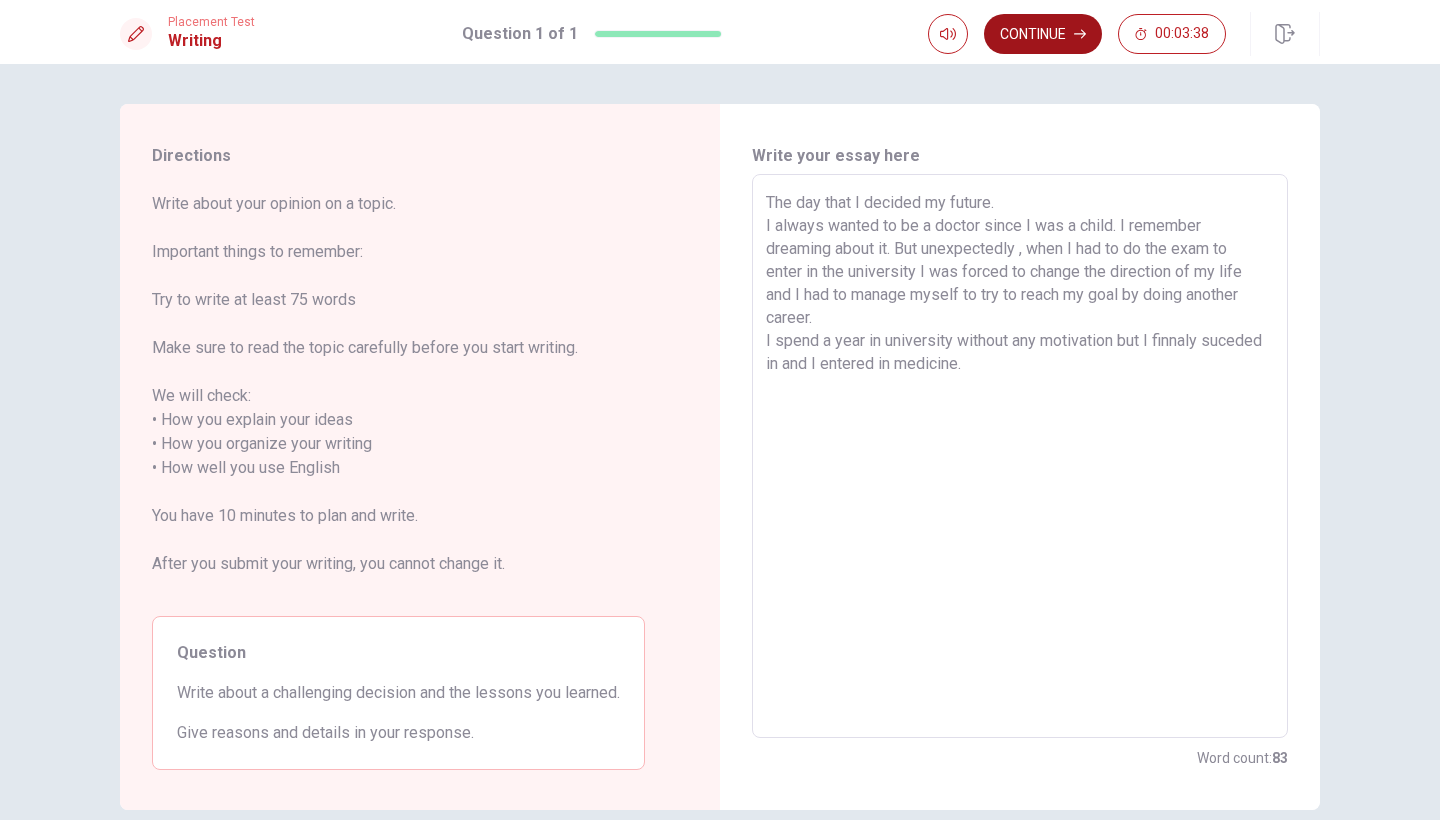 scroll, scrollTop: 0, scrollLeft: 0, axis: both 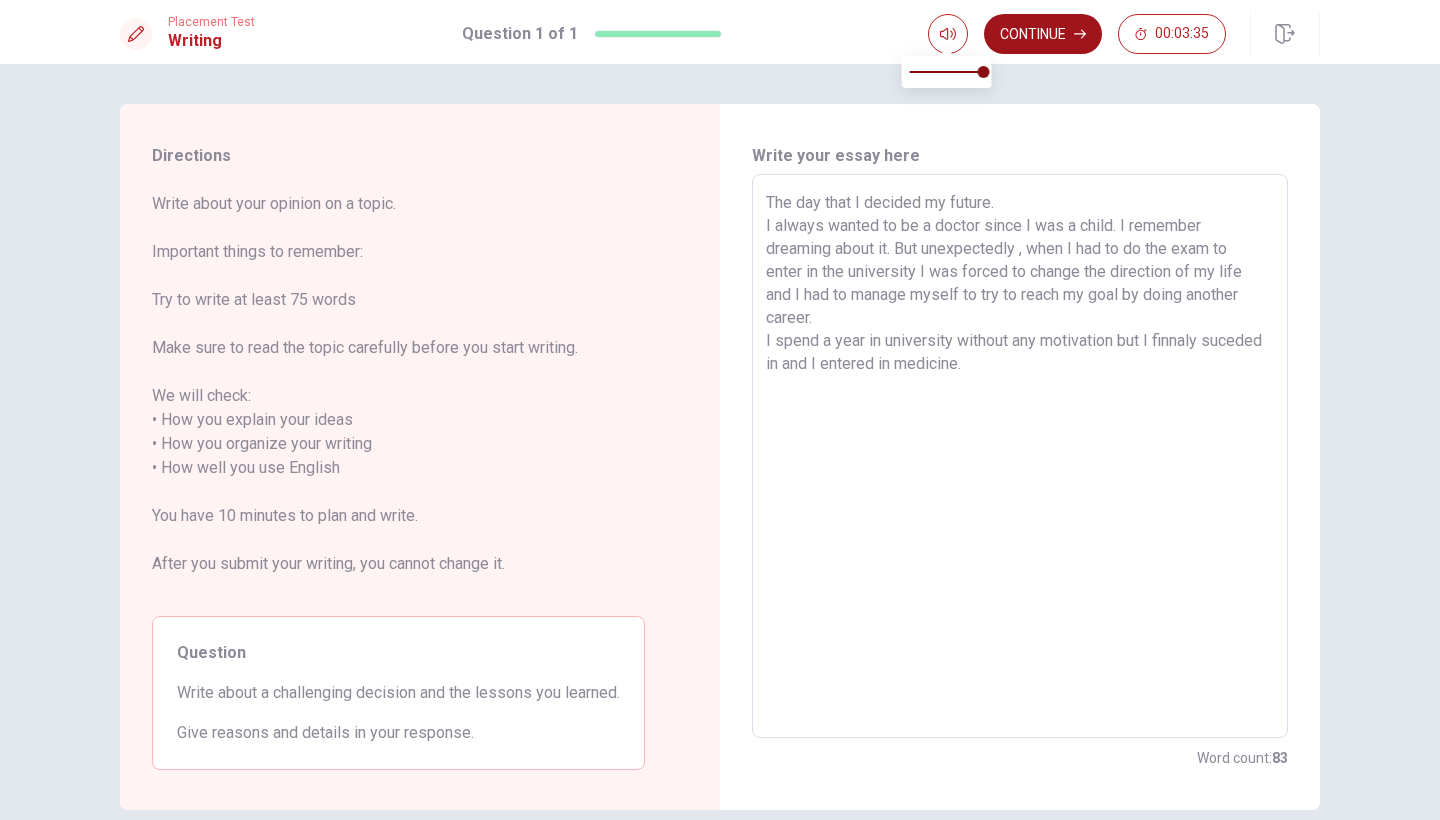 click on "Continue" at bounding box center [1043, 34] 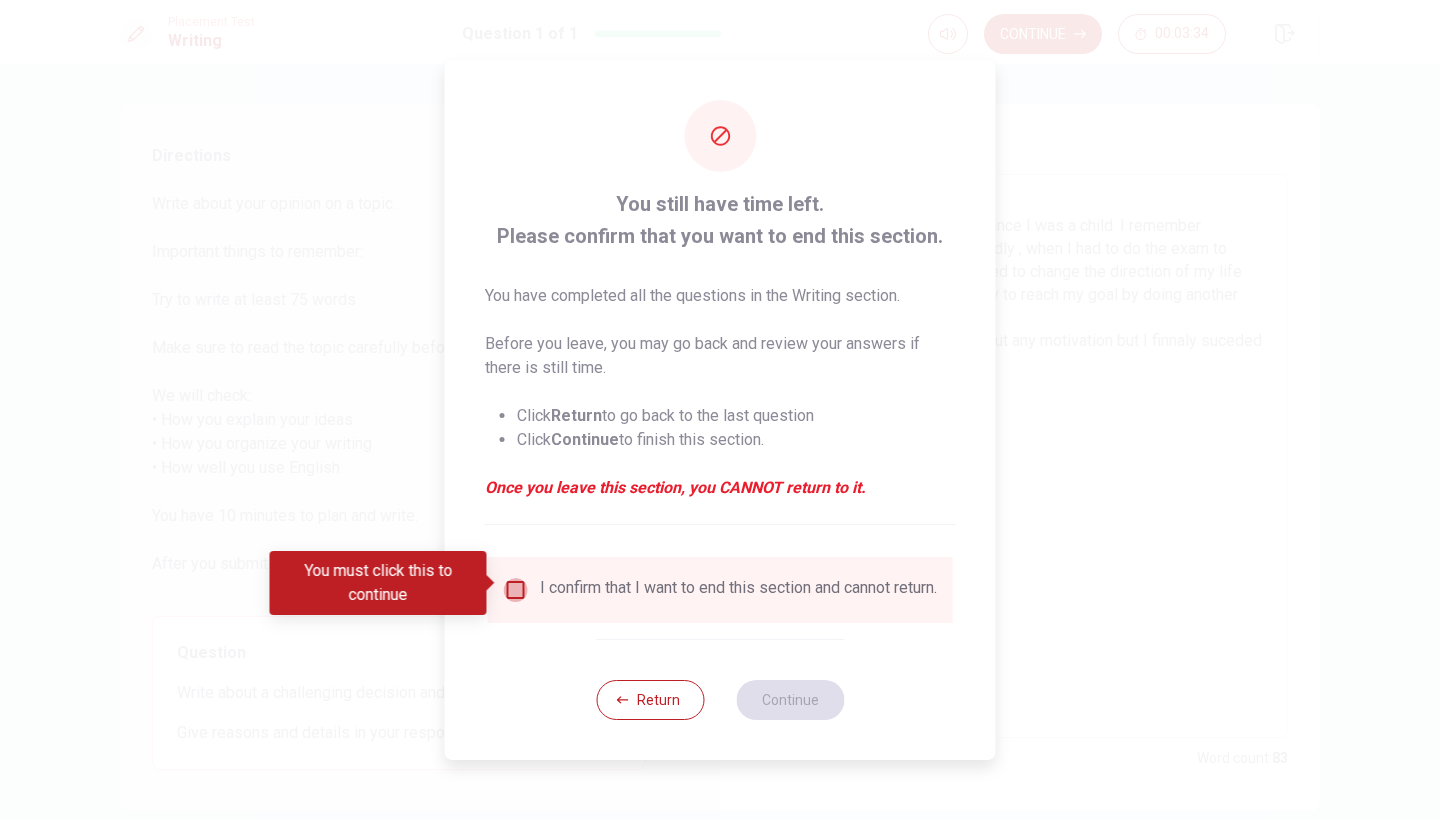 click at bounding box center [516, 590] 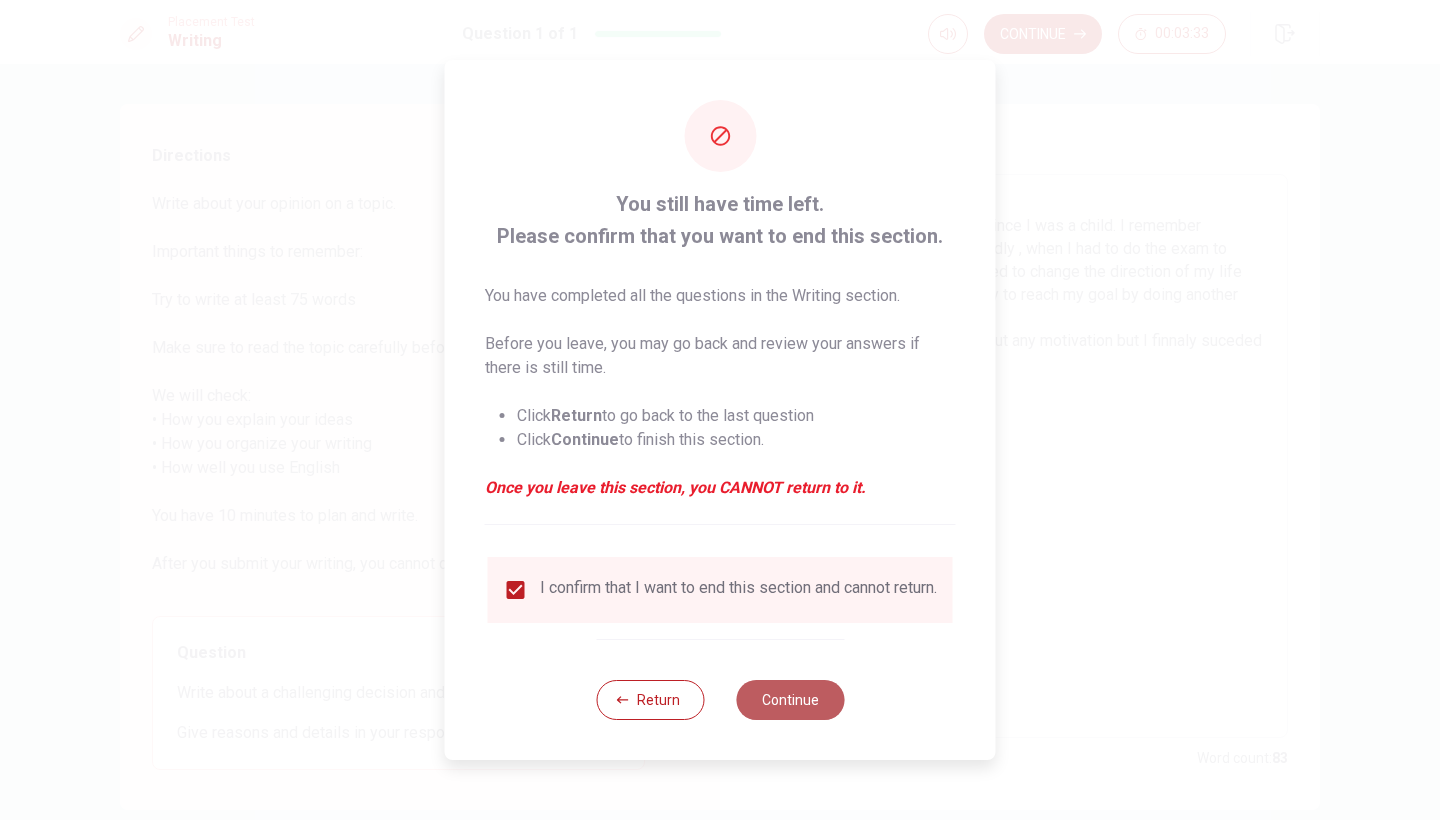 click on "Continue" at bounding box center (790, 700) 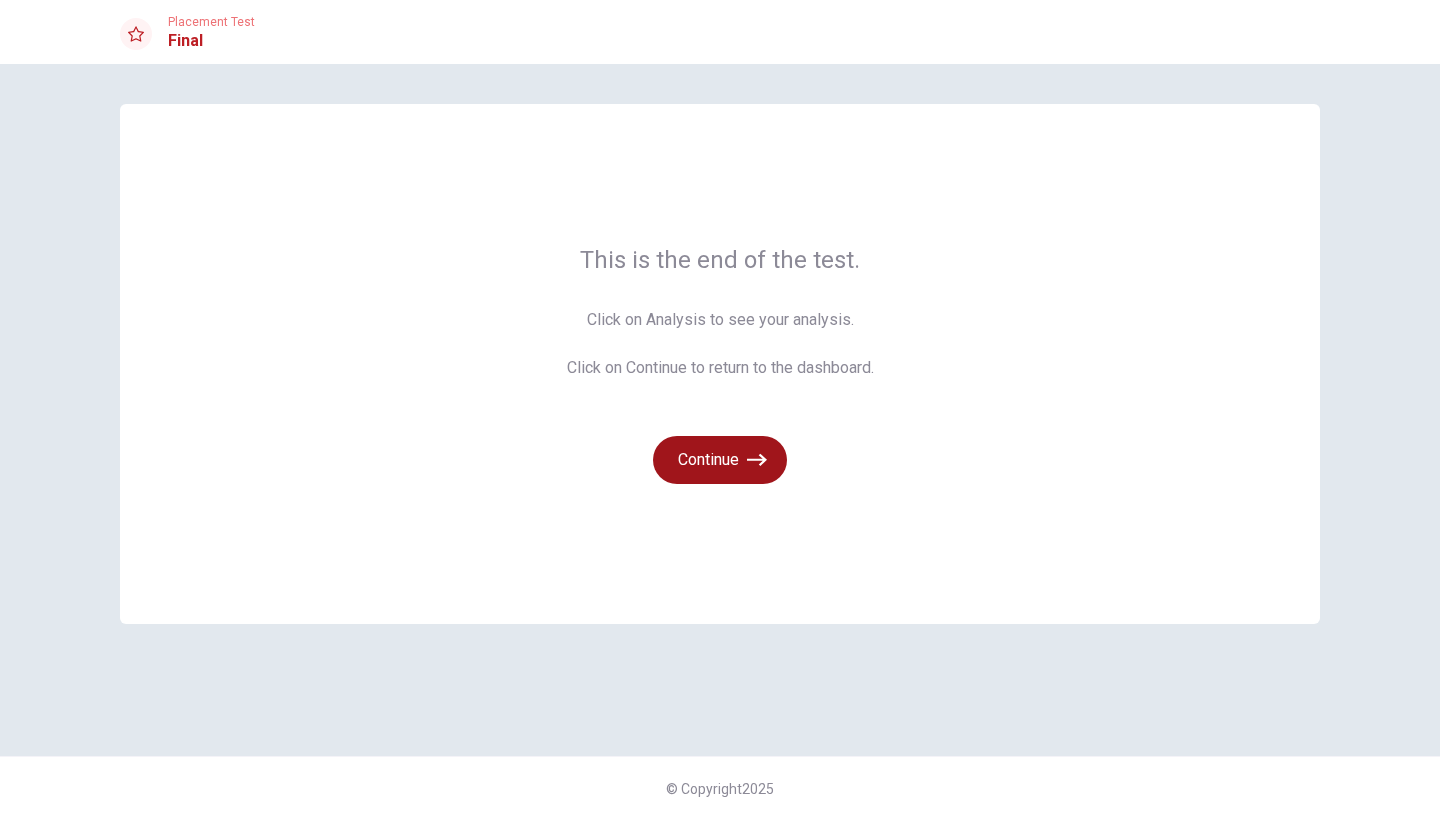 click on "Continue" at bounding box center (720, 460) 